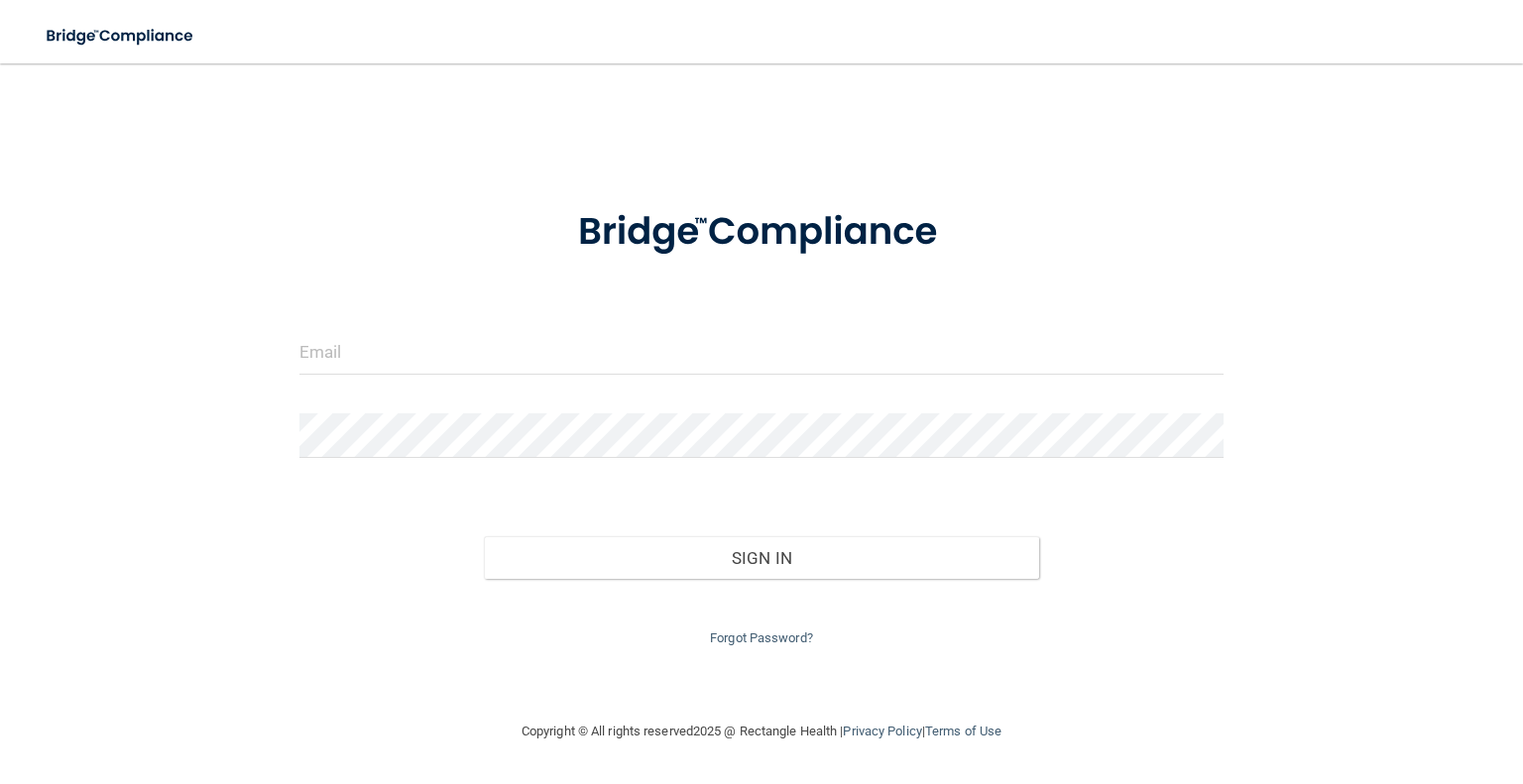 scroll, scrollTop: 0, scrollLeft: 0, axis: both 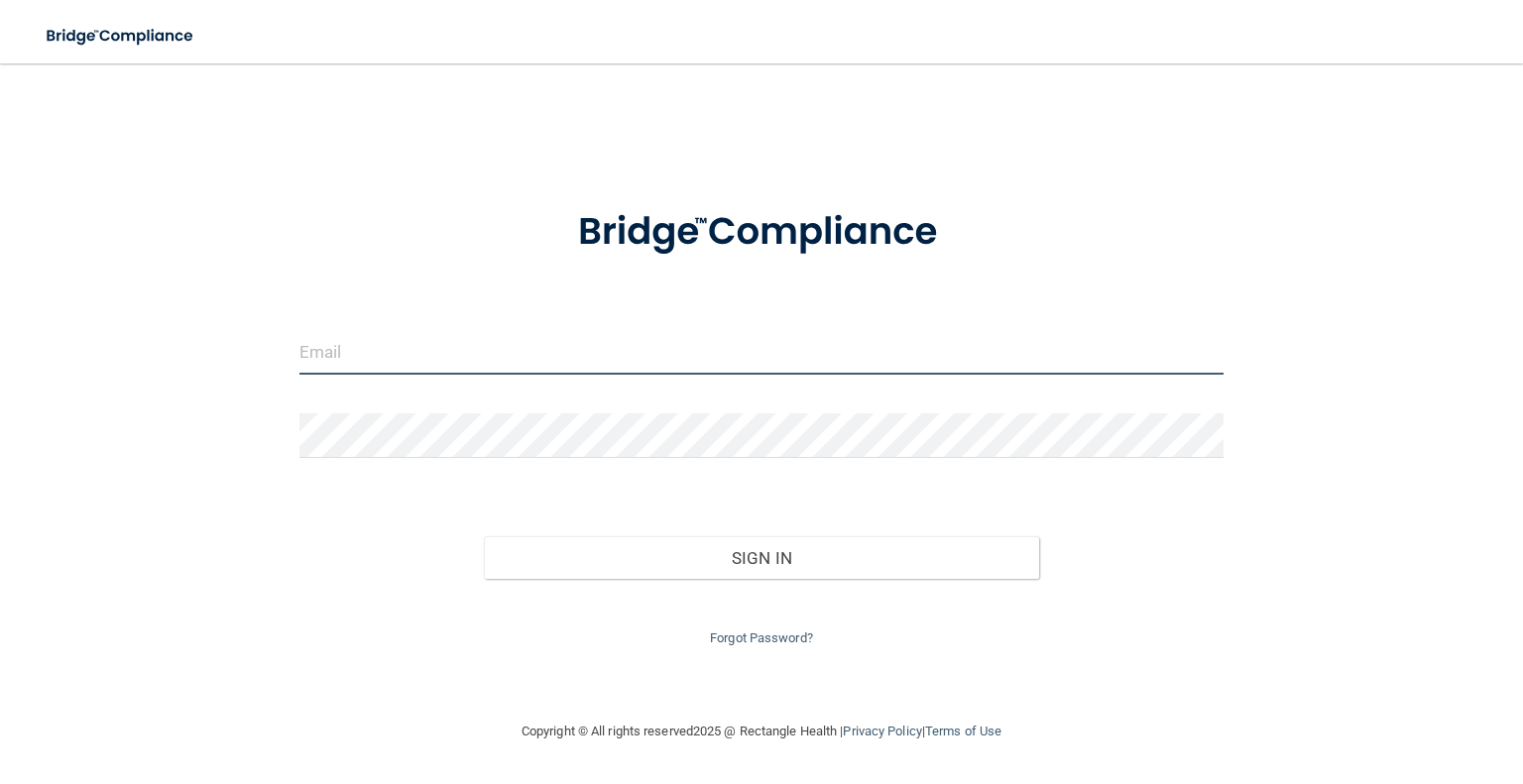 type on "[EMAIL_ADDRESS][DOMAIN_NAME]" 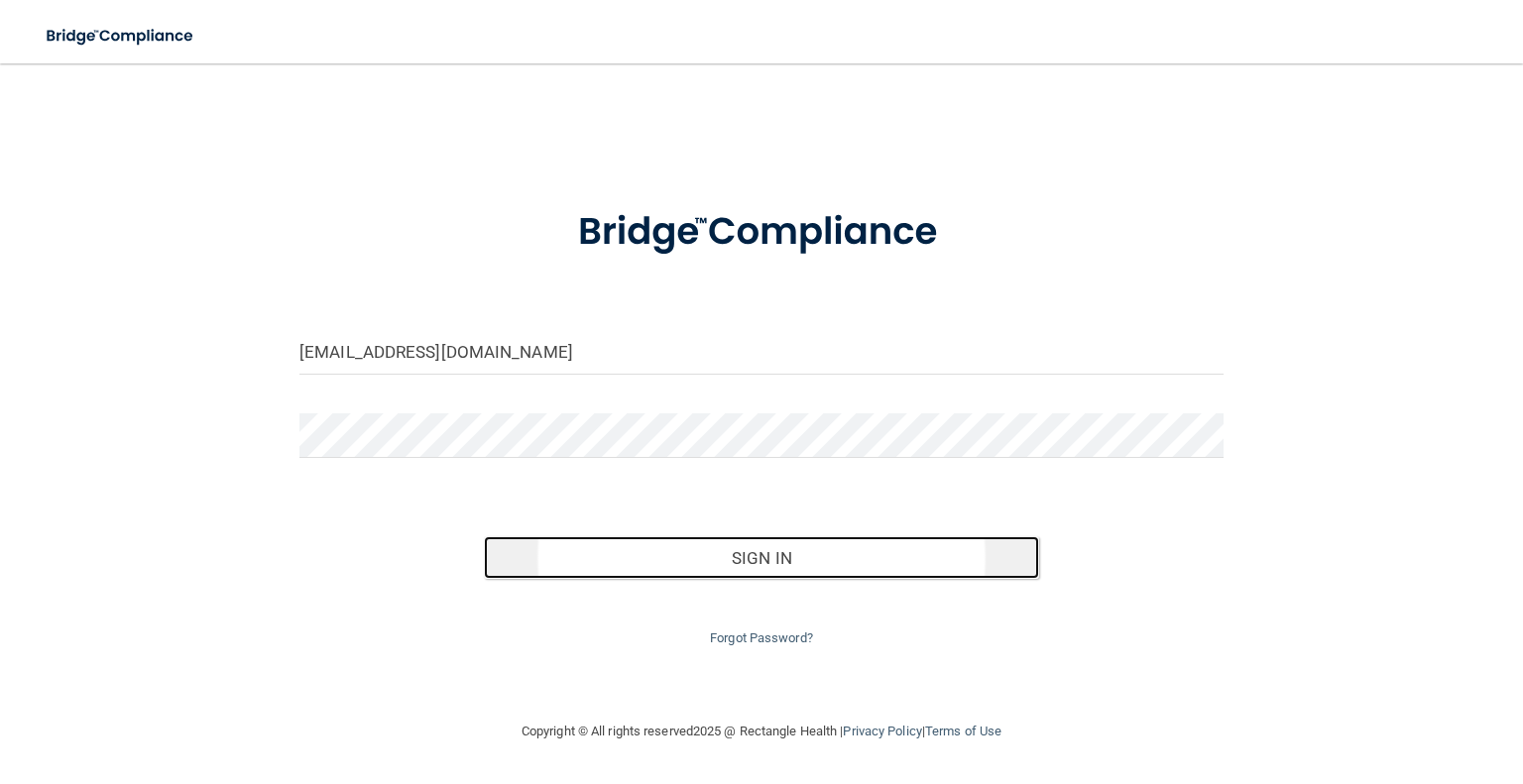 click on "Sign In" at bounding box center [761, 558] 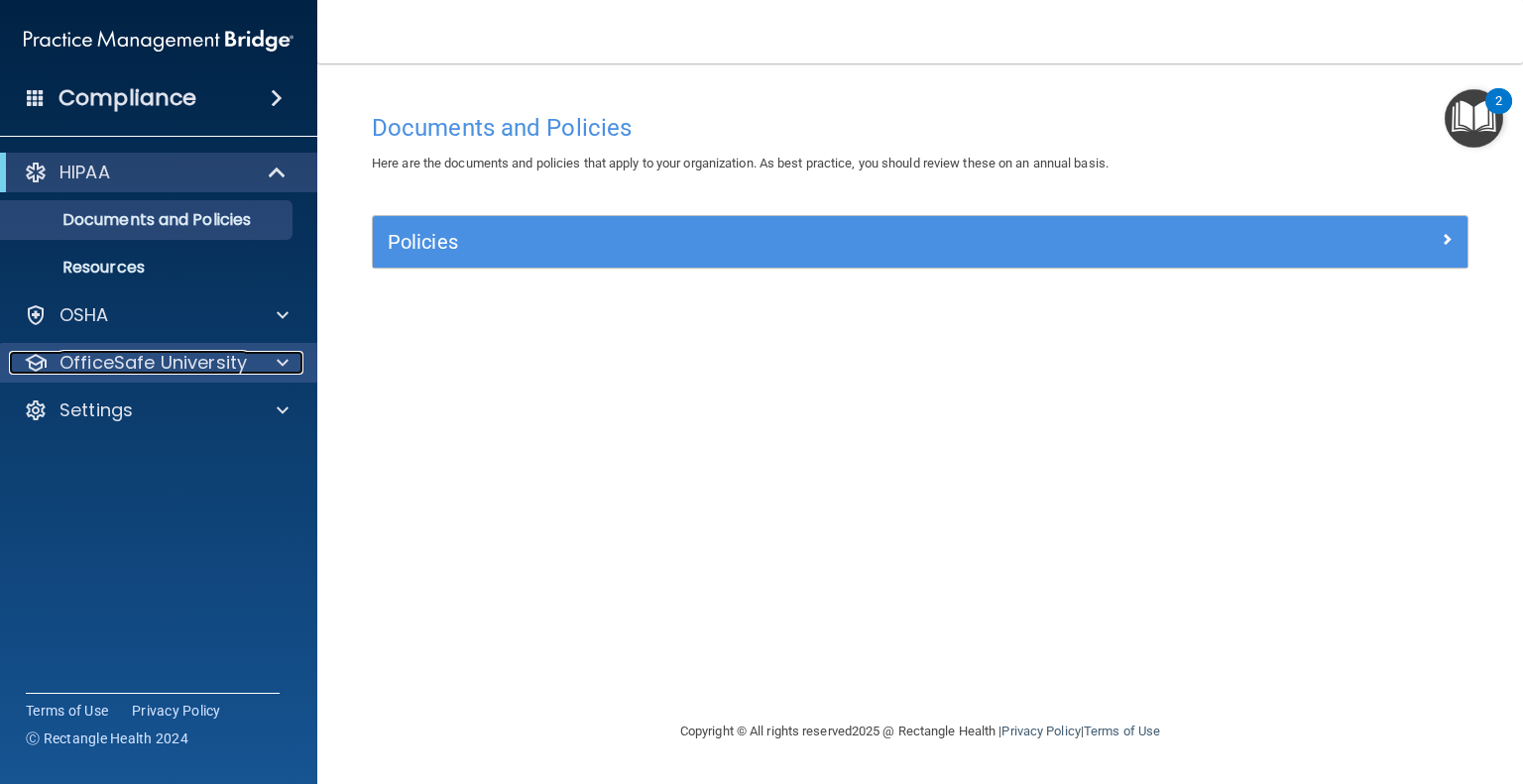 click on "OfficeSafe University" at bounding box center [153, 363] 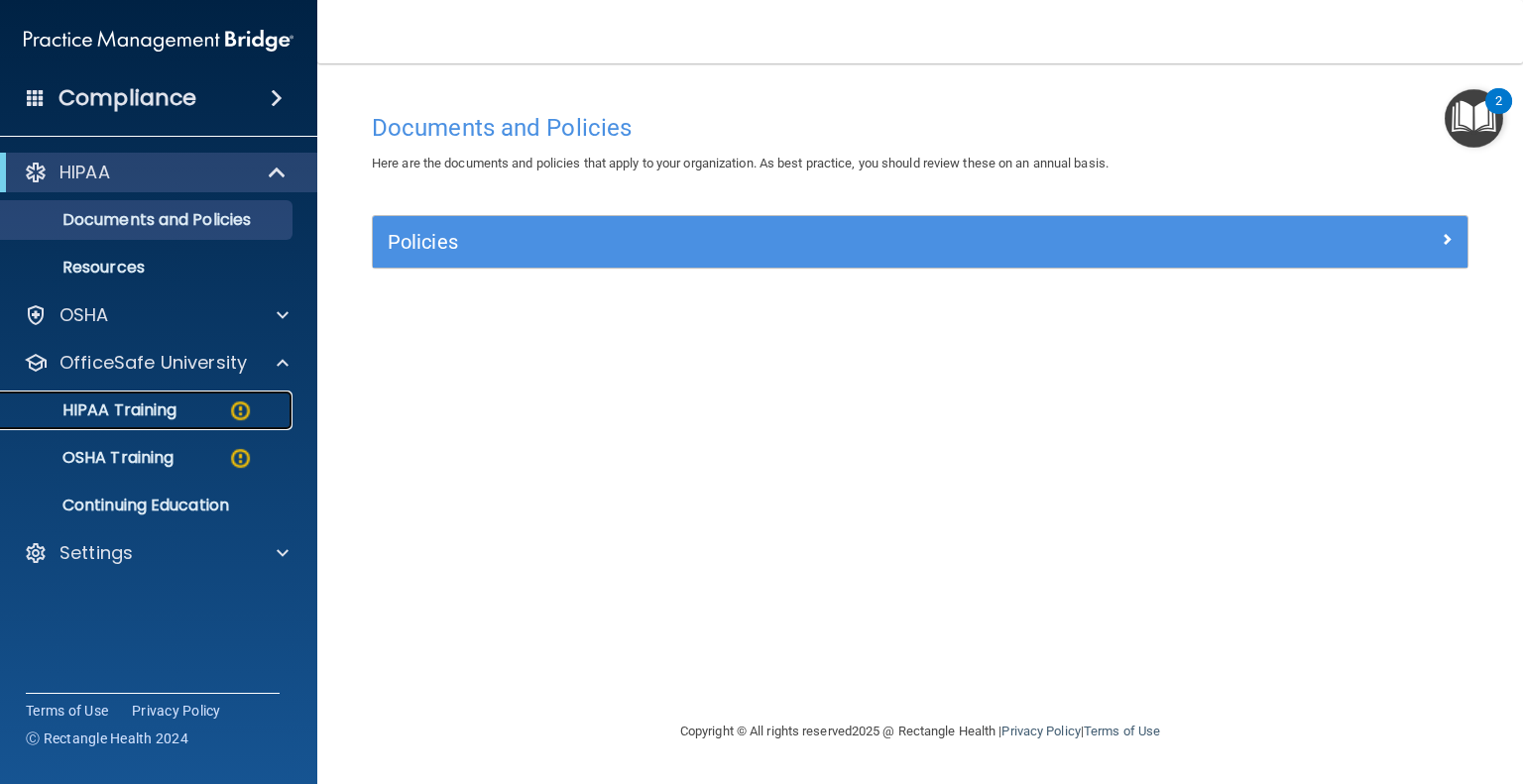 click on "HIPAA Training" at bounding box center (148, 410) 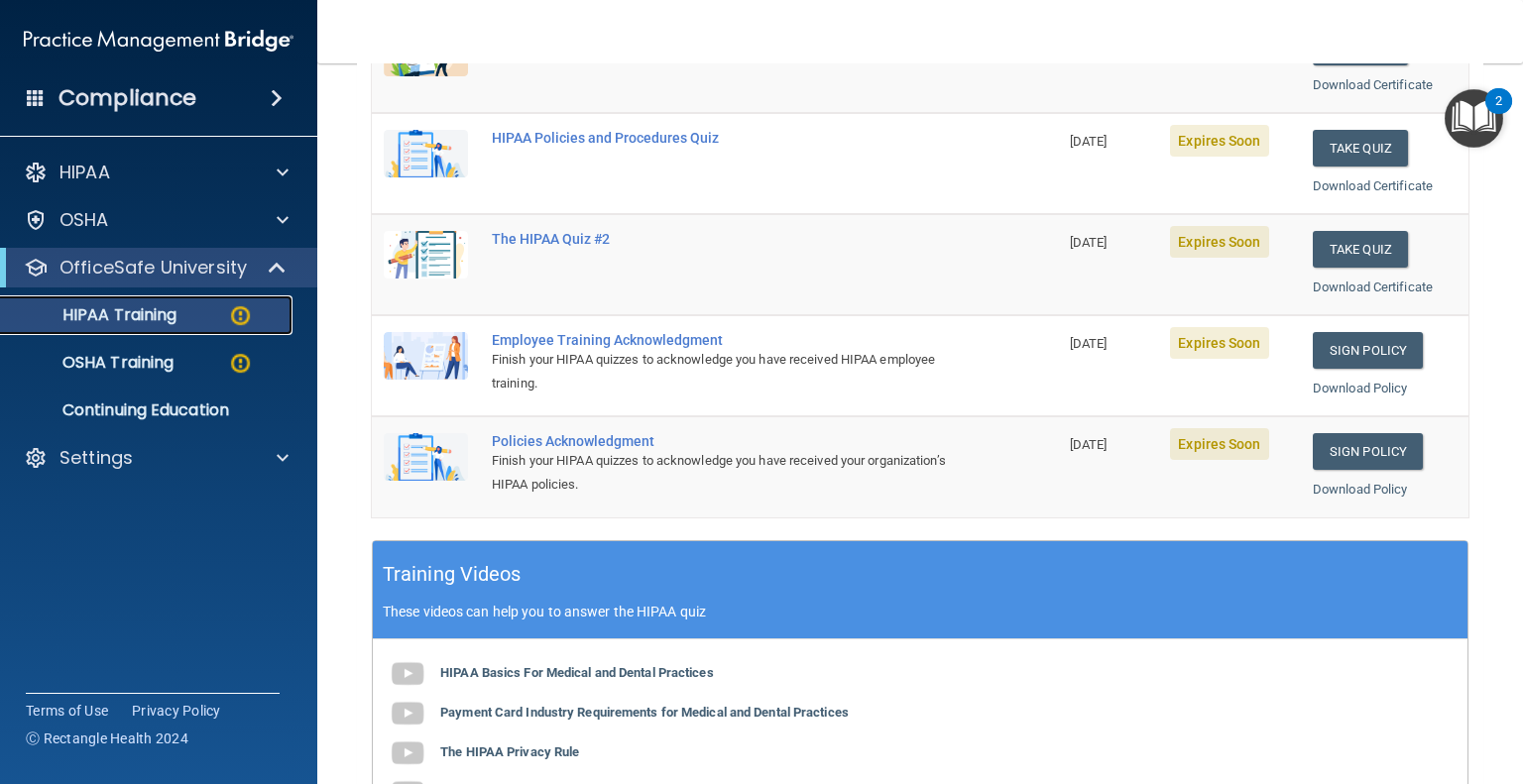 scroll, scrollTop: 198, scrollLeft: 0, axis: vertical 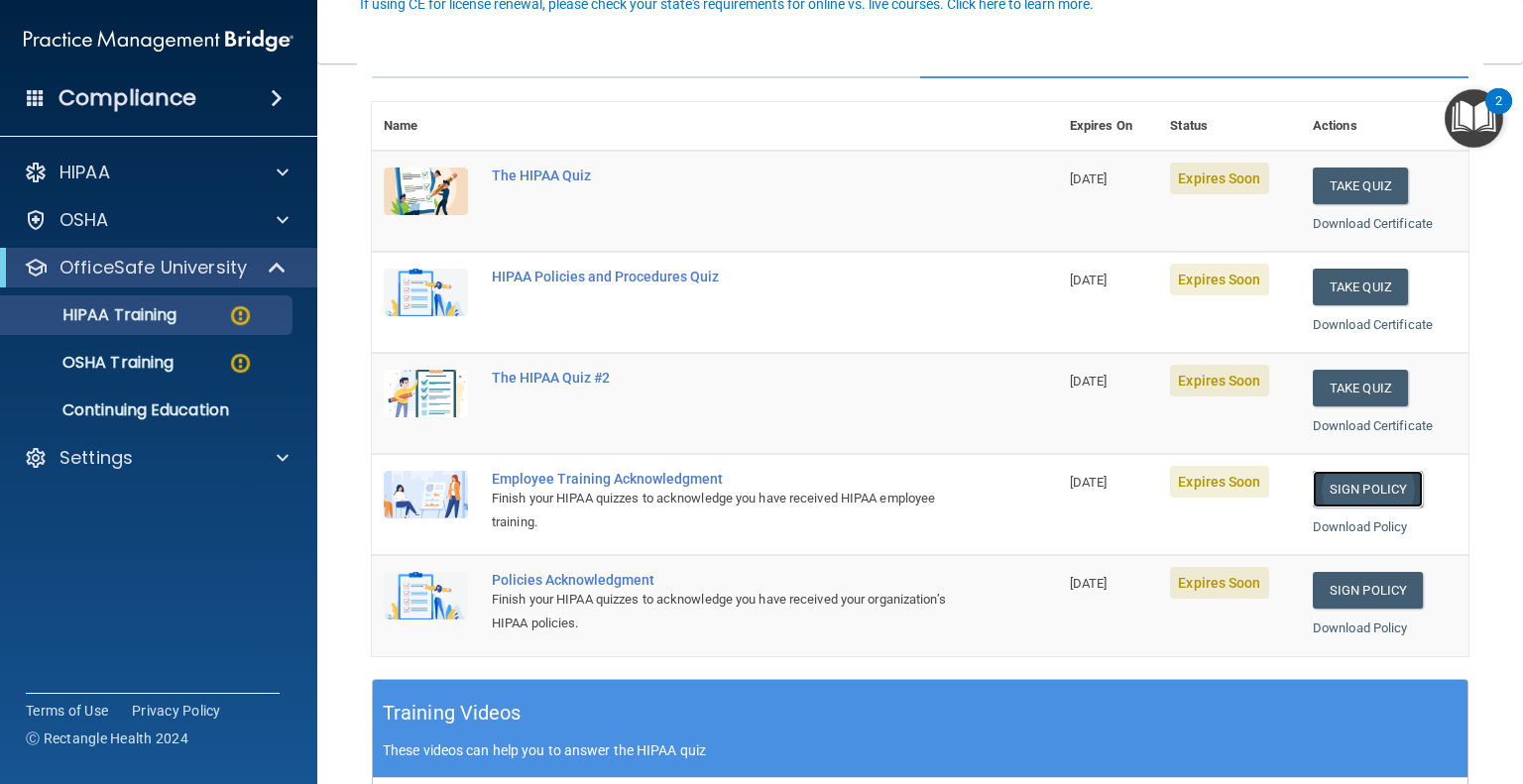 click on "Sign Policy" at bounding box center (1367, 489) 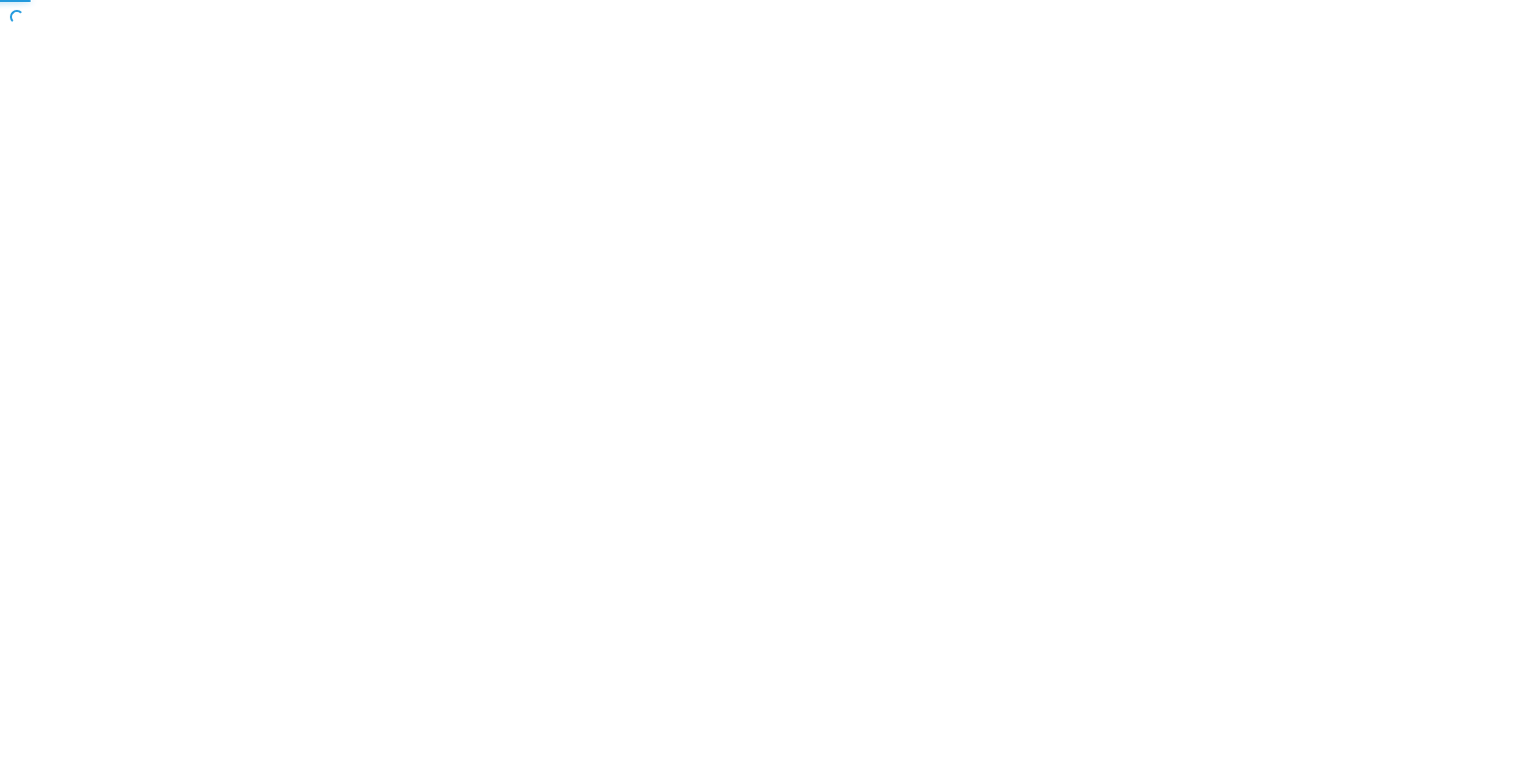 scroll, scrollTop: 0, scrollLeft: 0, axis: both 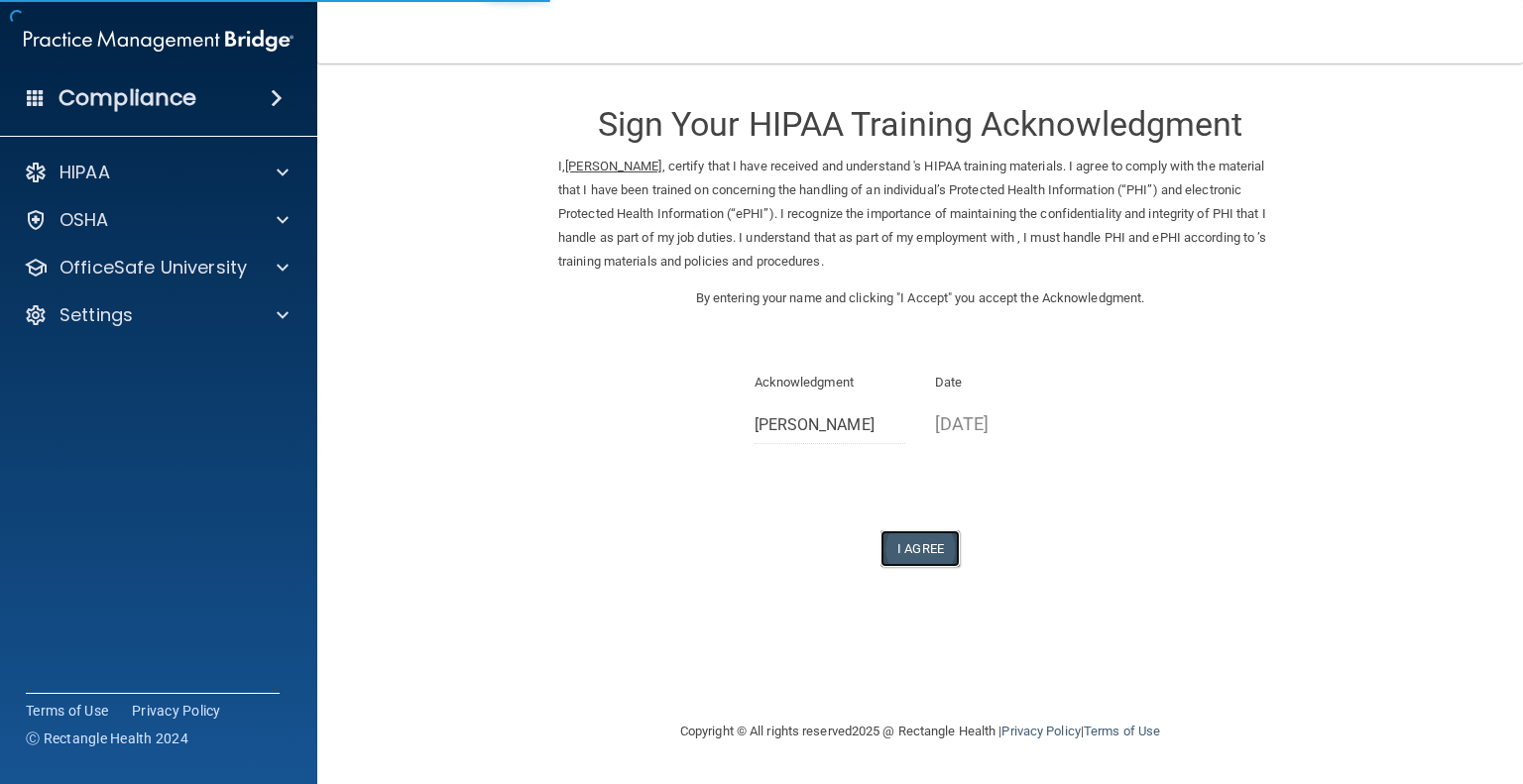 click on "I Agree" at bounding box center [920, 548] 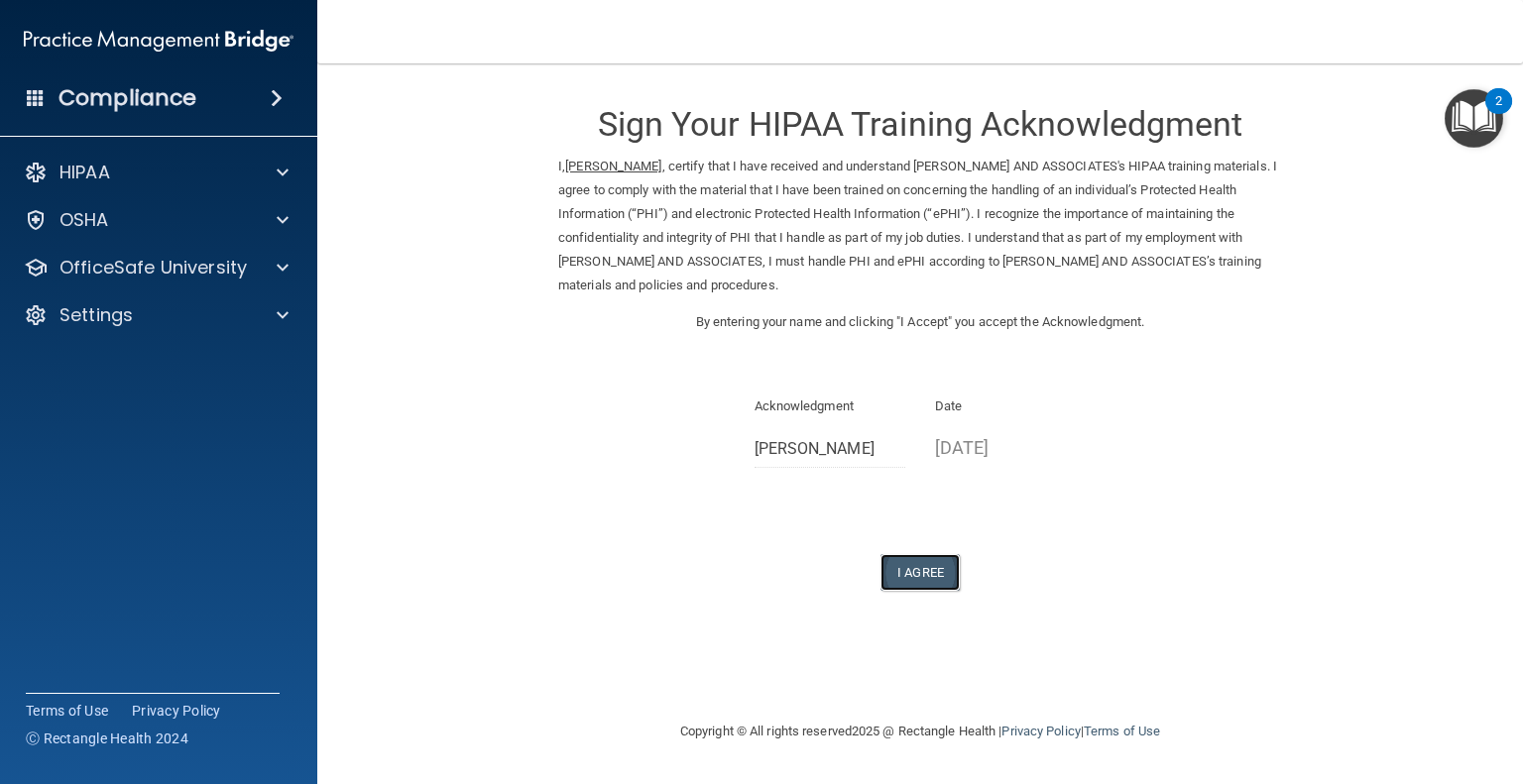 click on "I Agree" at bounding box center [920, 572] 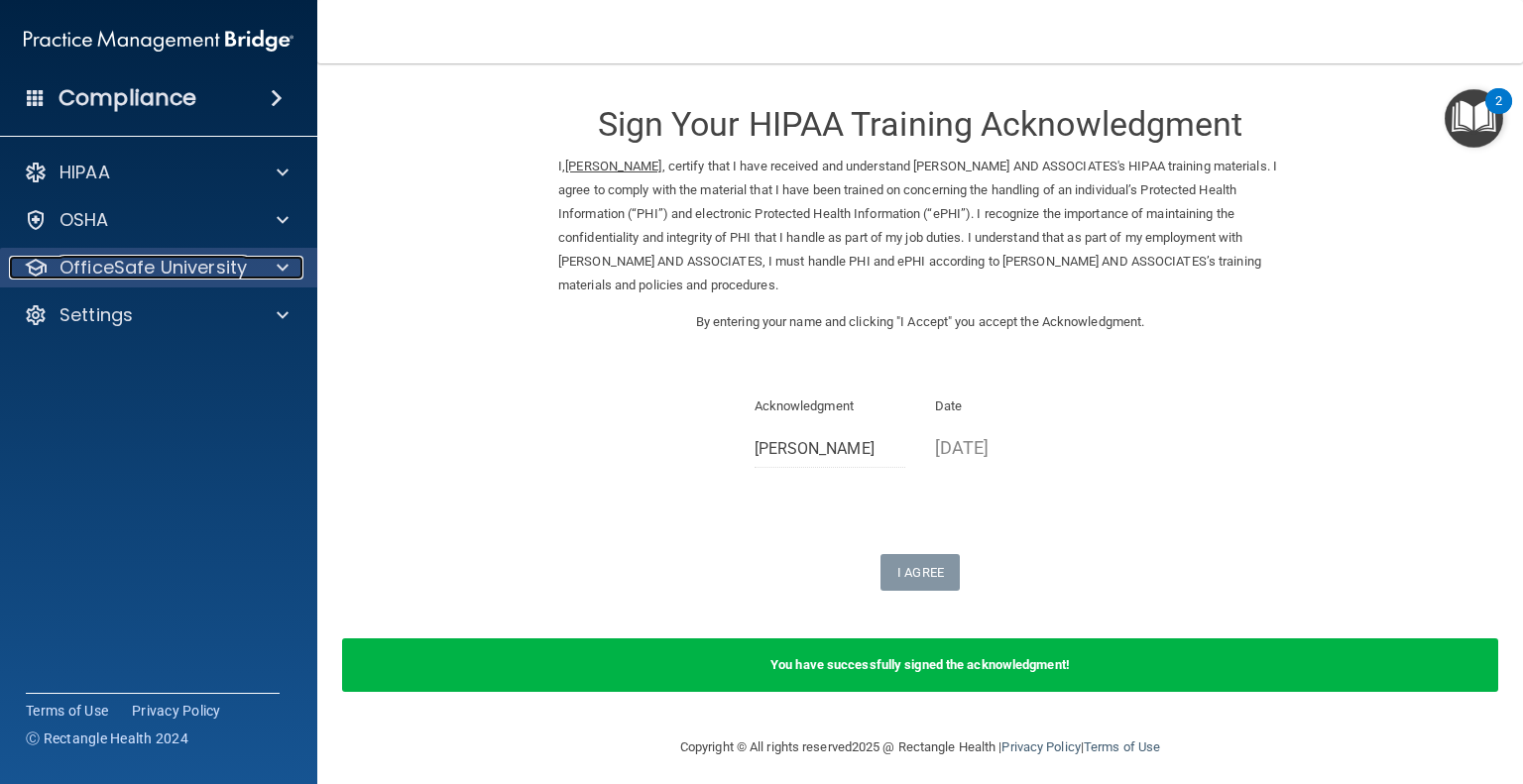 click on "OfficeSafe University" at bounding box center (153, 268) 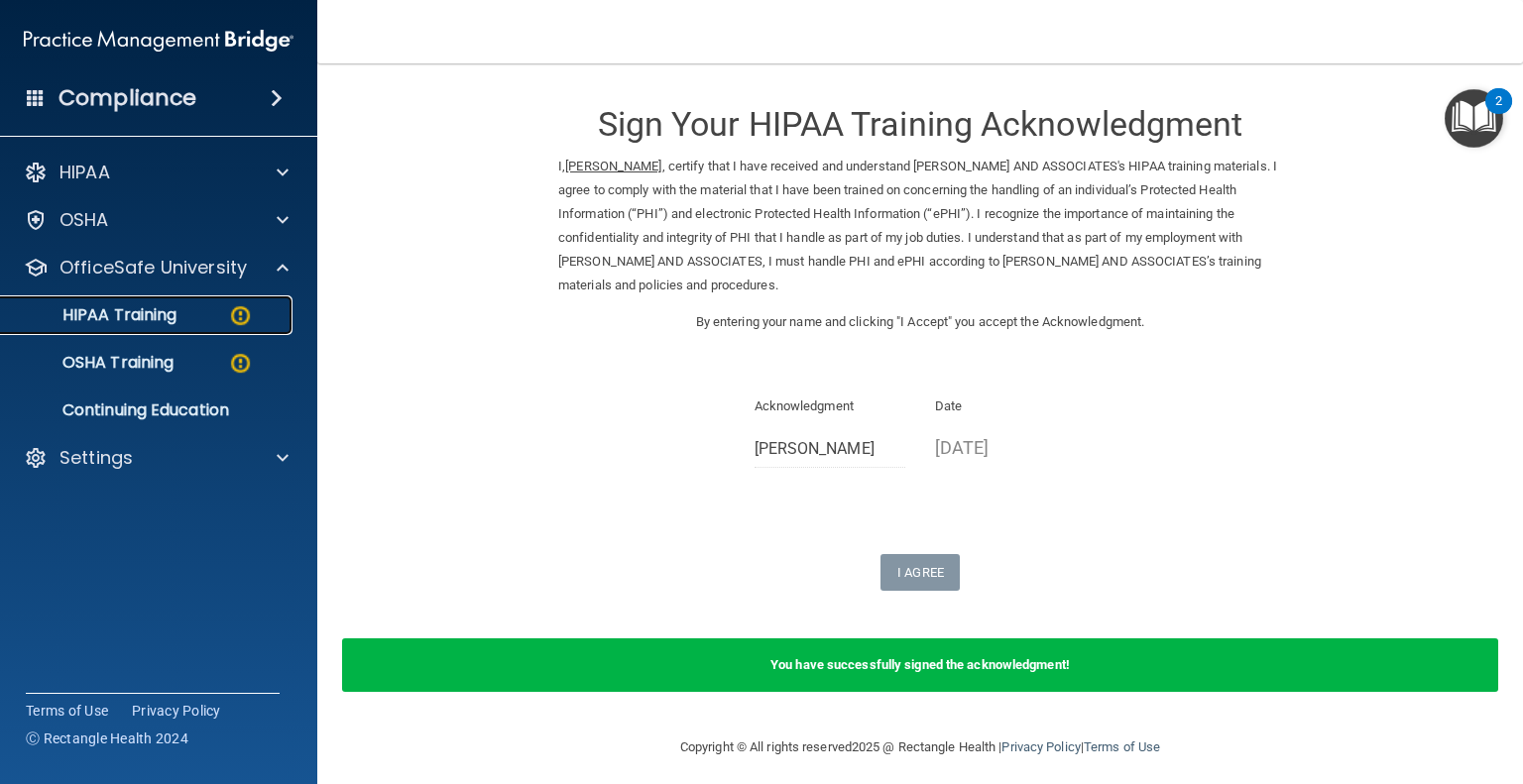 click at bounding box center [240, 315] 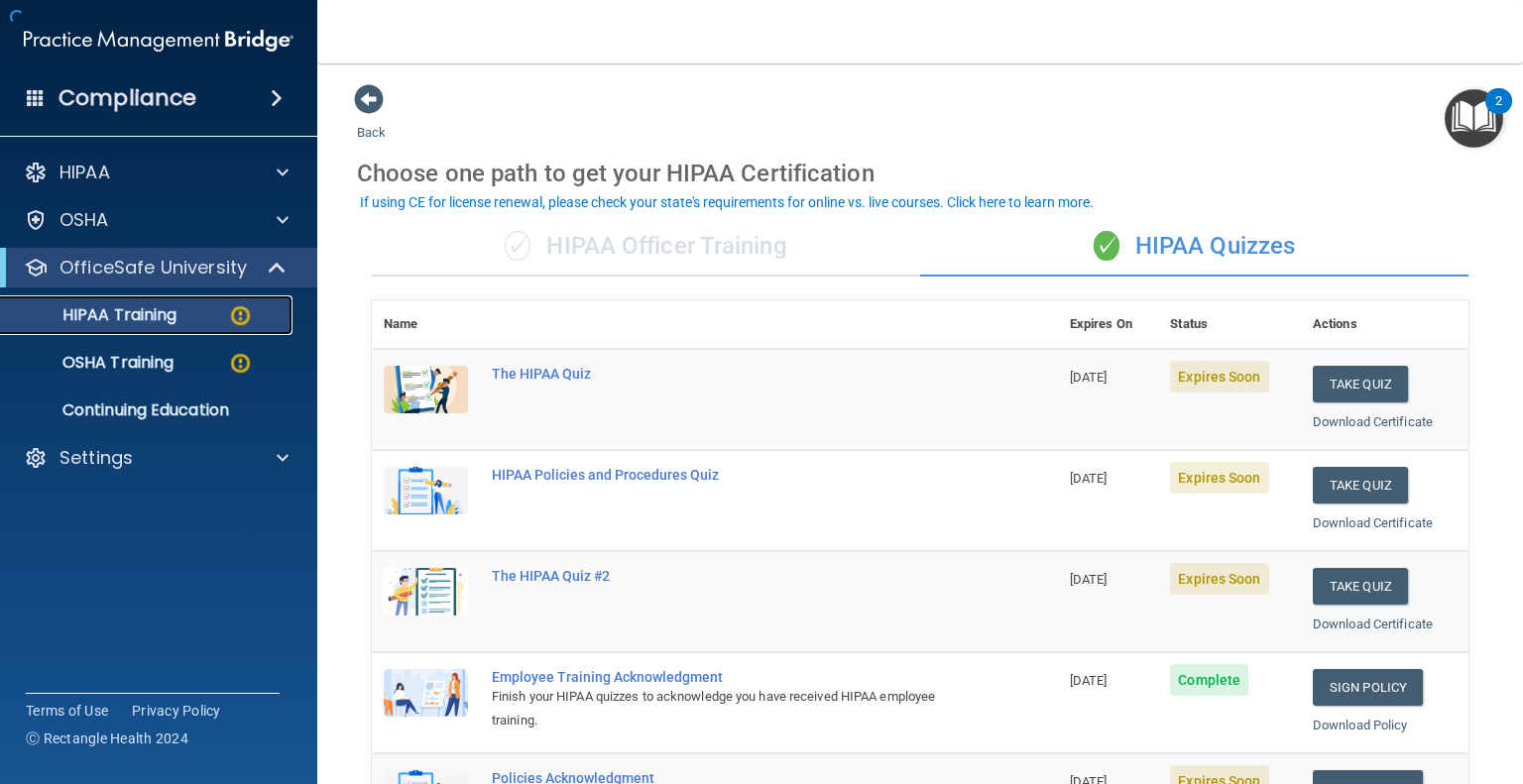 scroll, scrollTop: 198, scrollLeft: 0, axis: vertical 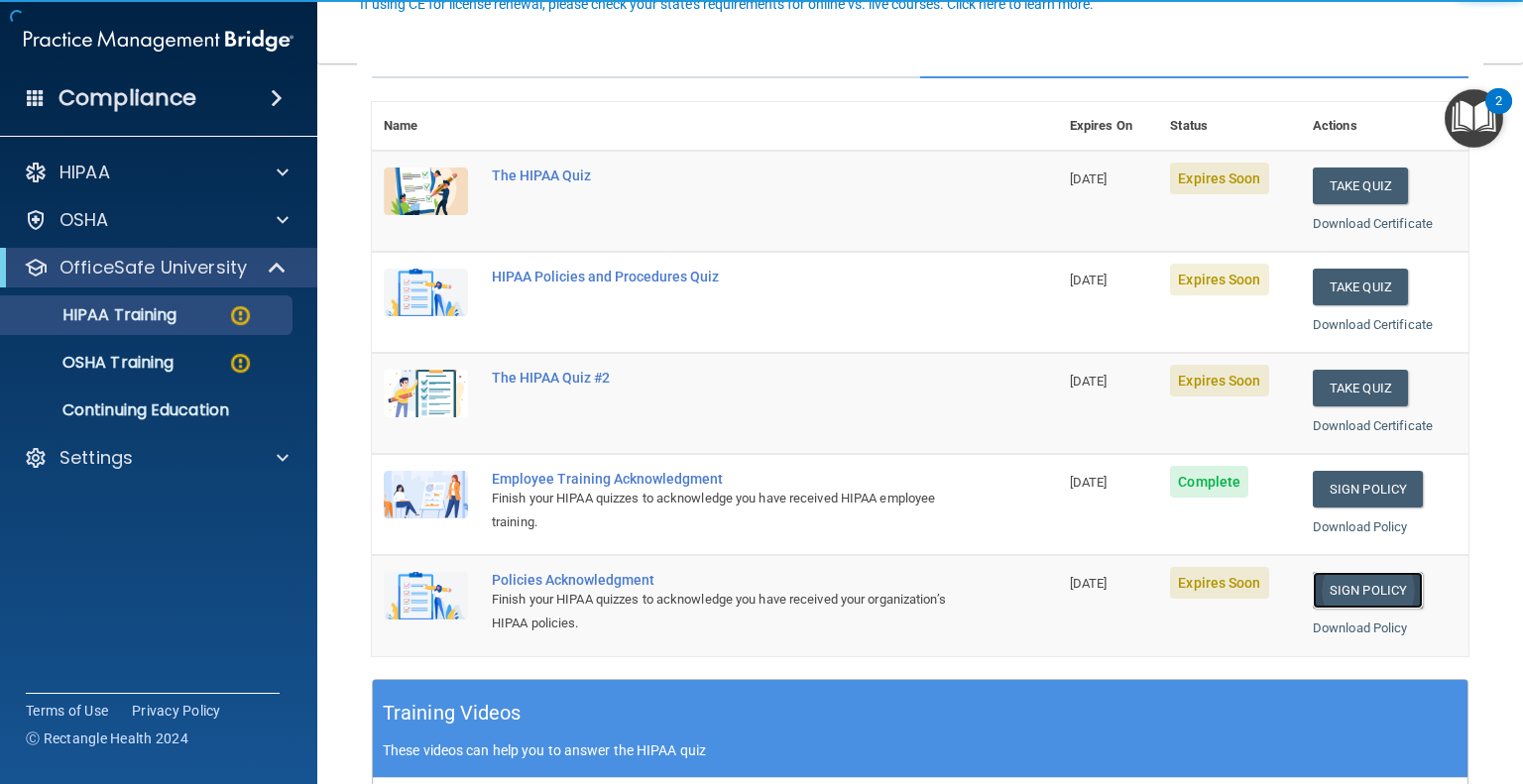 click on "Sign Policy" at bounding box center [1367, 590] 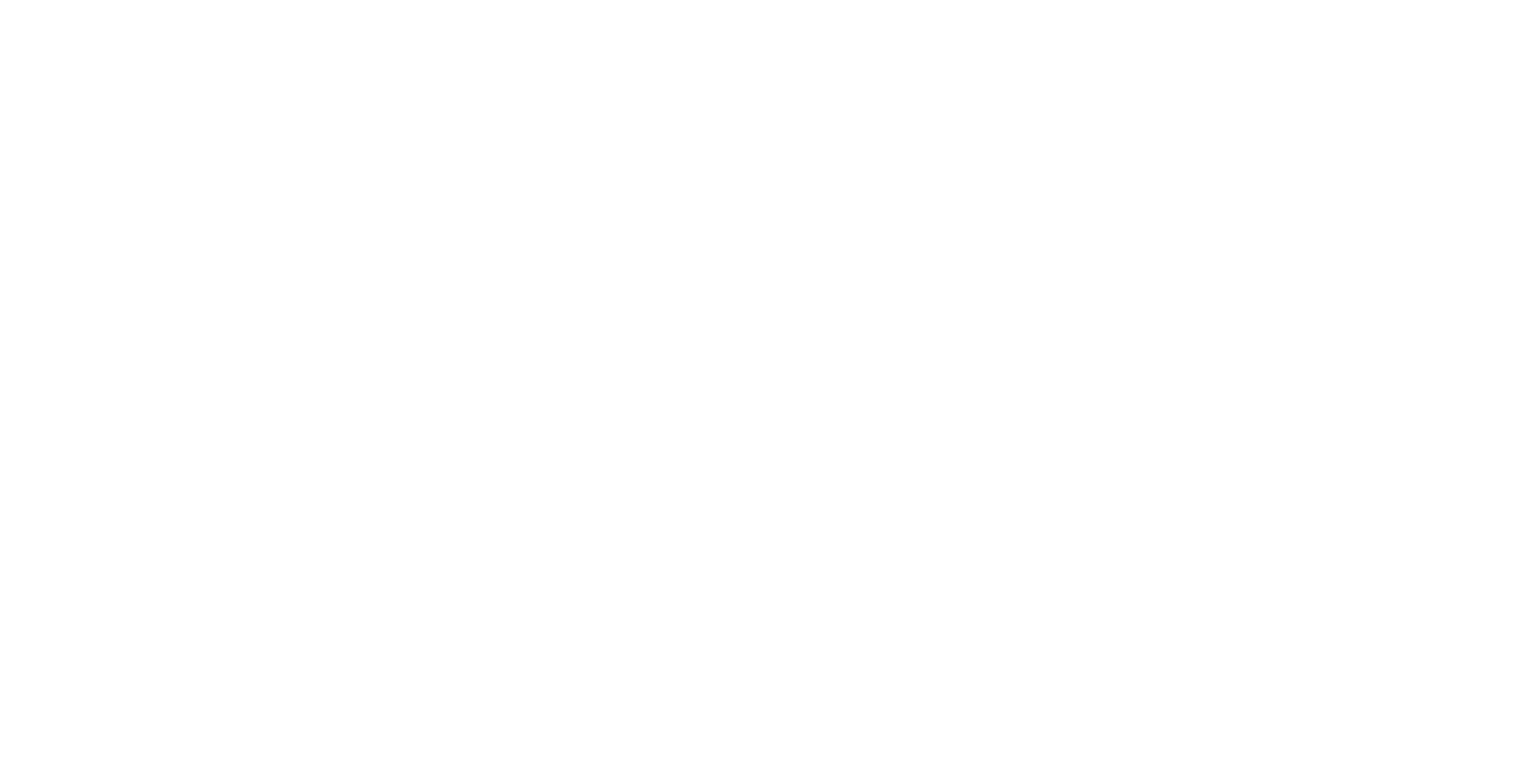 scroll, scrollTop: 0, scrollLeft: 0, axis: both 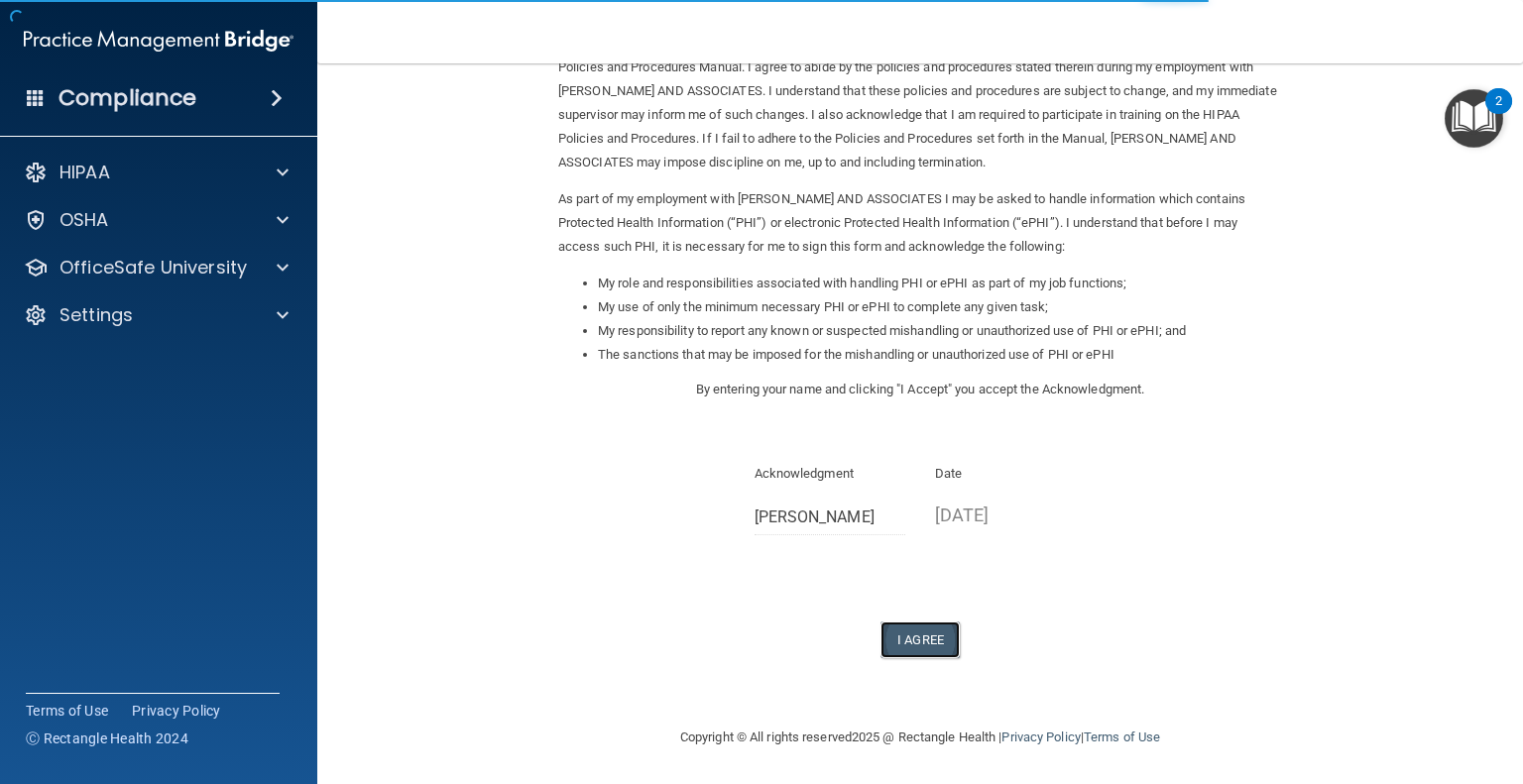 click on "I Agree" at bounding box center [920, 639] 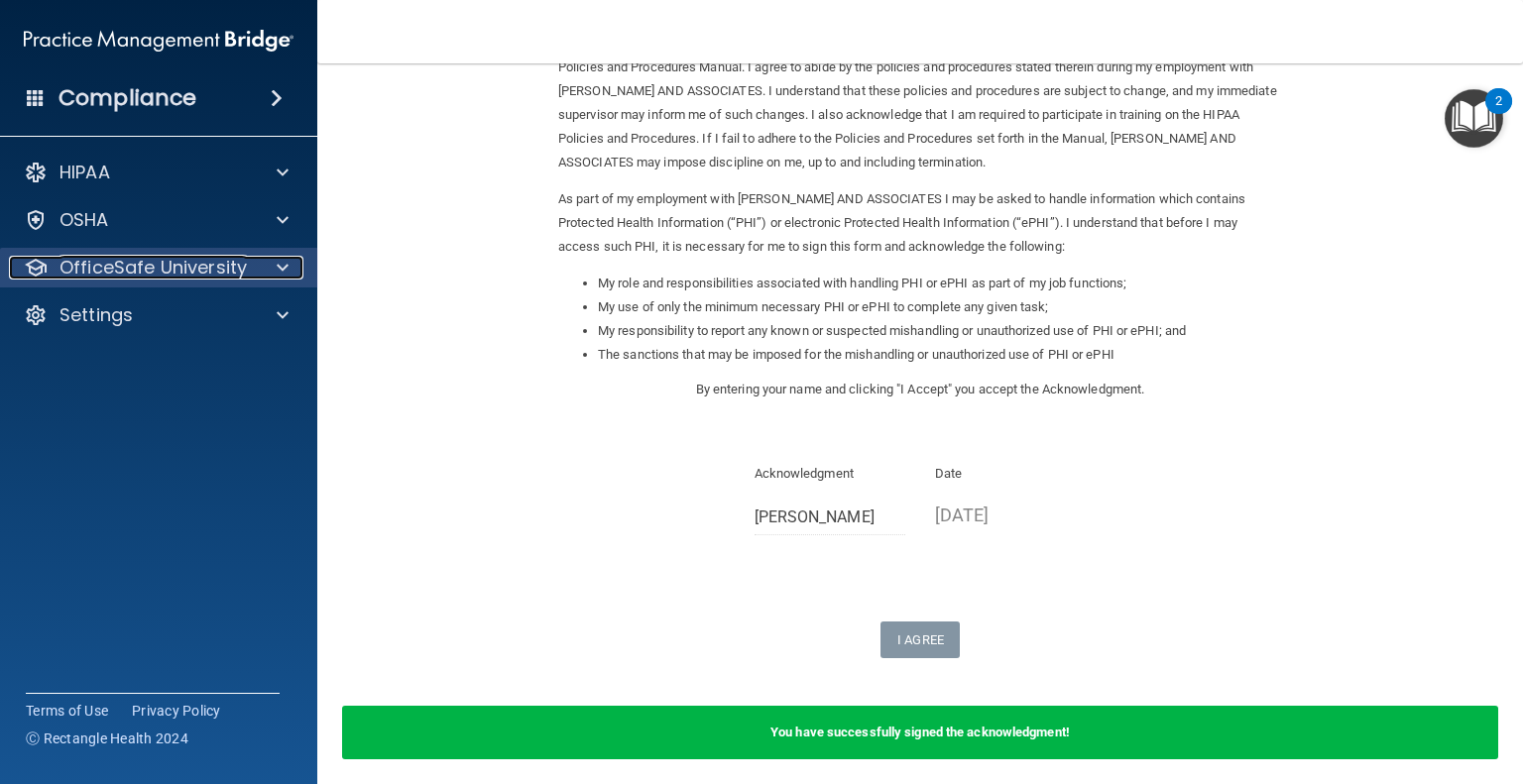 click on "OfficeSafe University" at bounding box center [153, 268] 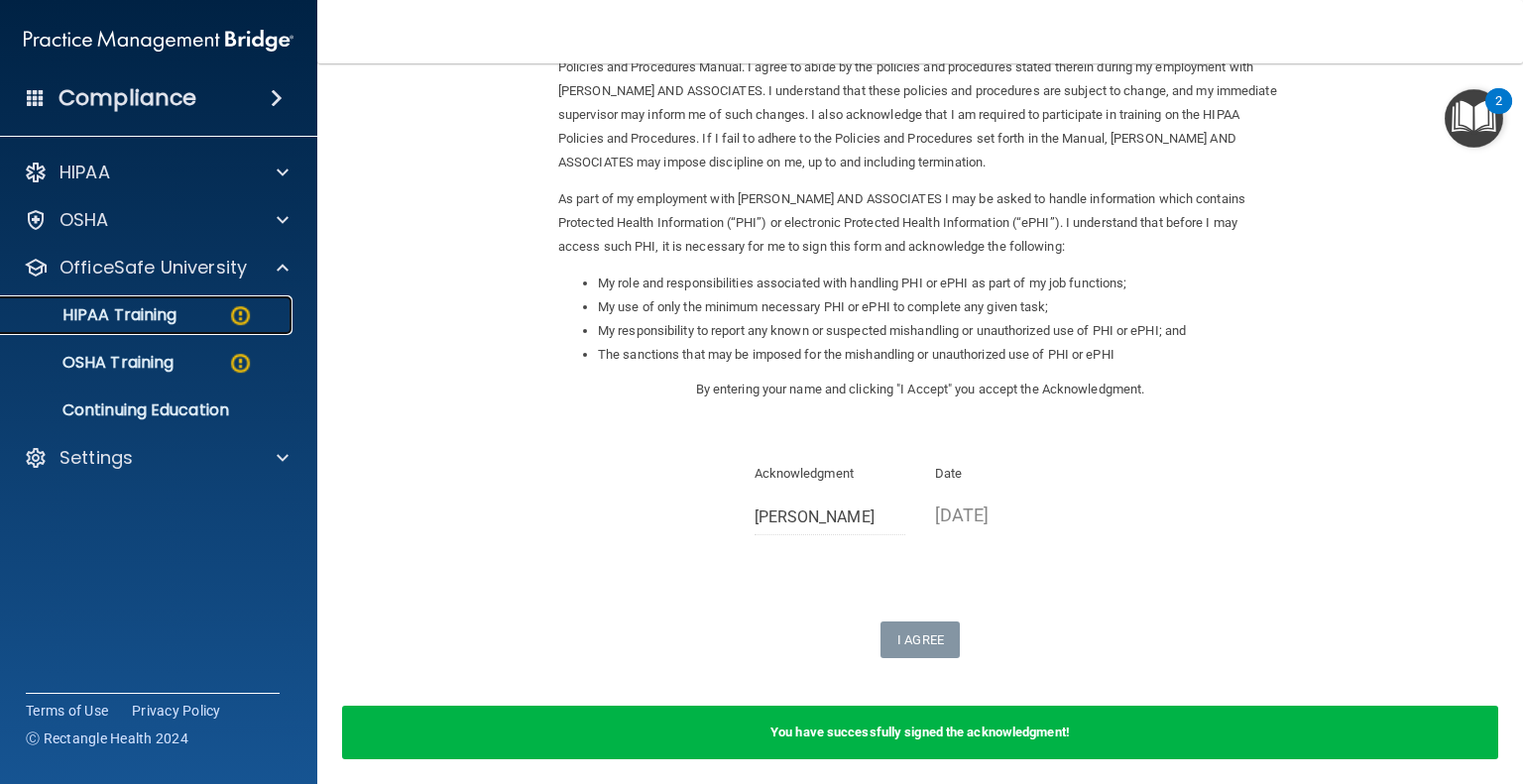 click on "HIPAA Training" at bounding box center (148, 315) 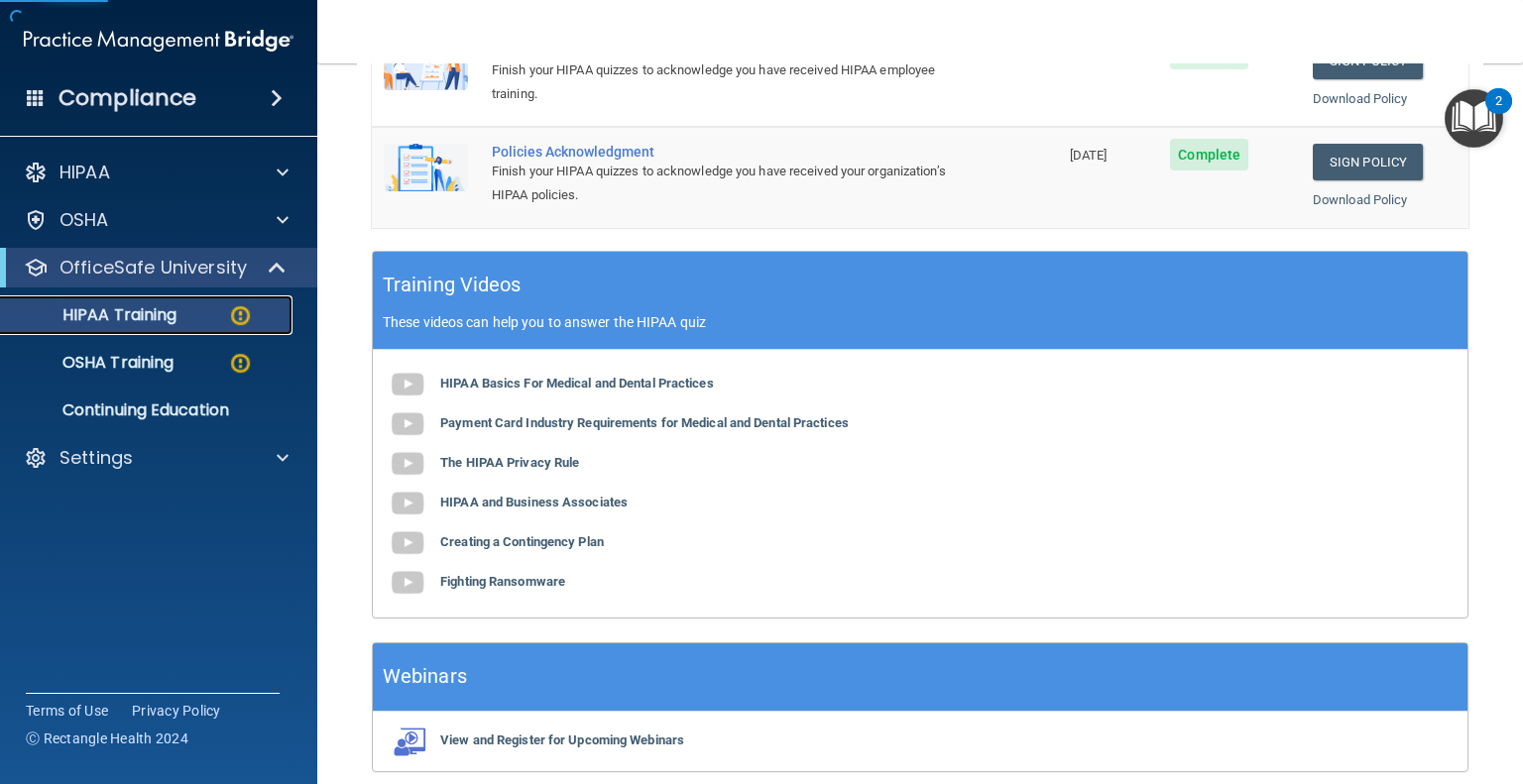scroll, scrollTop: 32, scrollLeft: 0, axis: vertical 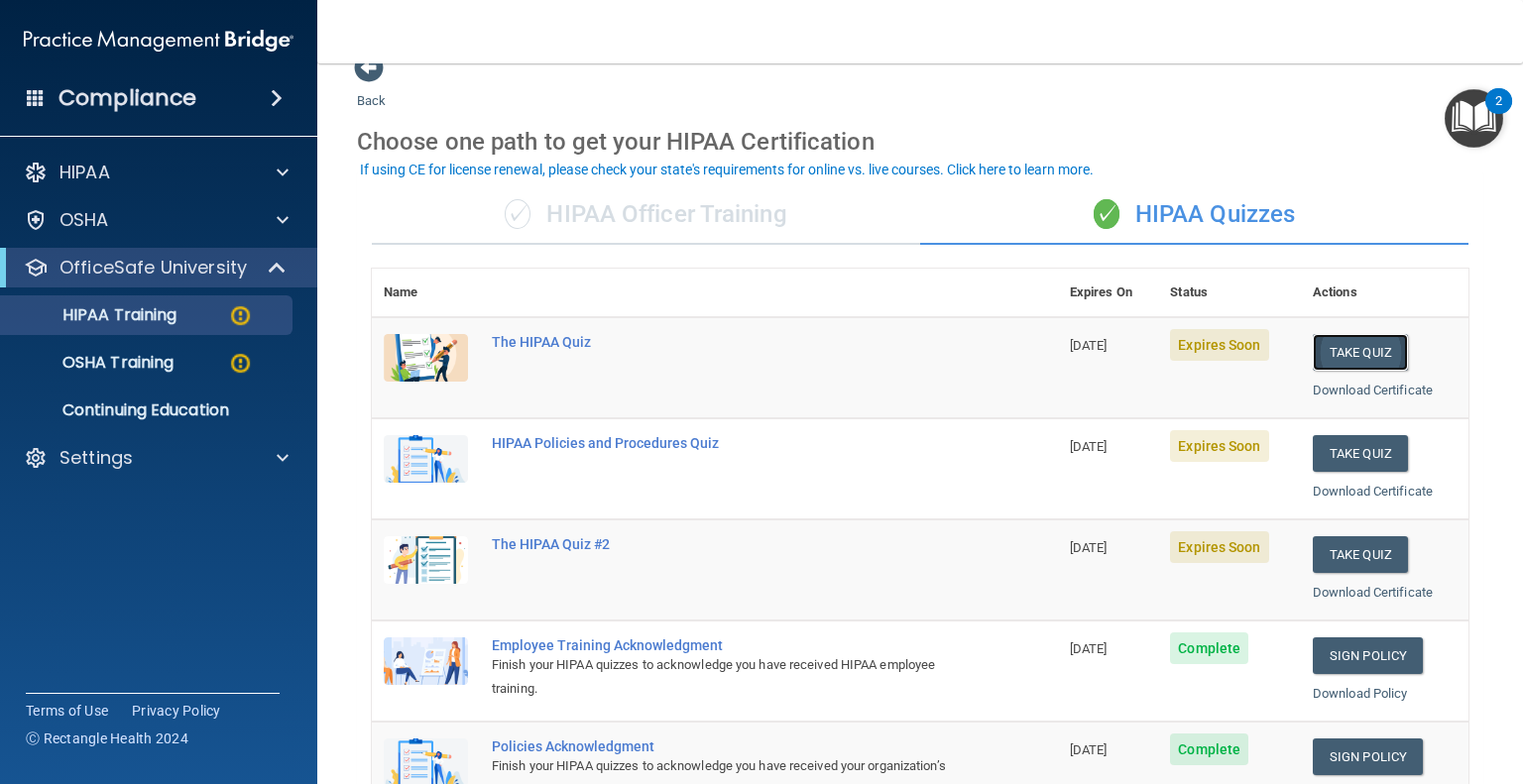 click on "Take Quiz" at bounding box center [1360, 352] 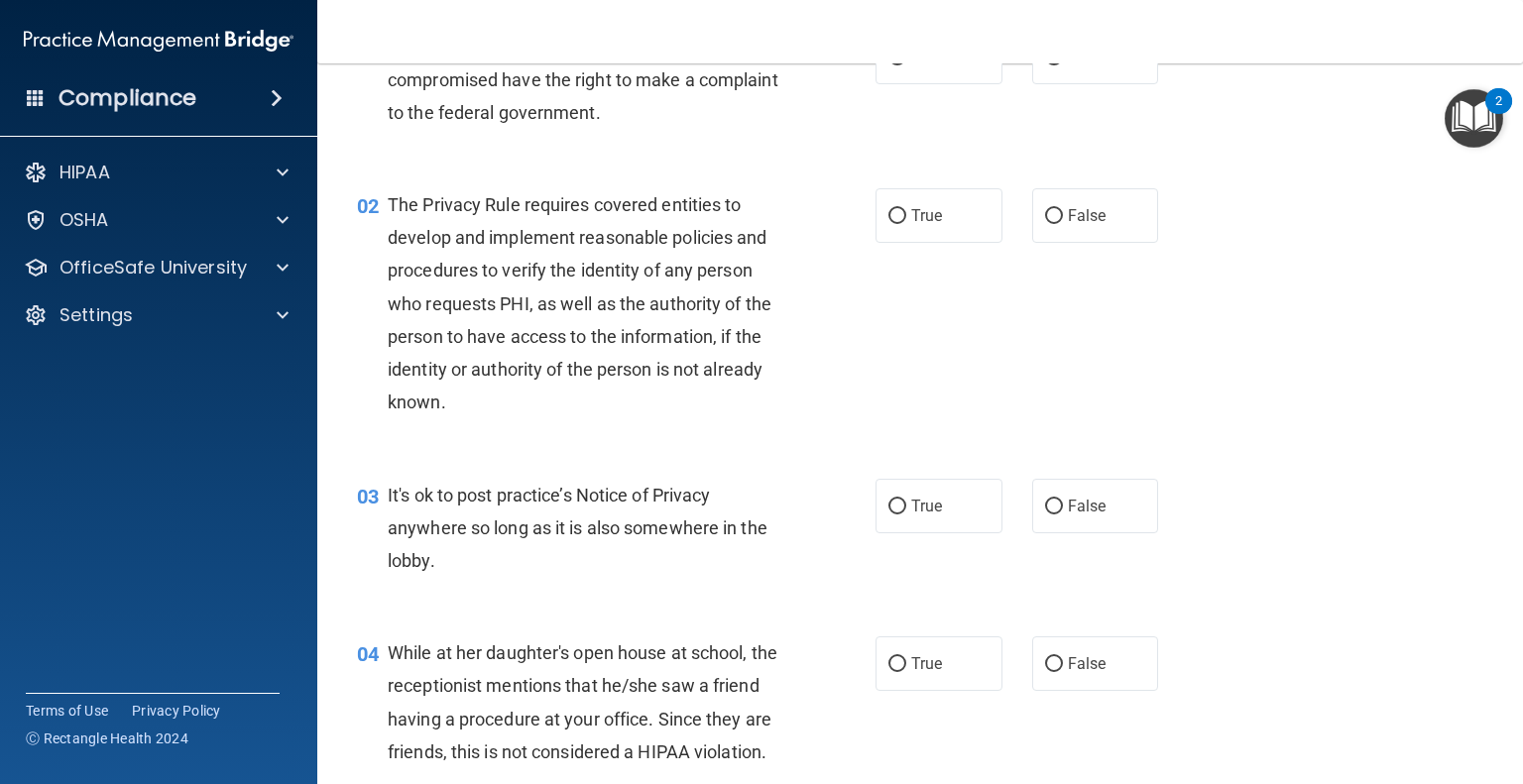 scroll, scrollTop: 0, scrollLeft: 0, axis: both 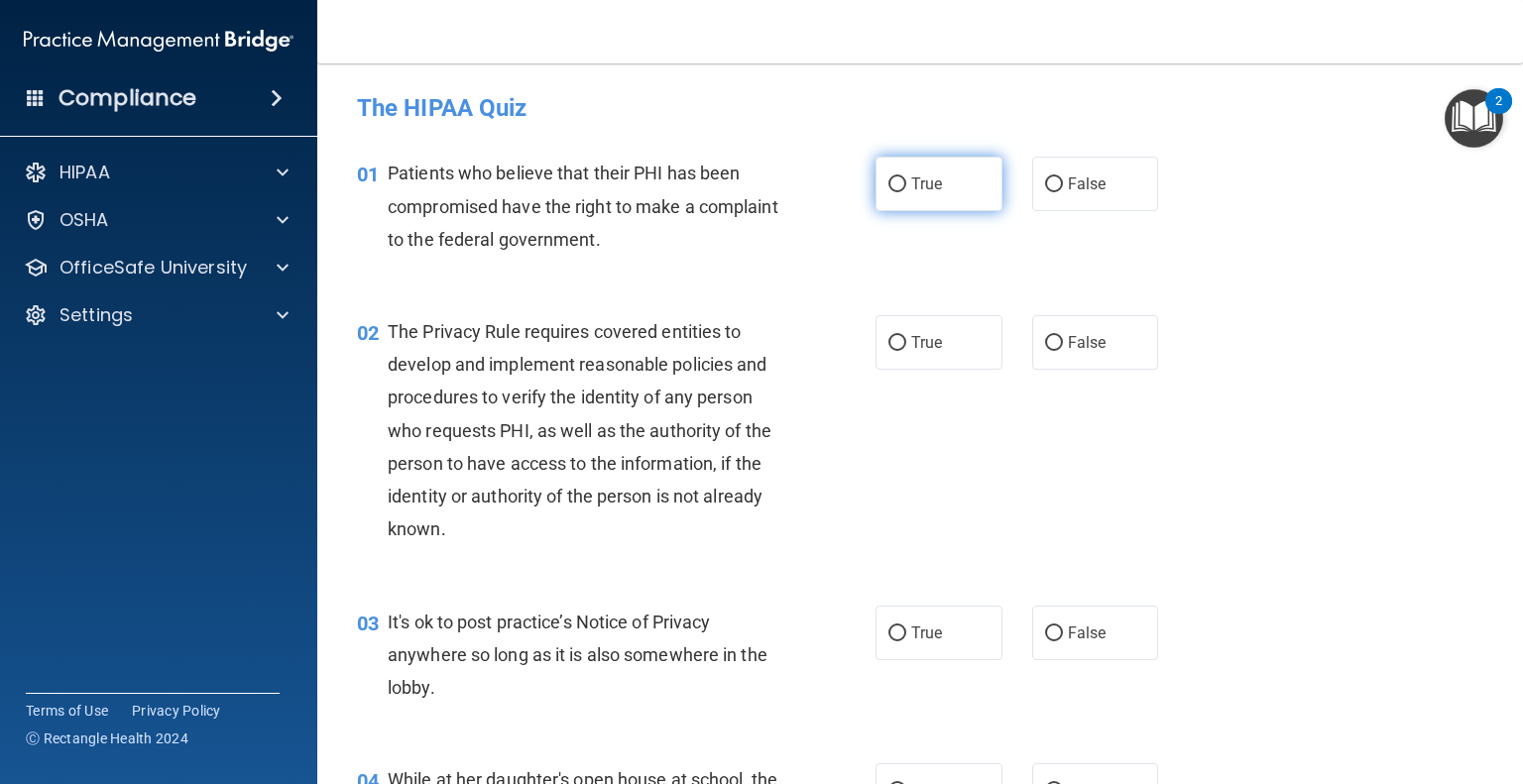 click on "True" at bounding box center [926, 183] 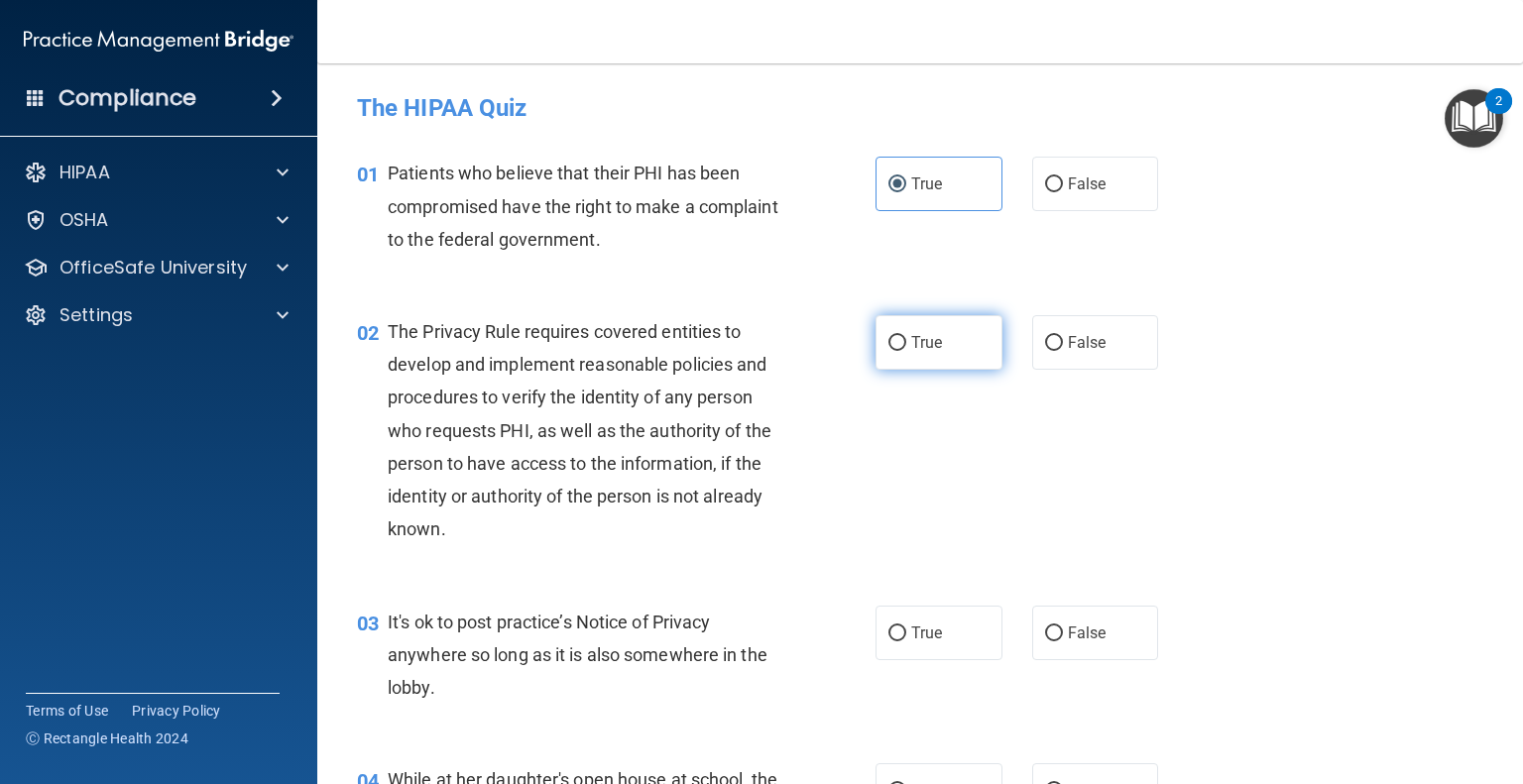 click on "True" at bounding box center (897, 343) 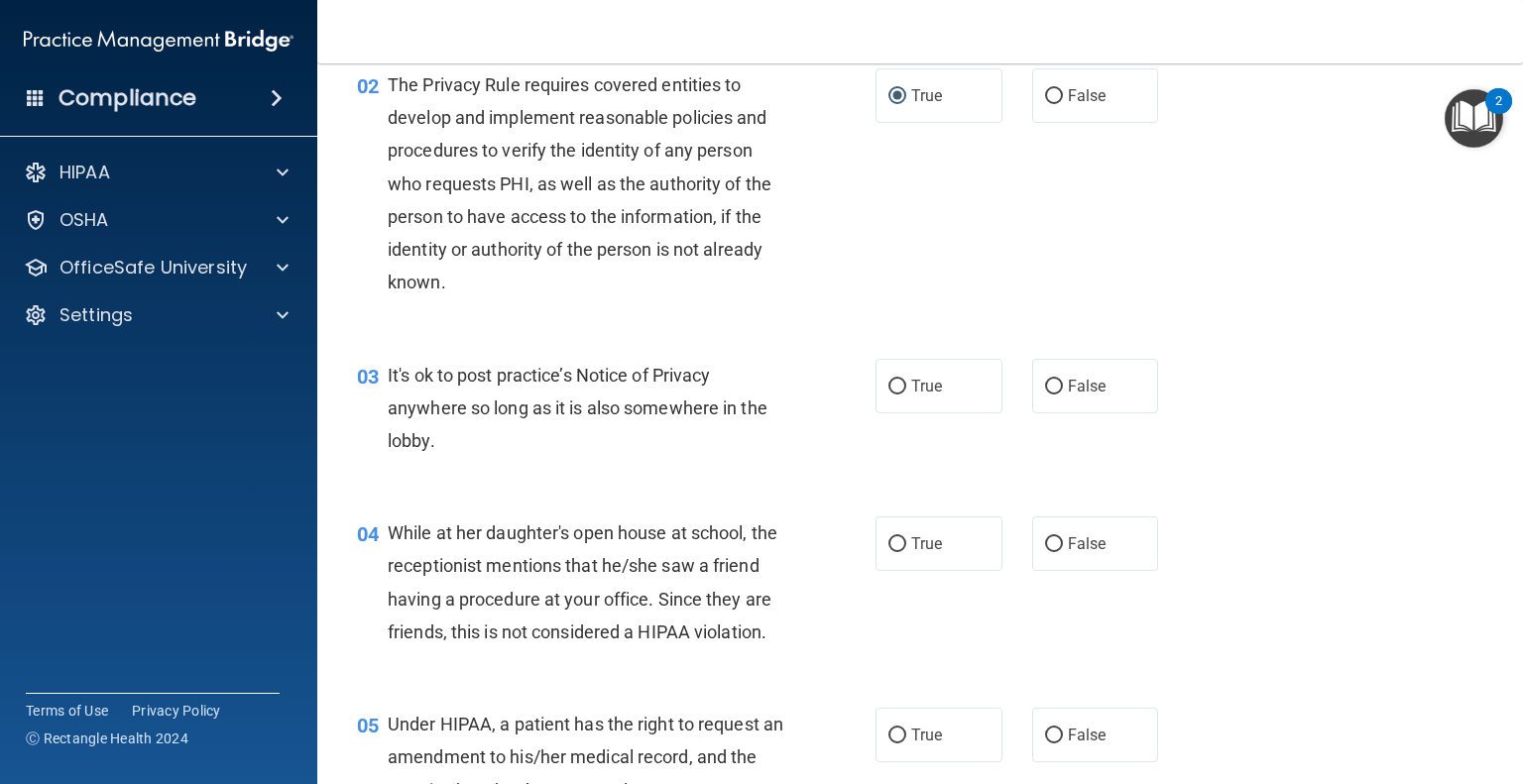 scroll, scrollTop: 297, scrollLeft: 0, axis: vertical 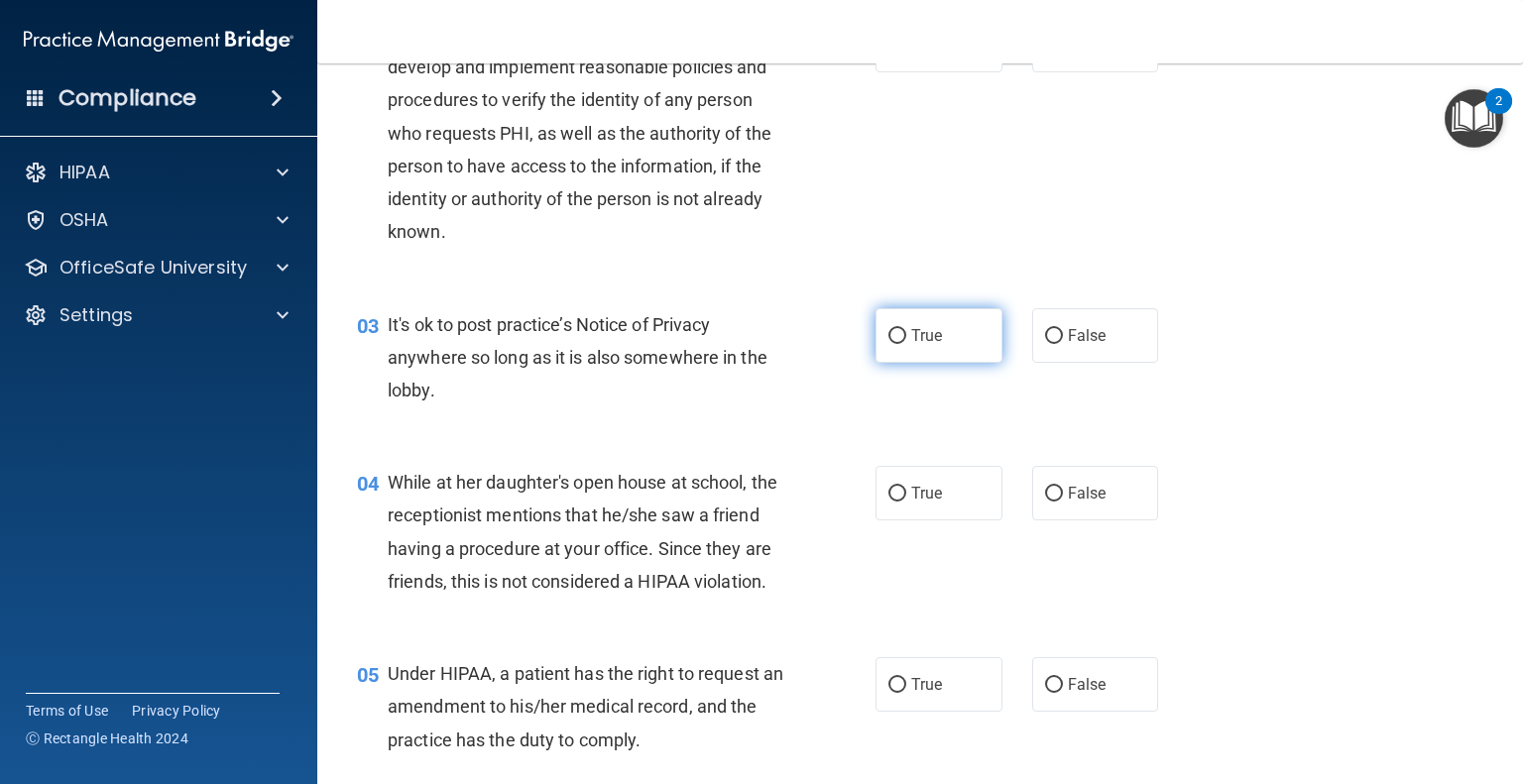 click on "True" at bounding box center [926, 335] 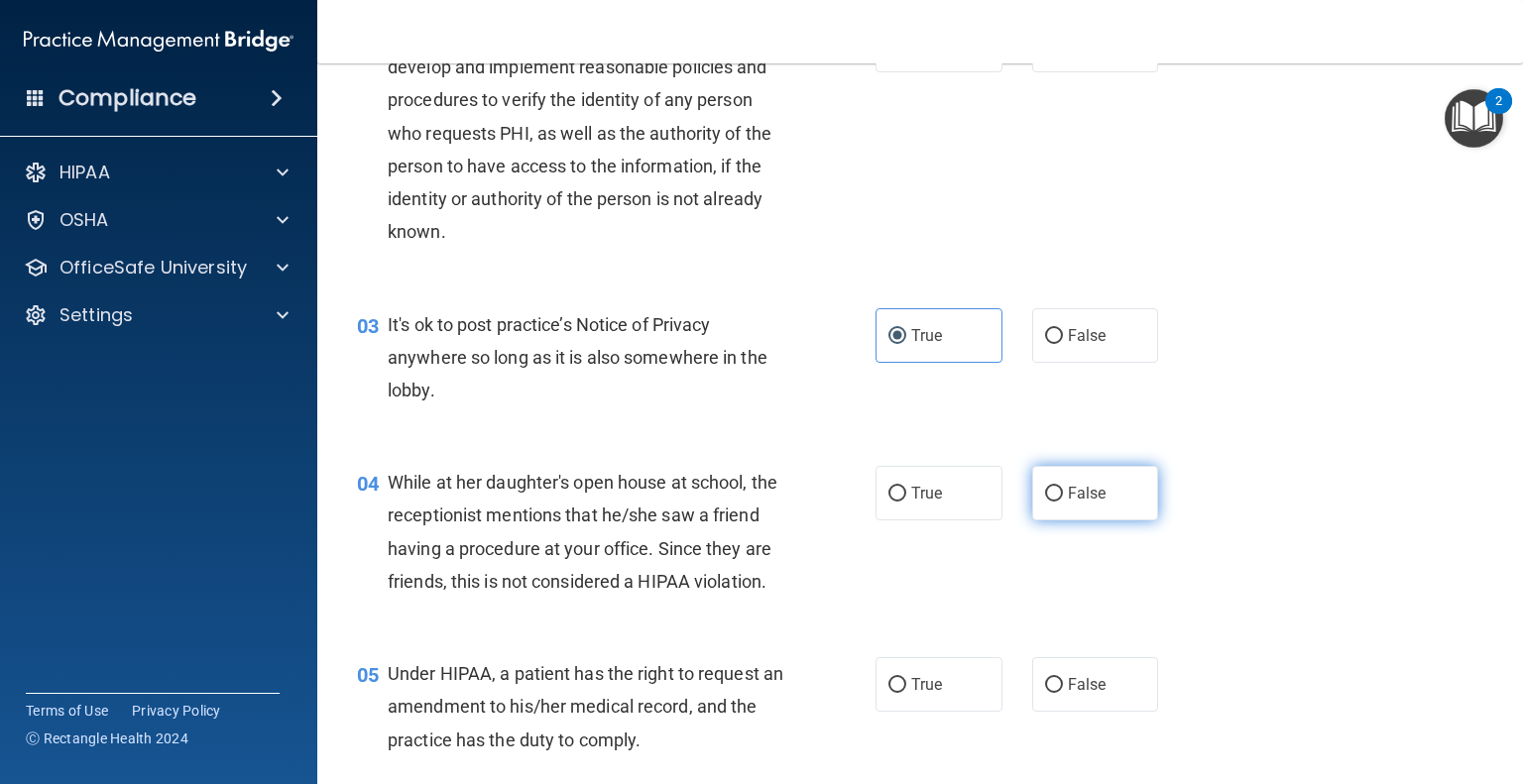 click on "False" at bounding box center [1096, 493] 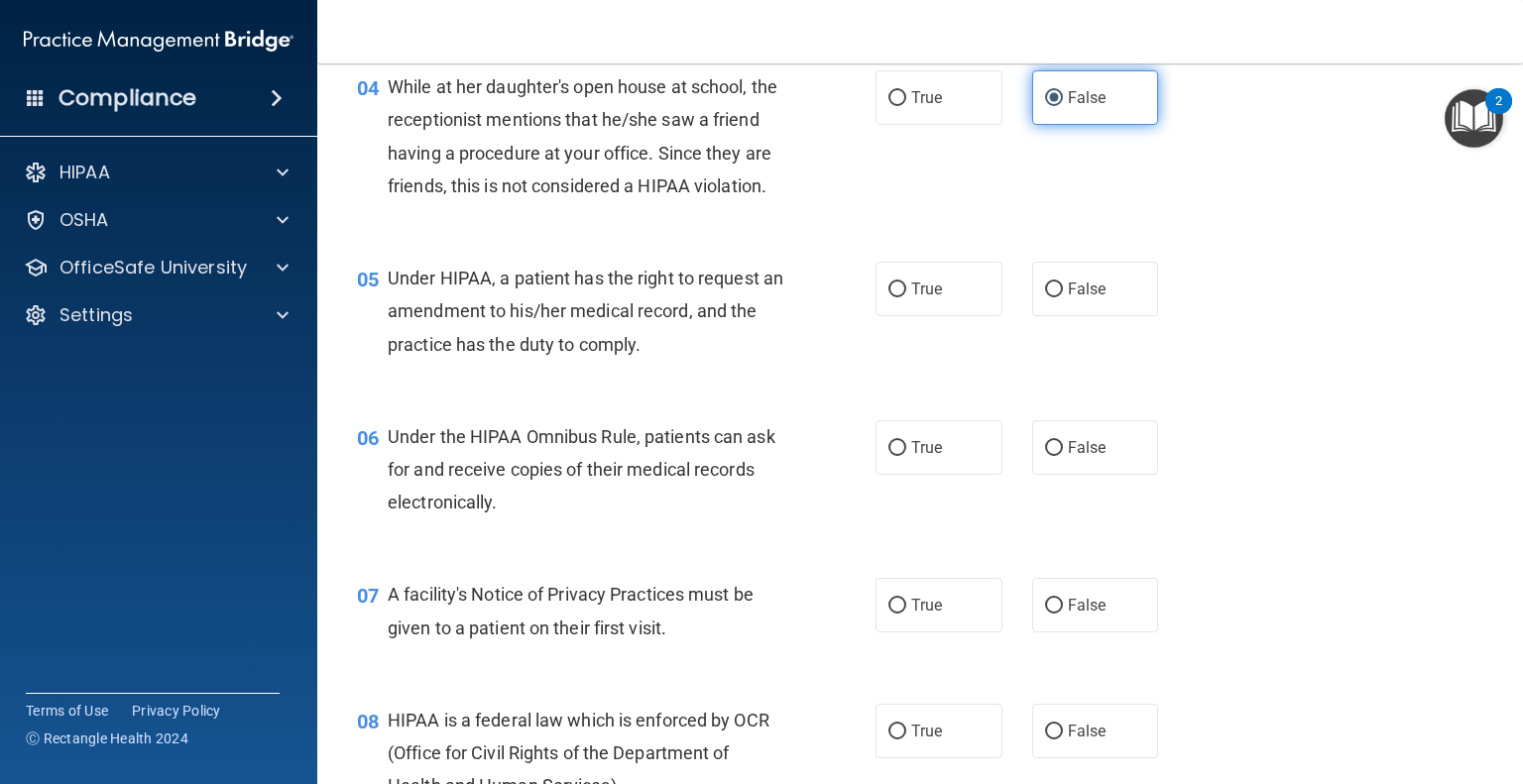 scroll, scrollTop: 694, scrollLeft: 0, axis: vertical 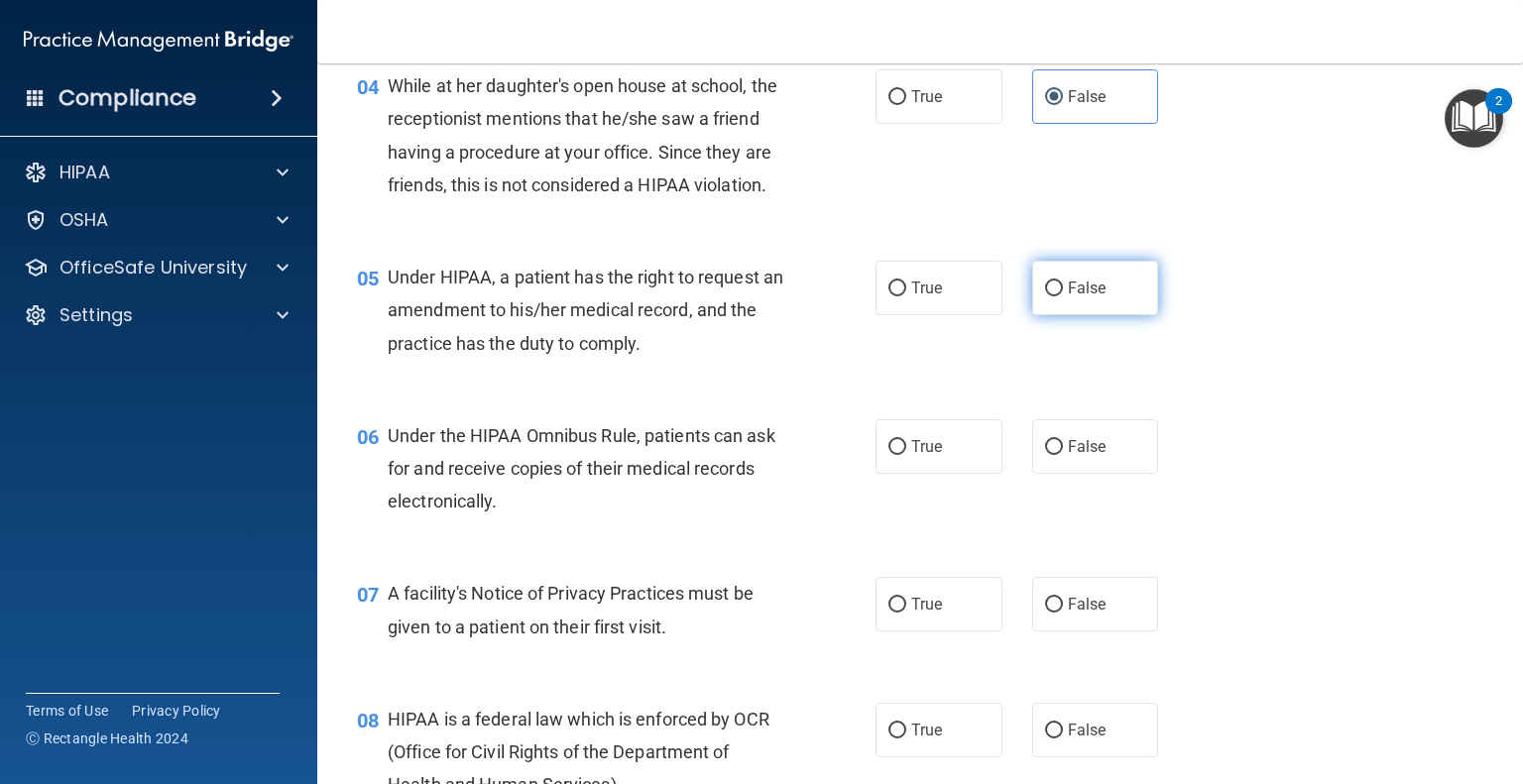 click on "False" at bounding box center (1087, 287) 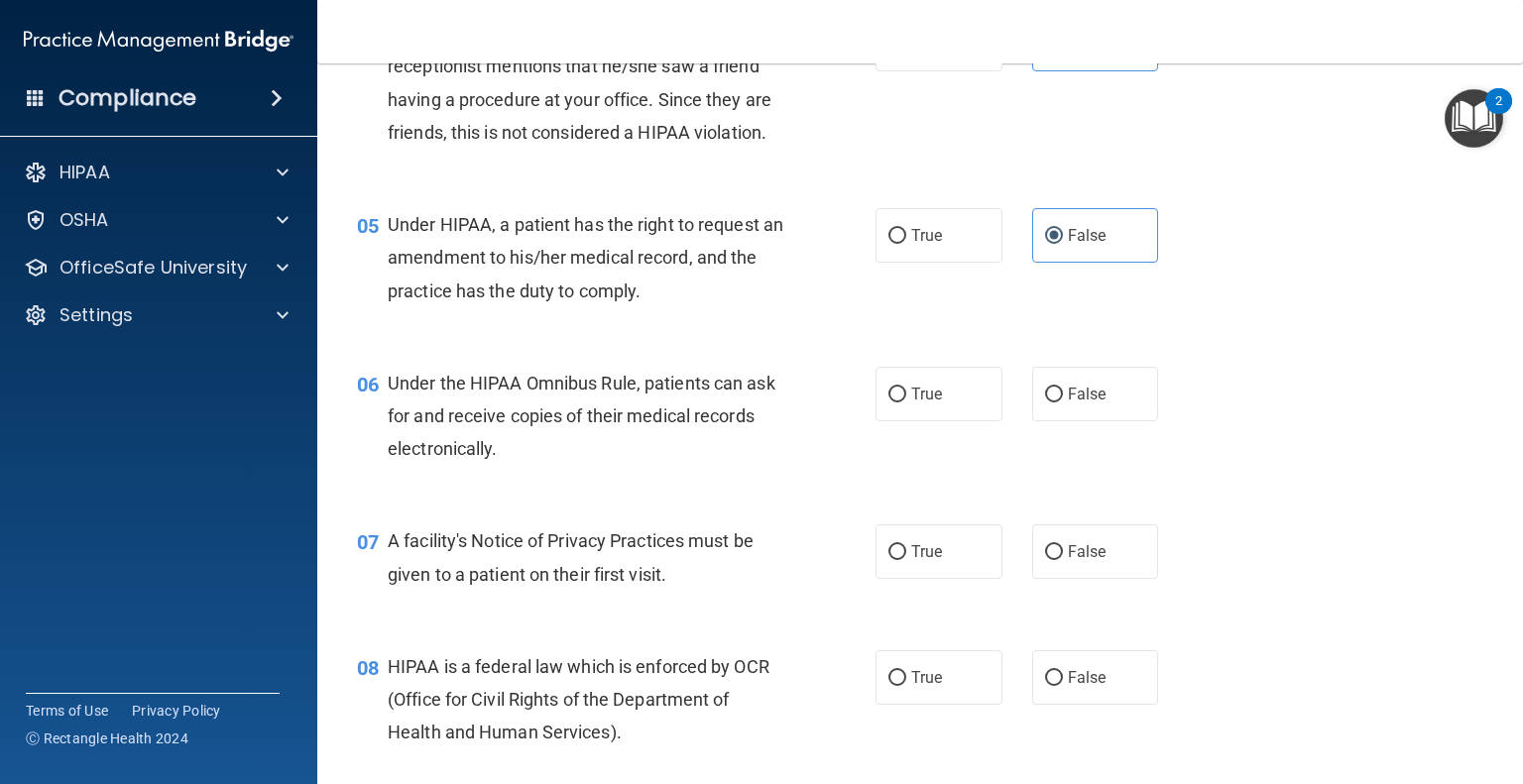 scroll, scrollTop: 793, scrollLeft: 0, axis: vertical 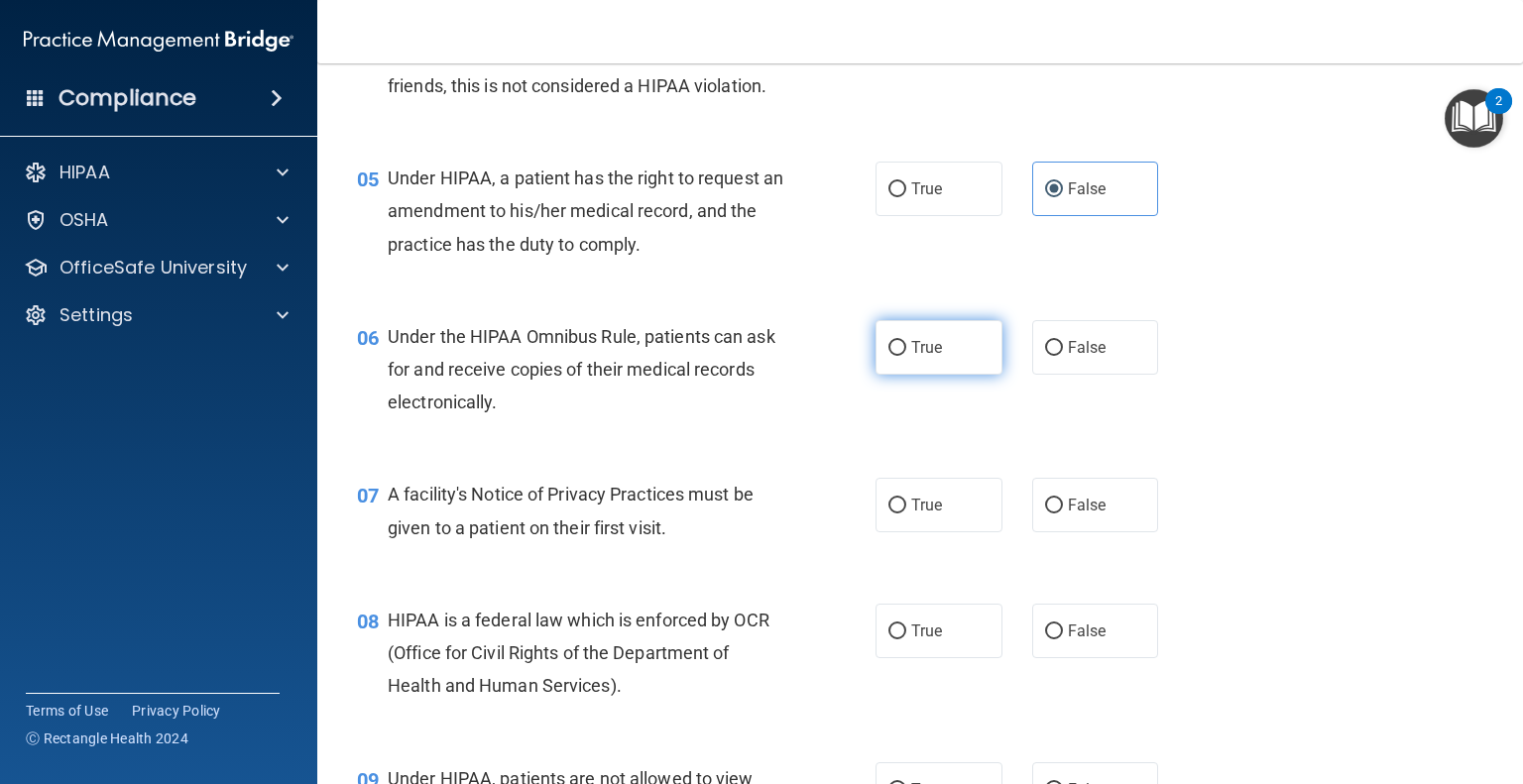 click on "True" at bounding box center (939, 347) 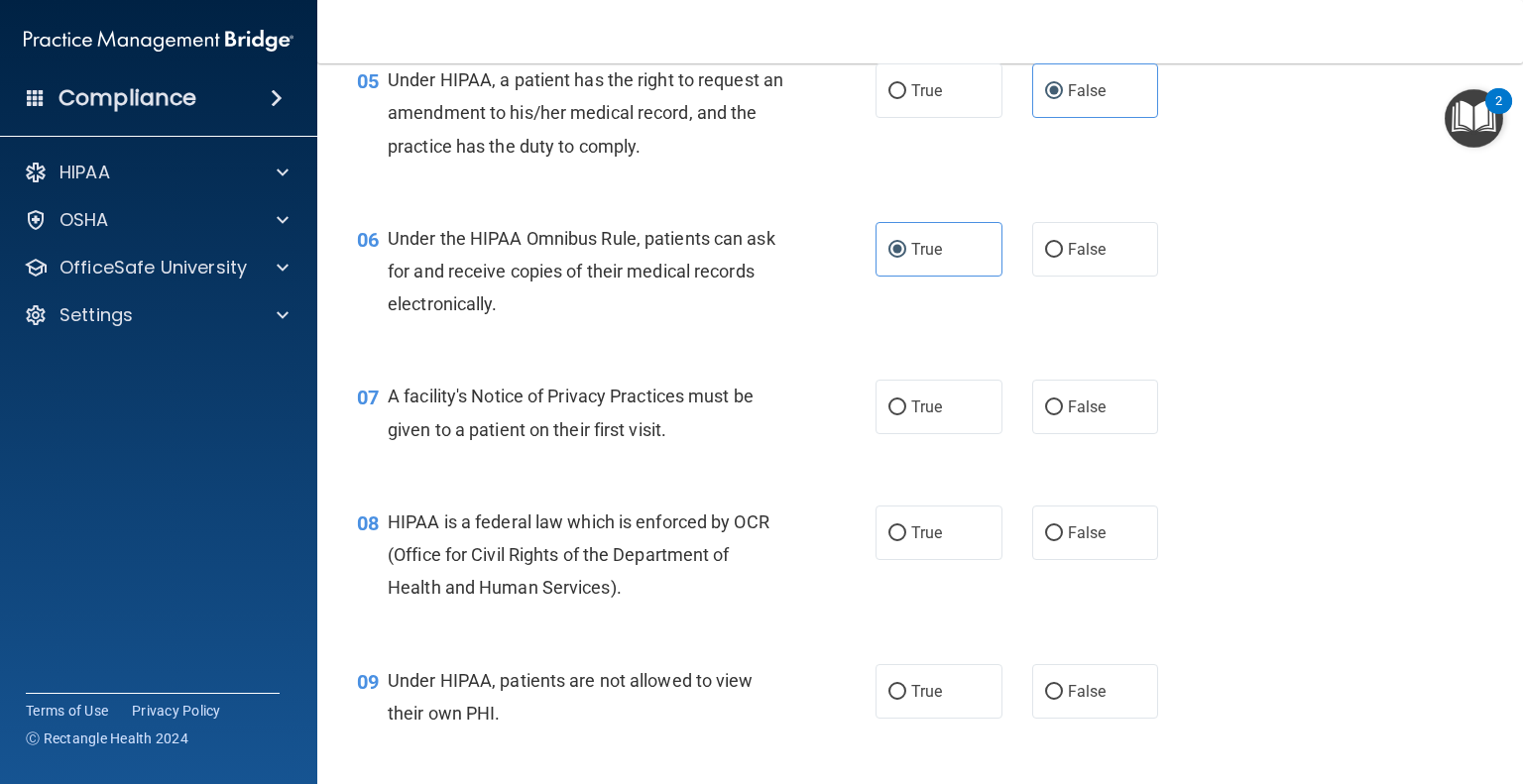 scroll, scrollTop: 892, scrollLeft: 0, axis: vertical 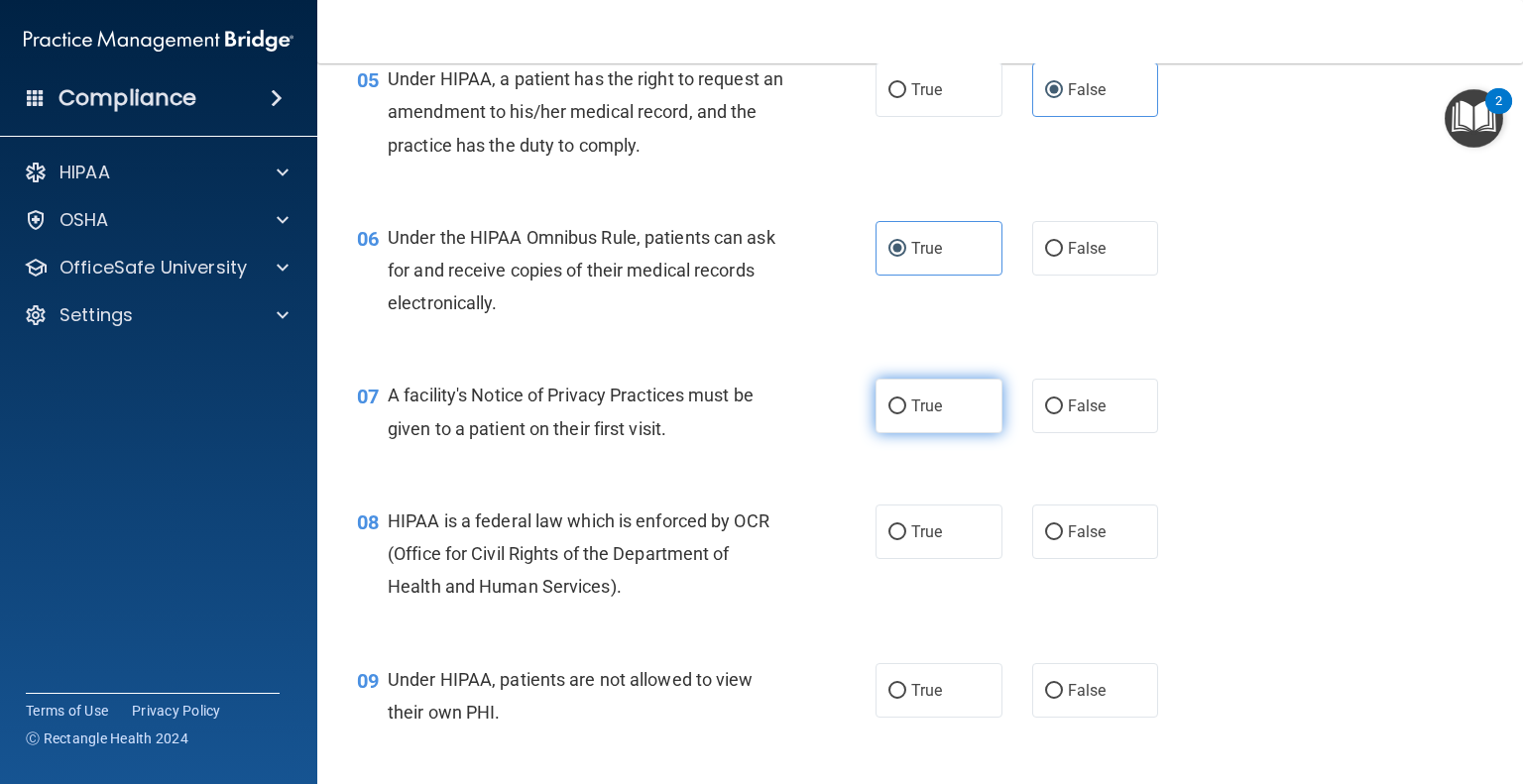 click on "True" at bounding box center (926, 405) 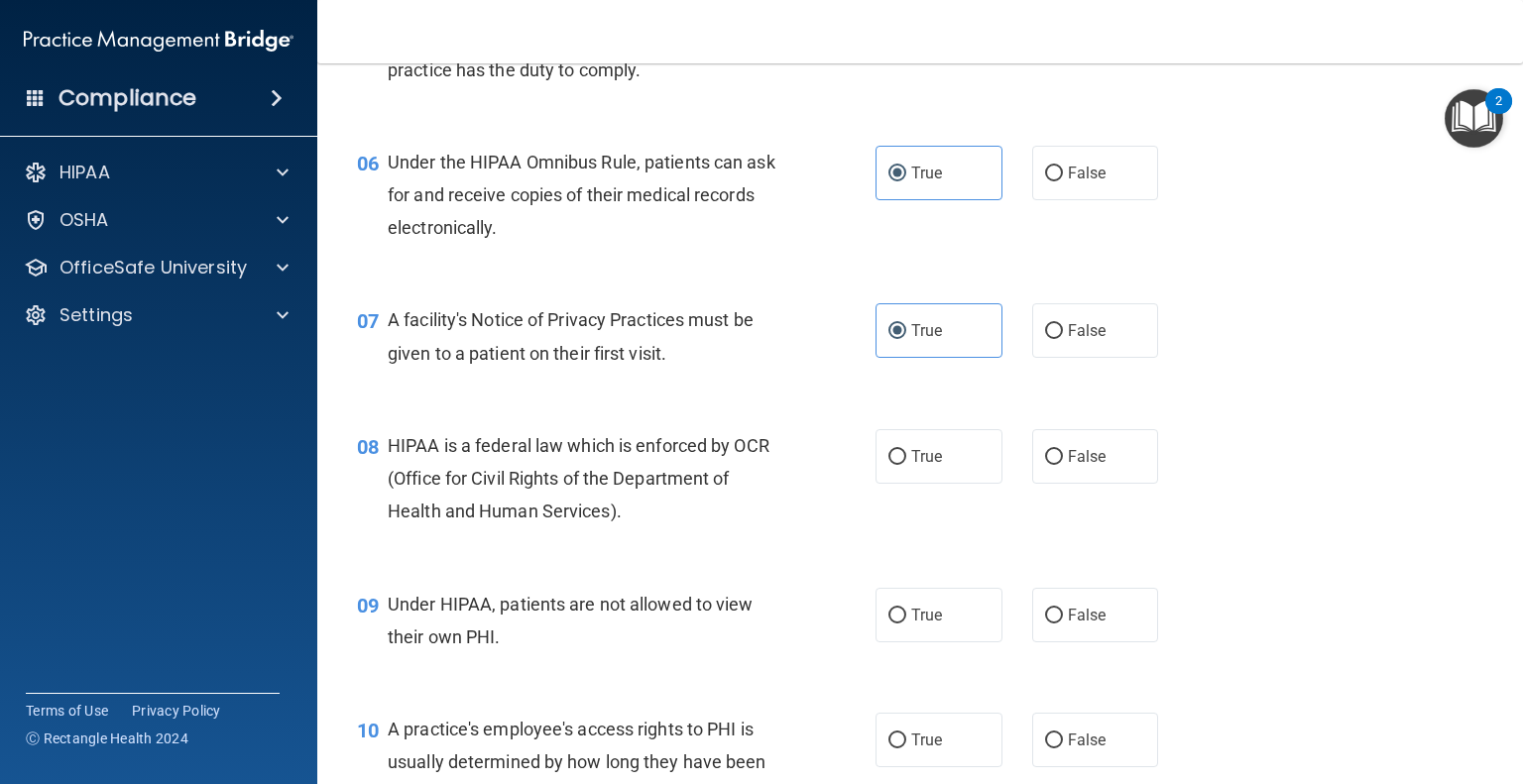 scroll, scrollTop: 1090, scrollLeft: 0, axis: vertical 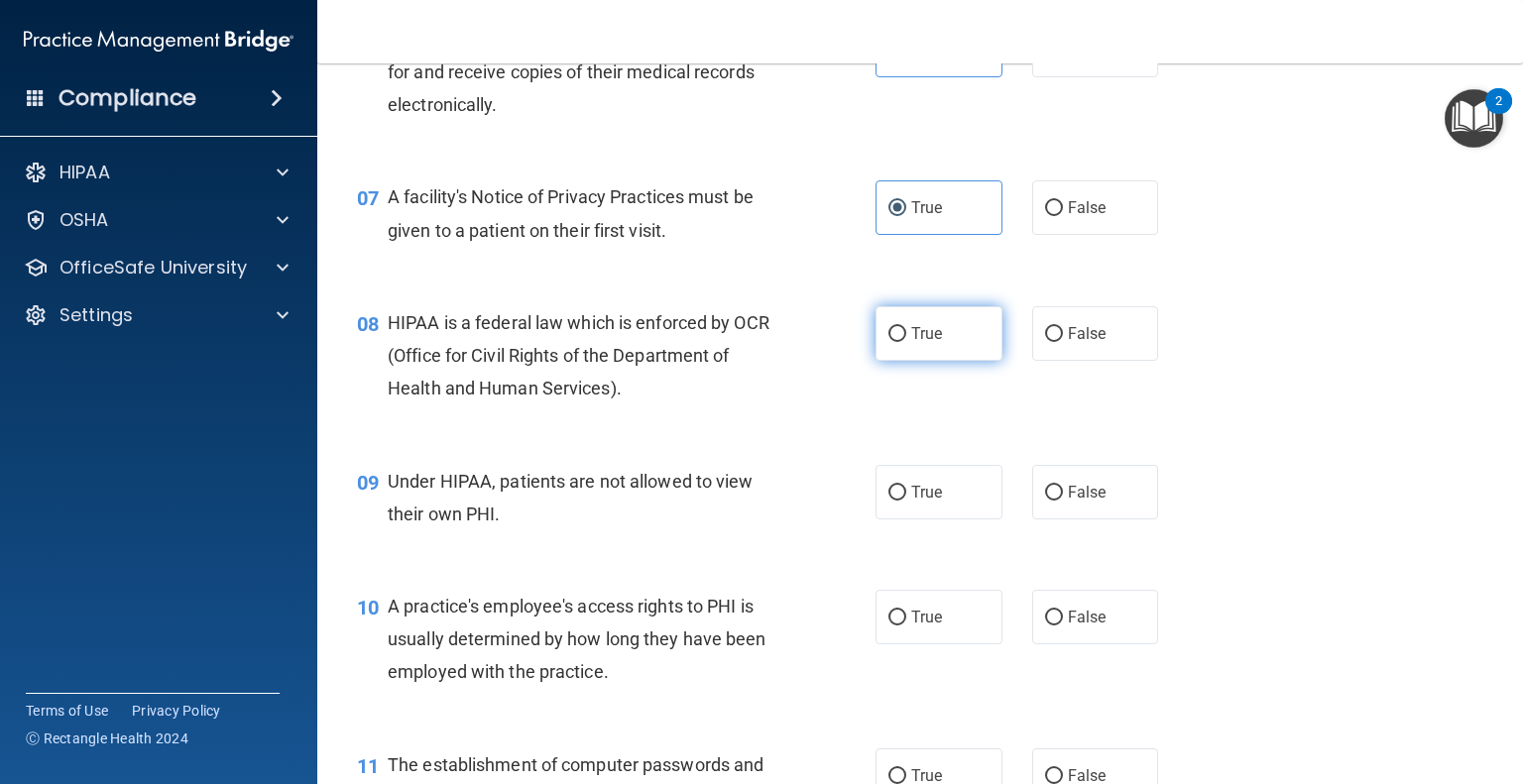 click on "True" at bounding box center (939, 333) 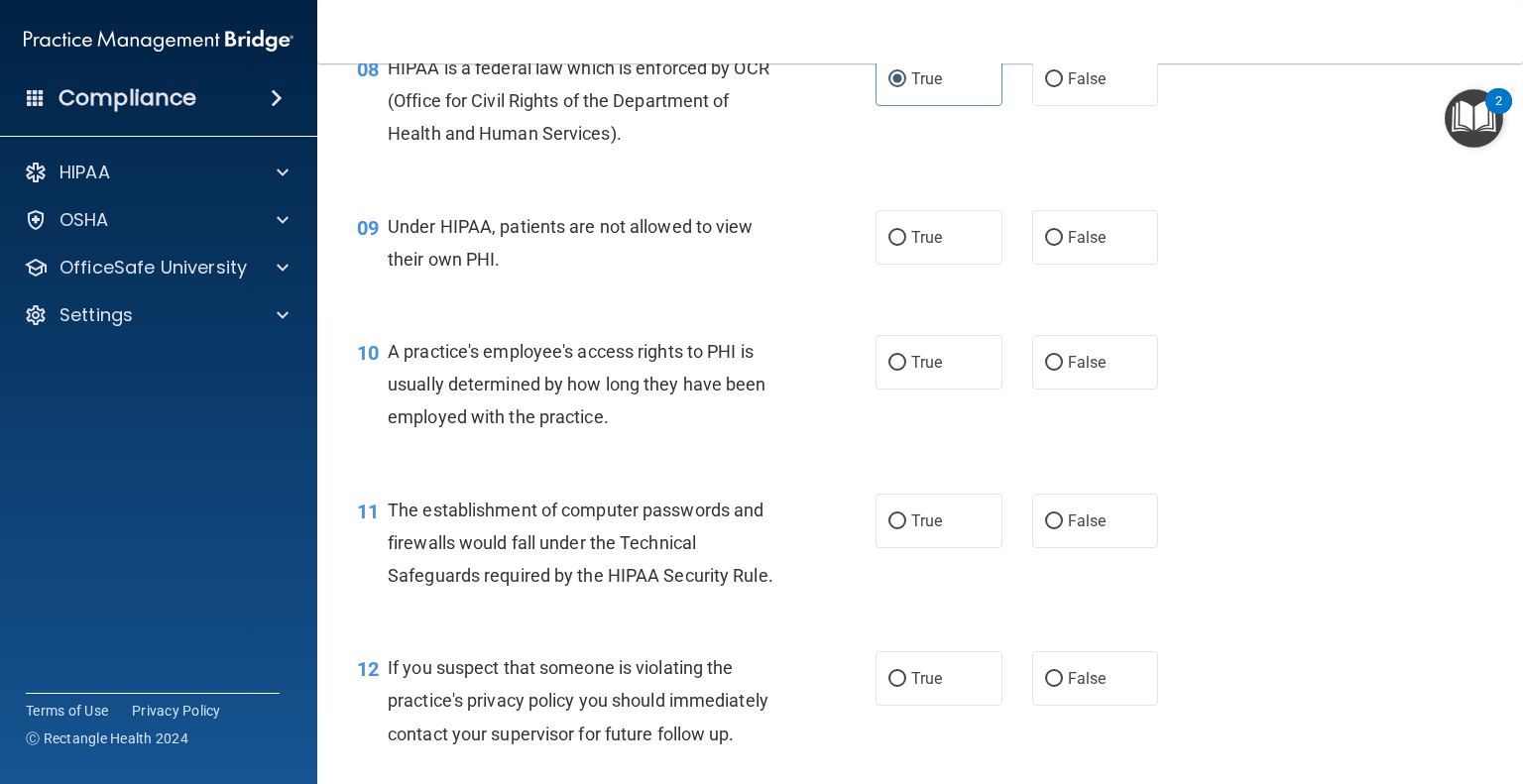 scroll, scrollTop: 1388, scrollLeft: 0, axis: vertical 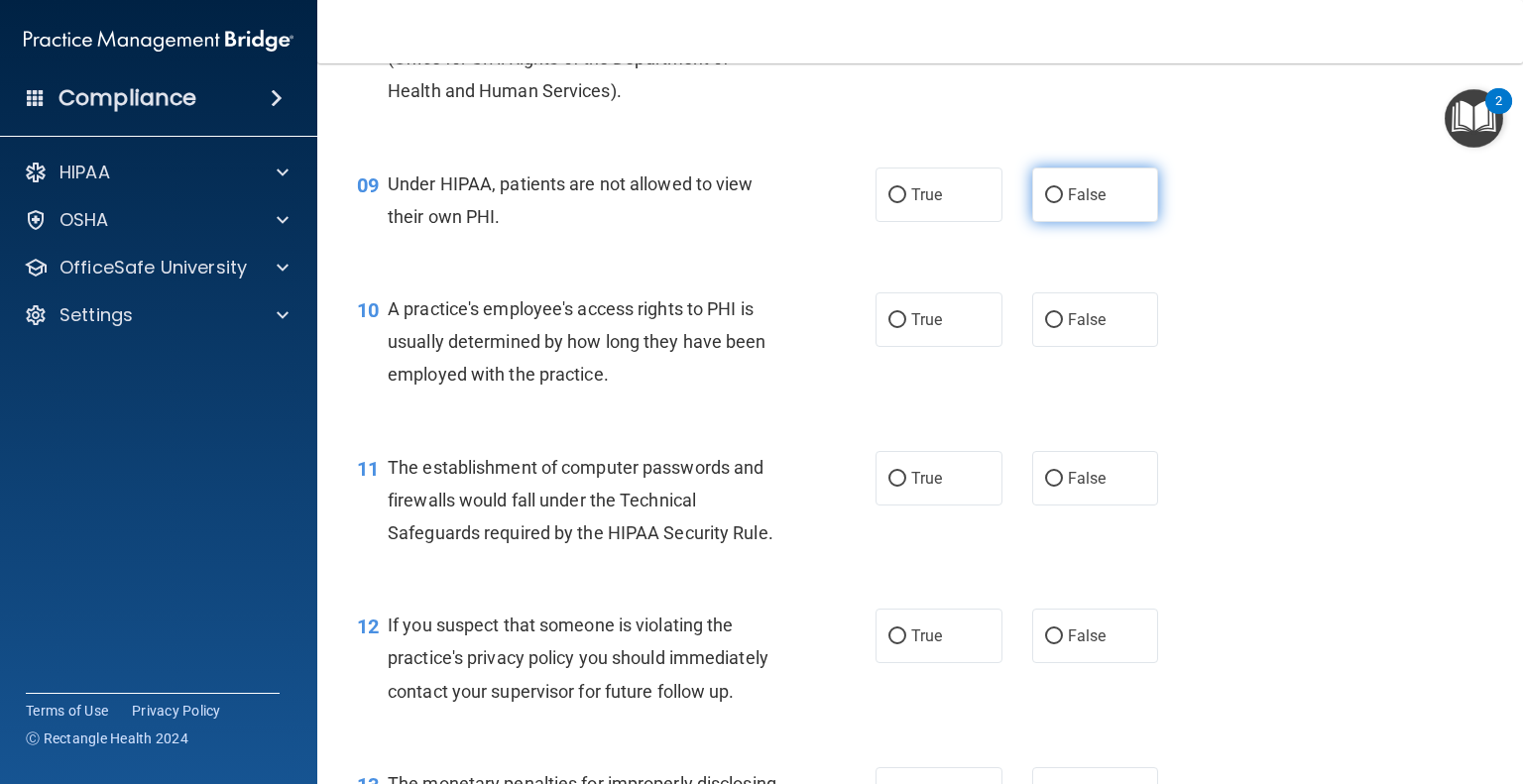 click on "False" at bounding box center [1096, 194] 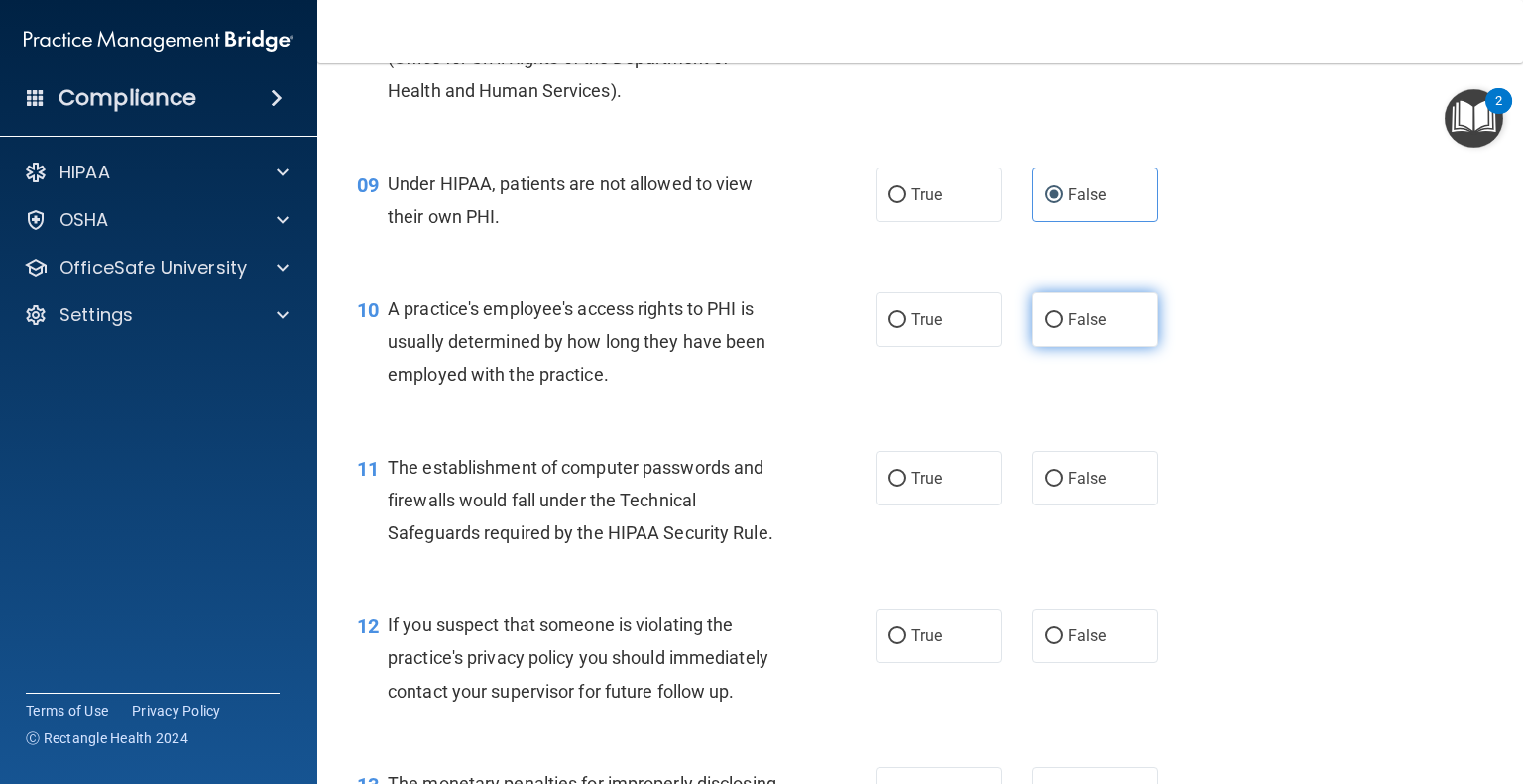 click on "False" at bounding box center [1054, 320] 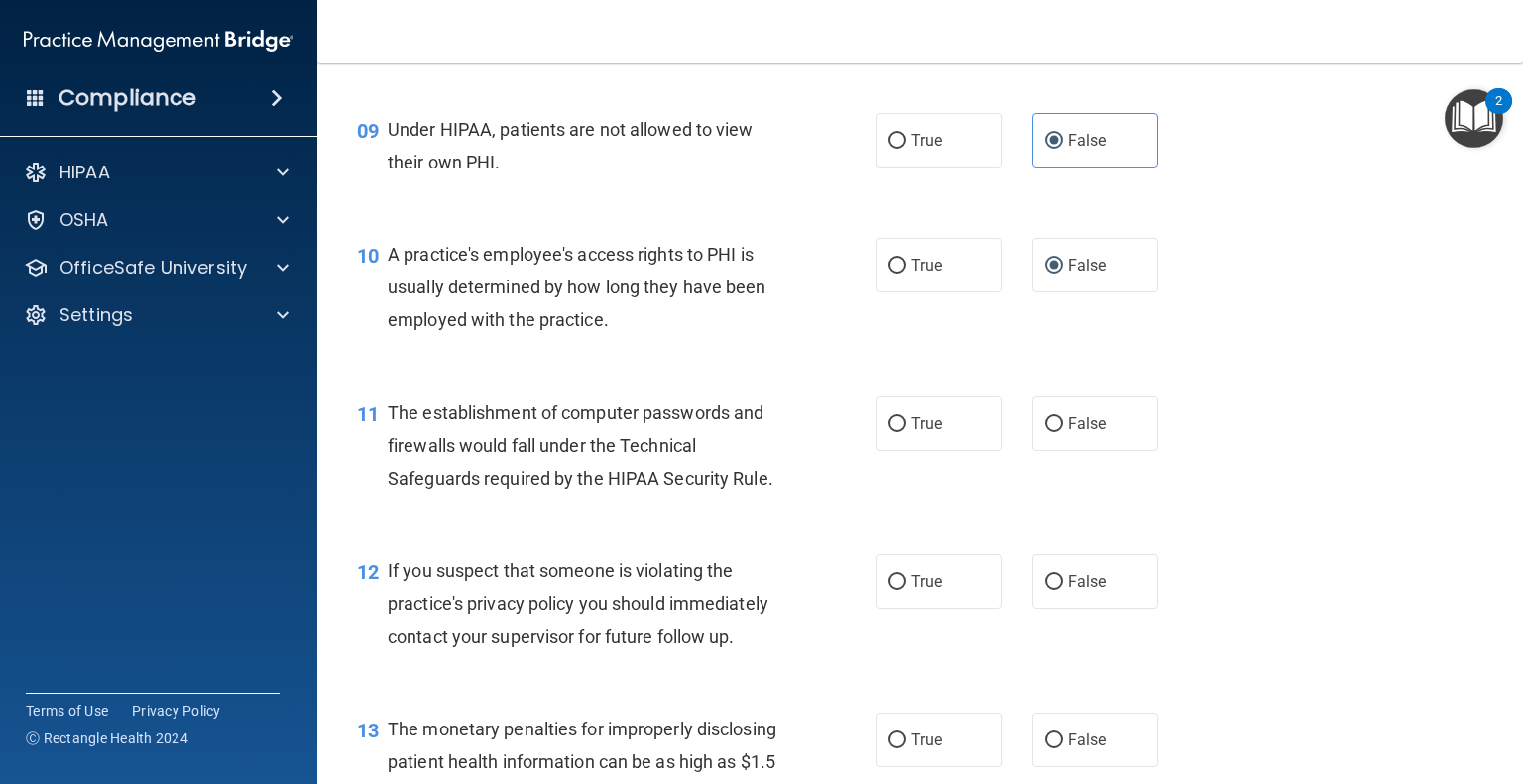 scroll, scrollTop: 1487, scrollLeft: 0, axis: vertical 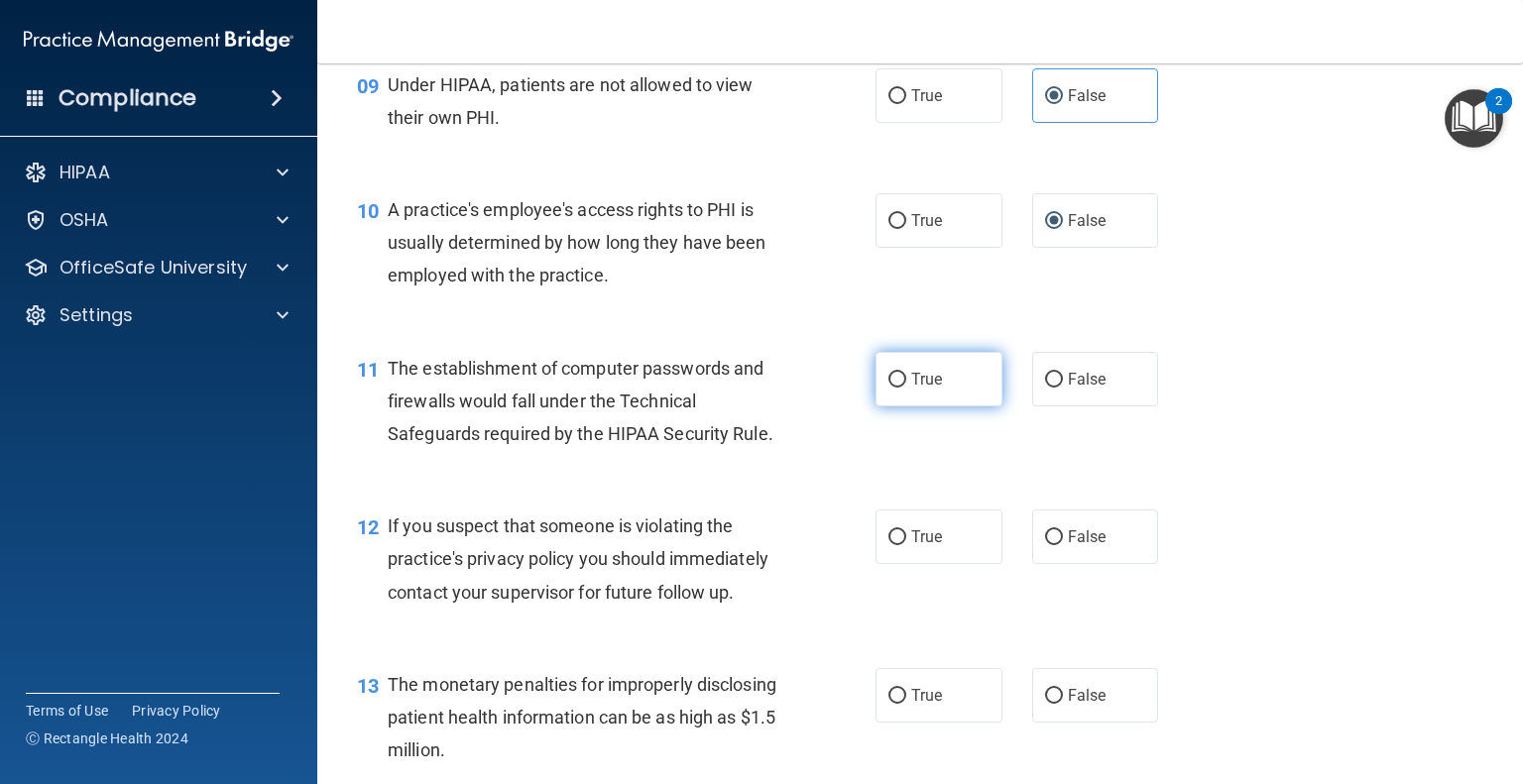 click on "True" at bounding box center [939, 379] 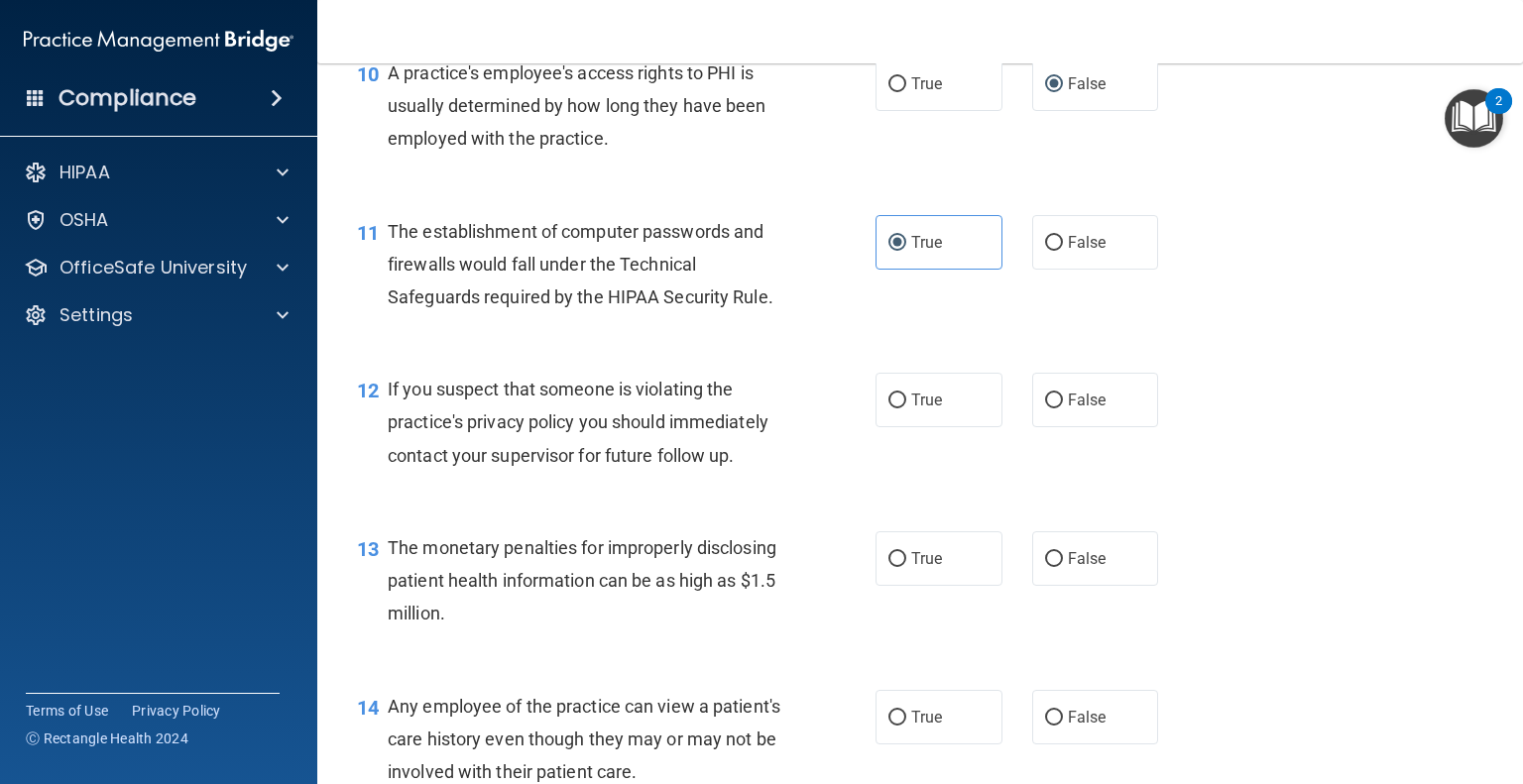 scroll, scrollTop: 1685, scrollLeft: 0, axis: vertical 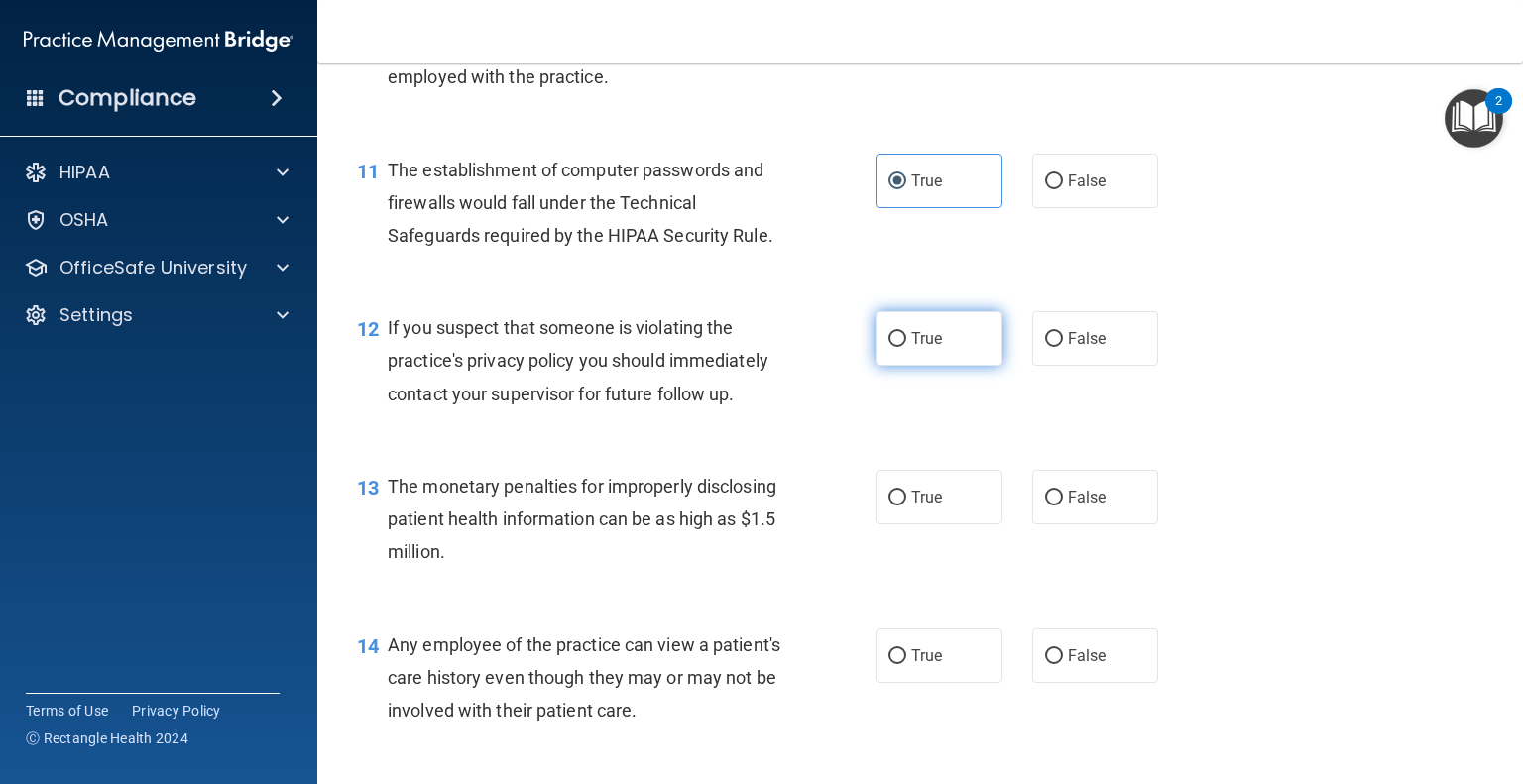click on "True" at bounding box center (939, 338) 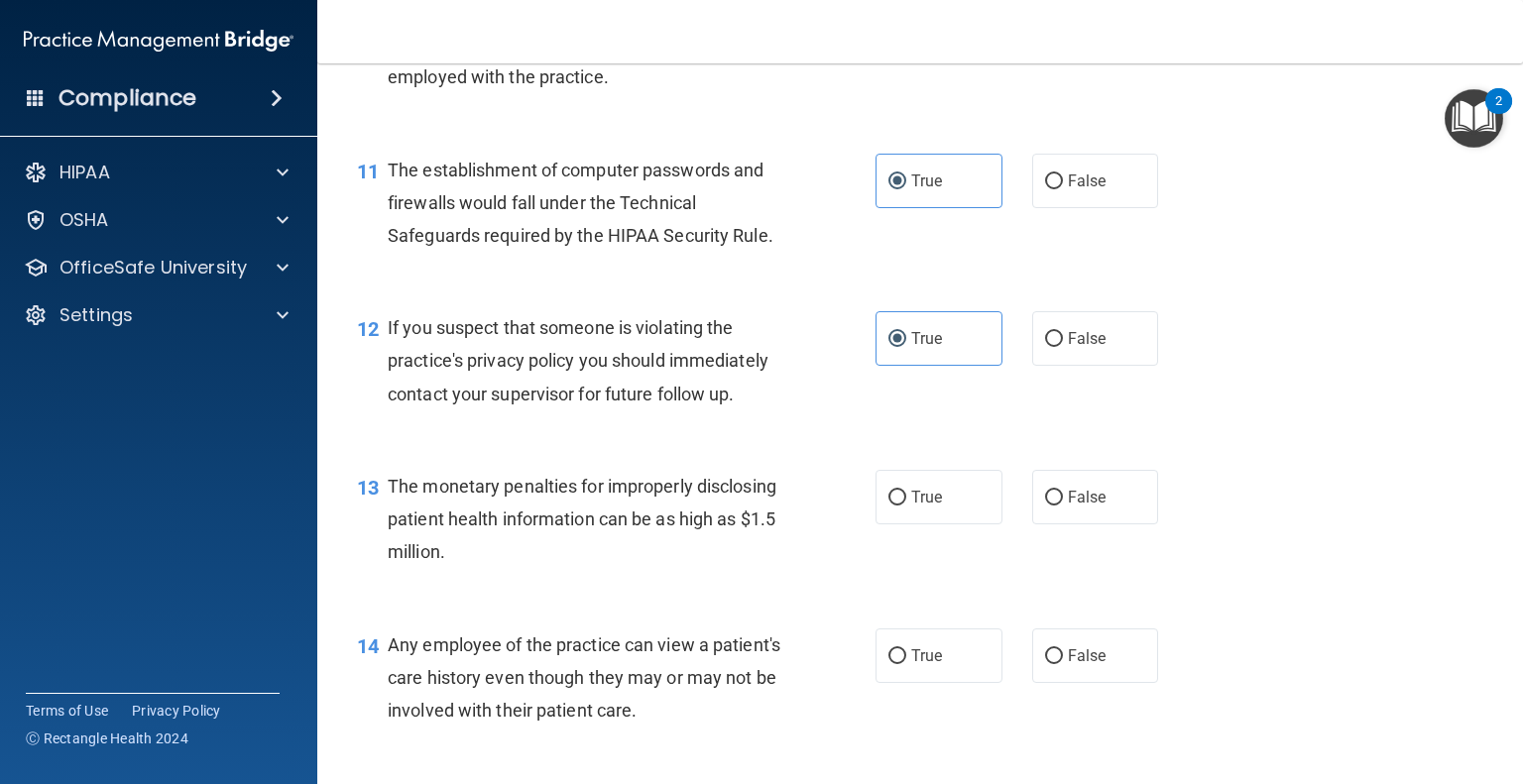 scroll, scrollTop: 1784, scrollLeft: 0, axis: vertical 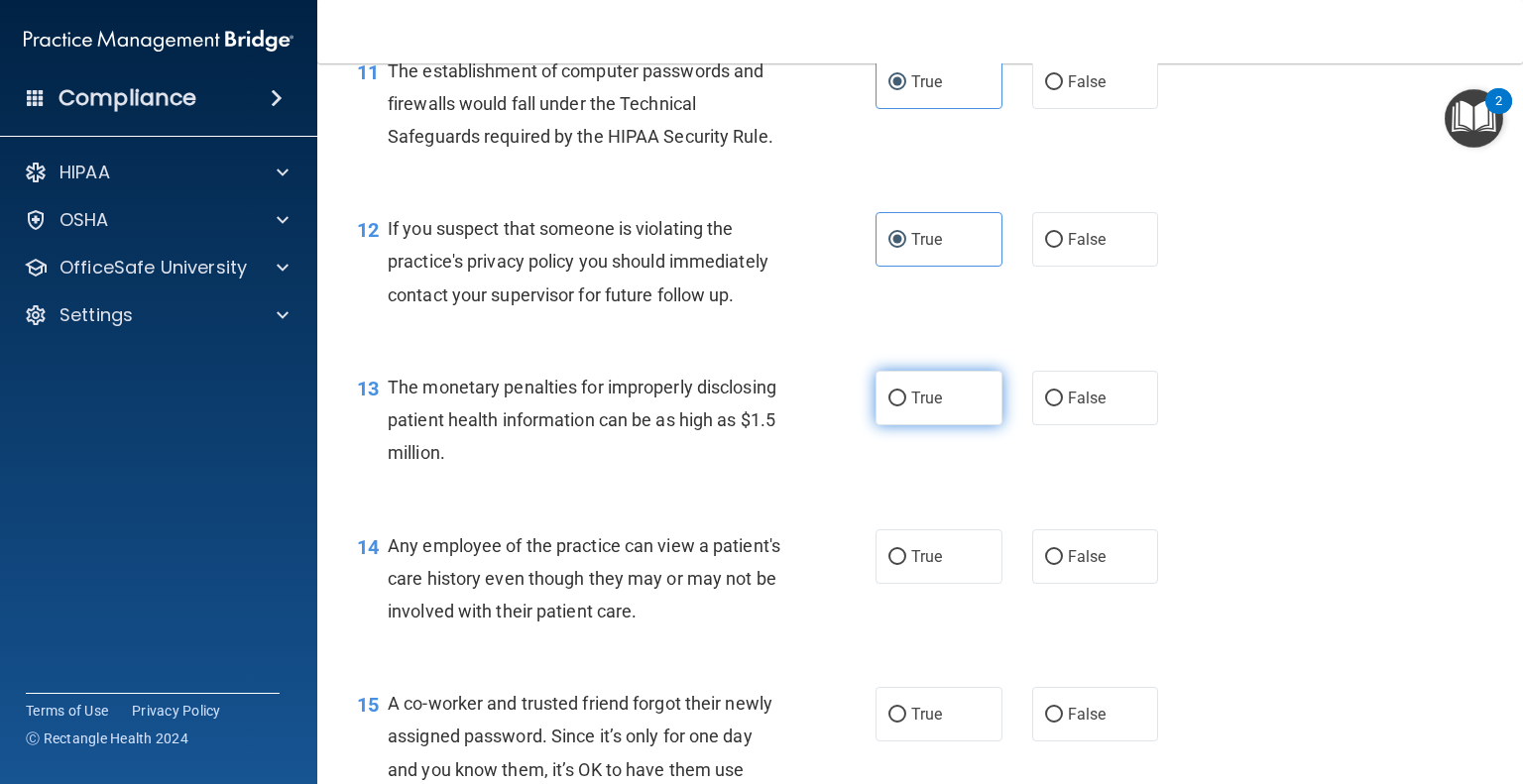 click on "True" at bounding box center [939, 397] 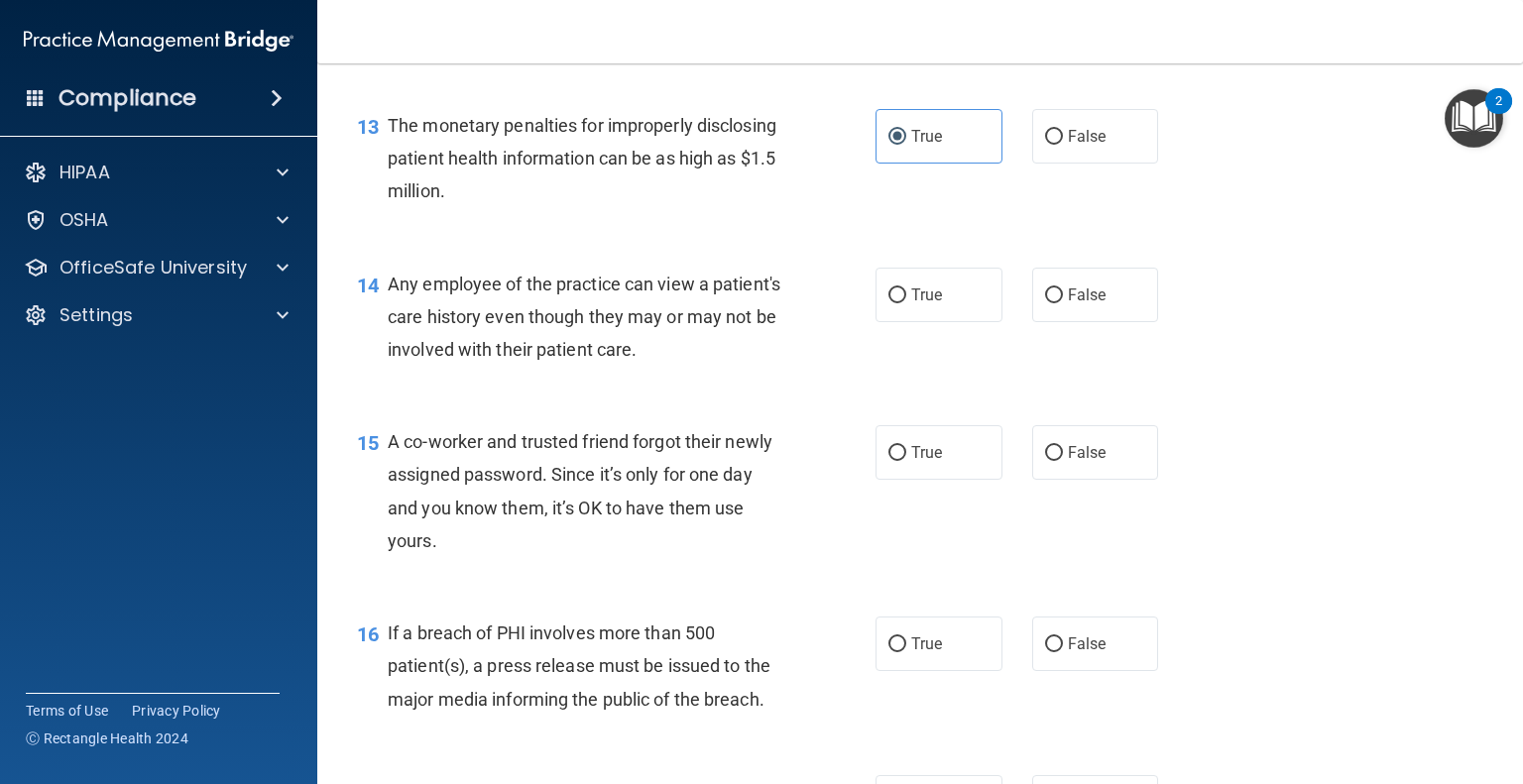 scroll, scrollTop: 2081, scrollLeft: 0, axis: vertical 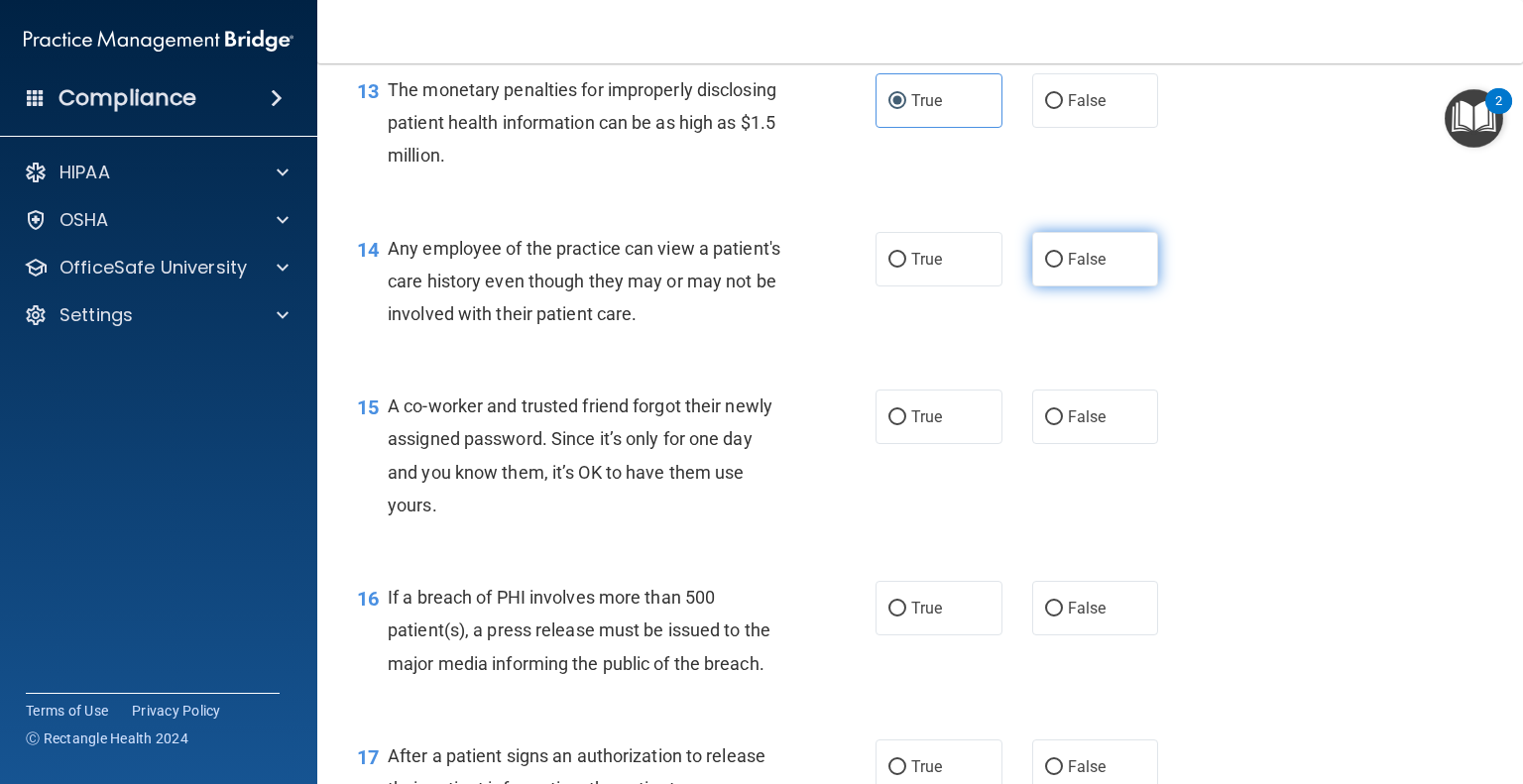 click on "False" at bounding box center [1087, 259] 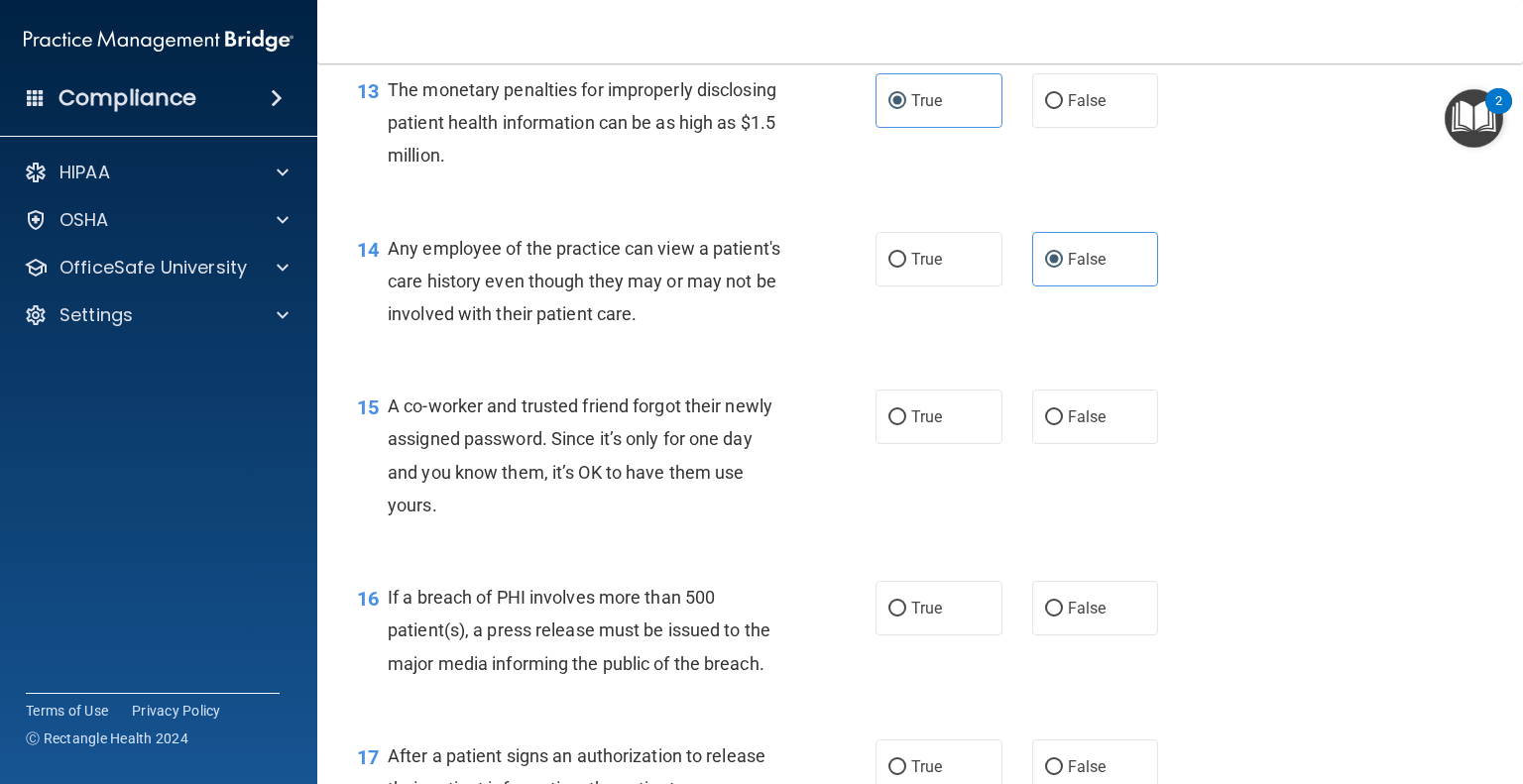 scroll, scrollTop: 2181, scrollLeft: 0, axis: vertical 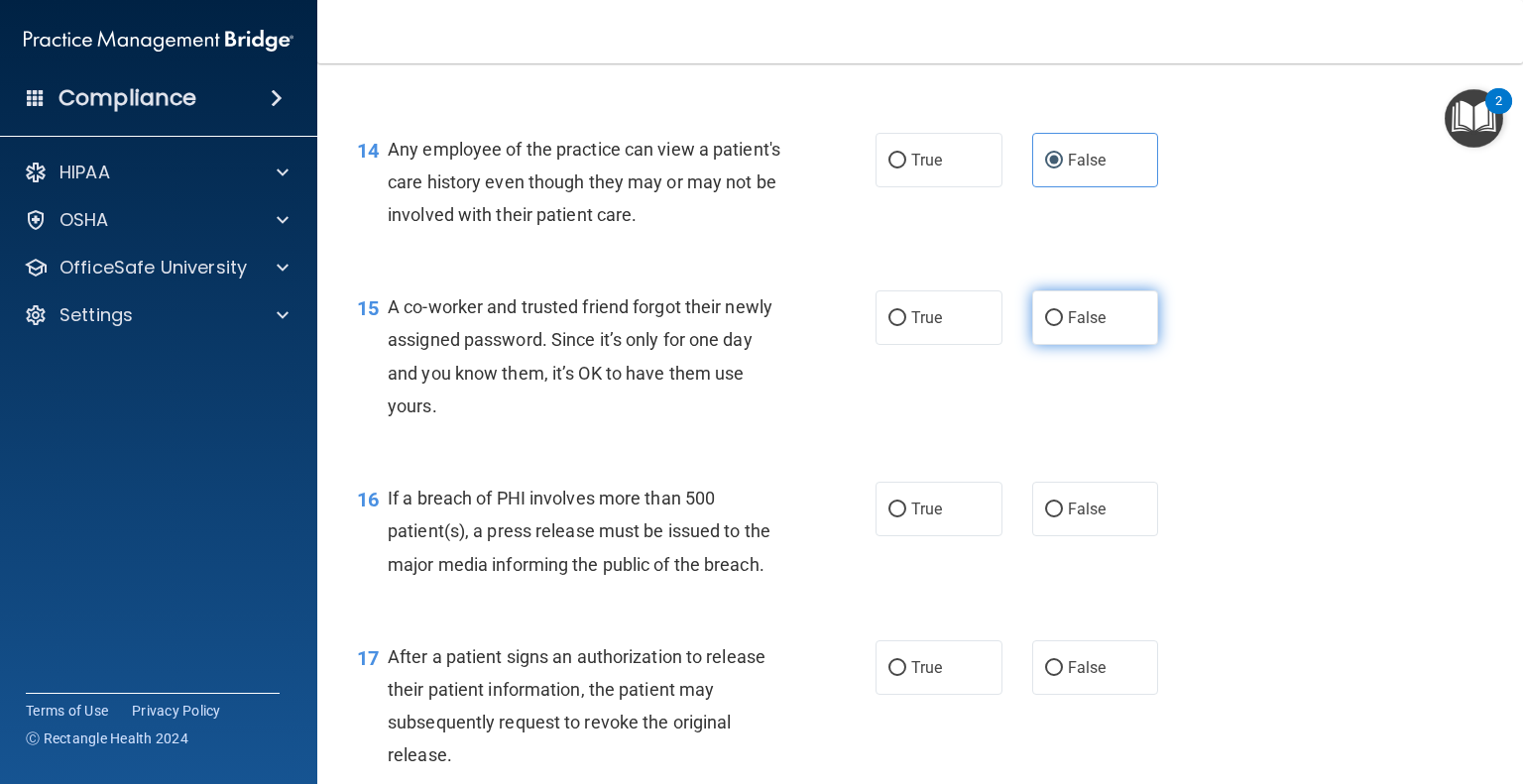 click on "False" at bounding box center (1087, 317) 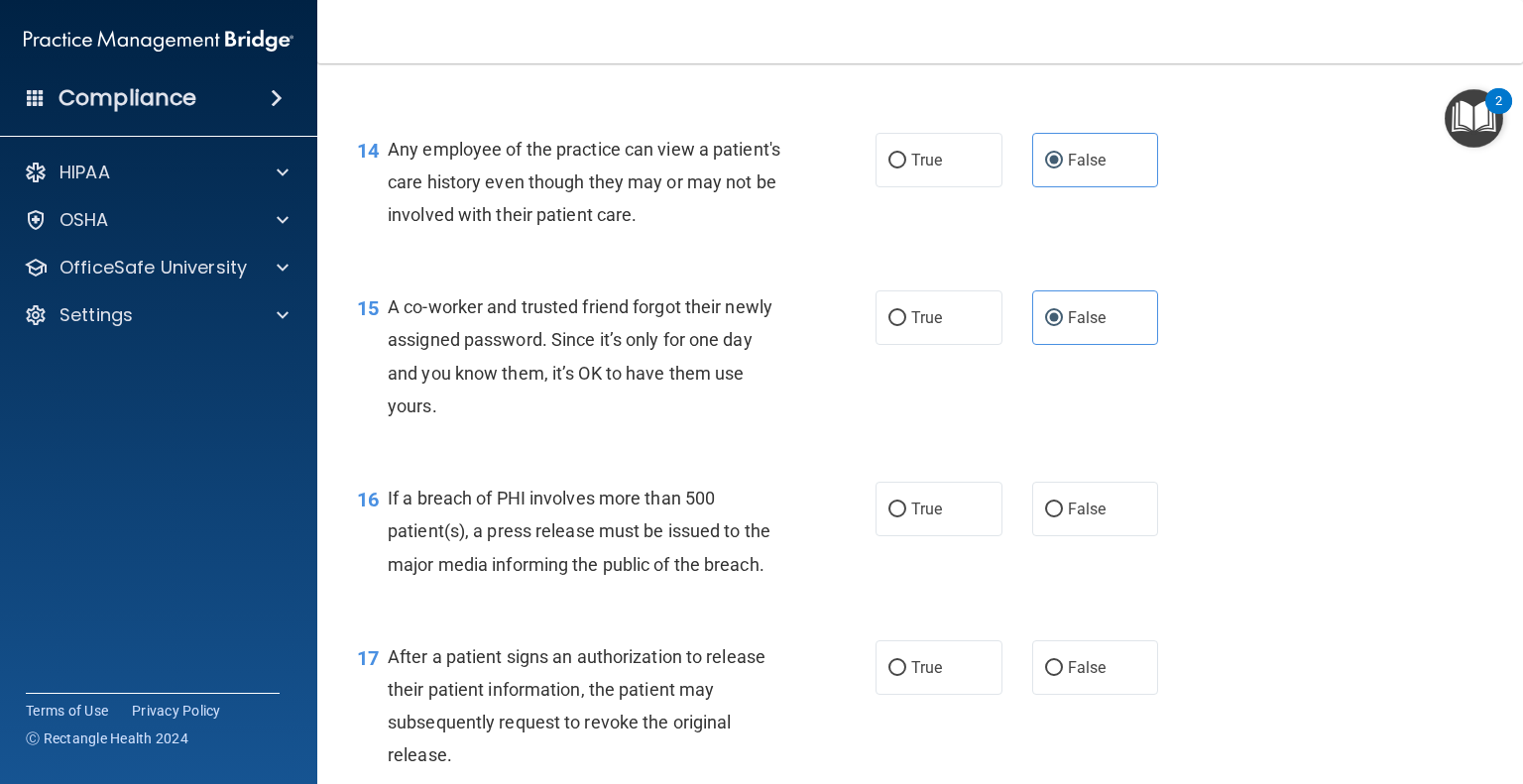 scroll, scrollTop: 2280, scrollLeft: 0, axis: vertical 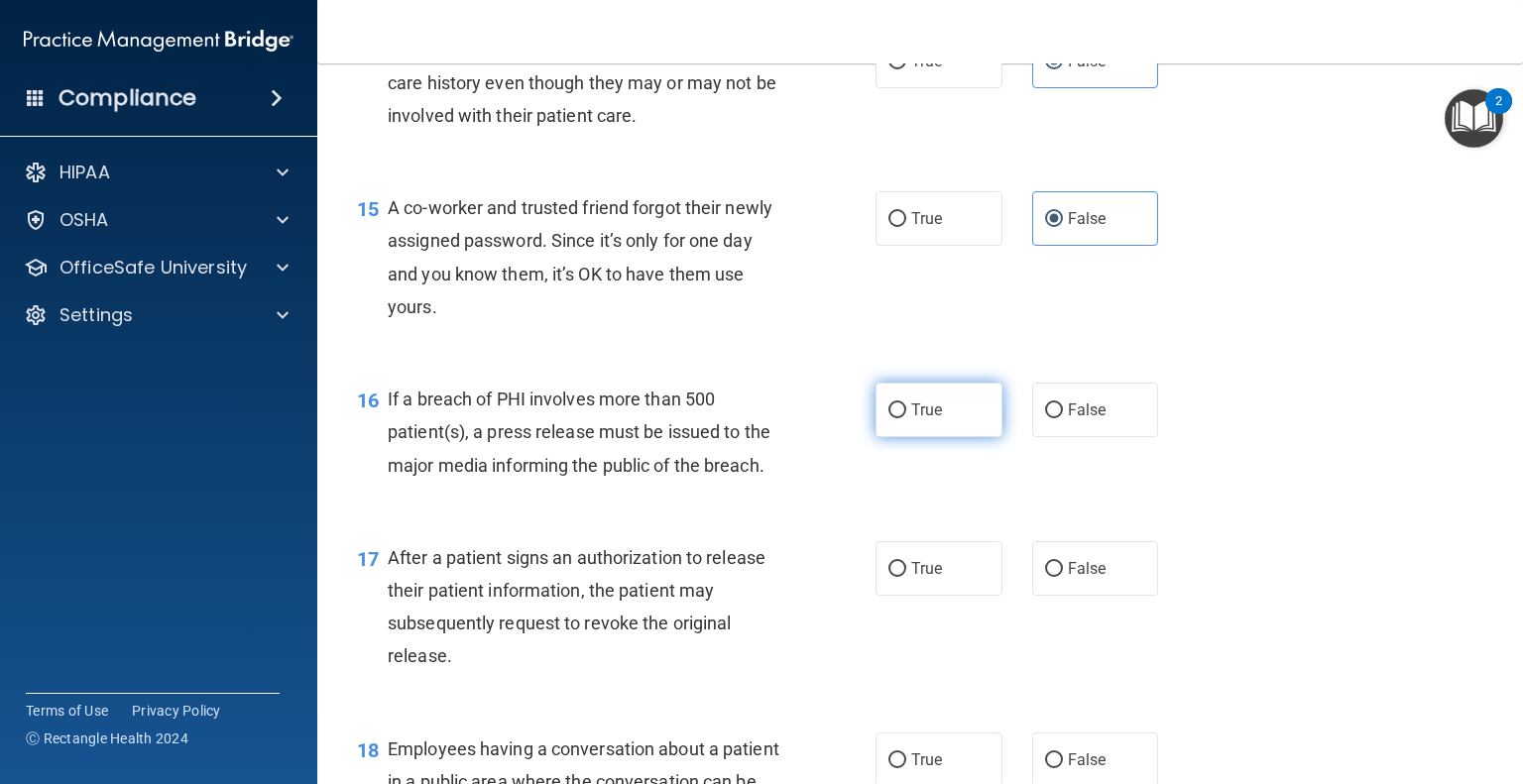 click on "True" at bounding box center (939, 409) 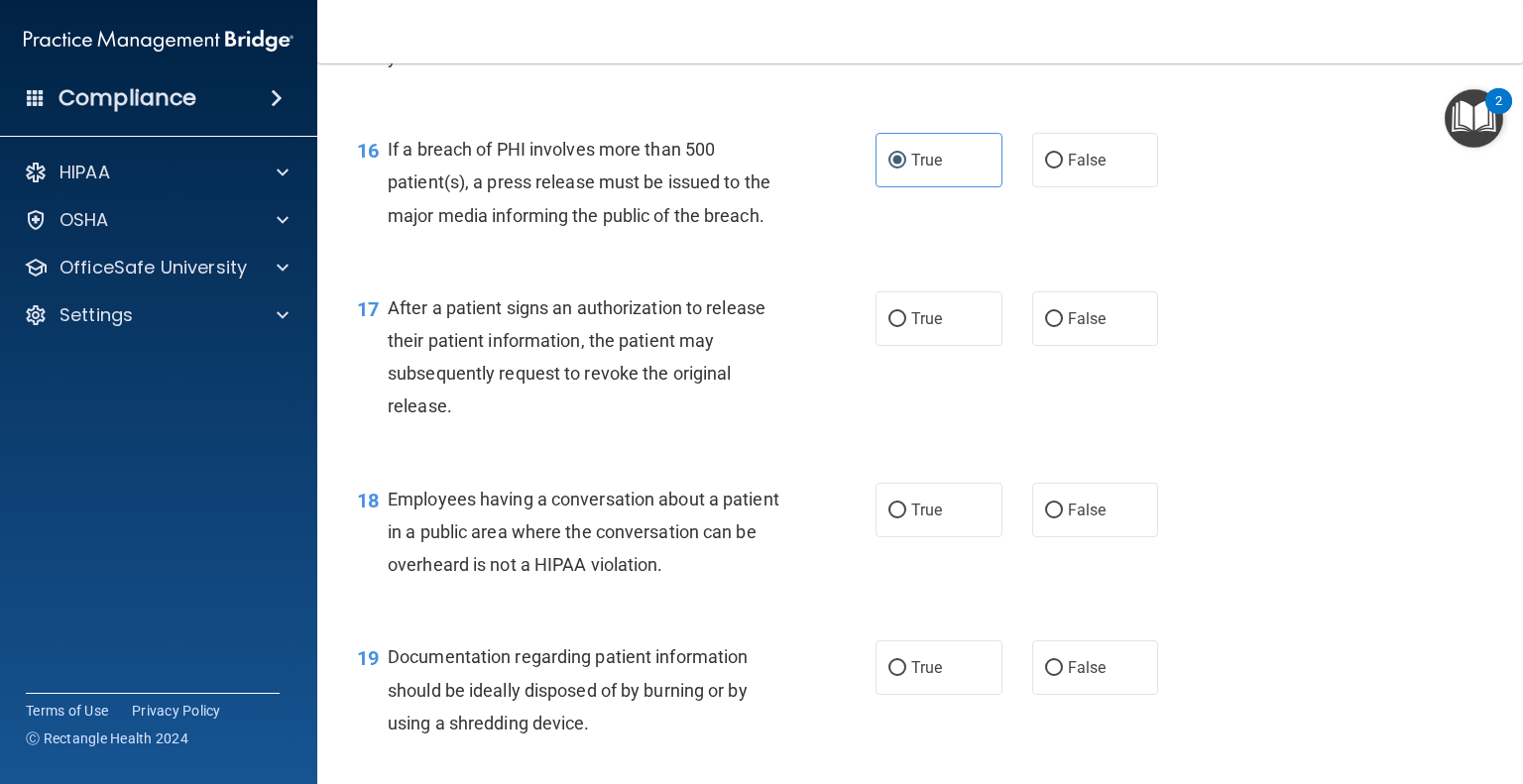 scroll, scrollTop: 2577, scrollLeft: 0, axis: vertical 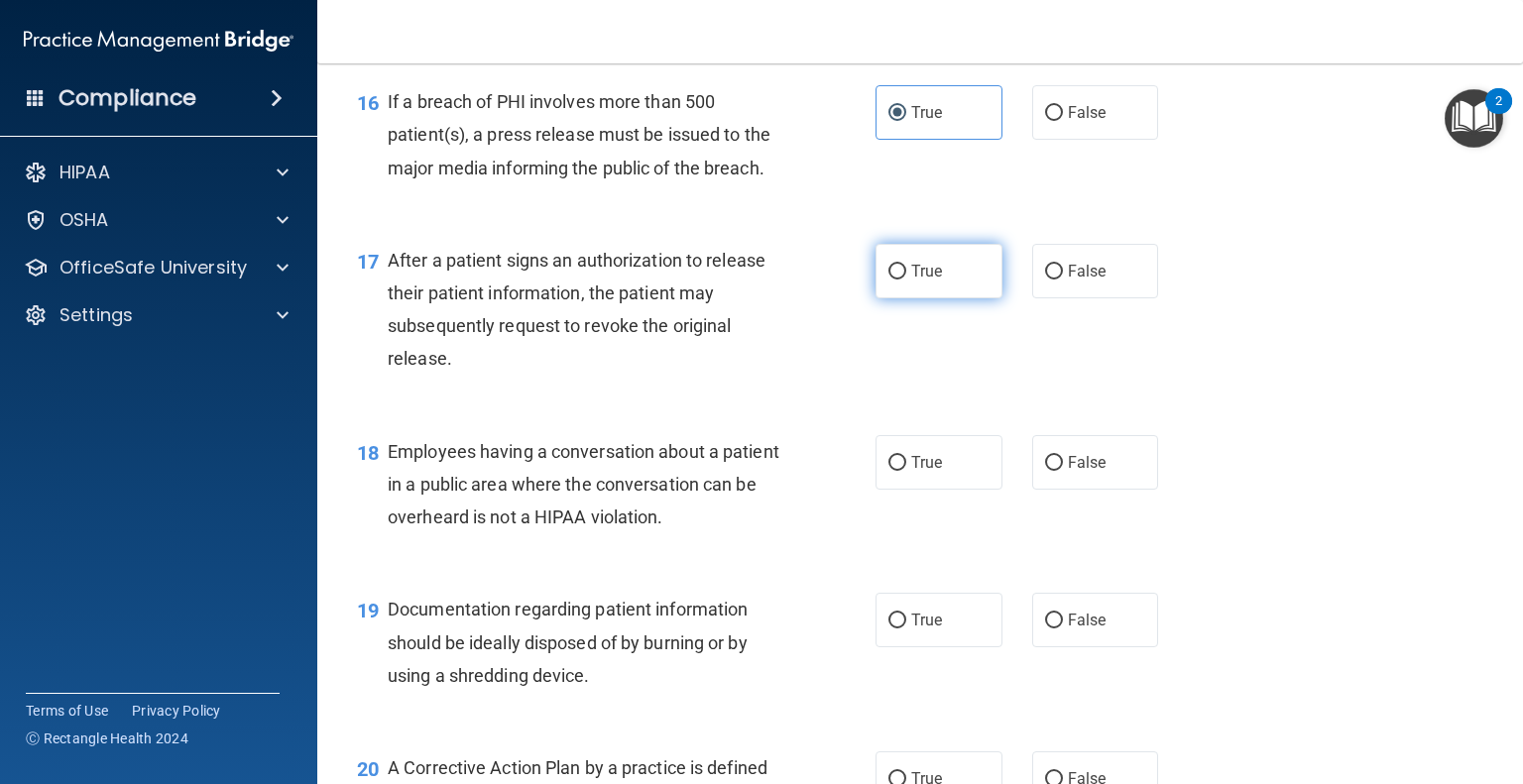 click on "True" at bounding box center (939, 271) 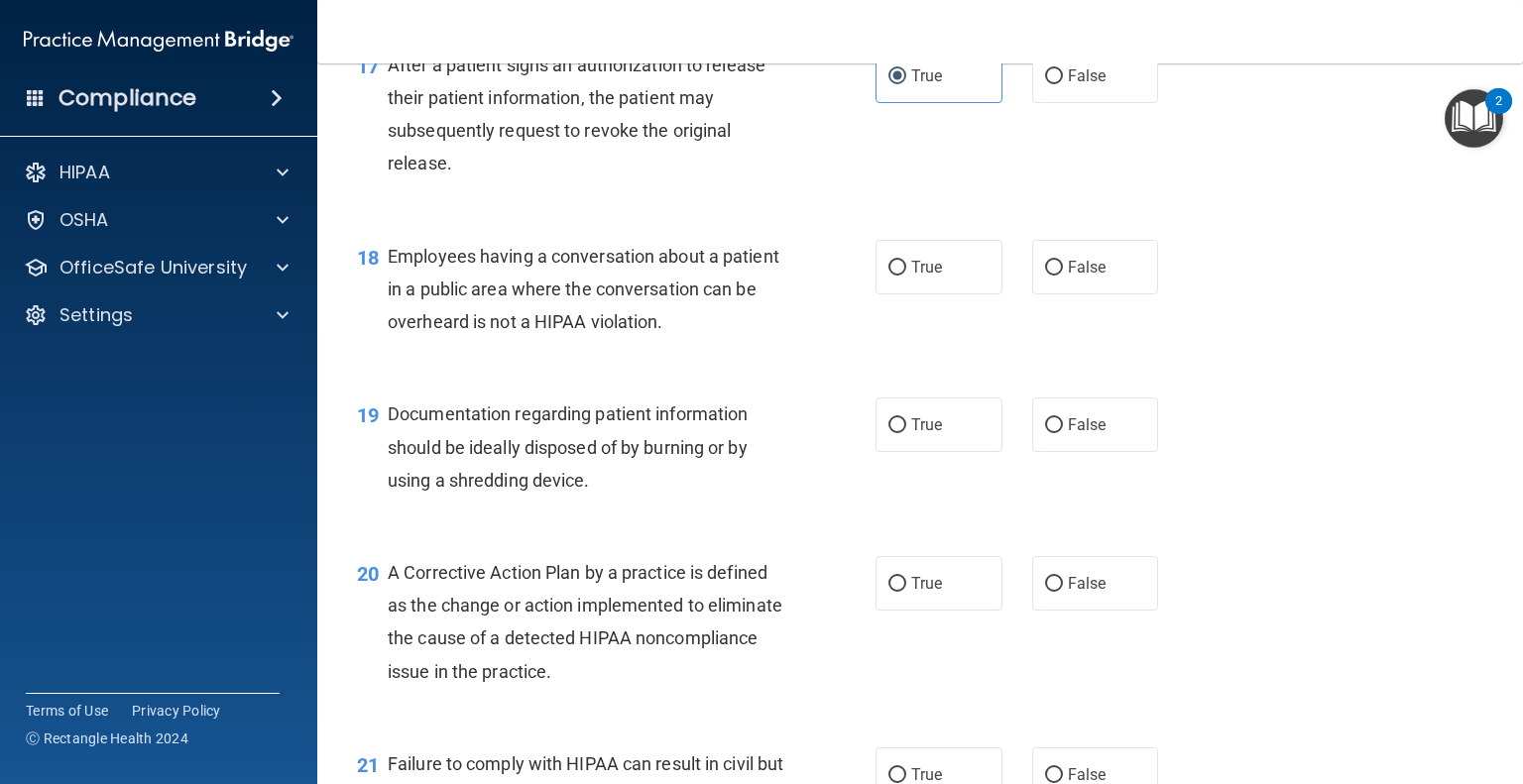 scroll, scrollTop: 2775, scrollLeft: 0, axis: vertical 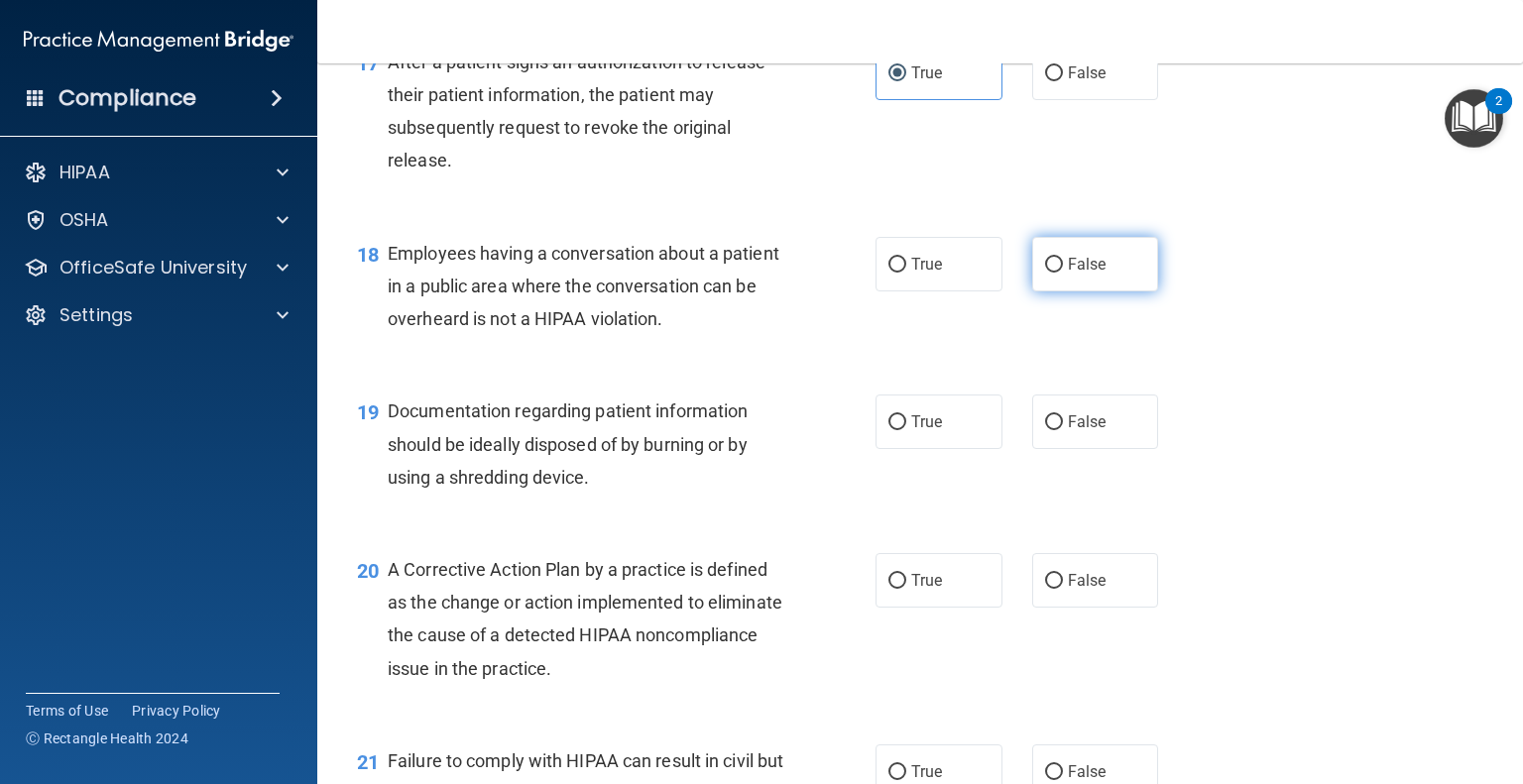 click on "False" at bounding box center (1096, 264) 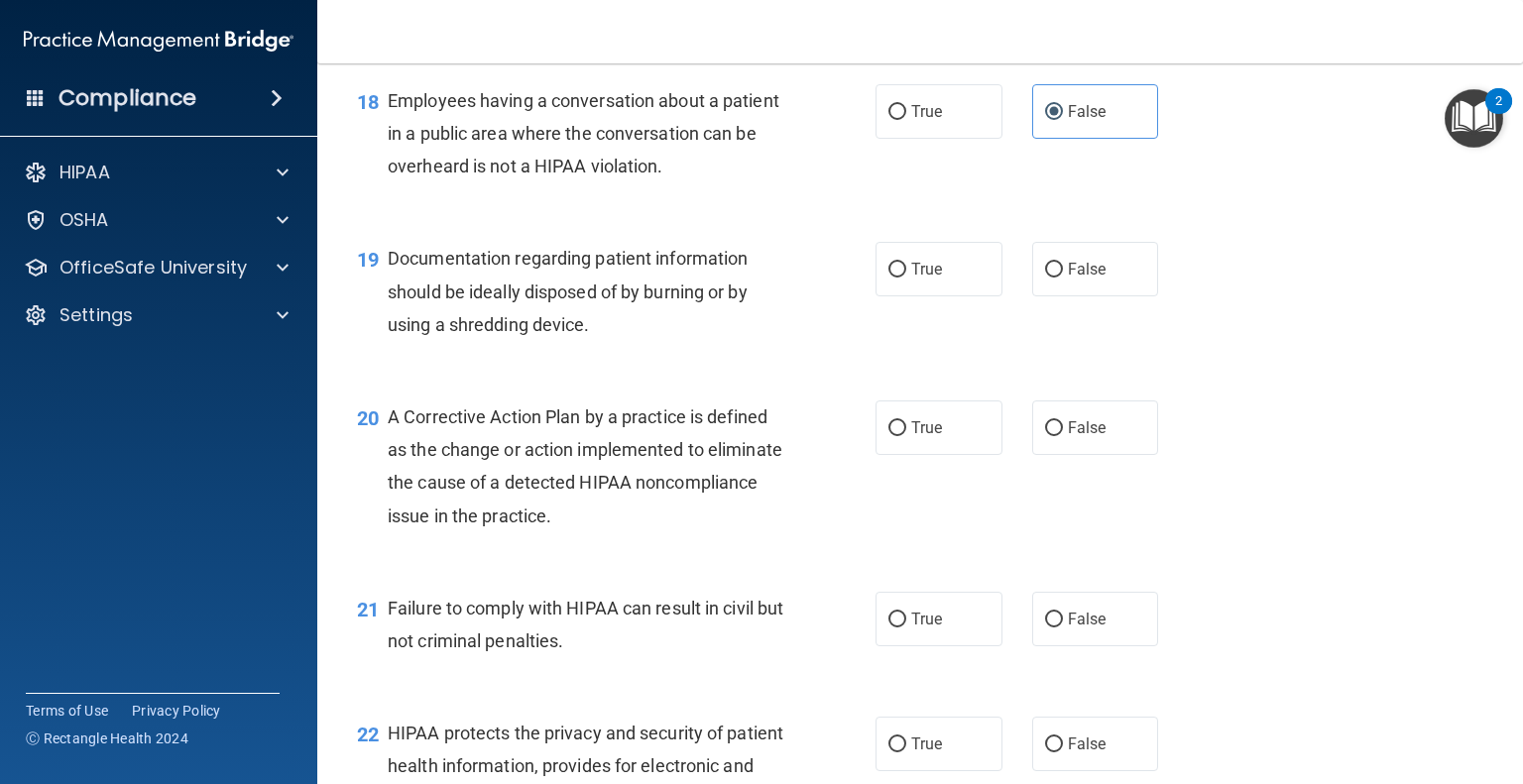 scroll, scrollTop: 2973, scrollLeft: 0, axis: vertical 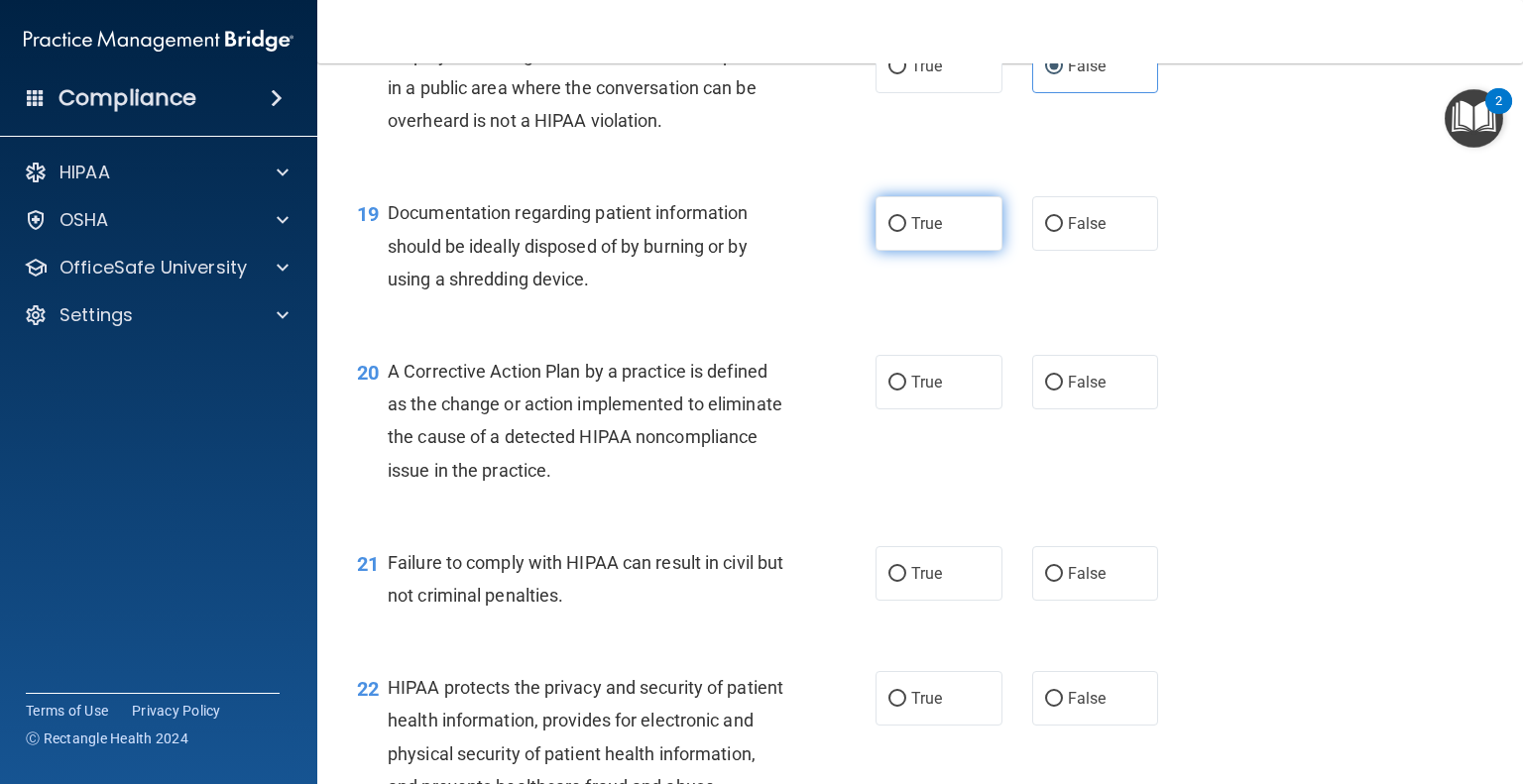 click on "True" at bounding box center (939, 223) 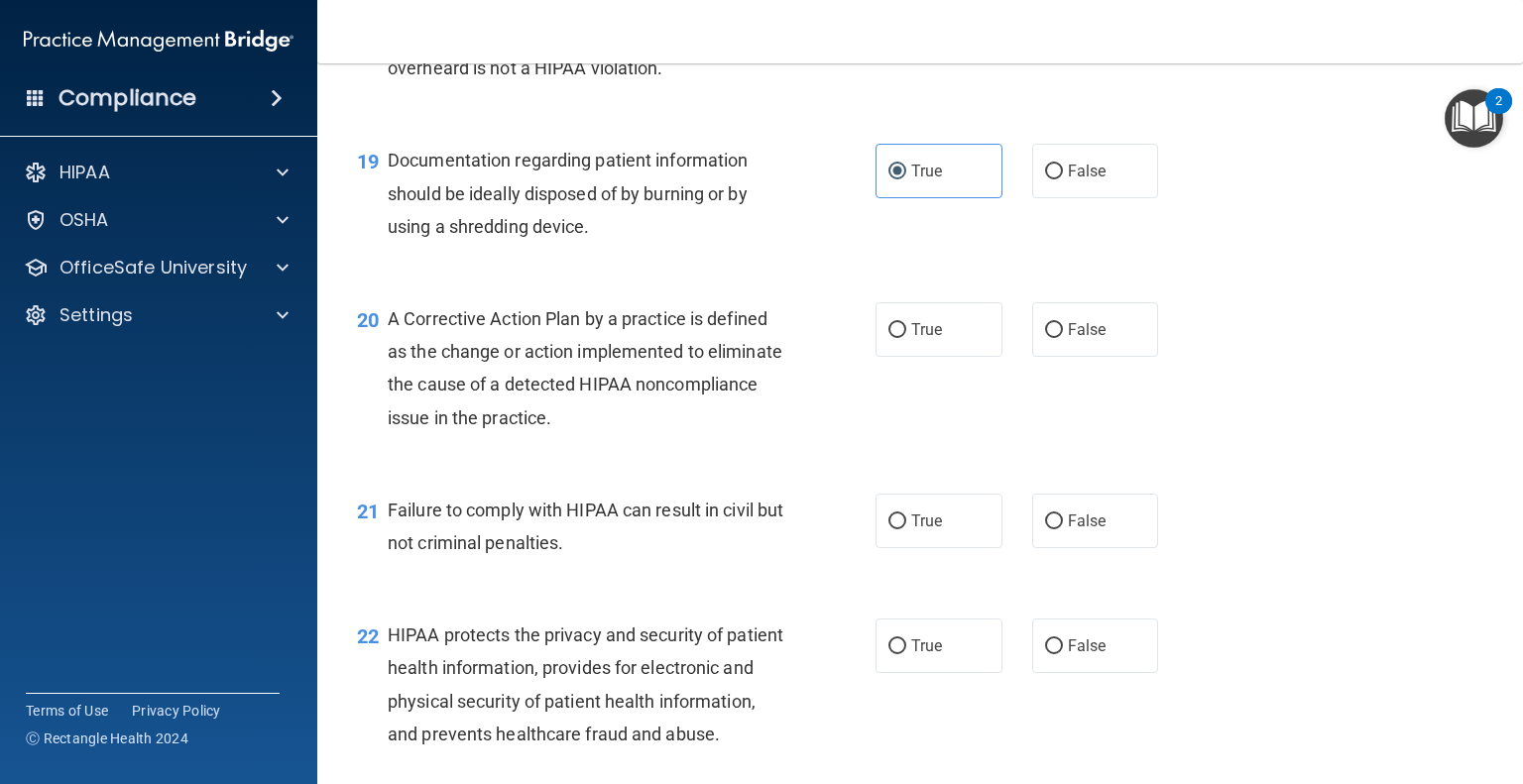 scroll, scrollTop: 3073, scrollLeft: 0, axis: vertical 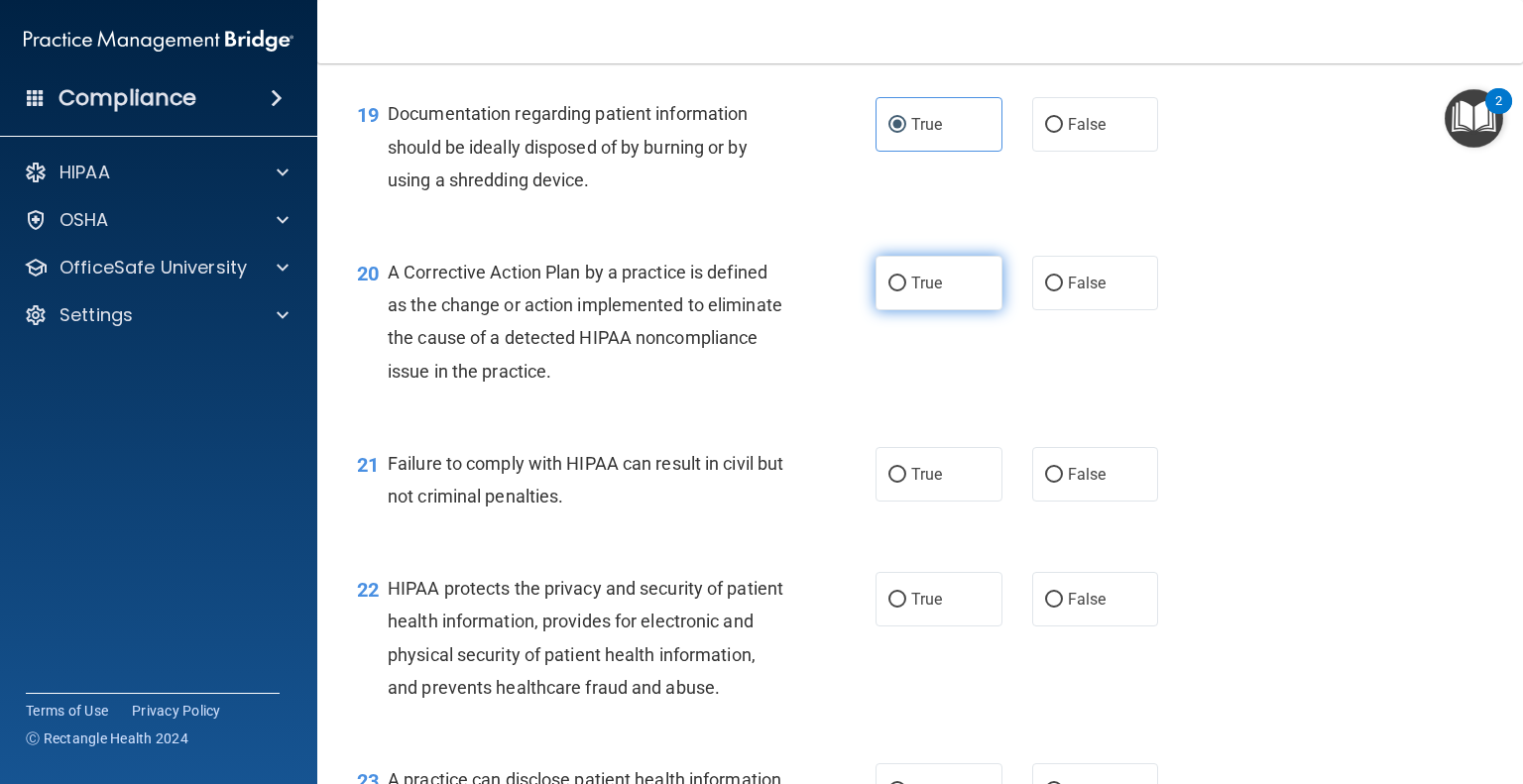 click on "True" at bounding box center (939, 282) 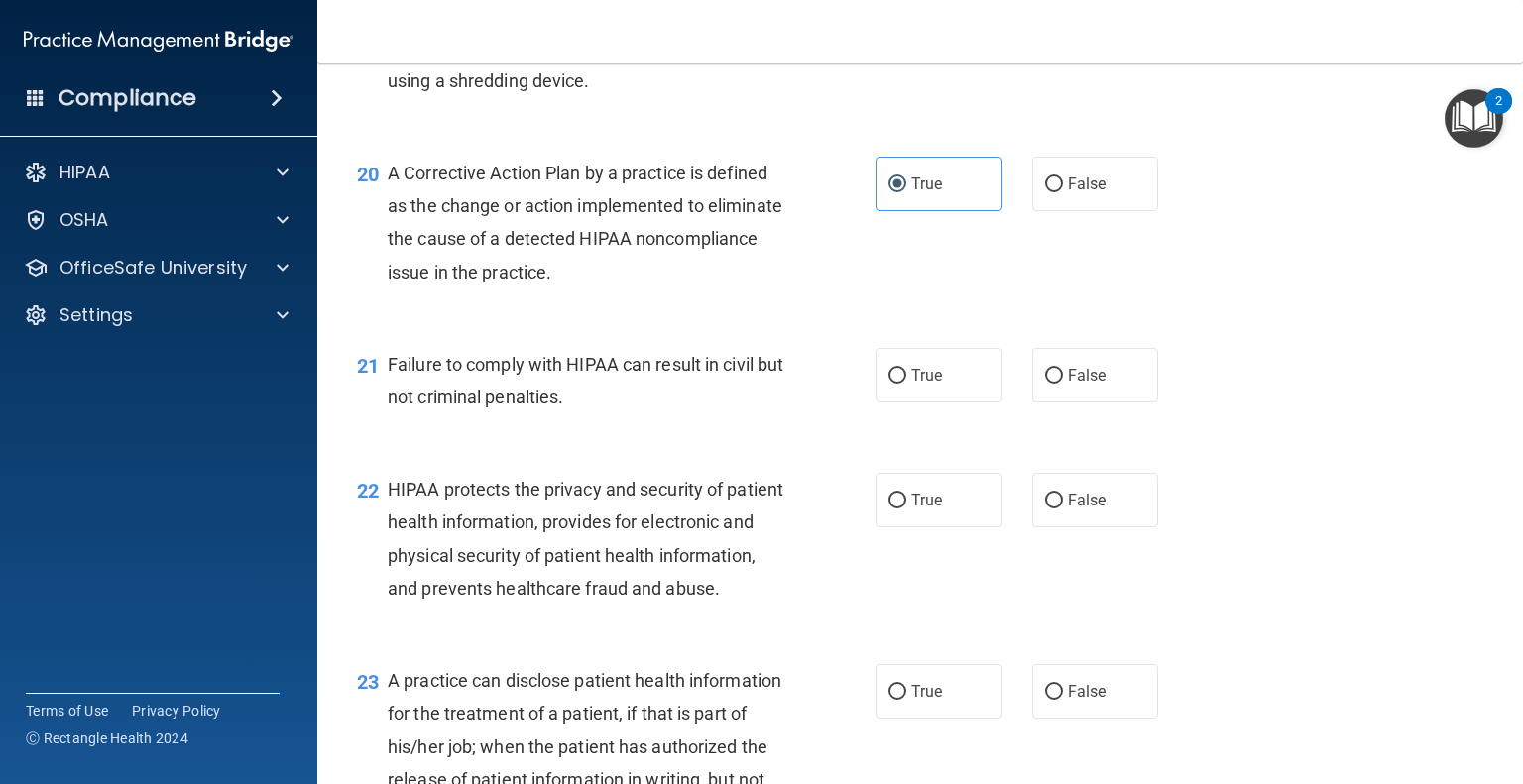 scroll, scrollTop: 3271, scrollLeft: 0, axis: vertical 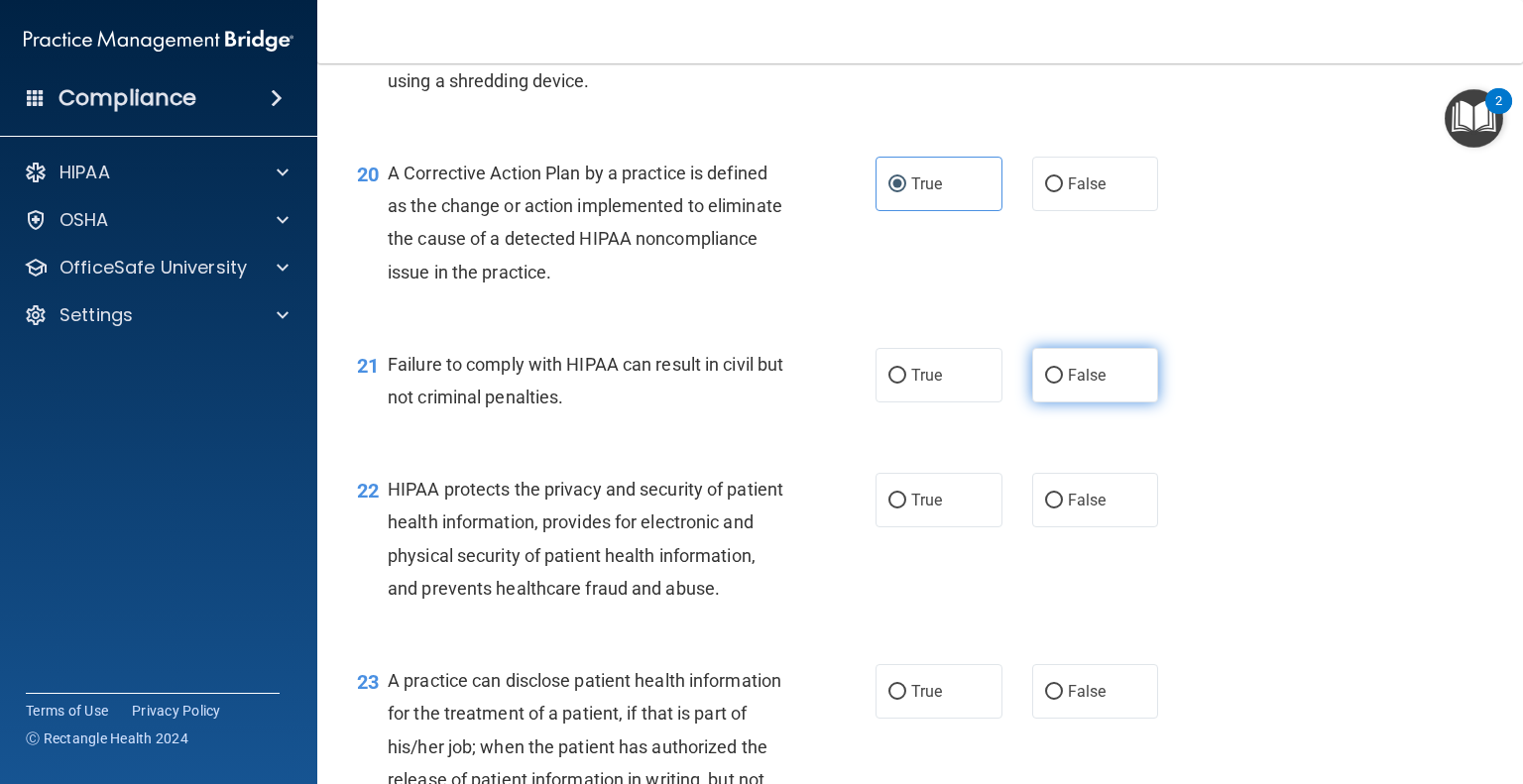 click on "False" at bounding box center (1087, 375) 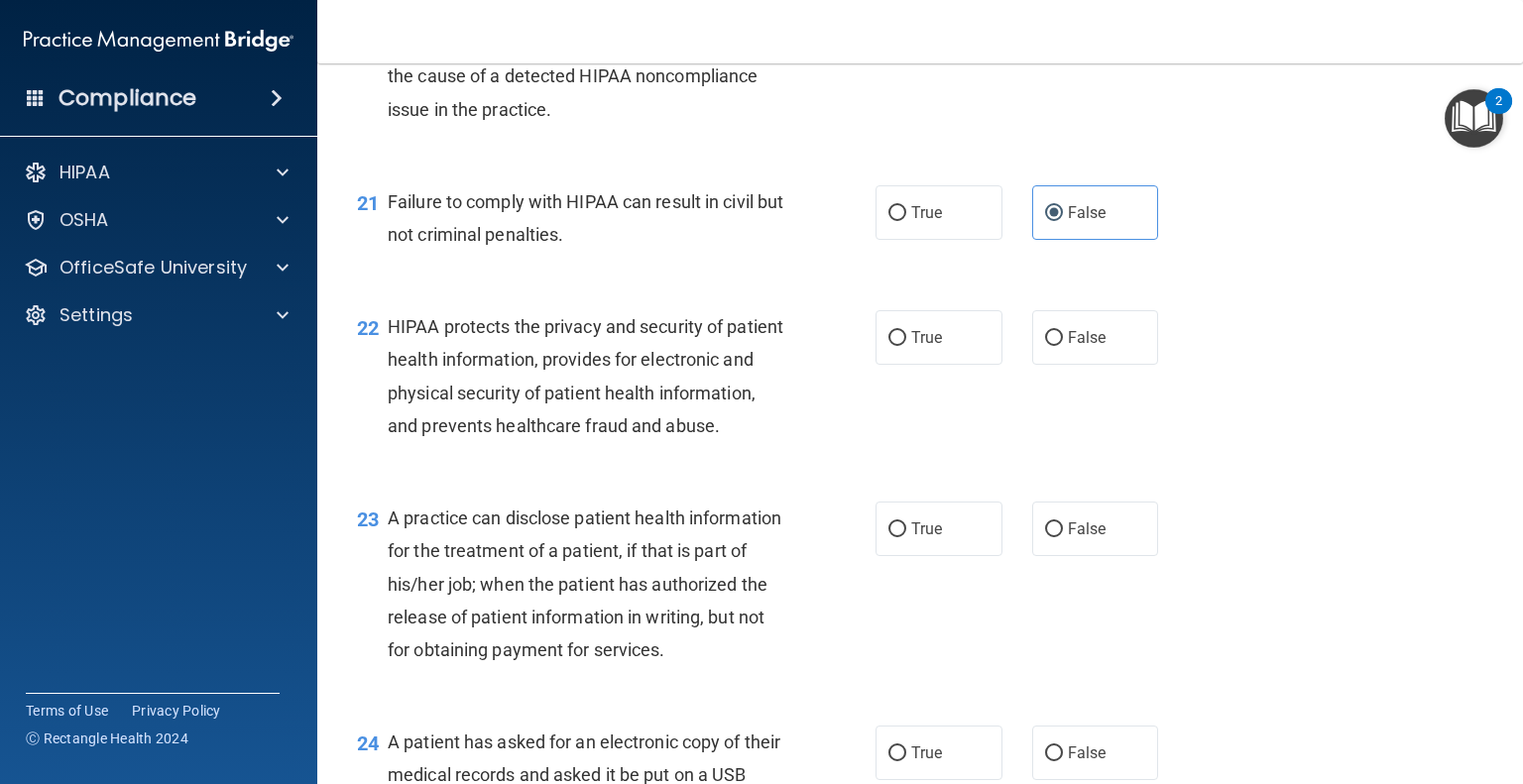 scroll, scrollTop: 3370, scrollLeft: 0, axis: vertical 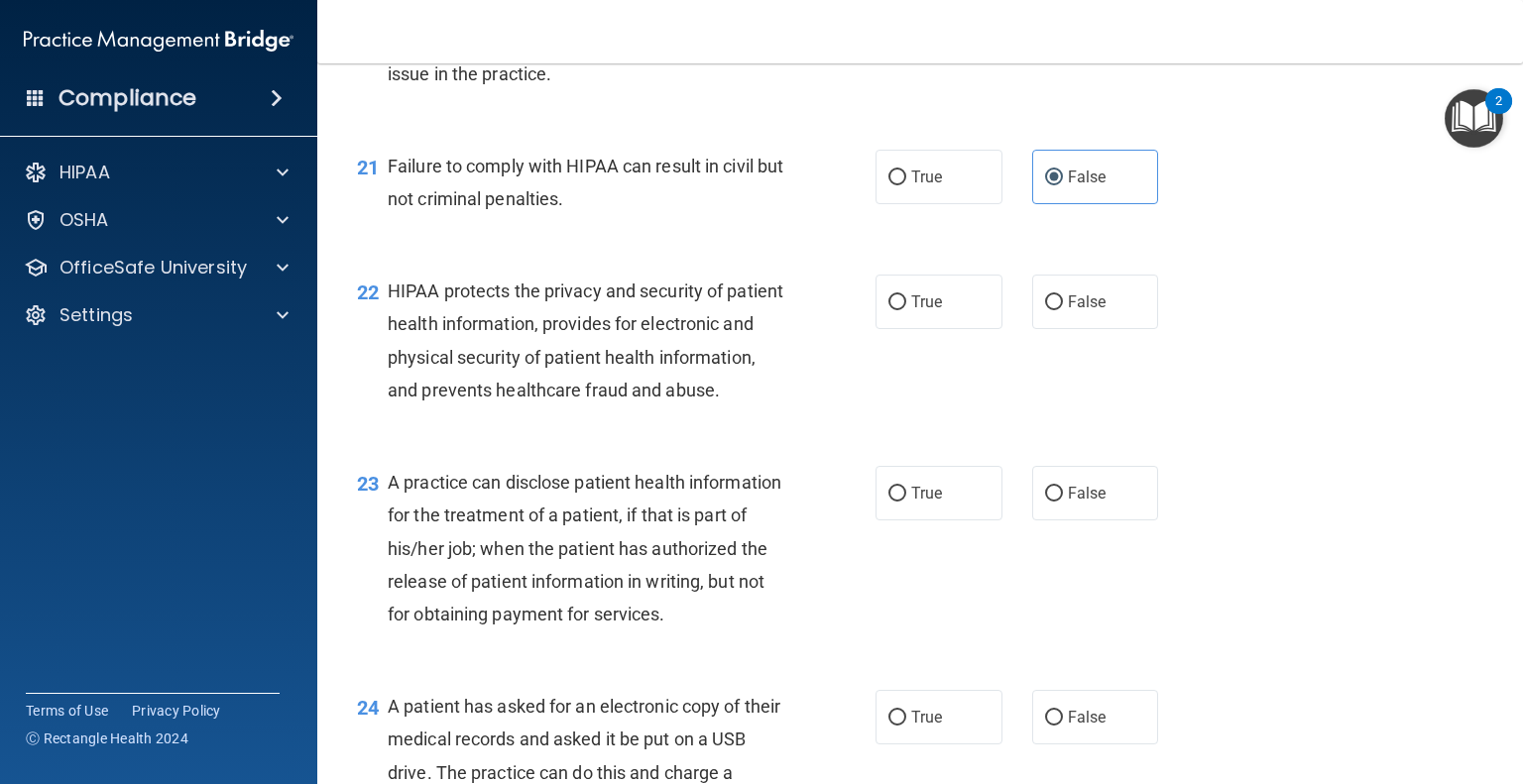 click on "True           False" at bounding box center [1027, 301] 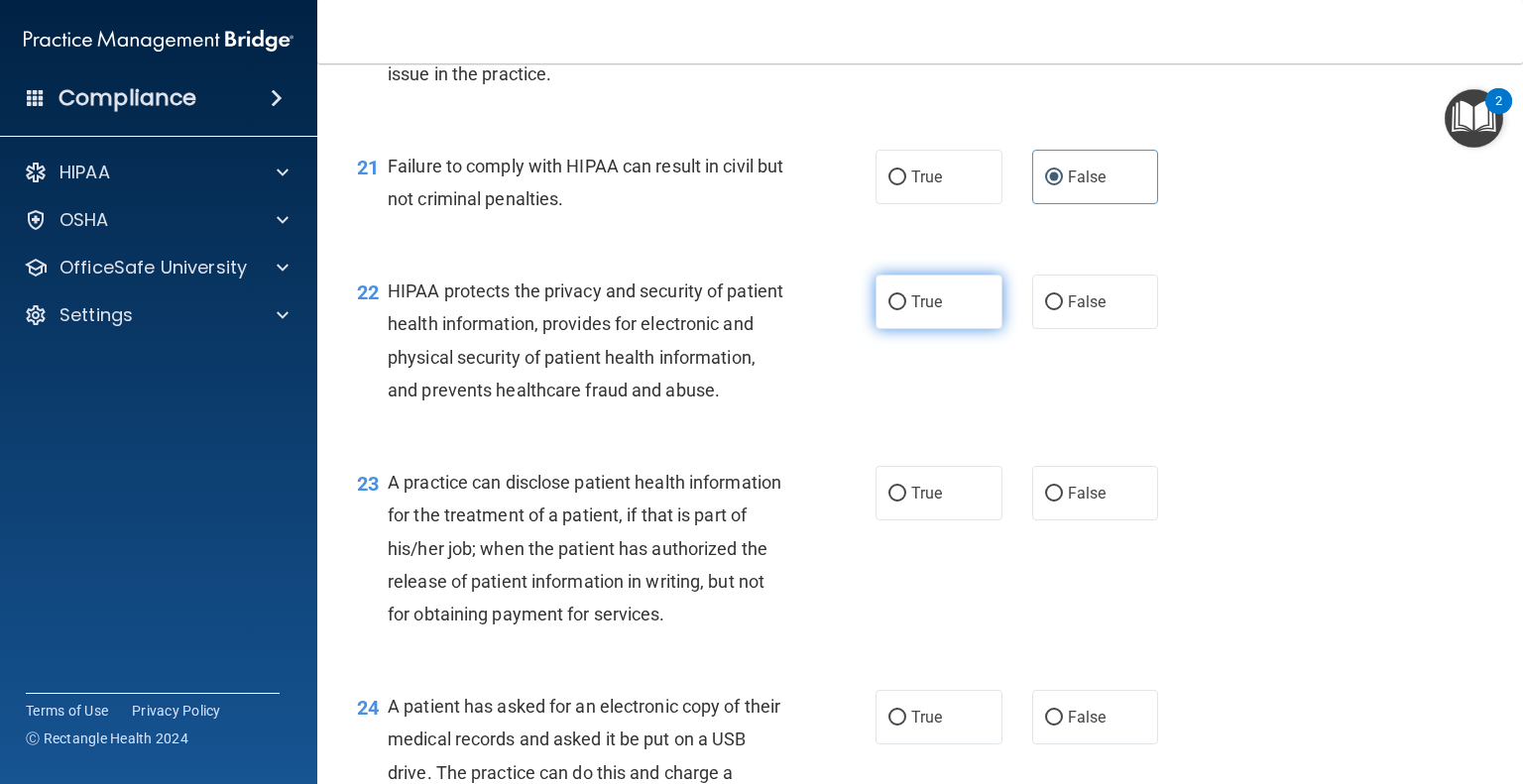 click on "True" at bounding box center (939, 301) 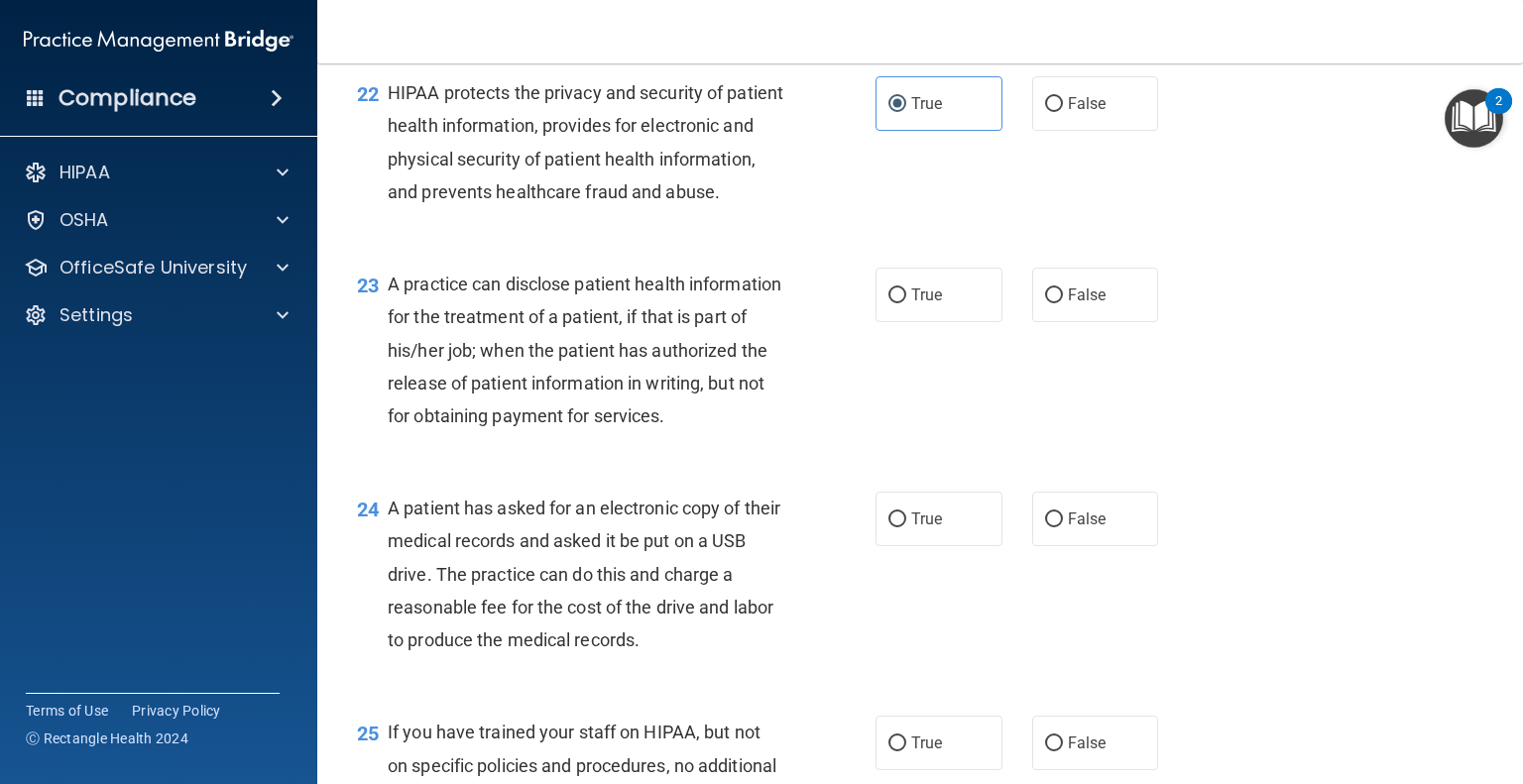 scroll, scrollTop: 3667, scrollLeft: 0, axis: vertical 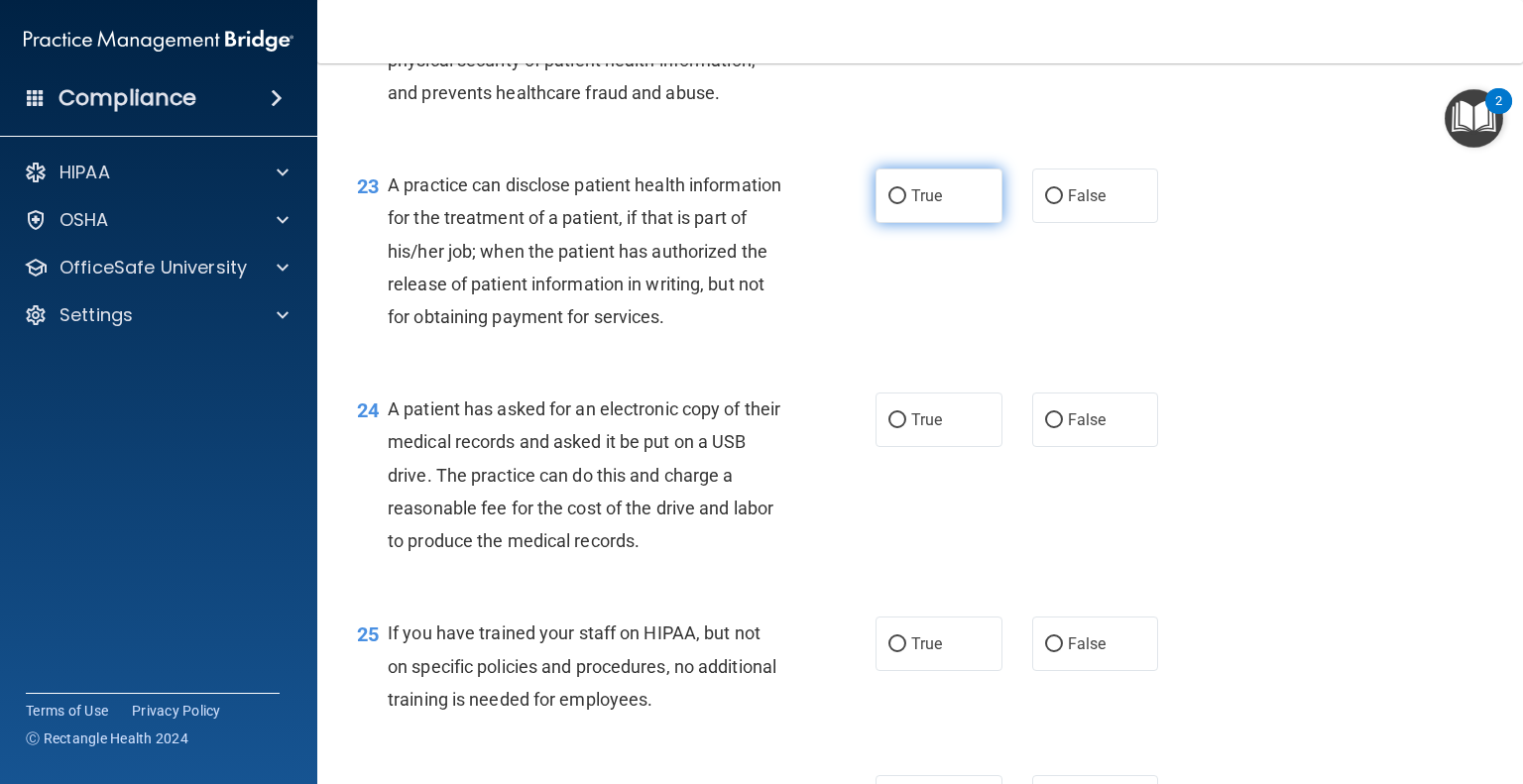 click on "True" at bounding box center [939, 195] 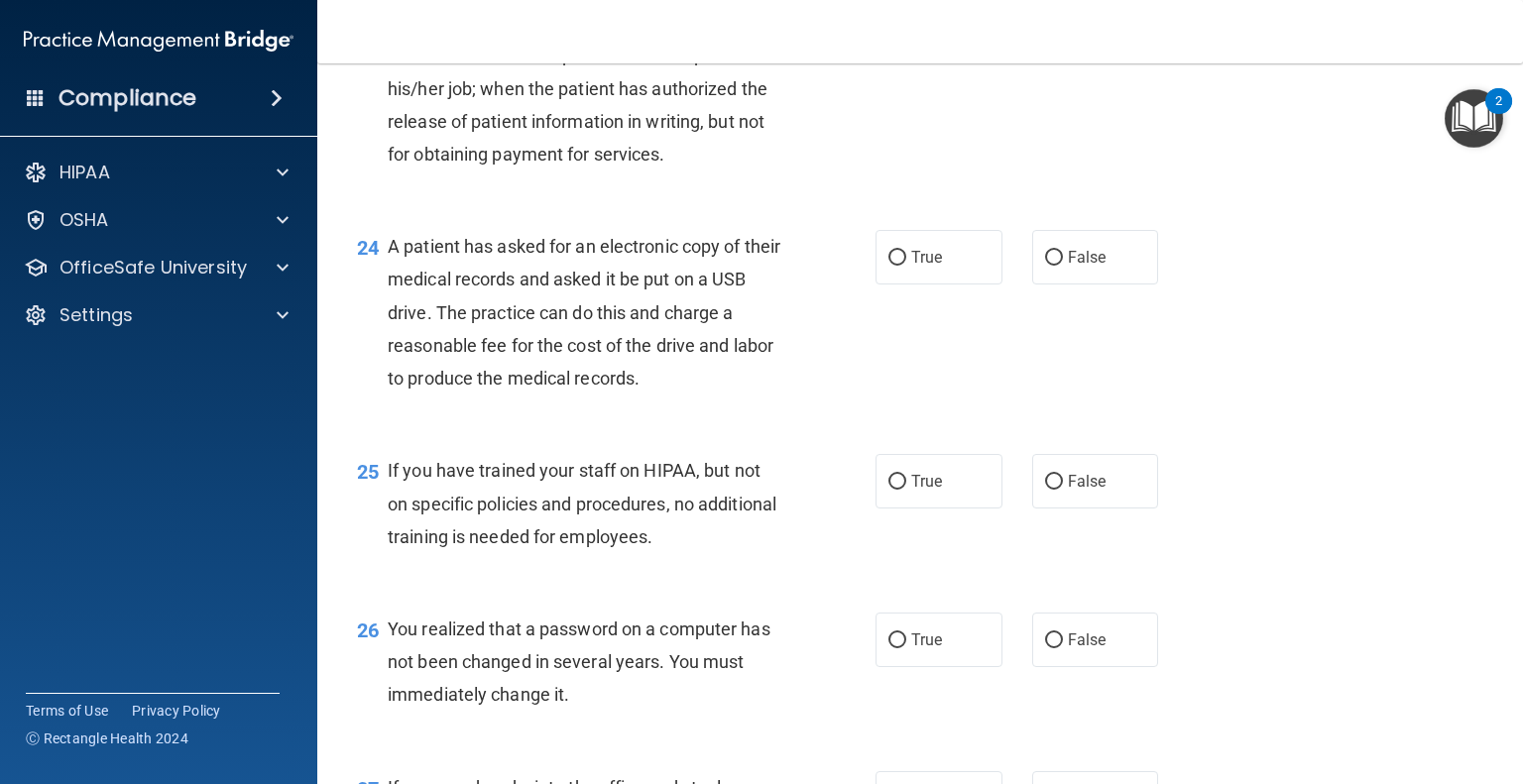 scroll, scrollTop: 3865, scrollLeft: 0, axis: vertical 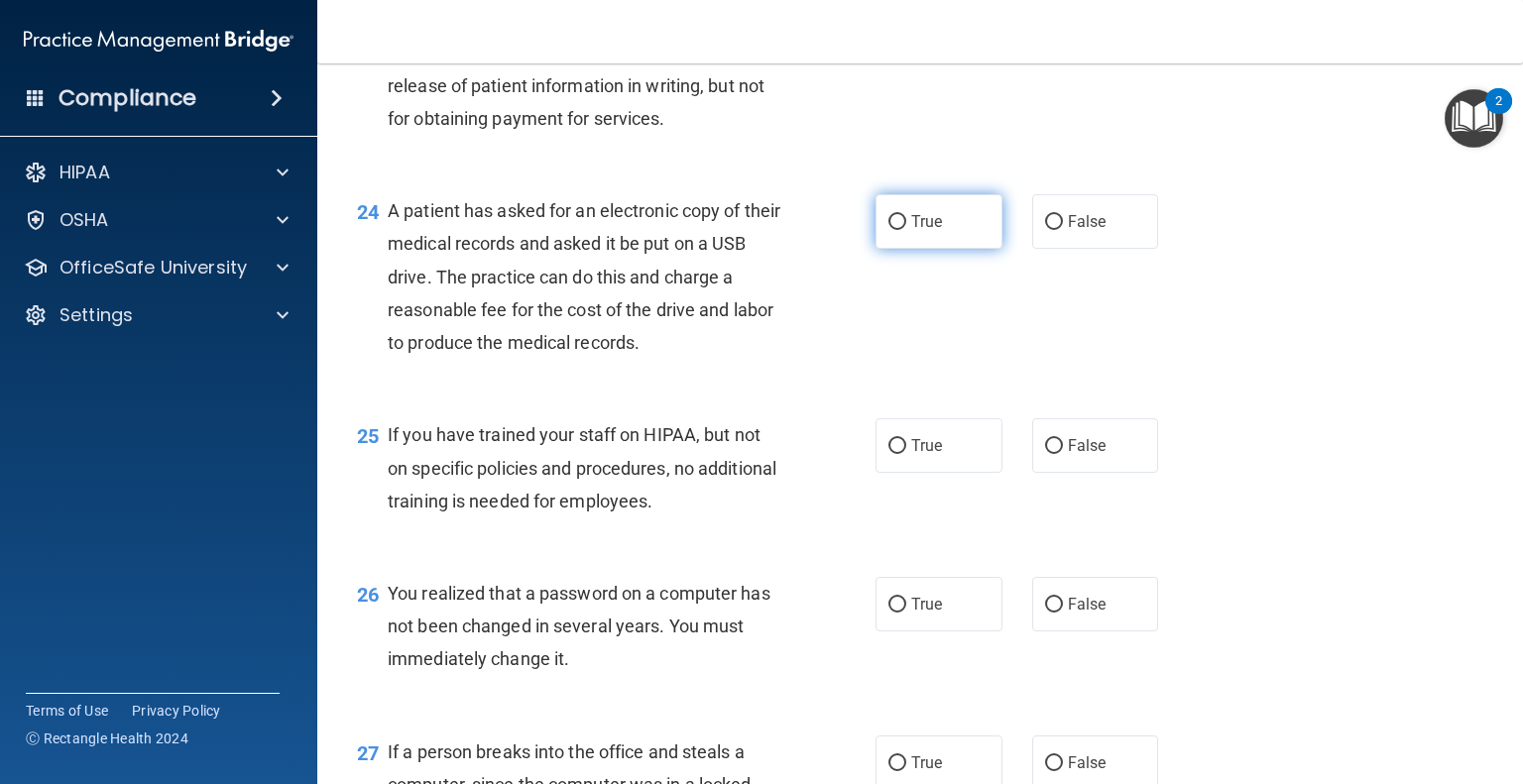 click on "True" at bounding box center (926, 221) 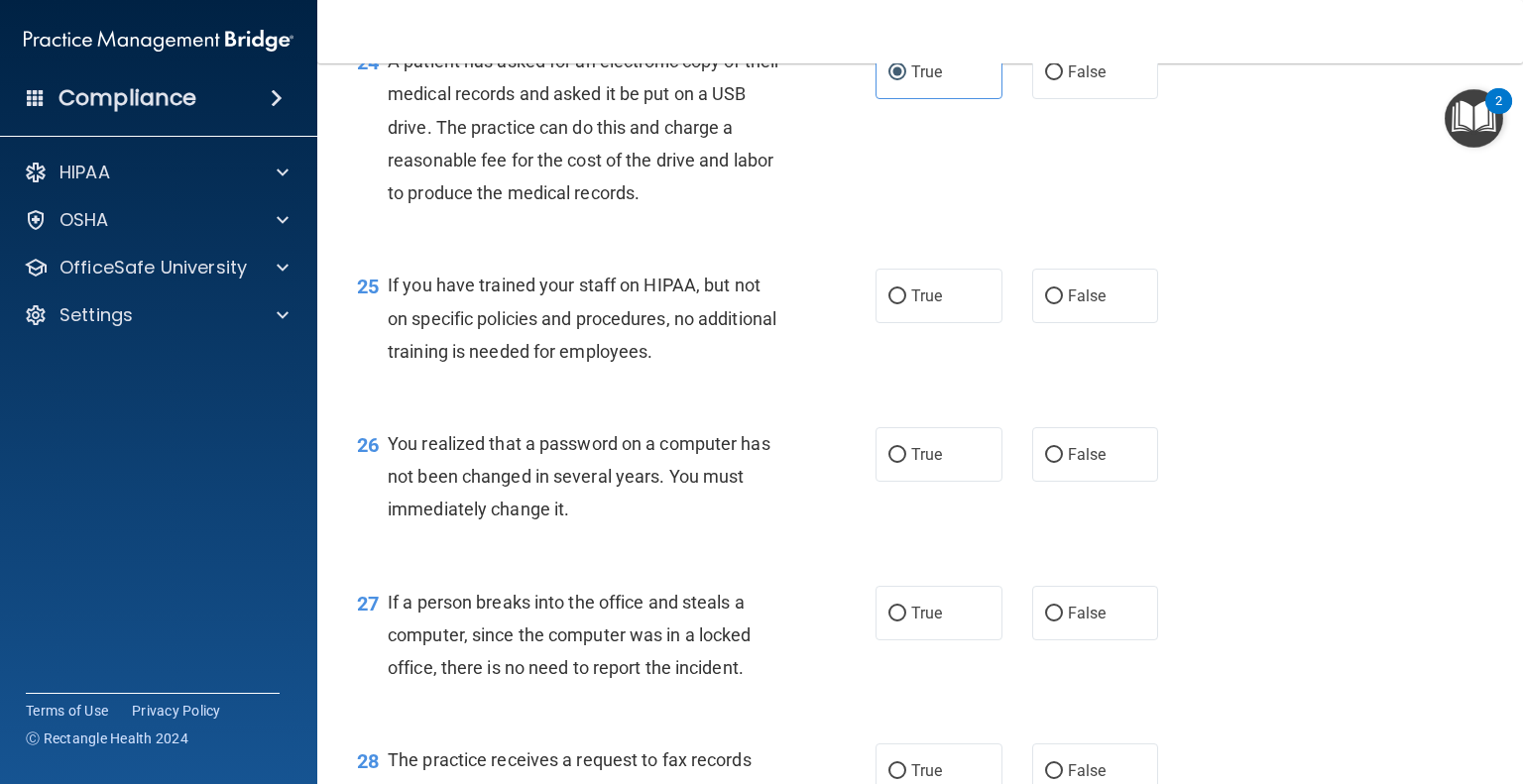 scroll, scrollTop: 4064, scrollLeft: 0, axis: vertical 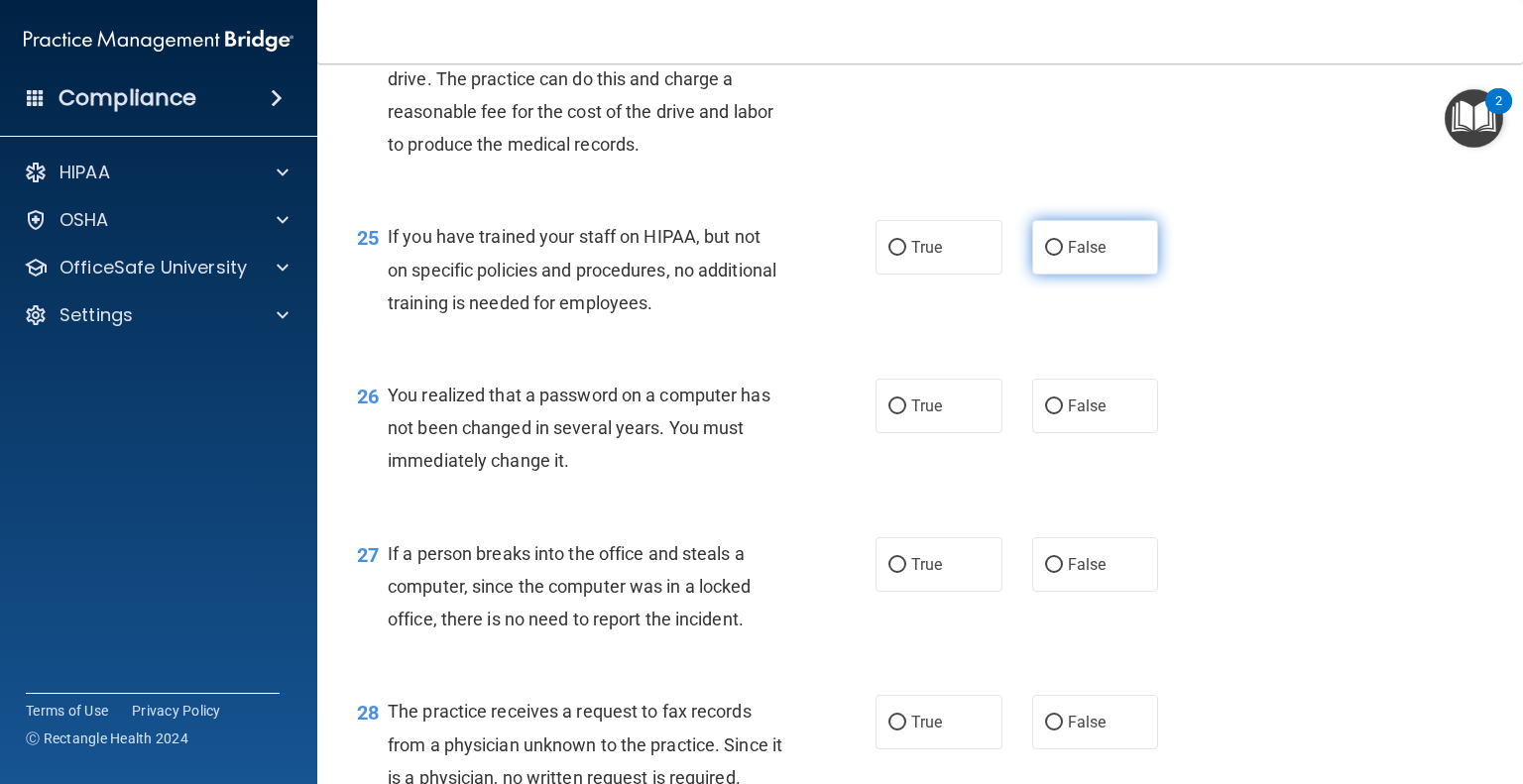 click on "False" at bounding box center (1096, 247) 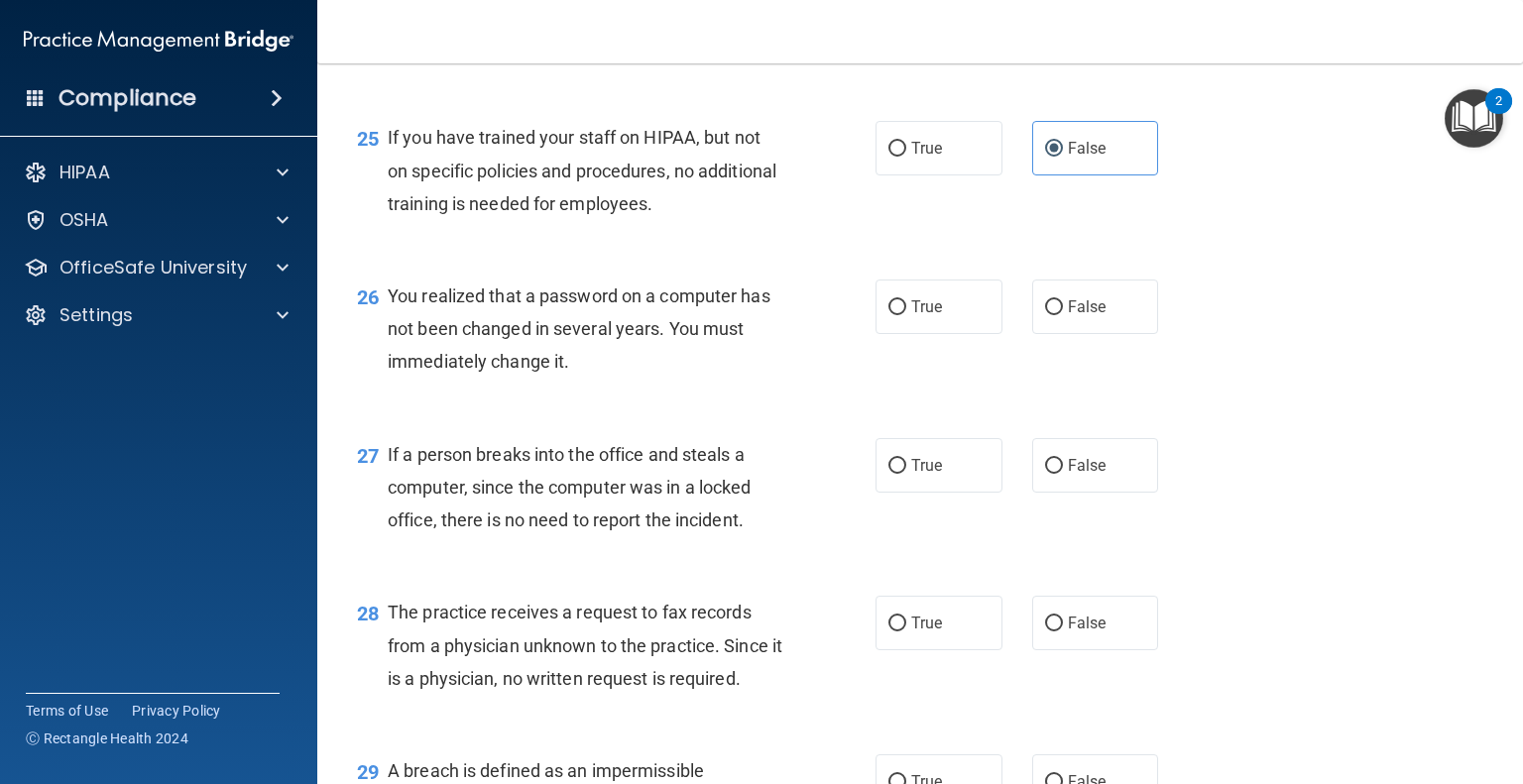 scroll, scrollTop: 4262, scrollLeft: 0, axis: vertical 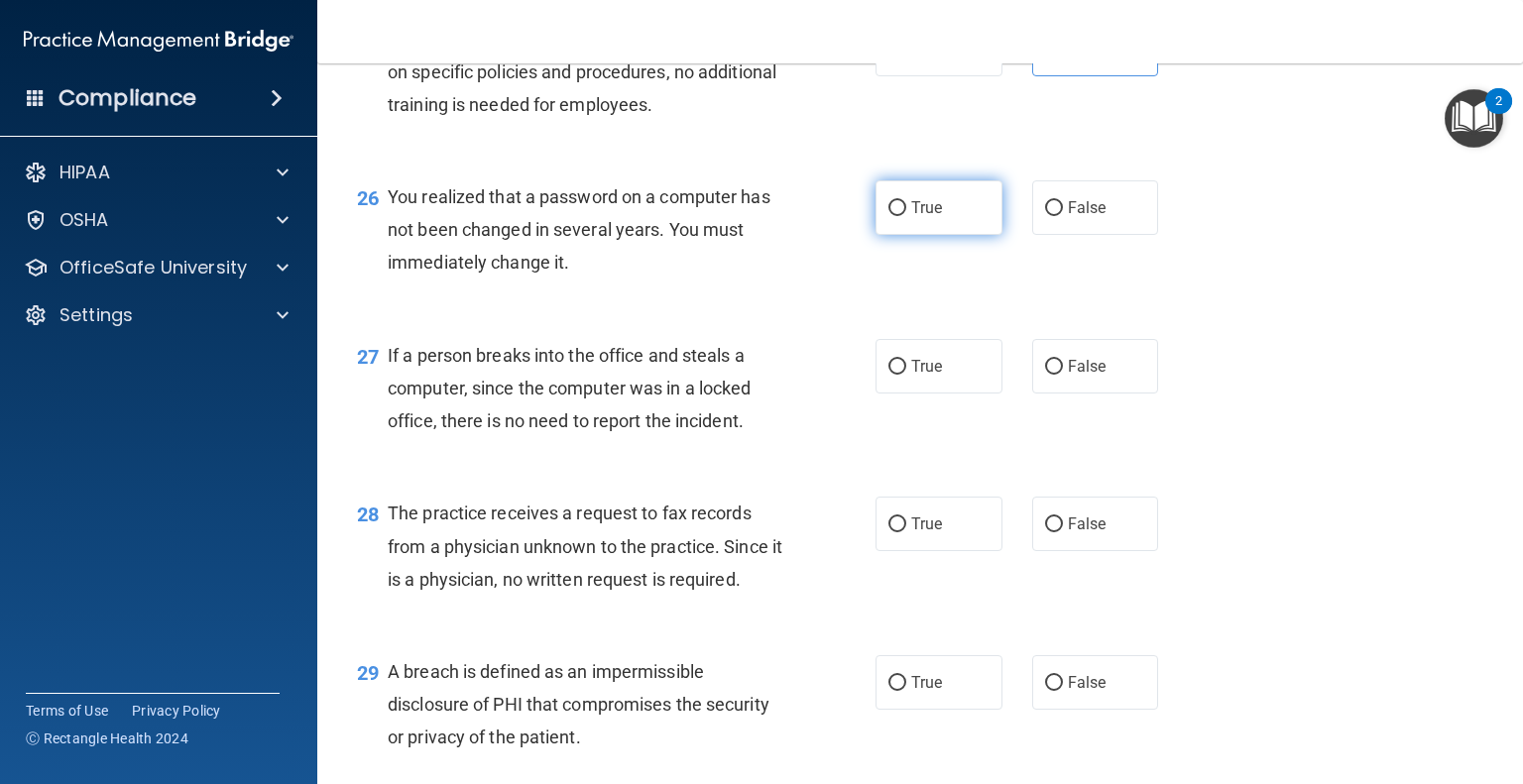 click on "True" at bounding box center [939, 207] 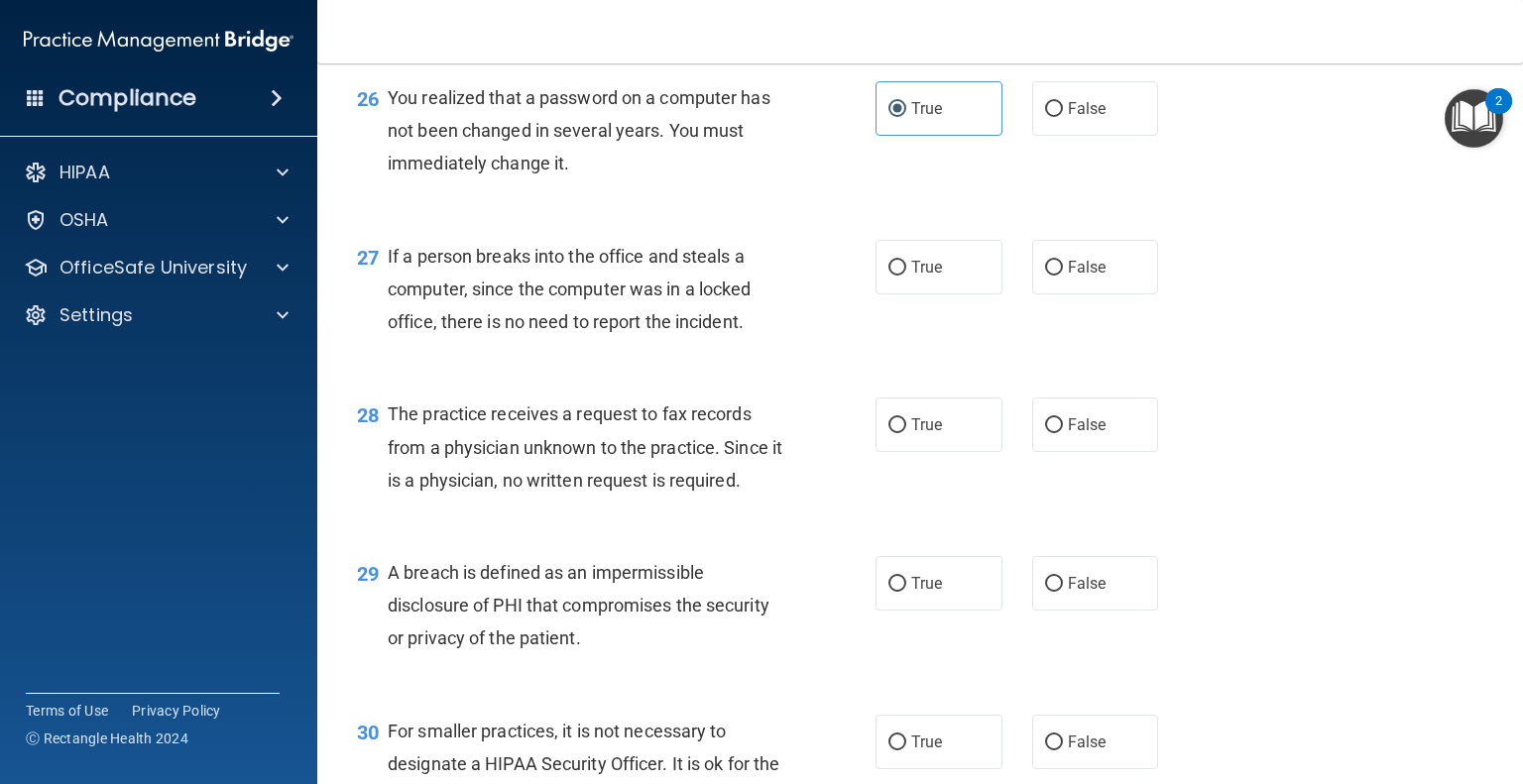 scroll, scrollTop: 4460, scrollLeft: 0, axis: vertical 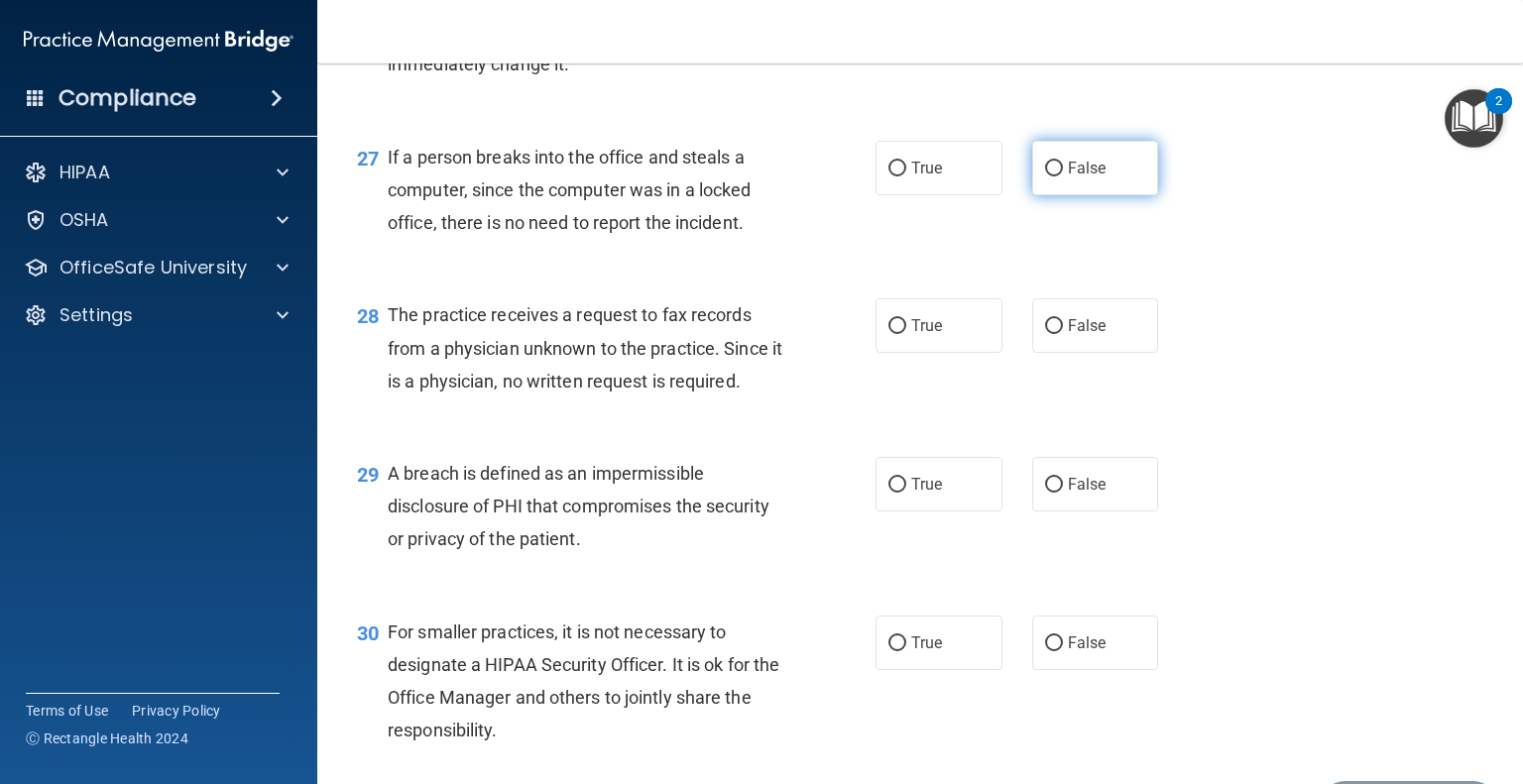 click on "False" at bounding box center (1087, 168) 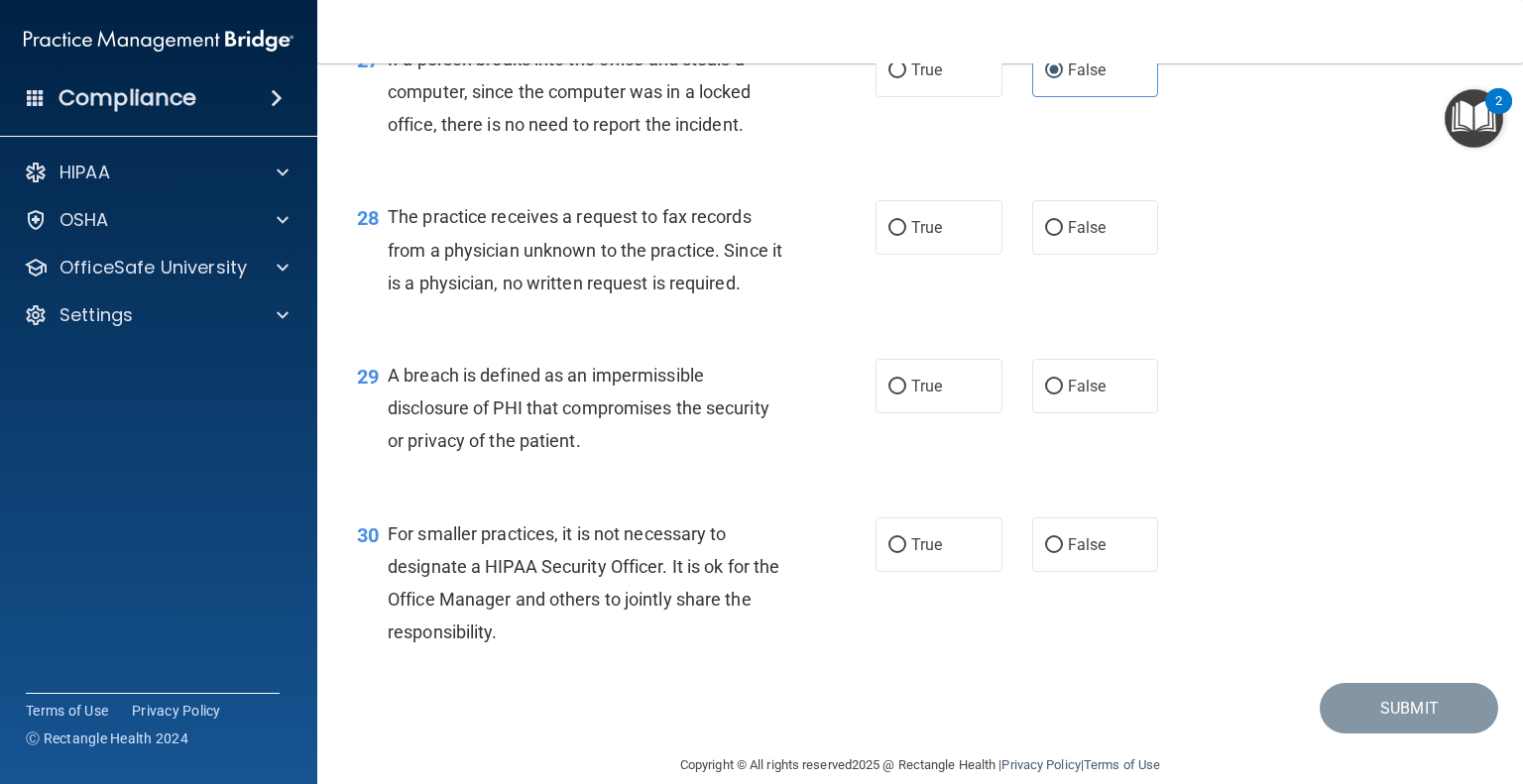 scroll, scrollTop: 4559, scrollLeft: 0, axis: vertical 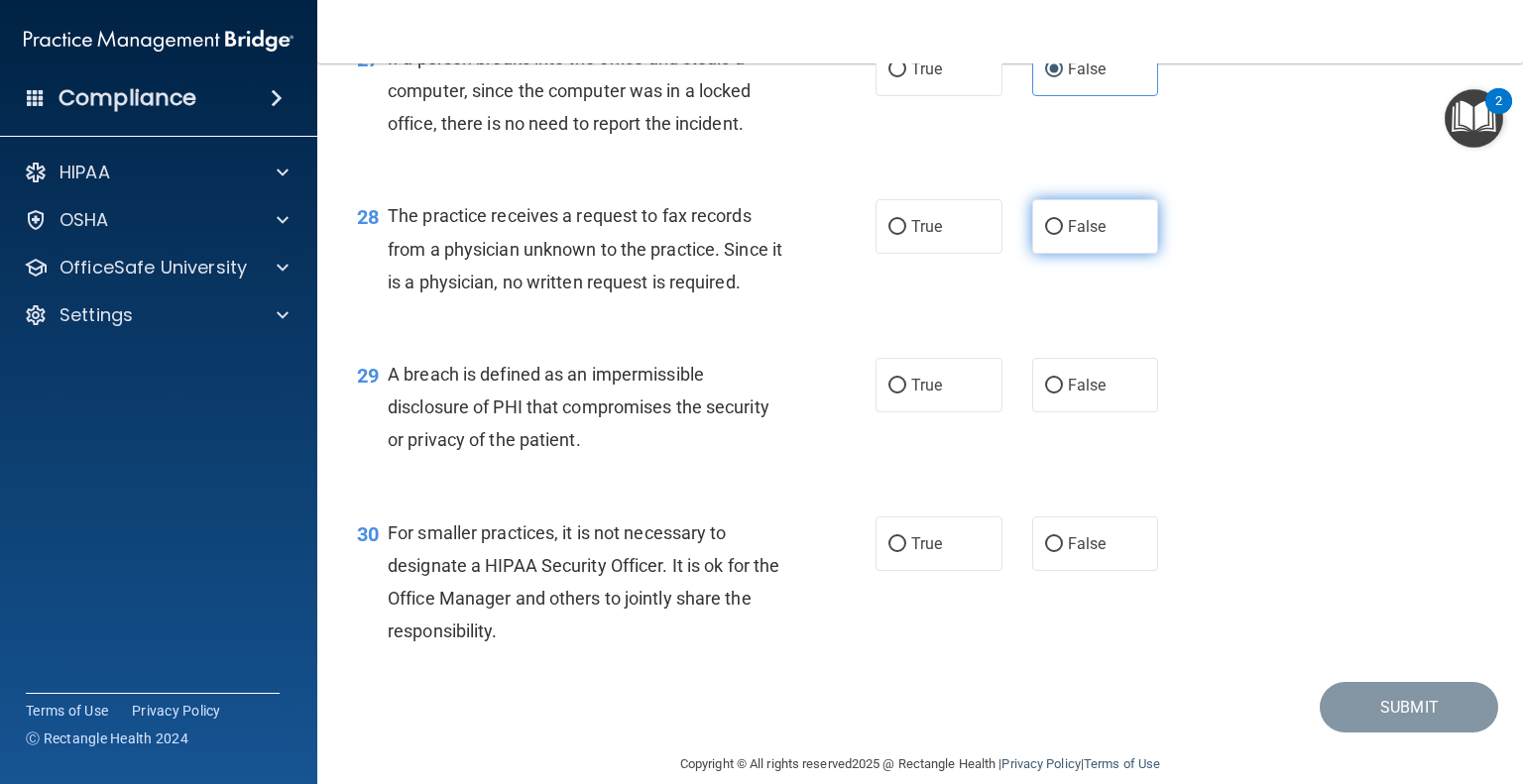 click on "False" at bounding box center (1087, 226) 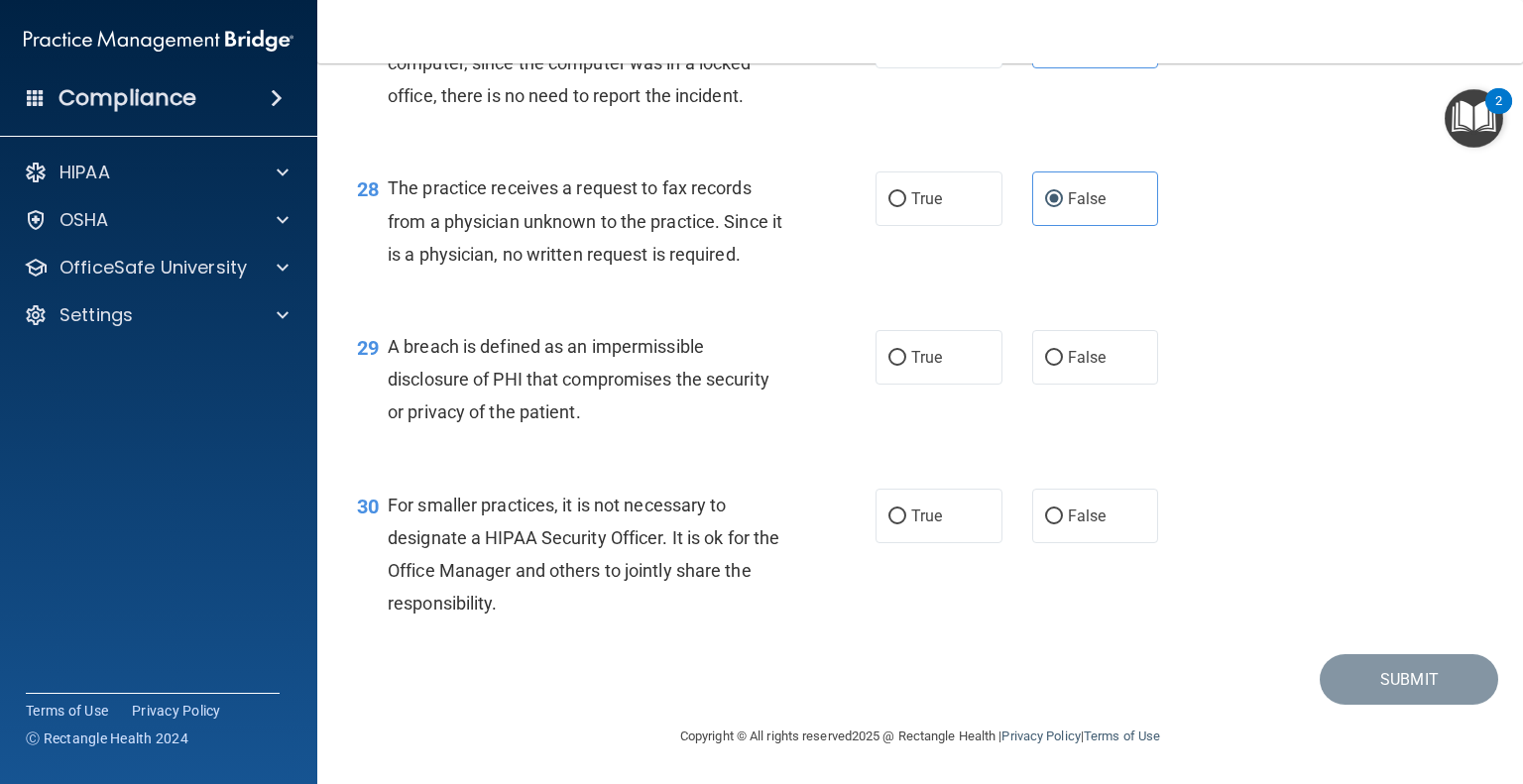 scroll, scrollTop: 4686, scrollLeft: 0, axis: vertical 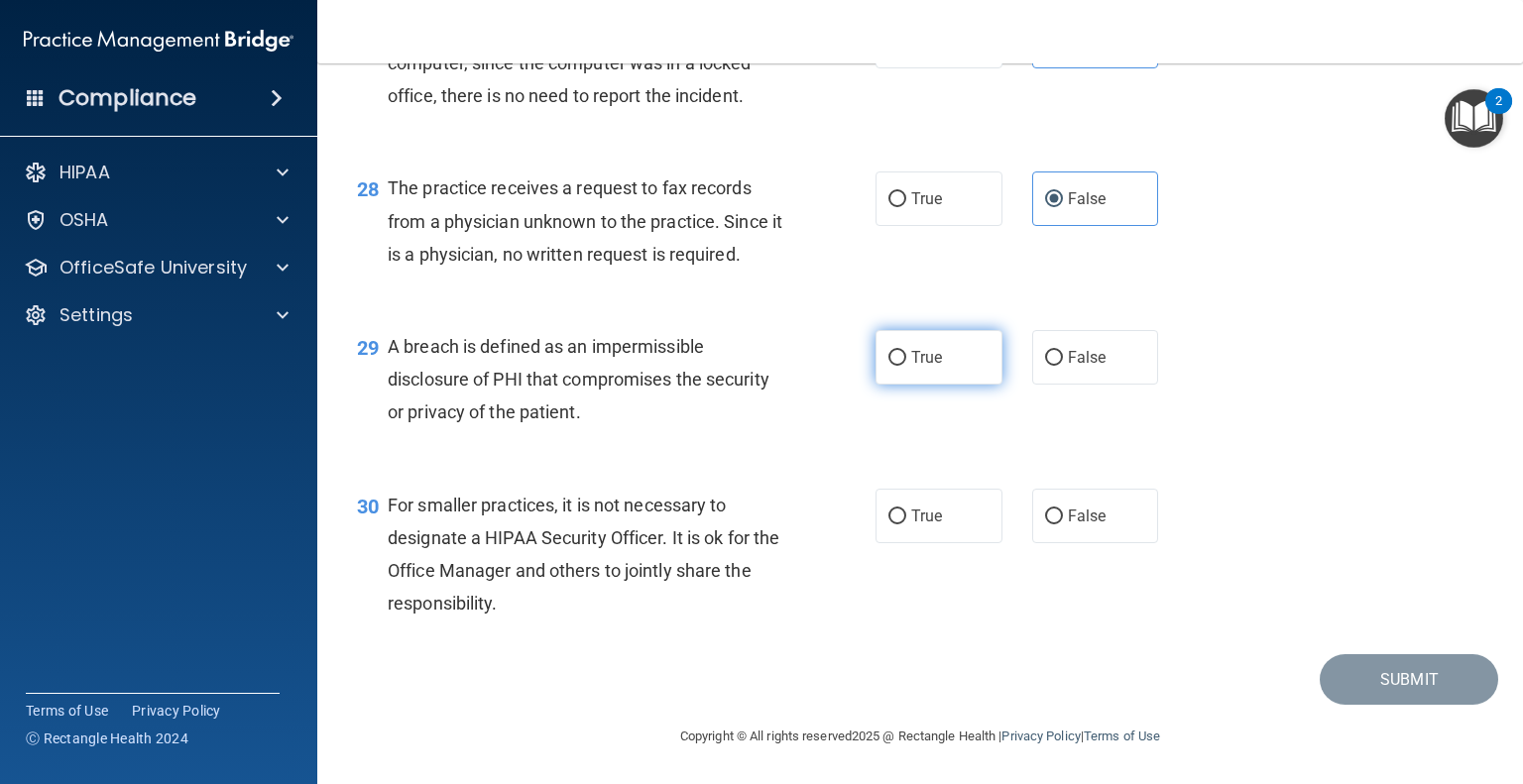 click on "True" at bounding box center (926, 357) 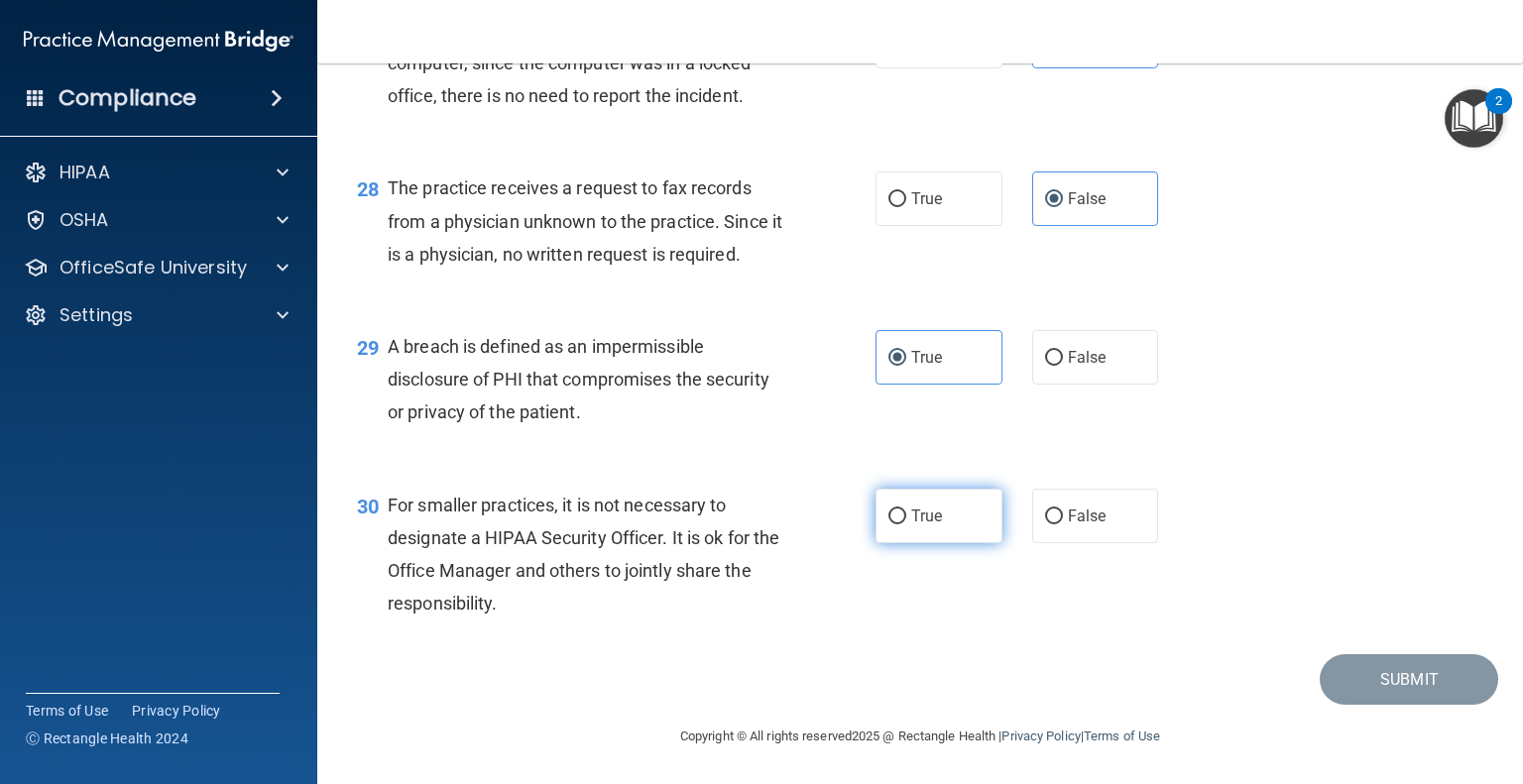 click on "True" at bounding box center [939, 515] 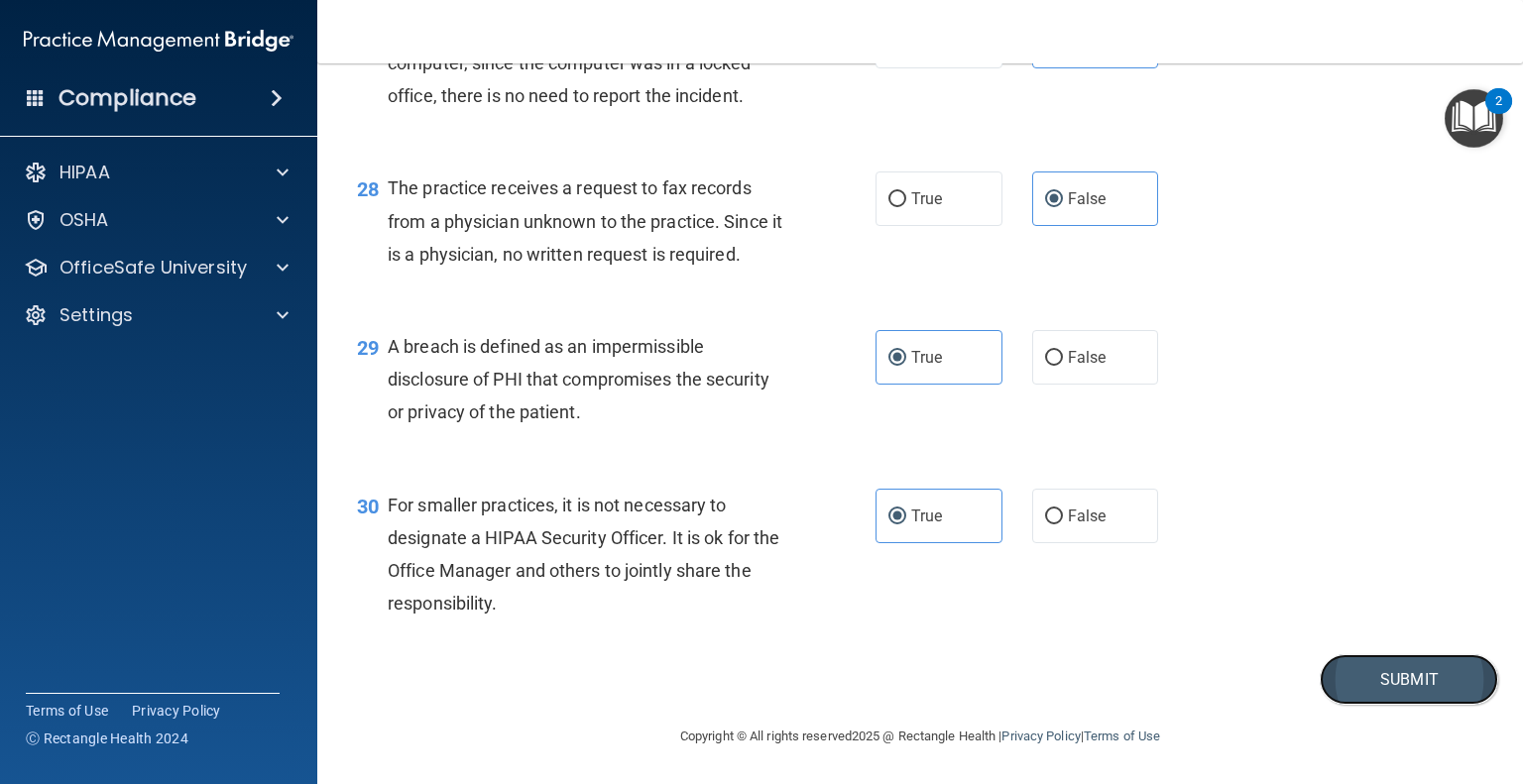 click on "Submit" at bounding box center (1409, 679) 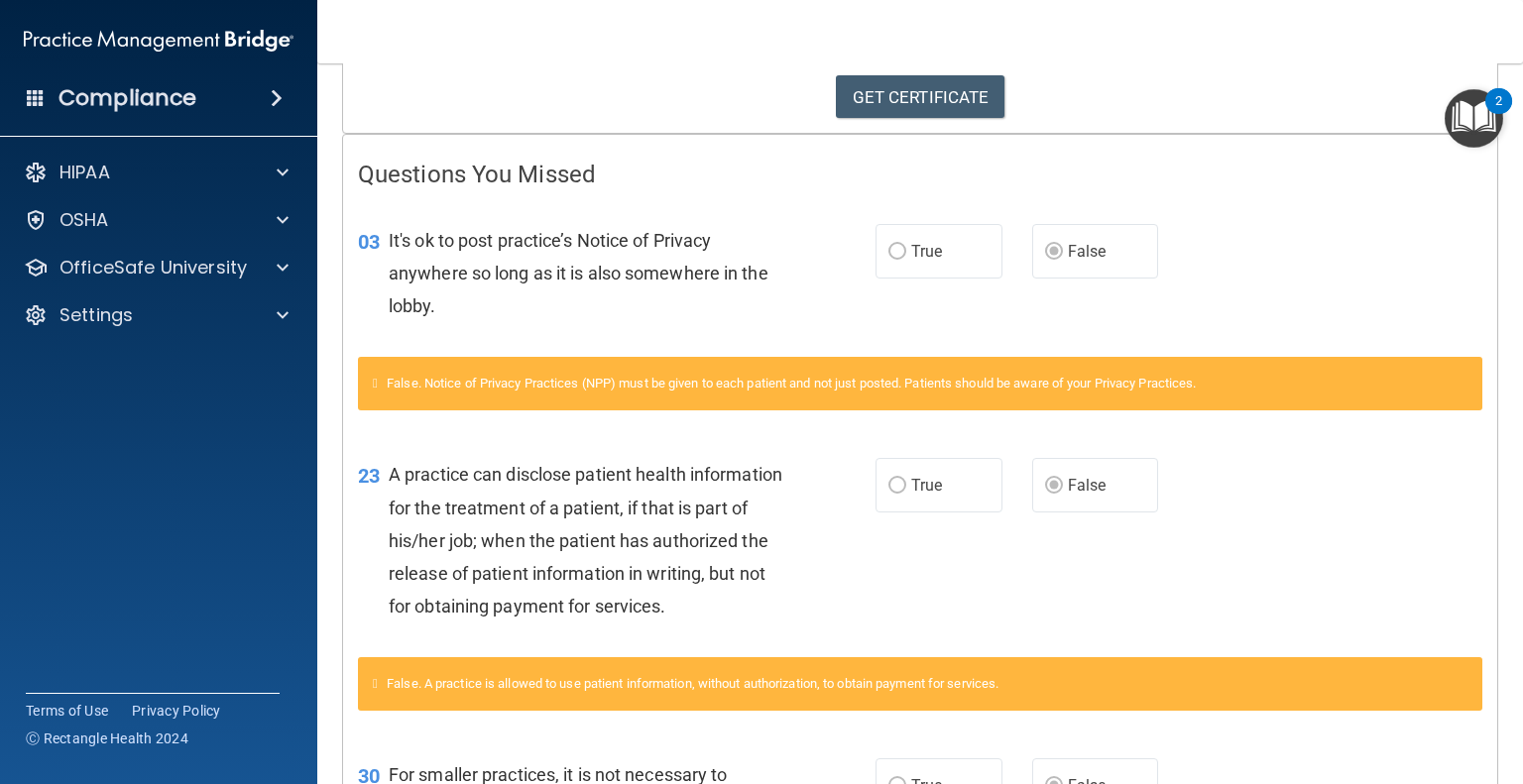 scroll, scrollTop: 0, scrollLeft: 0, axis: both 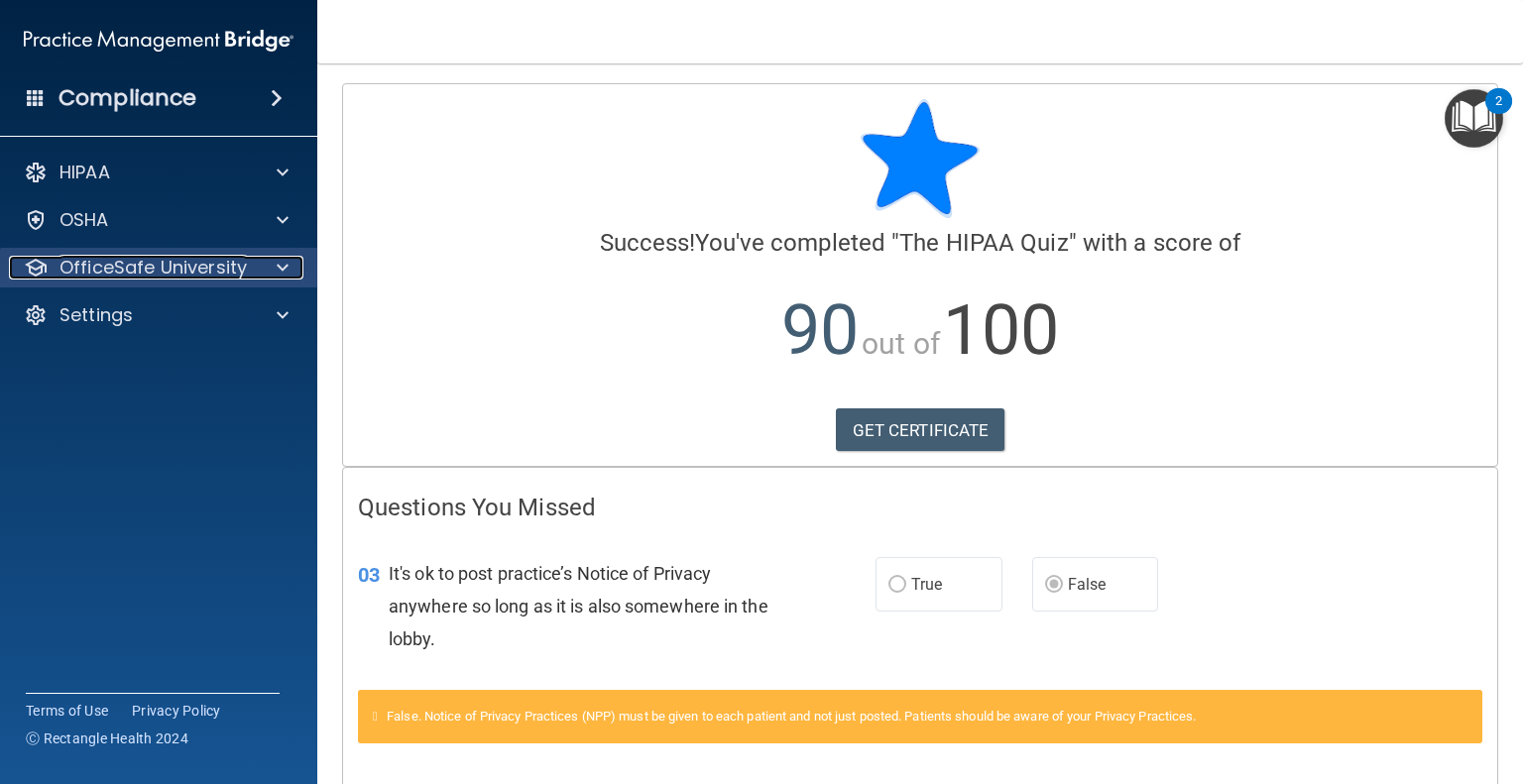 click at bounding box center (280, 268) 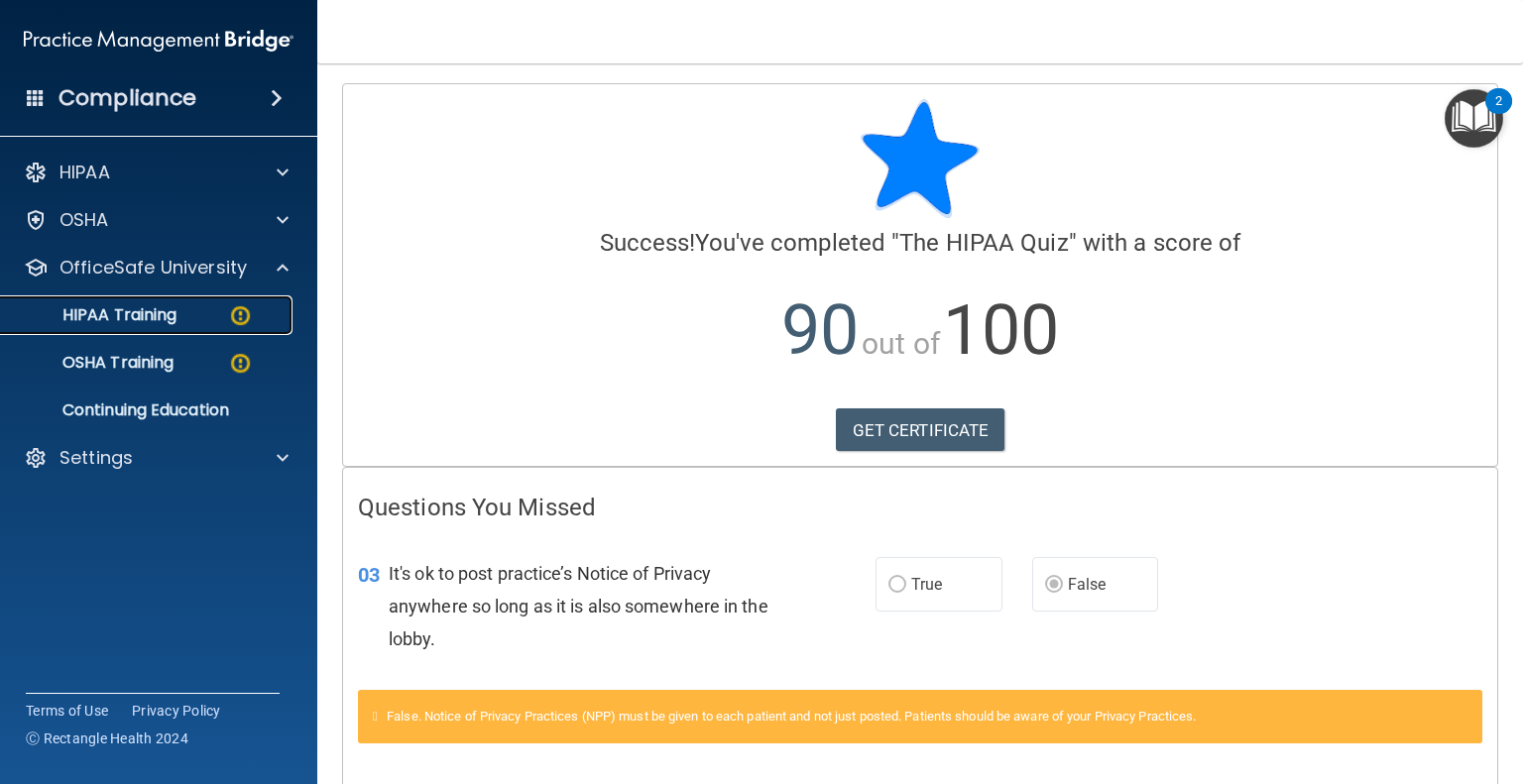 click on "HIPAA Training" at bounding box center [148, 315] 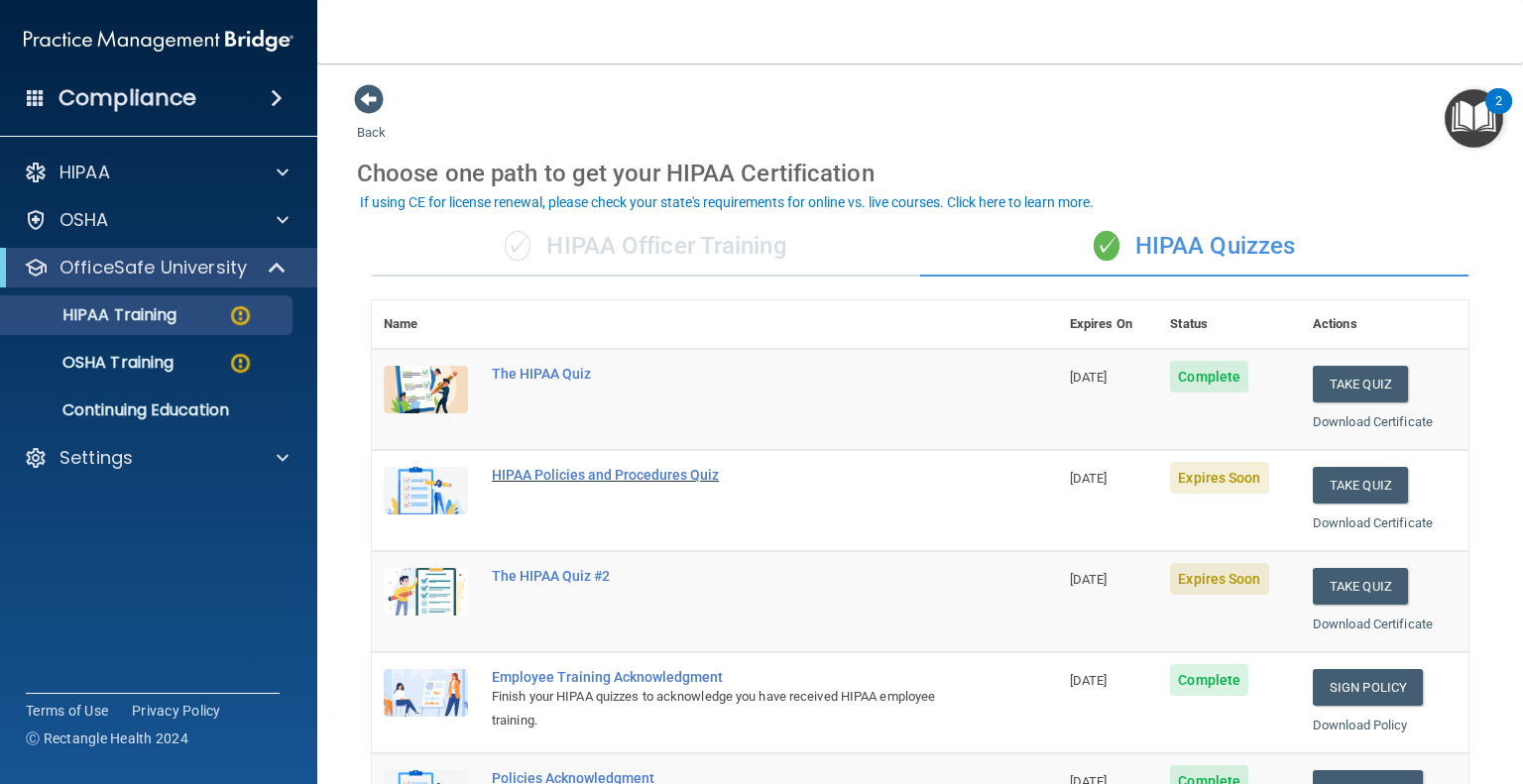 click on "HIPAA Policies and Procedures Quiz" at bounding box center [725, 475] 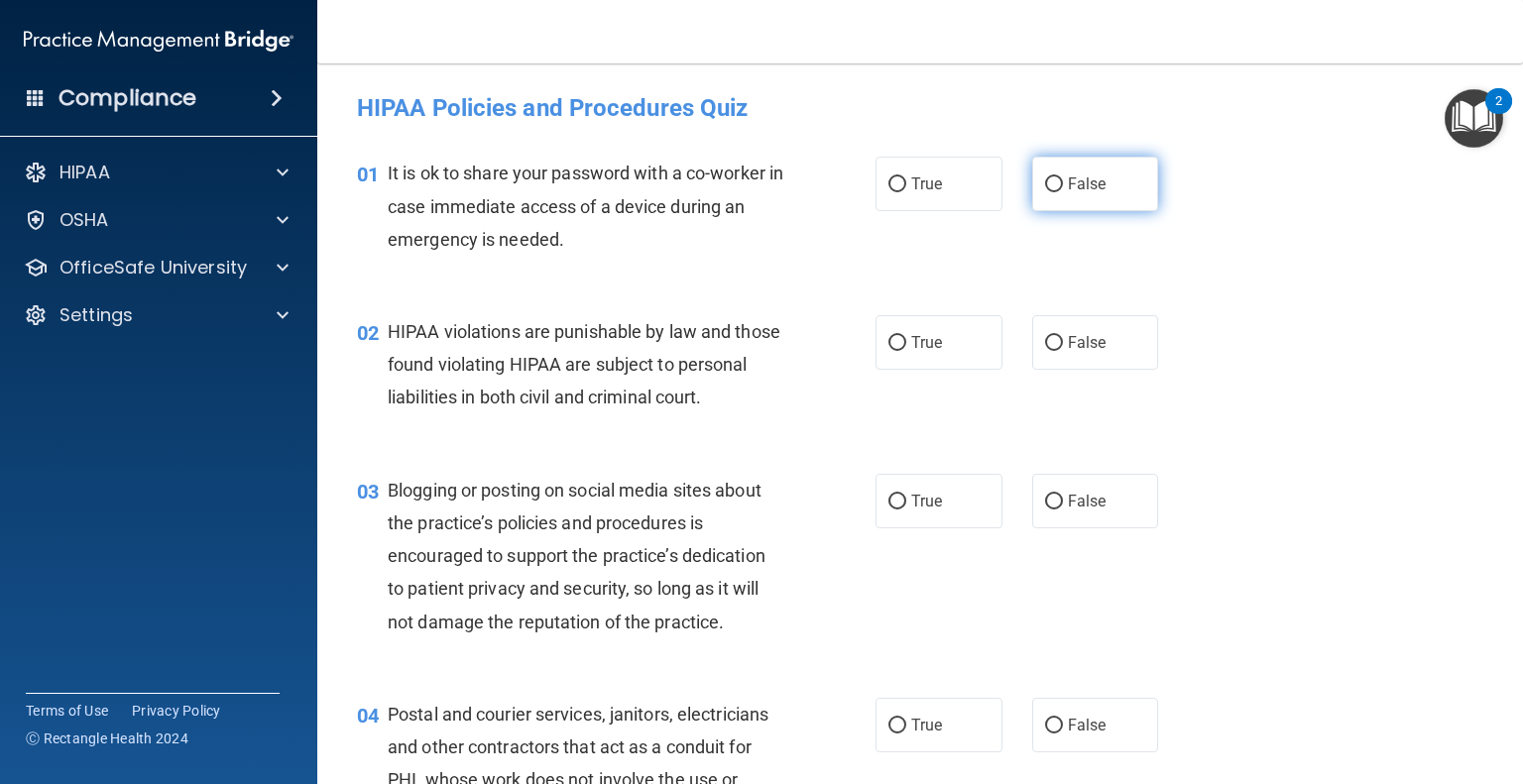 click on "False" at bounding box center [1087, 183] 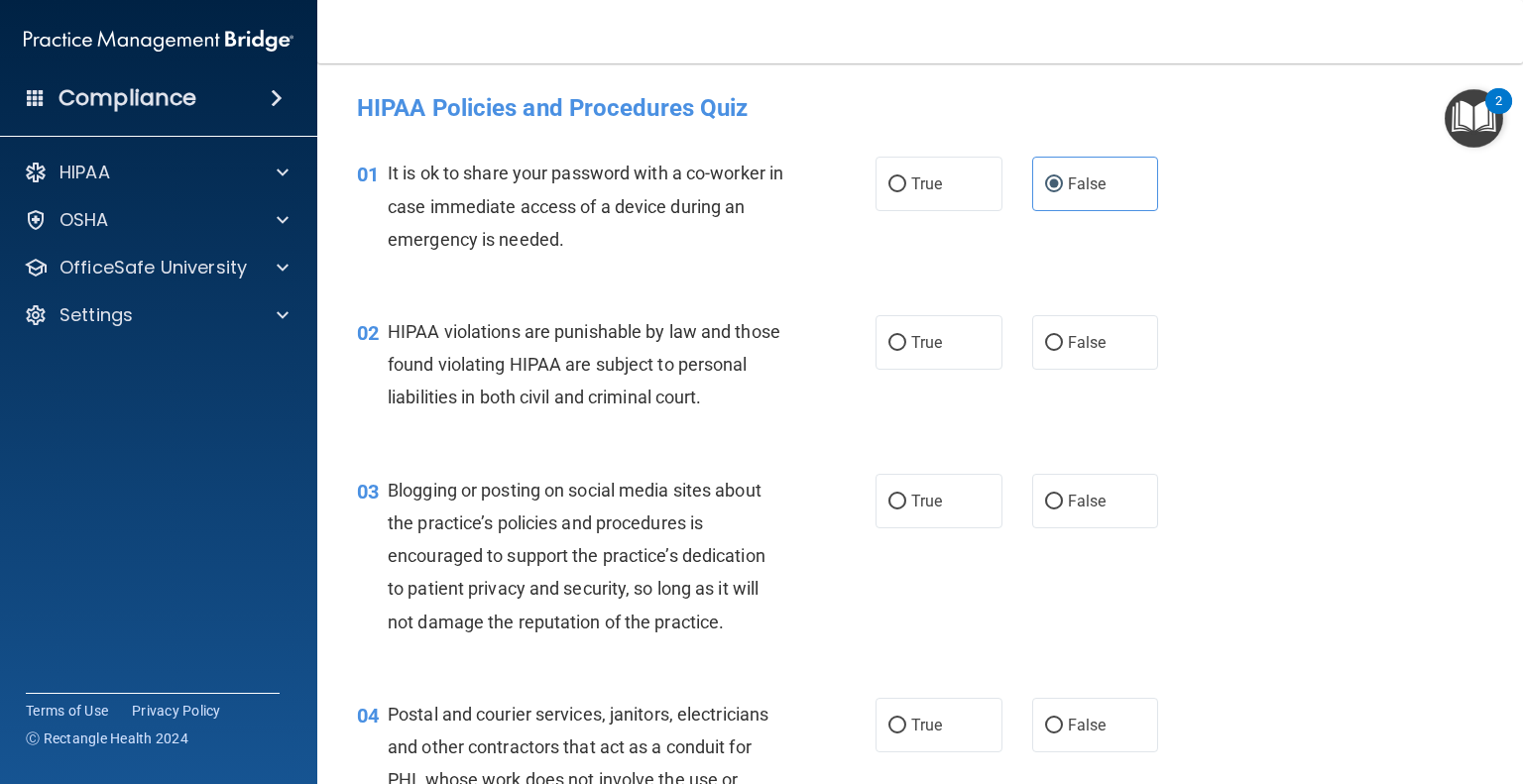 scroll, scrollTop: 99, scrollLeft: 0, axis: vertical 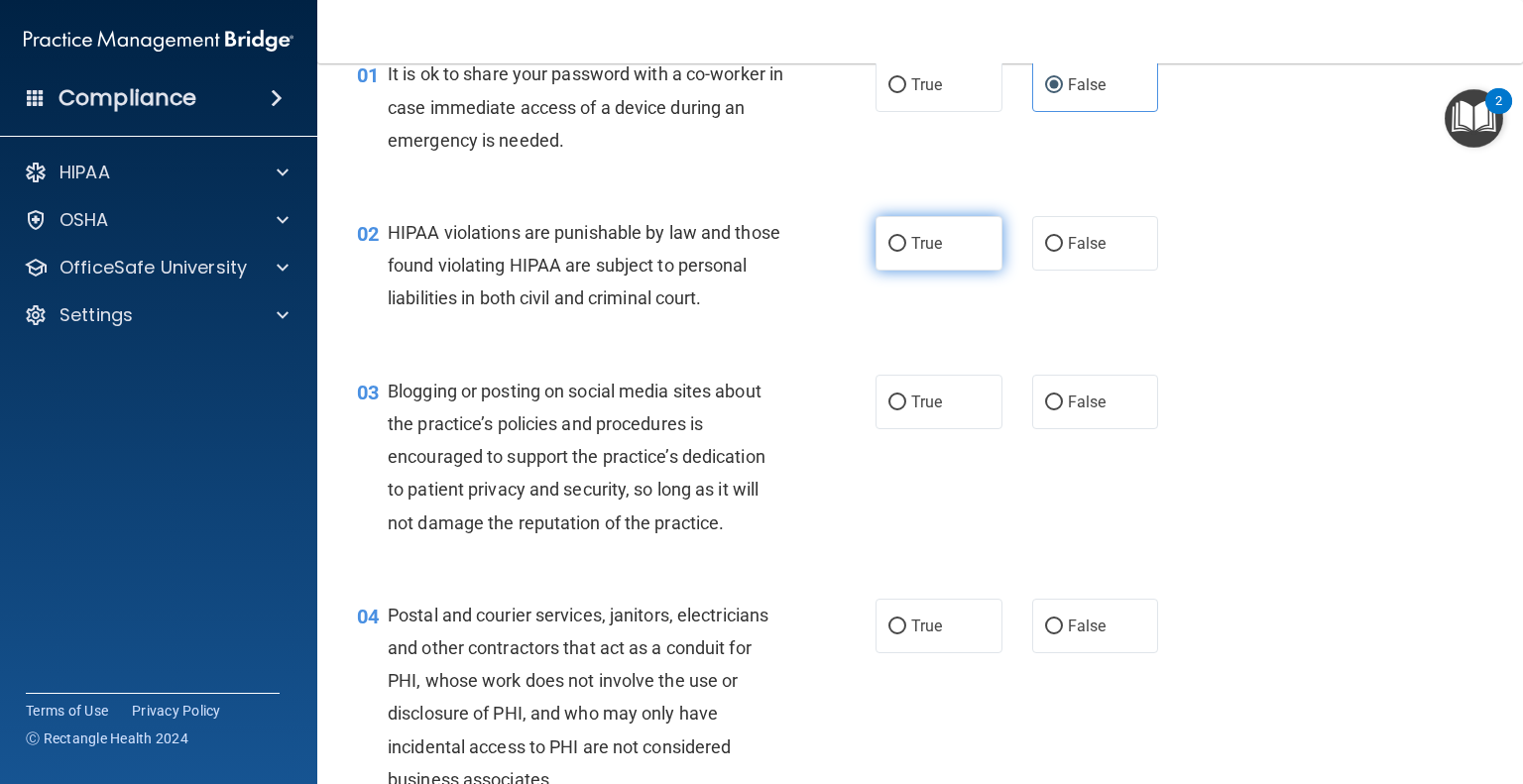 click on "True" at bounding box center (926, 243) 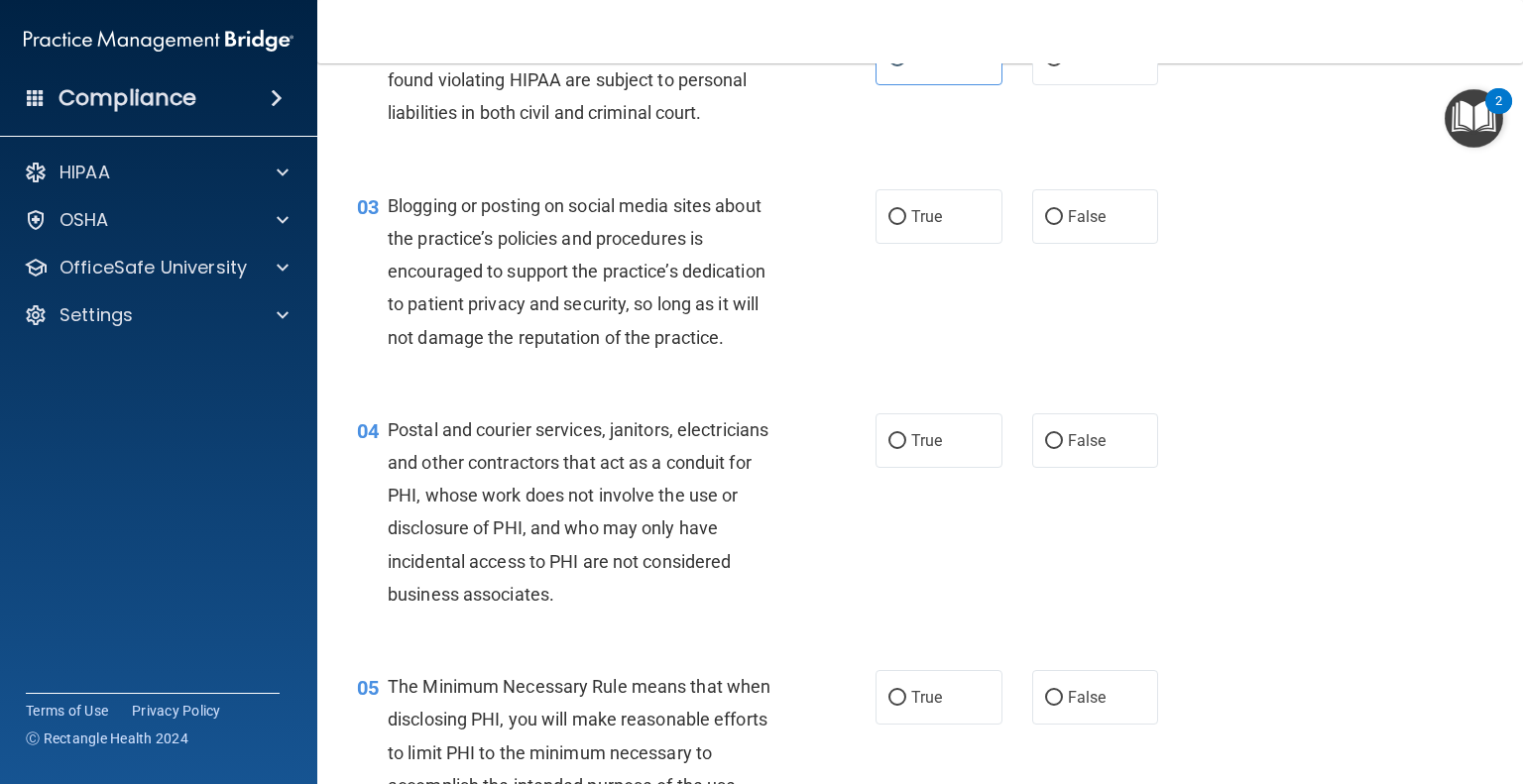 scroll, scrollTop: 297, scrollLeft: 0, axis: vertical 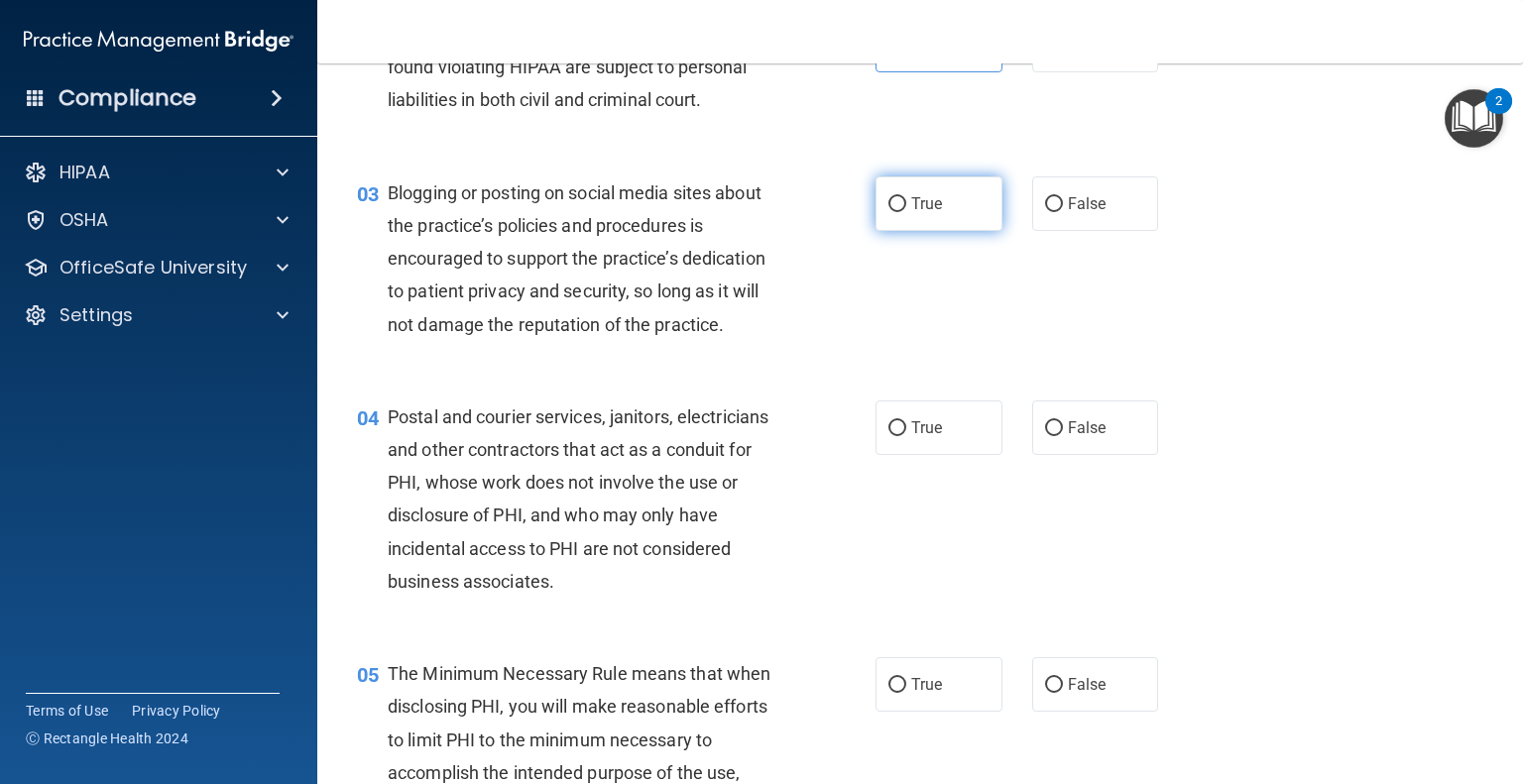 click on "True" at bounding box center (939, 203) 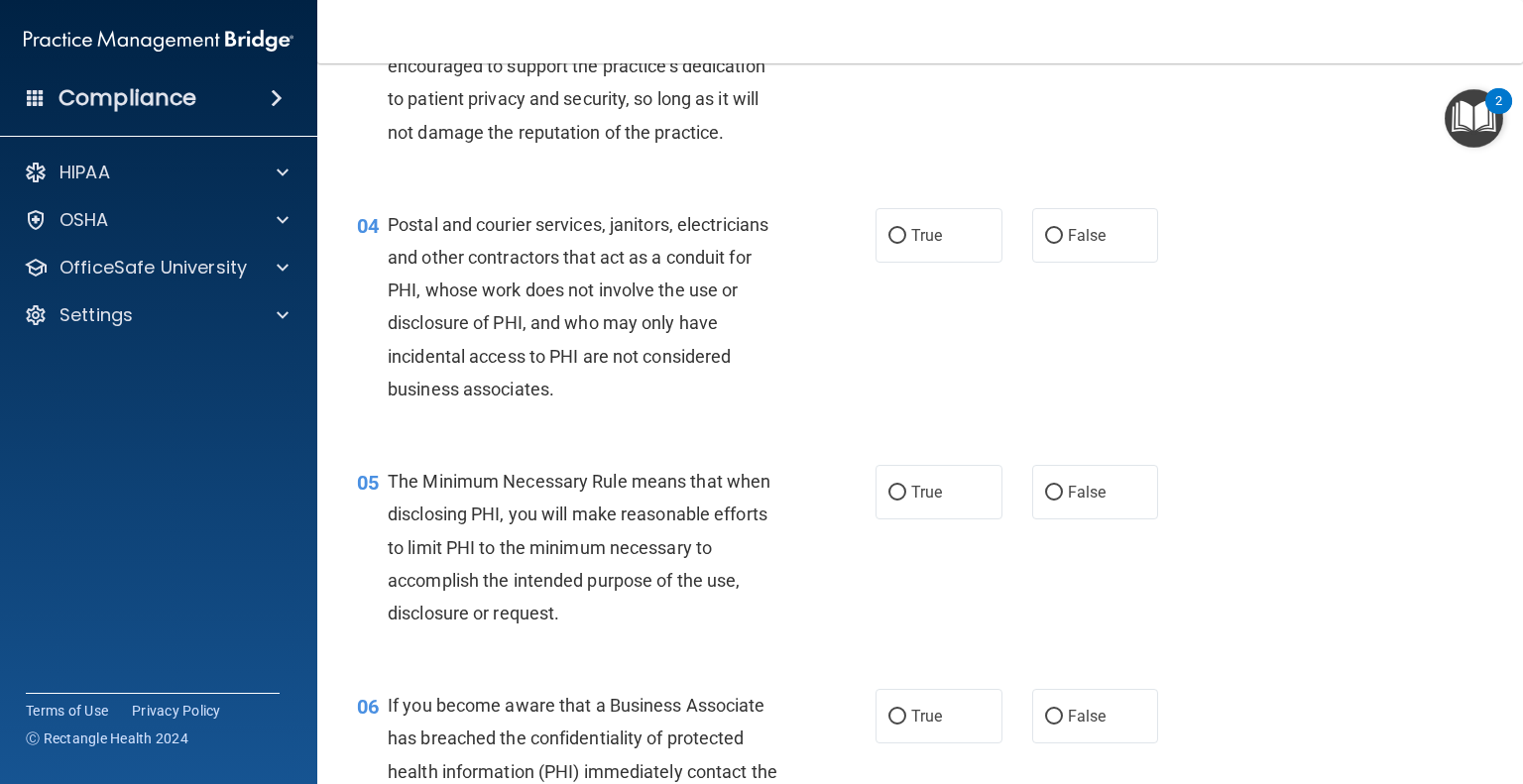 scroll, scrollTop: 496, scrollLeft: 0, axis: vertical 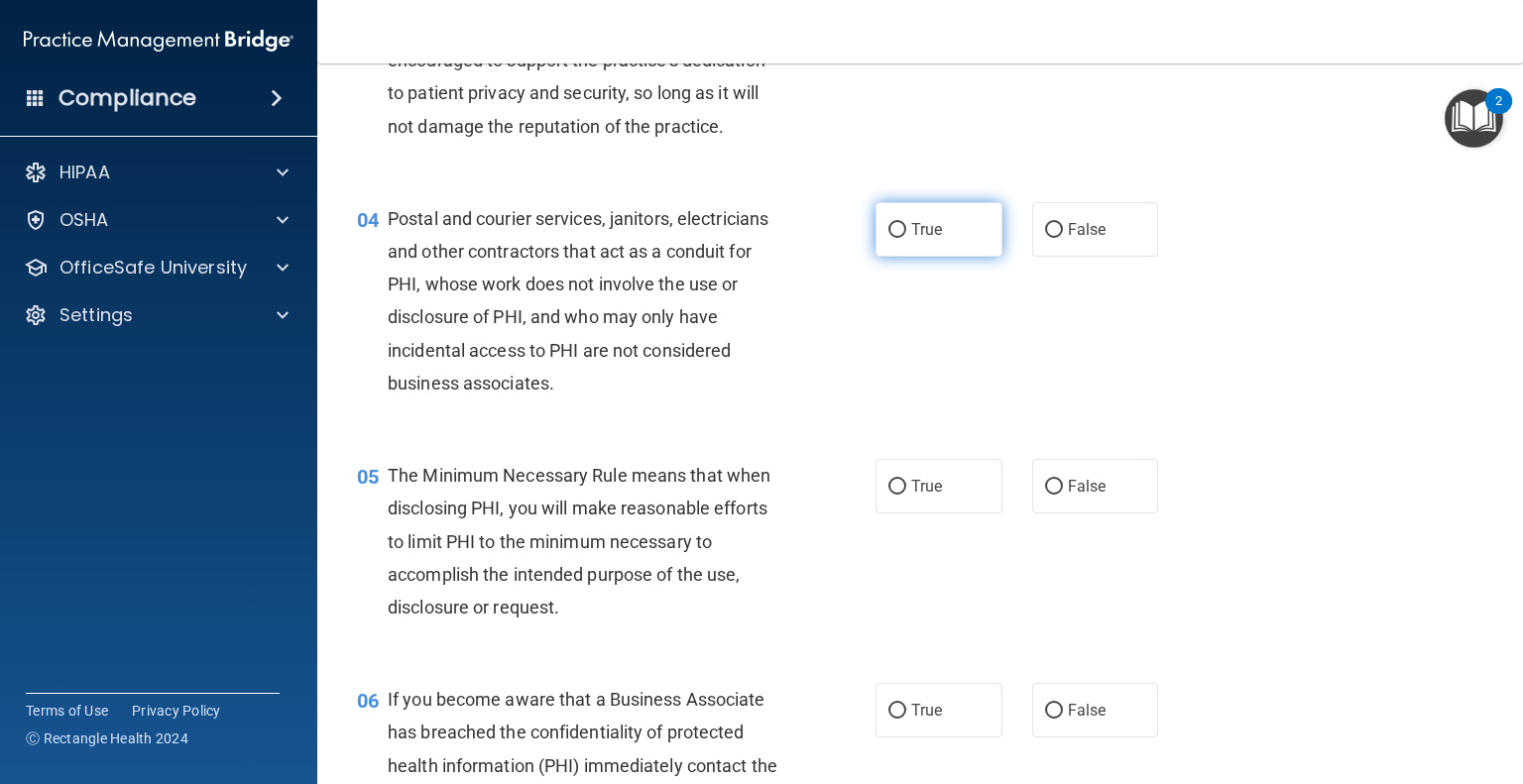 click on "True" at bounding box center (939, 229) 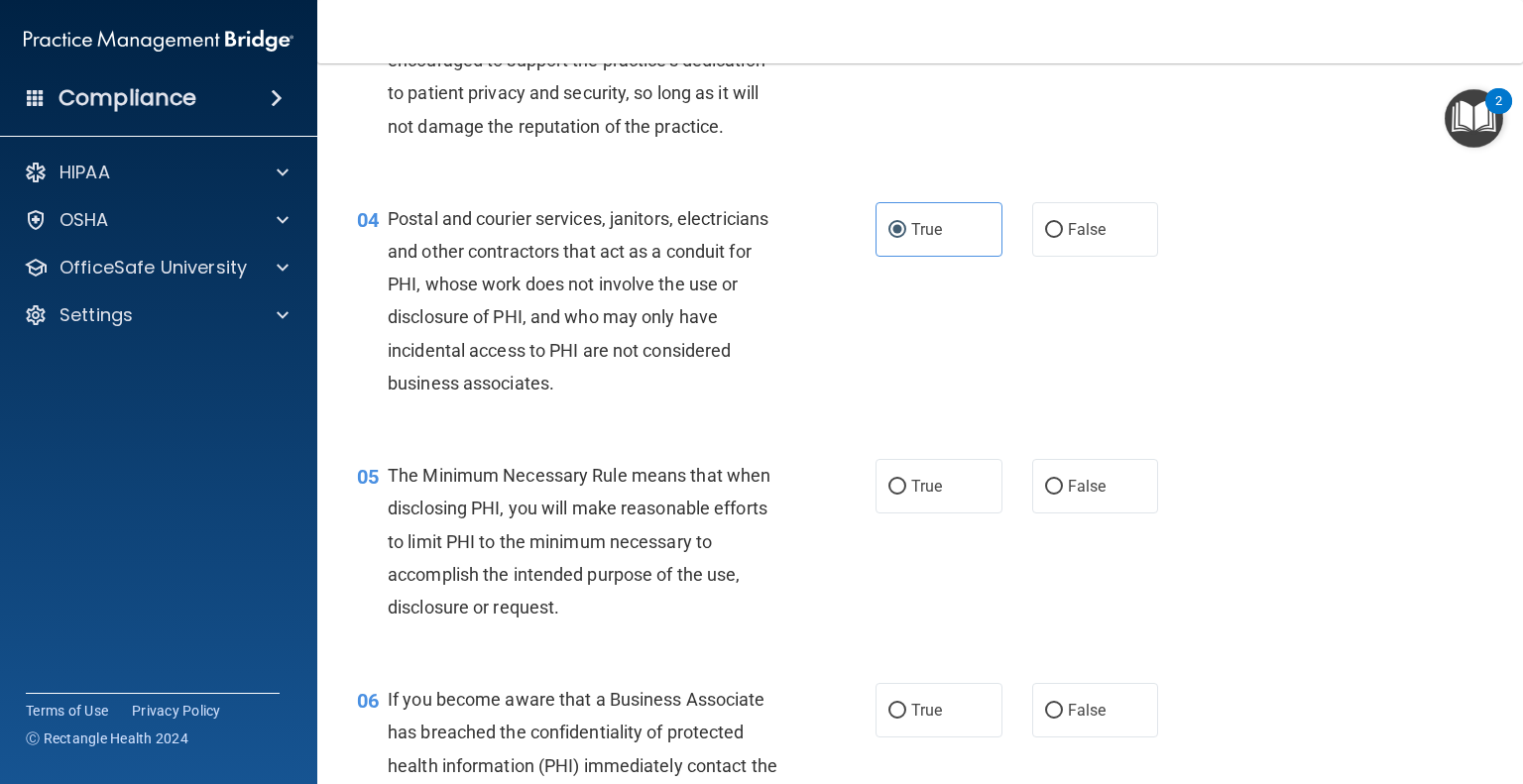 scroll, scrollTop: 595, scrollLeft: 0, axis: vertical 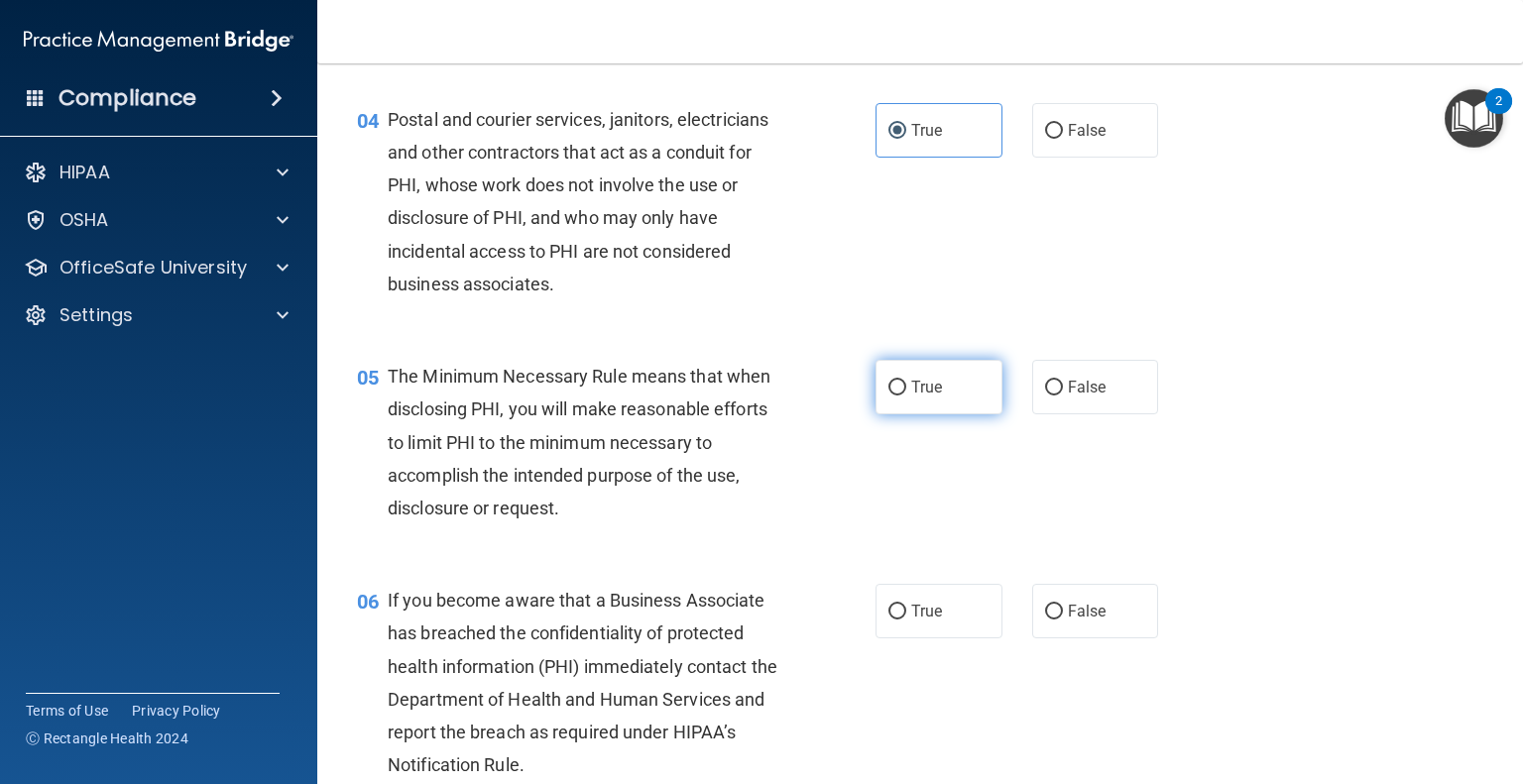 click on "True" at bounding box center [939, 387] 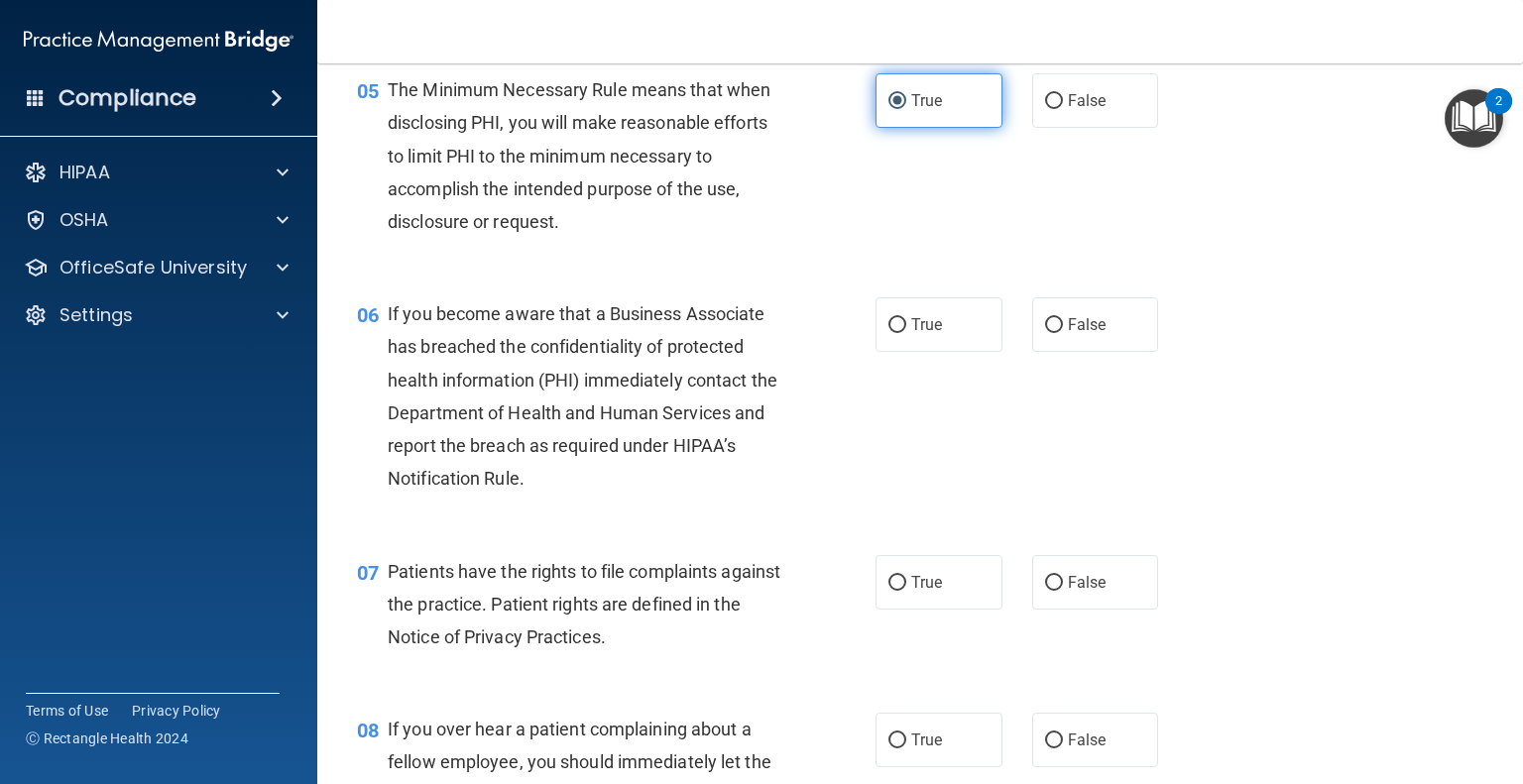 scroll, scrollTop: 892, scrollLeft: 0, axis: vertical 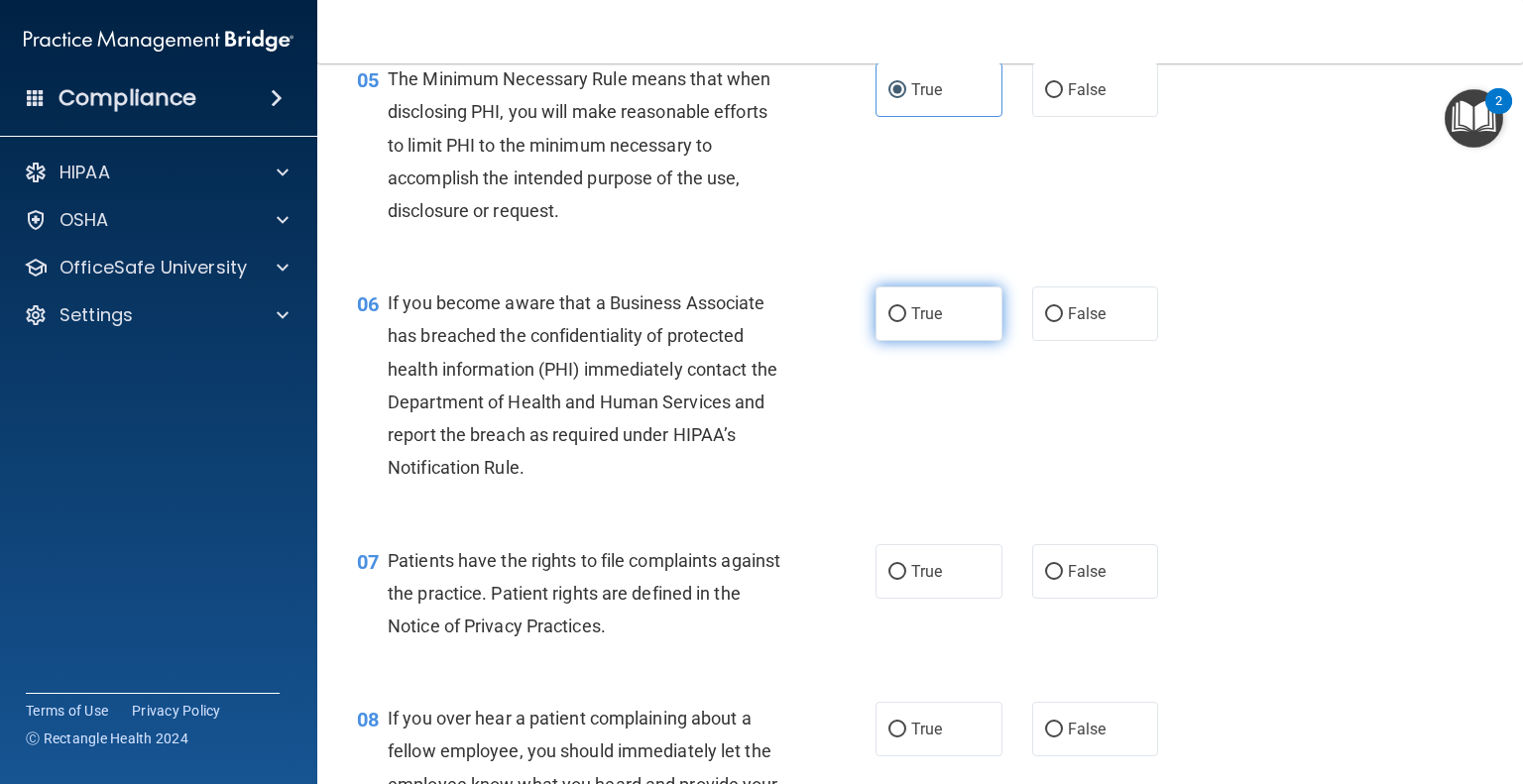 click on "True" at bounding box center (939, 313) 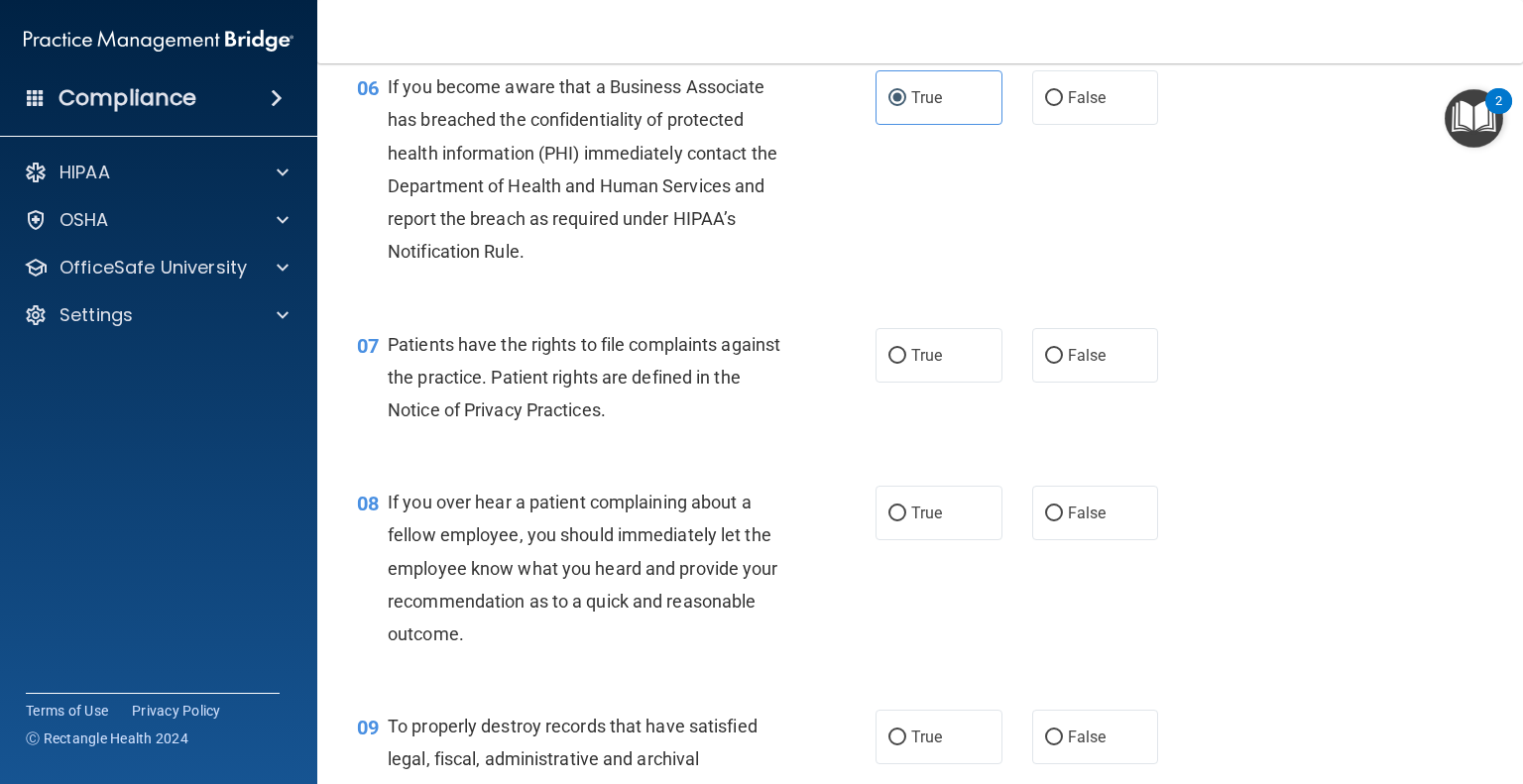 scroll, scrollTop: 1189, scrollLeft: 0, axis: vertical 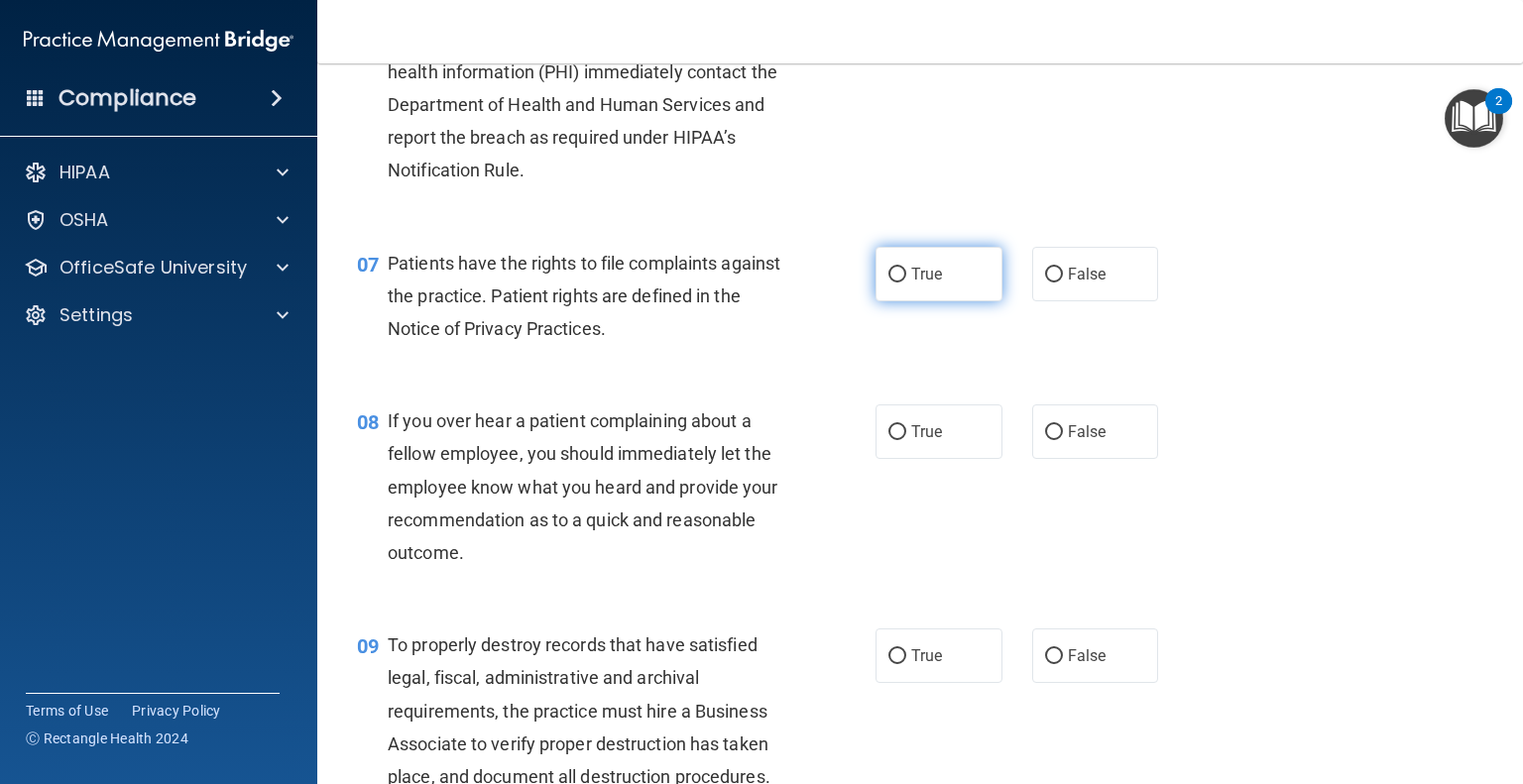 click on "True" at bounding box center (939, 274) 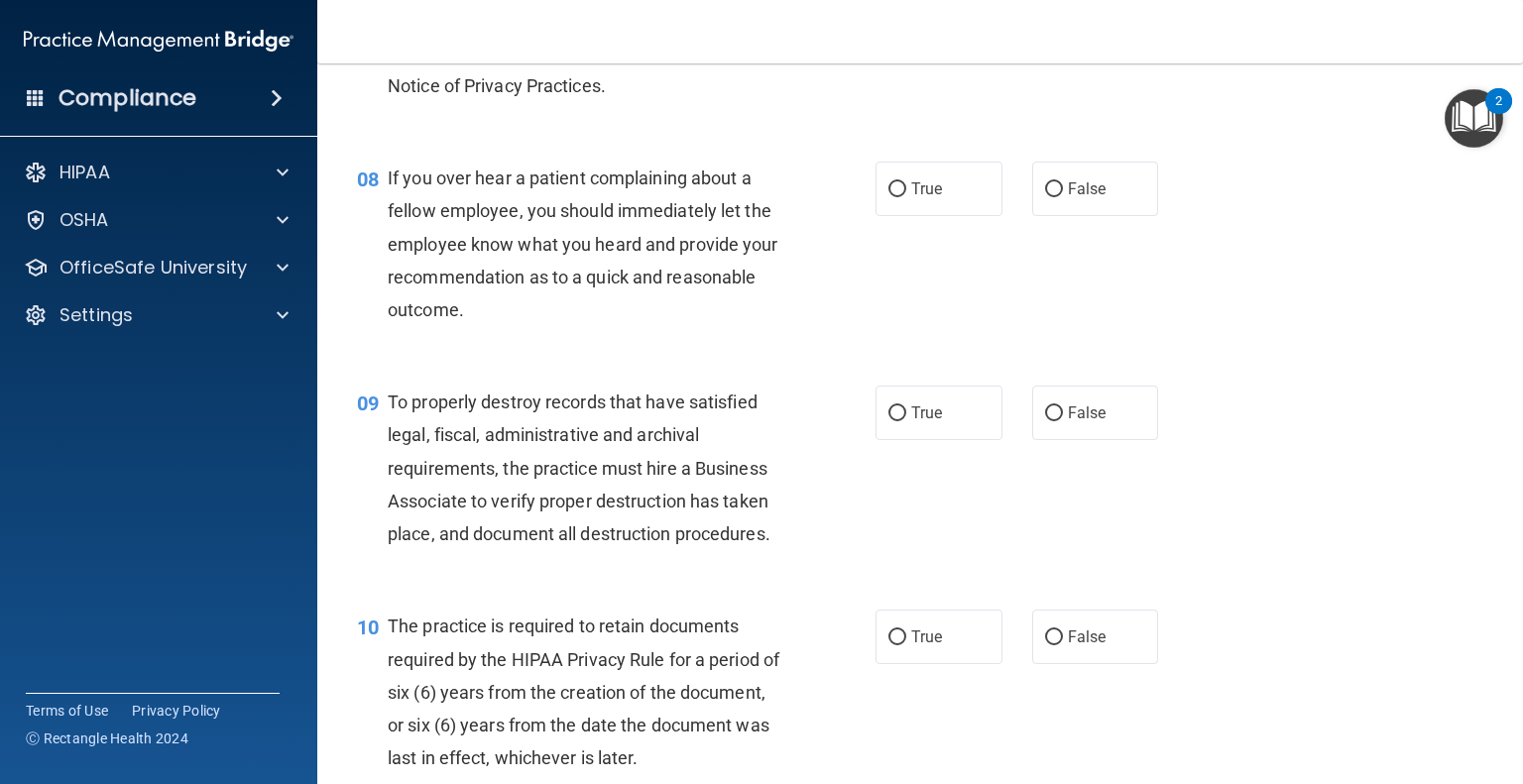 scroll, scrollTop: 1388, scrollLeft: 0, axis: vertical 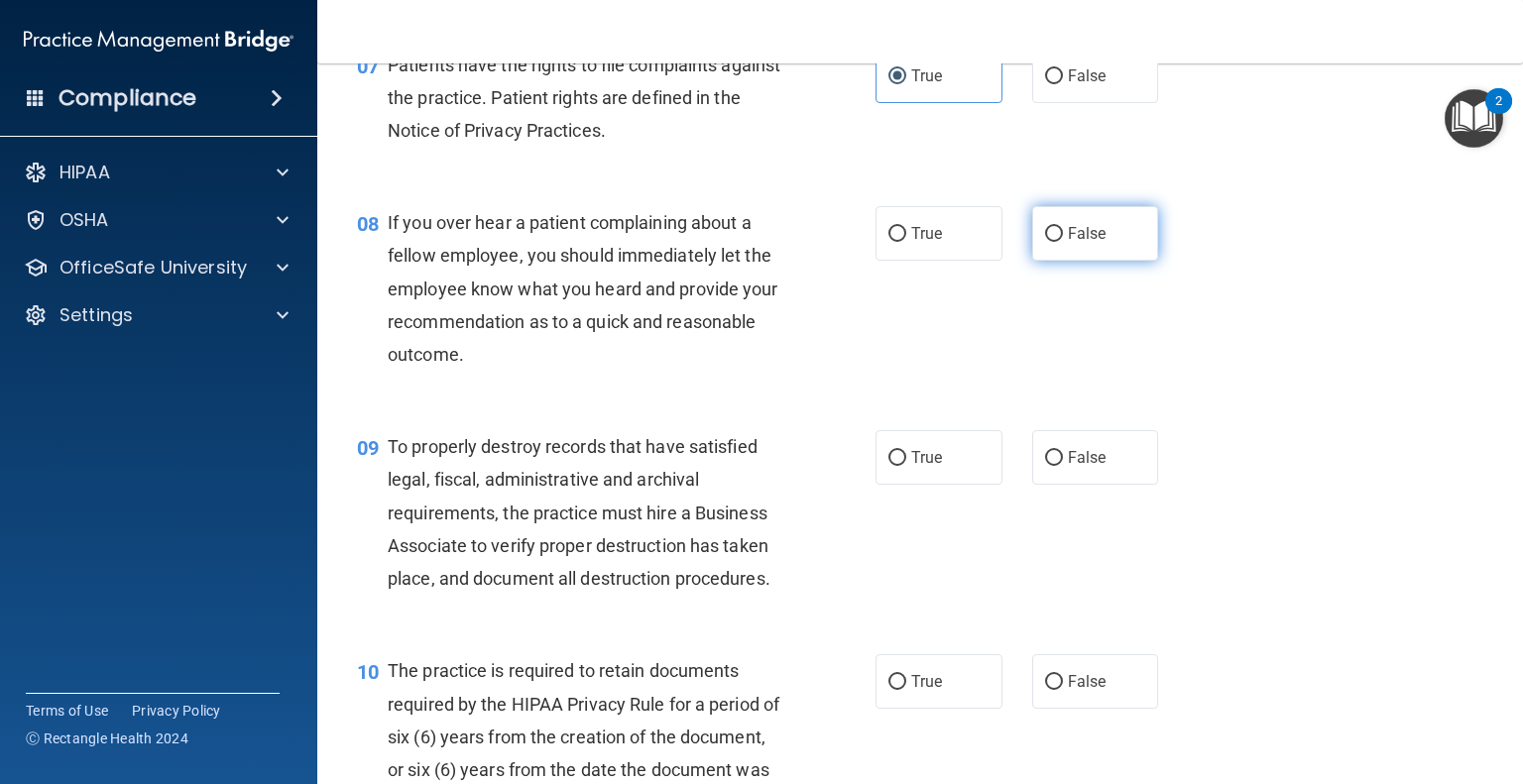 click on "False" at bounding box center [1096, 233] 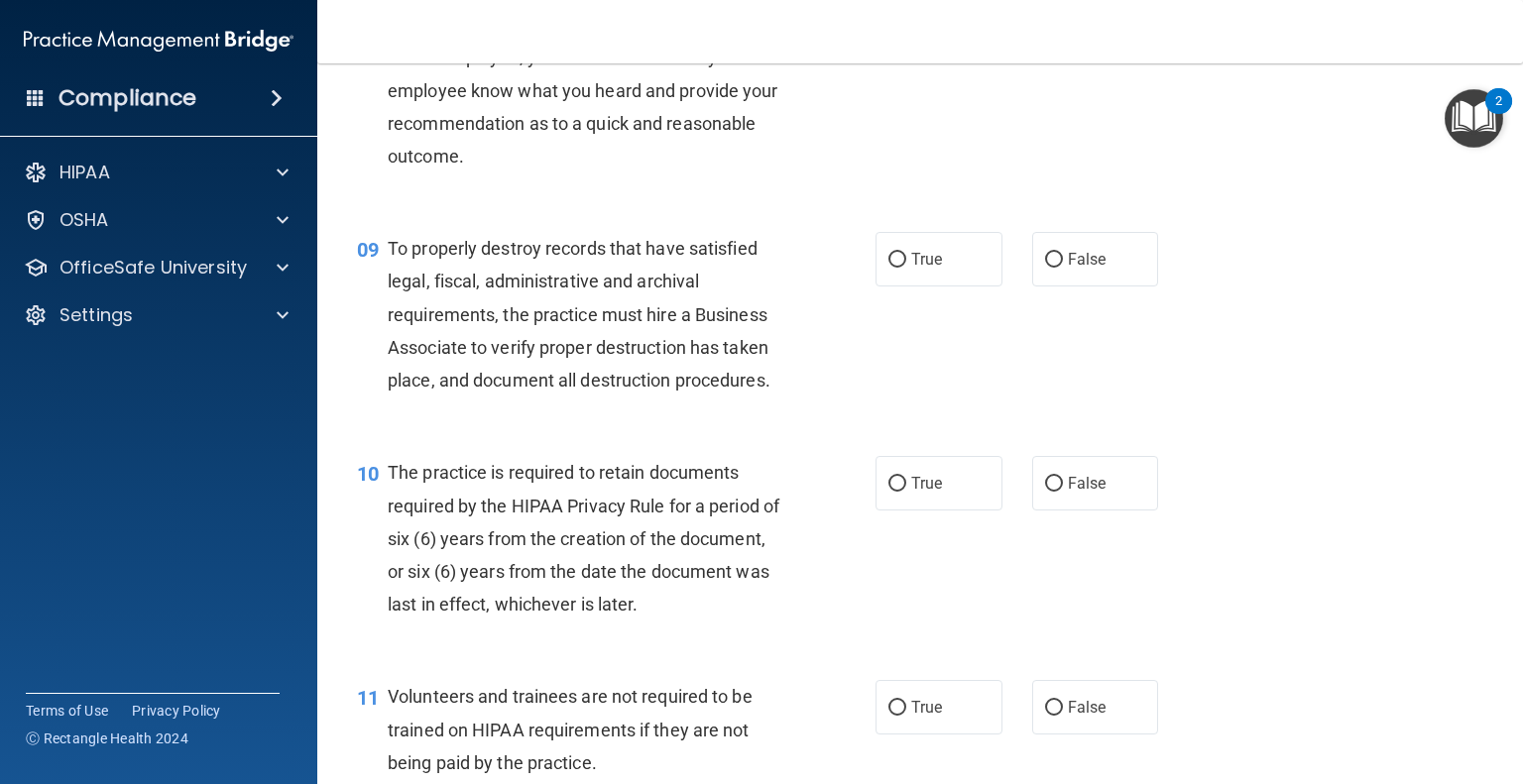 scroll, scrollTop: 1685, scrollLeft: 0, axis: vertical 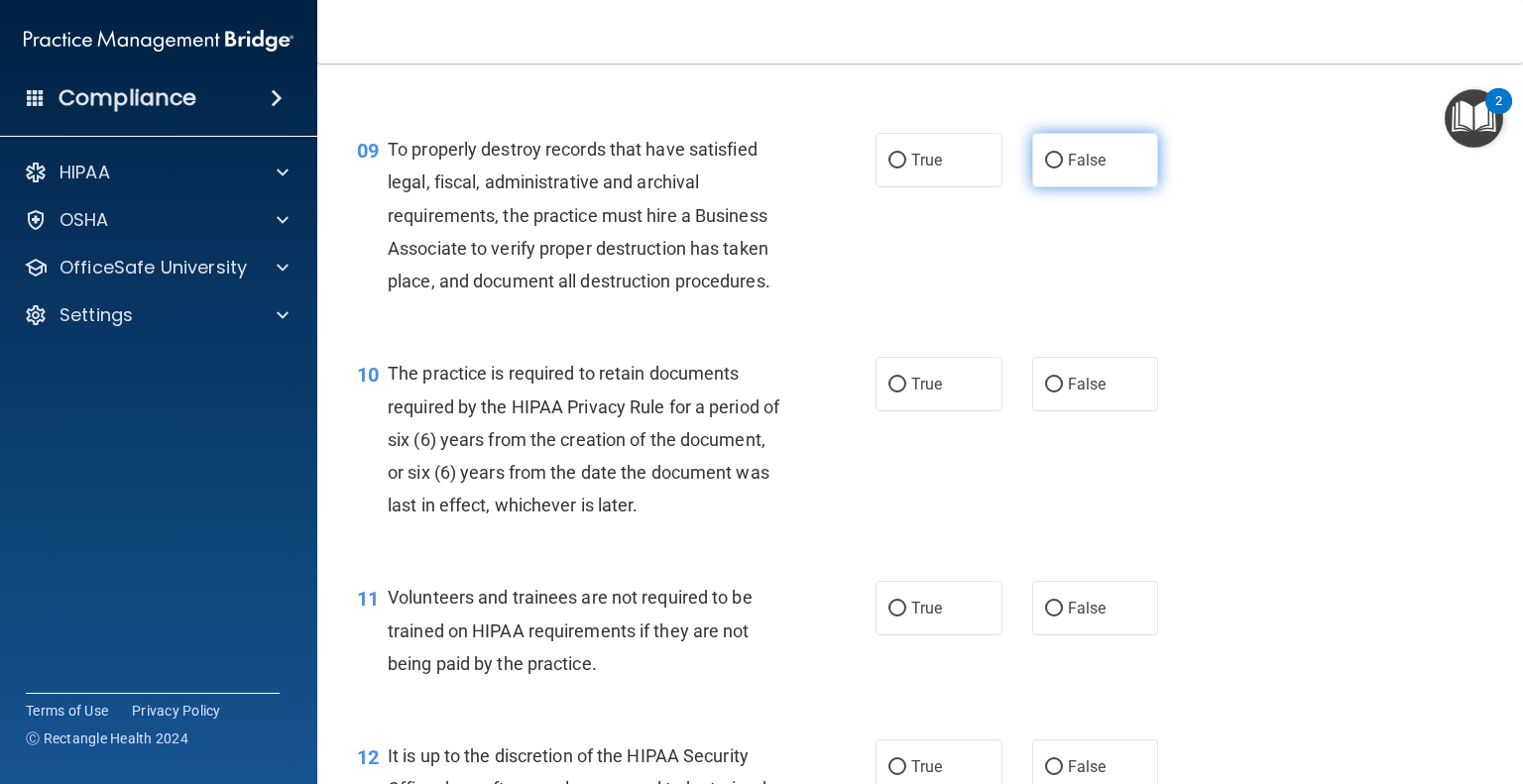 click on "False" at bounding box center [1096, 160] 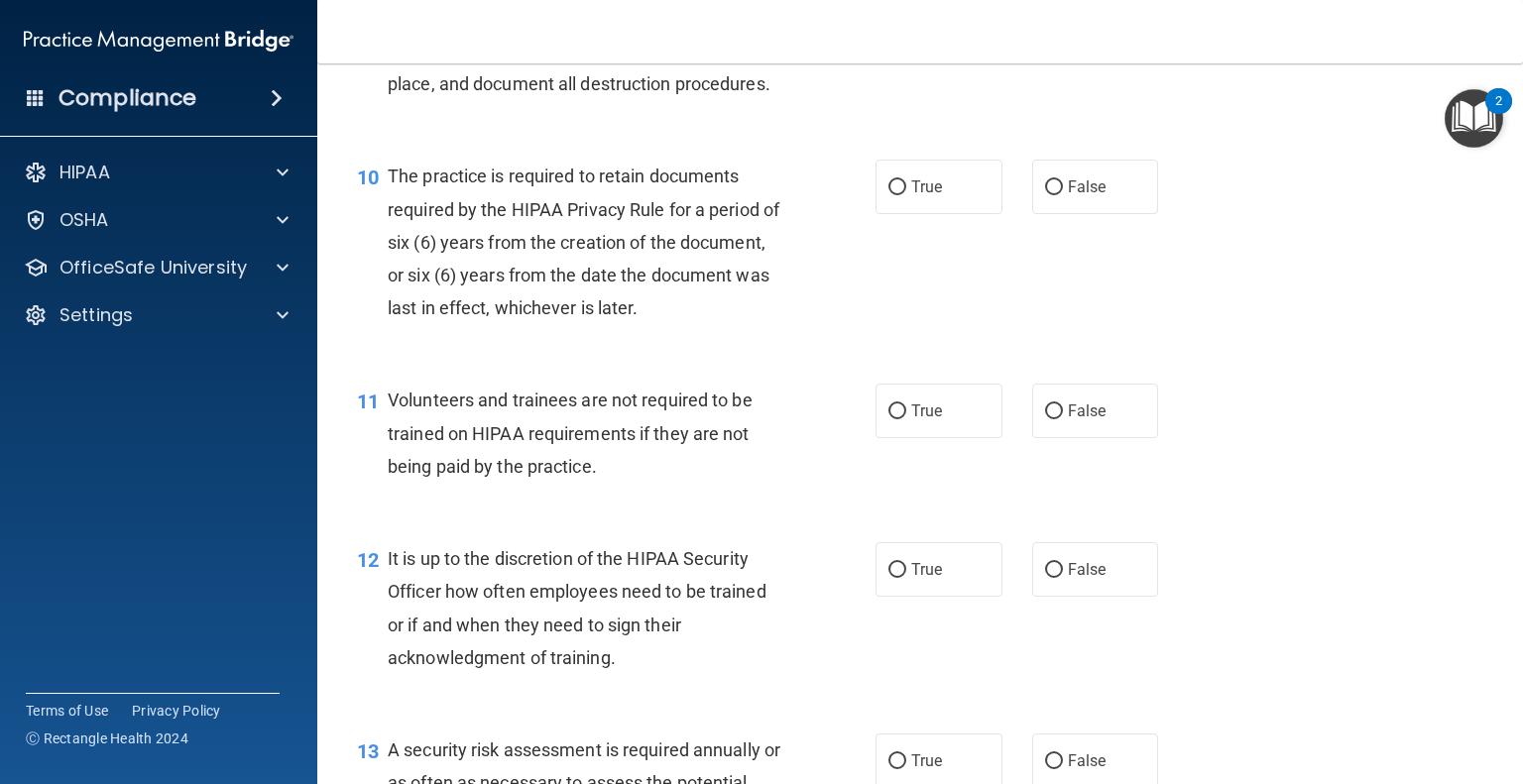 scroll, scrollTop: 1883, scrollLeft: 0, axis: vertical 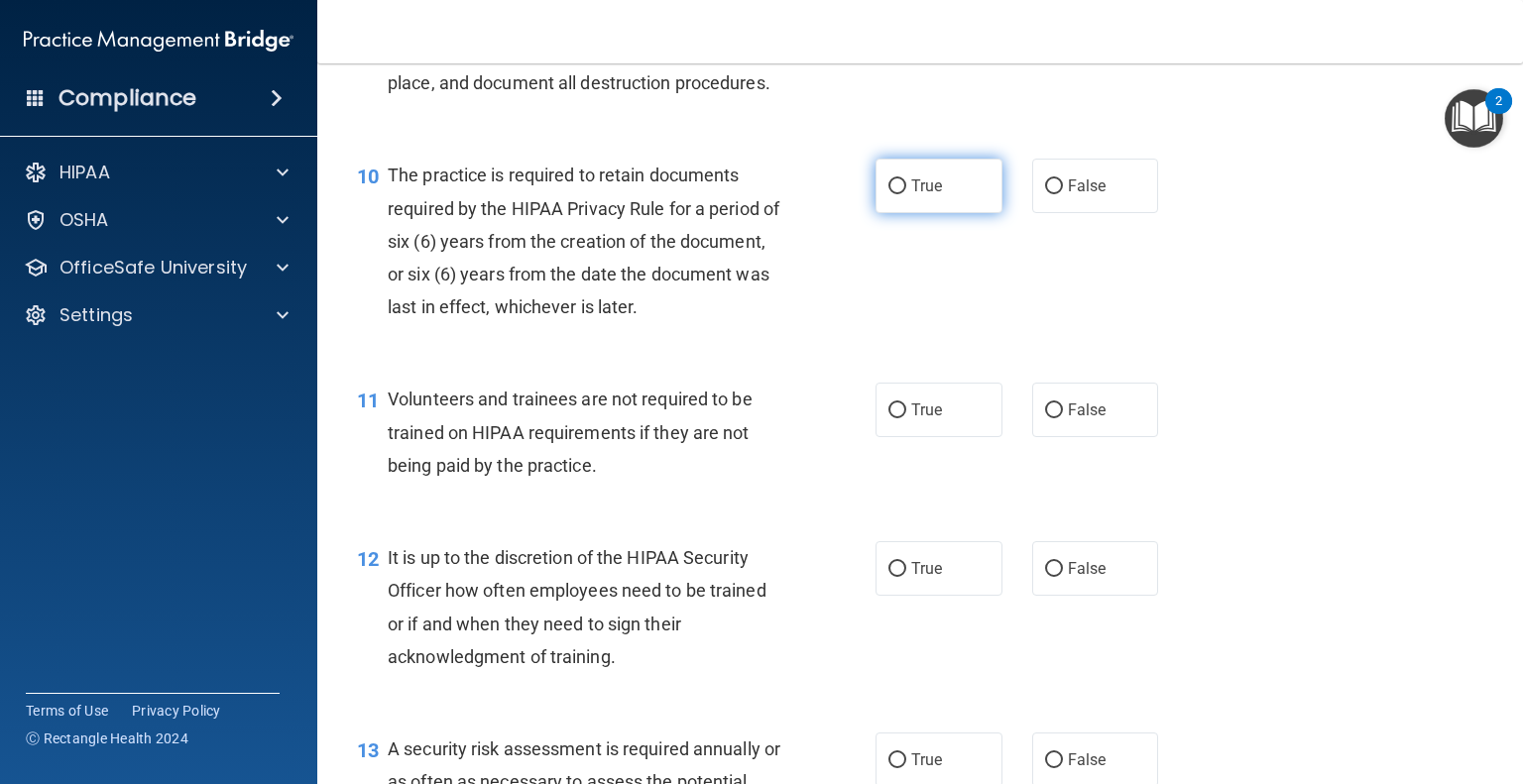 click on "True" at bounding box center [939, 185] 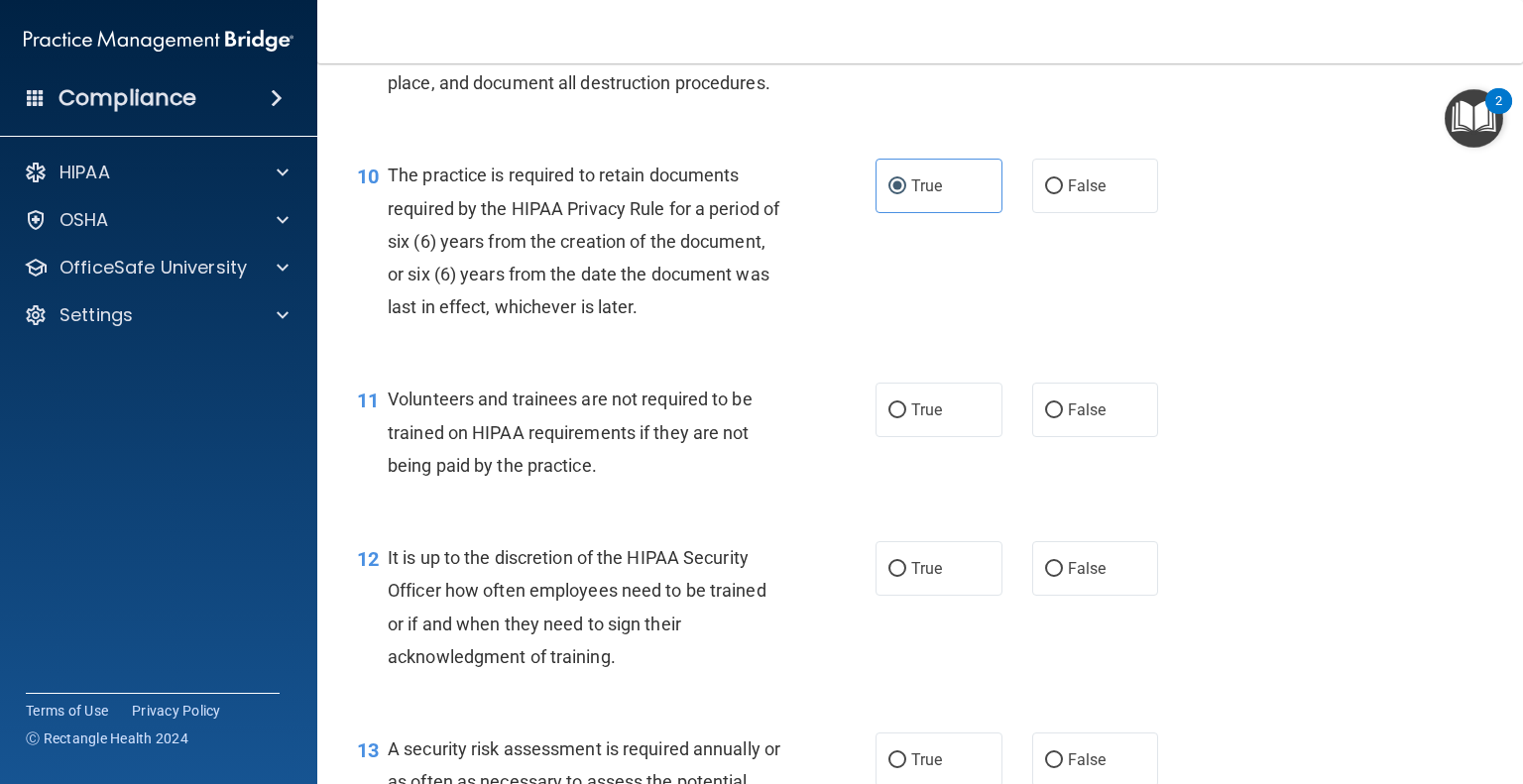 scroll, scrollTop: 1982, scrollLeft: 0, axis: vertical 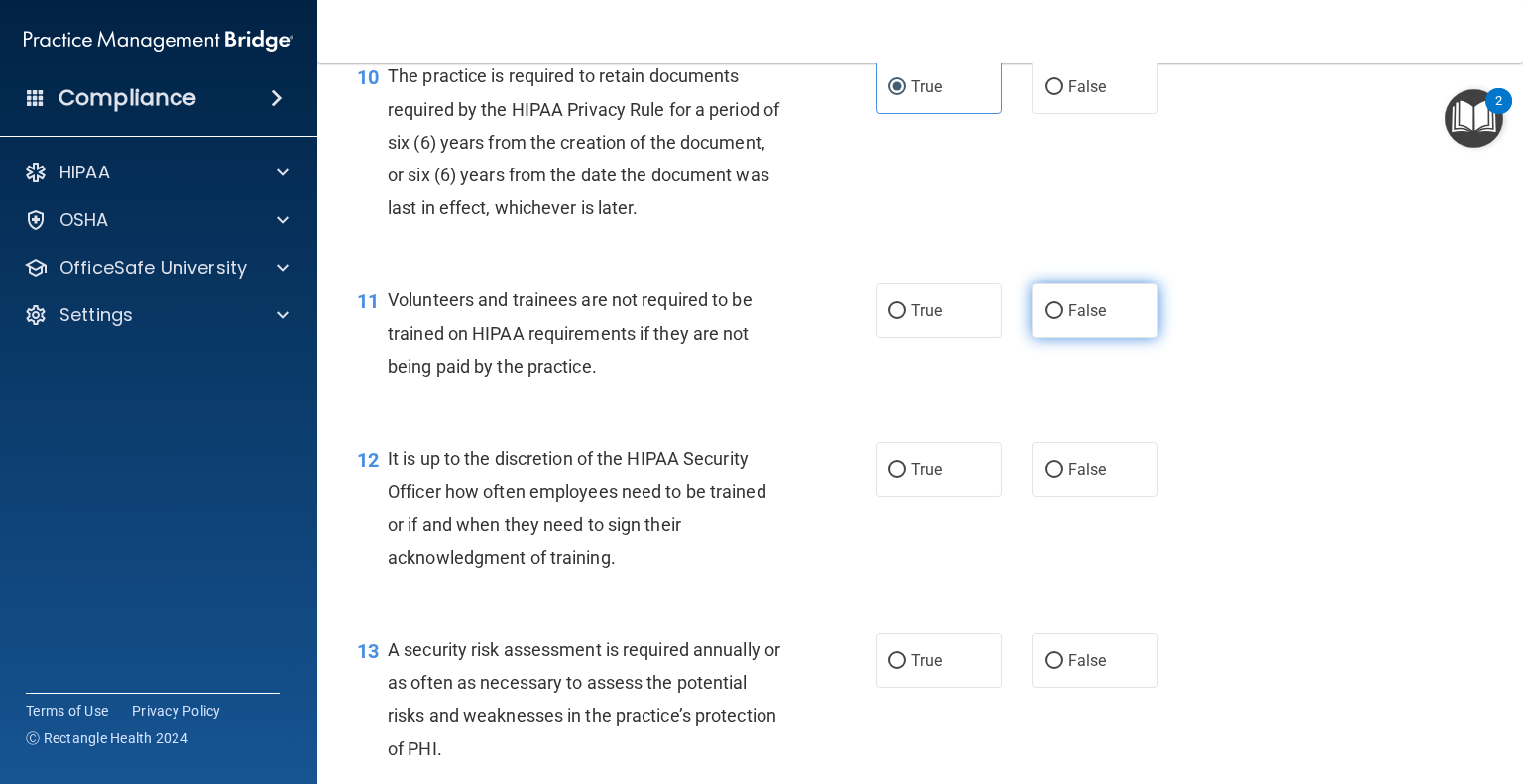 click on "False" at bounding box center [1087, 310] 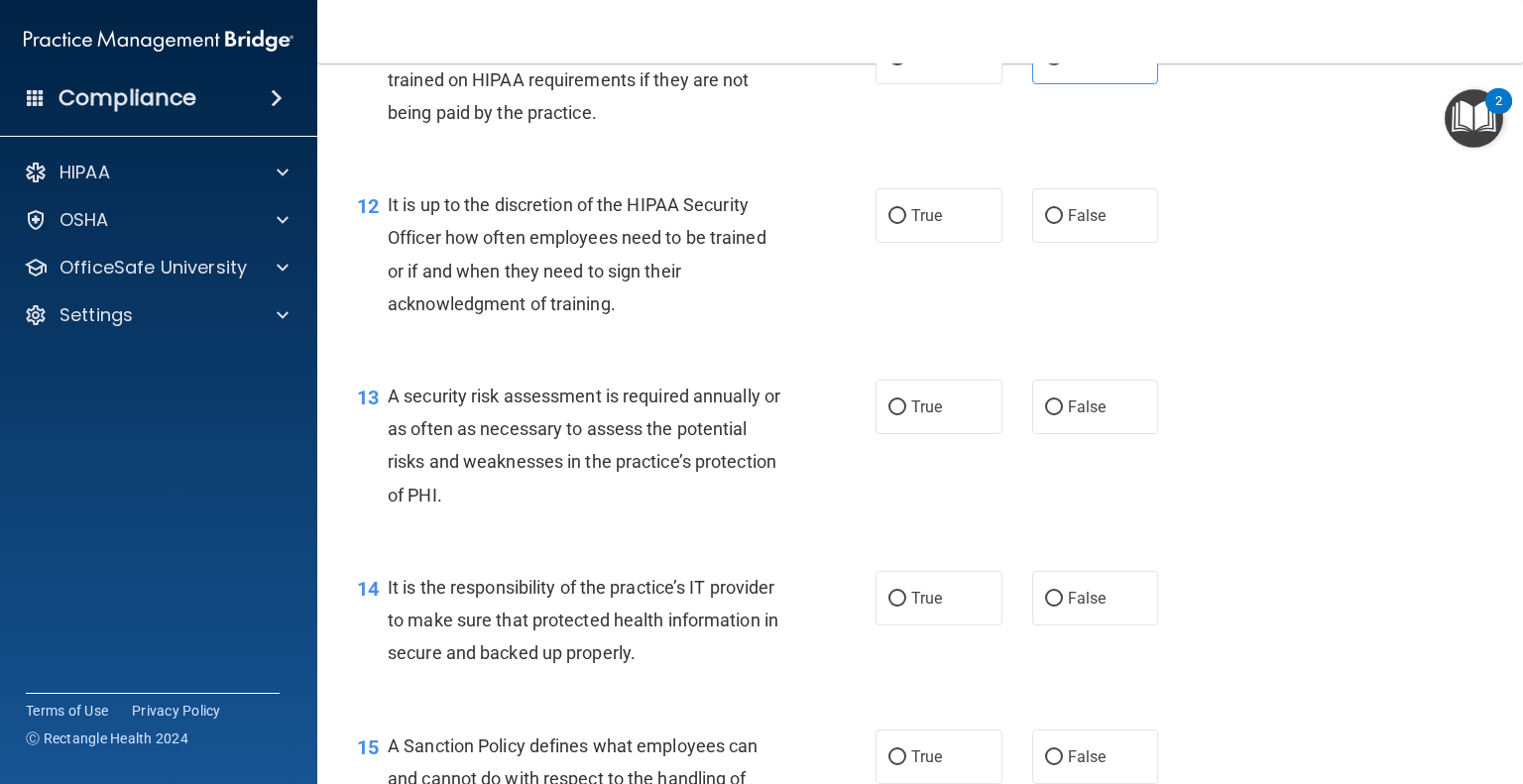 scroll, scrollTop: 2280, scrollLeft: 0, axis: vertical 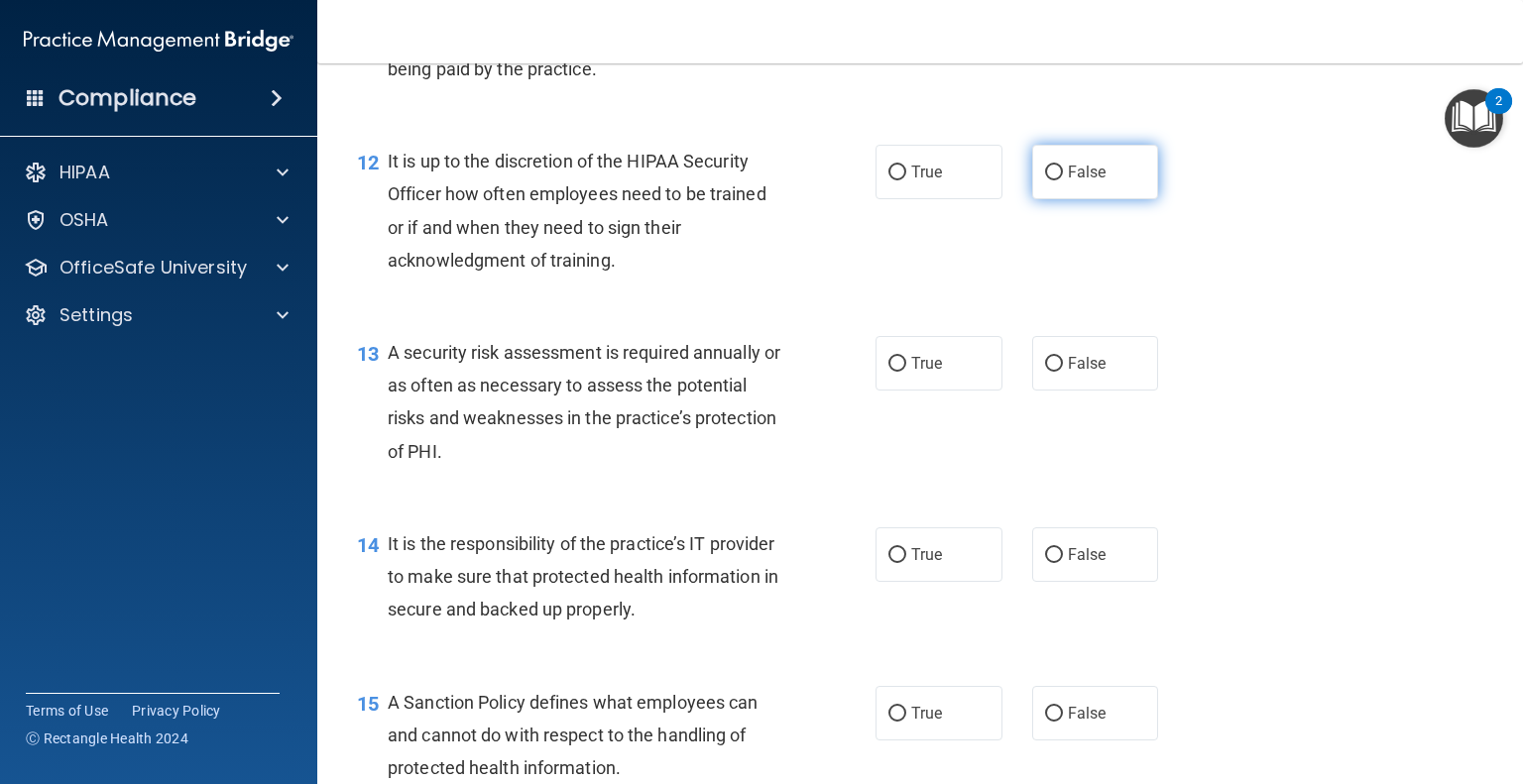 click on "False" at bounding box center (1096, 171) 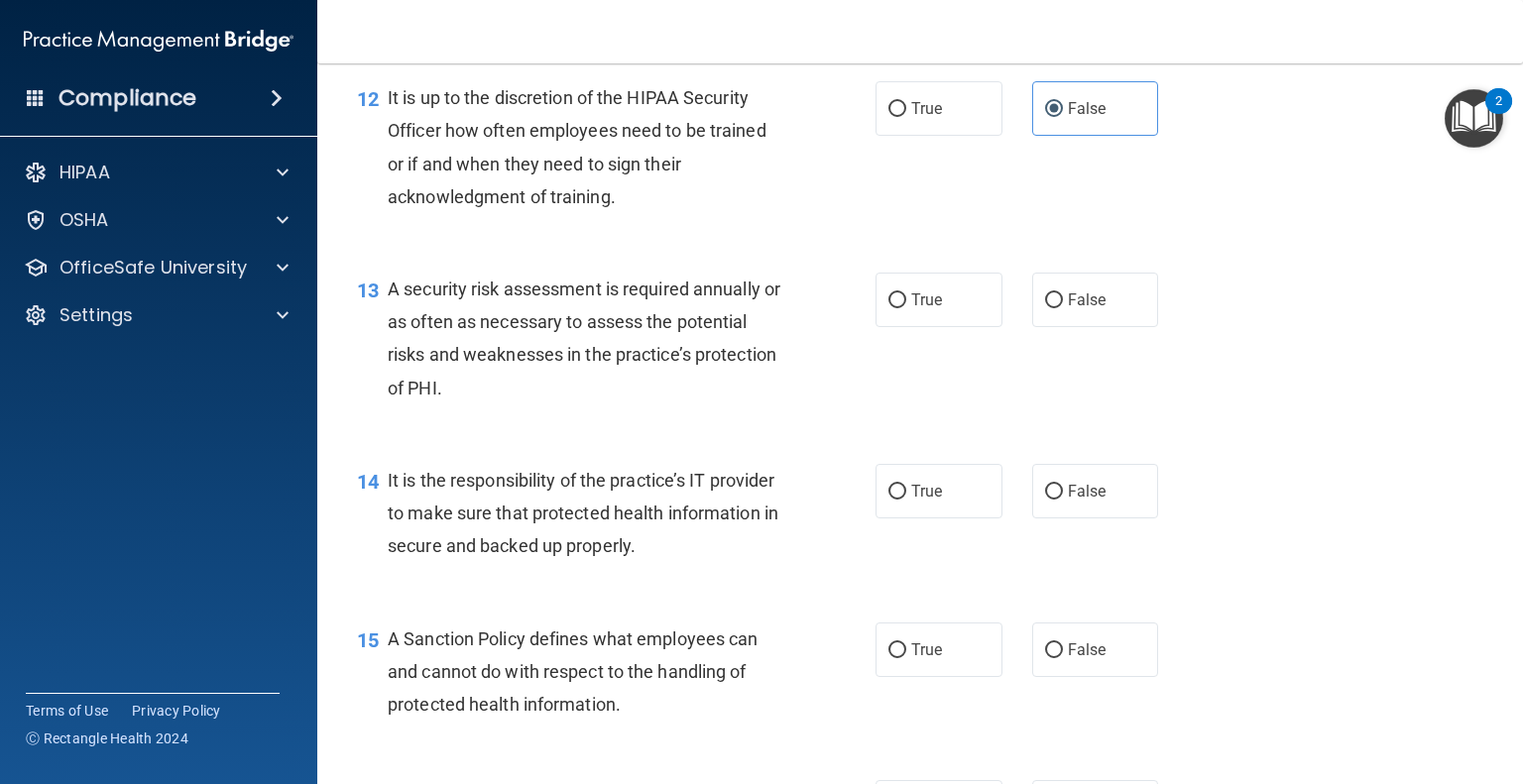 scroll, scrollTop: 2379, scrollLeft: 0, axis: vertical 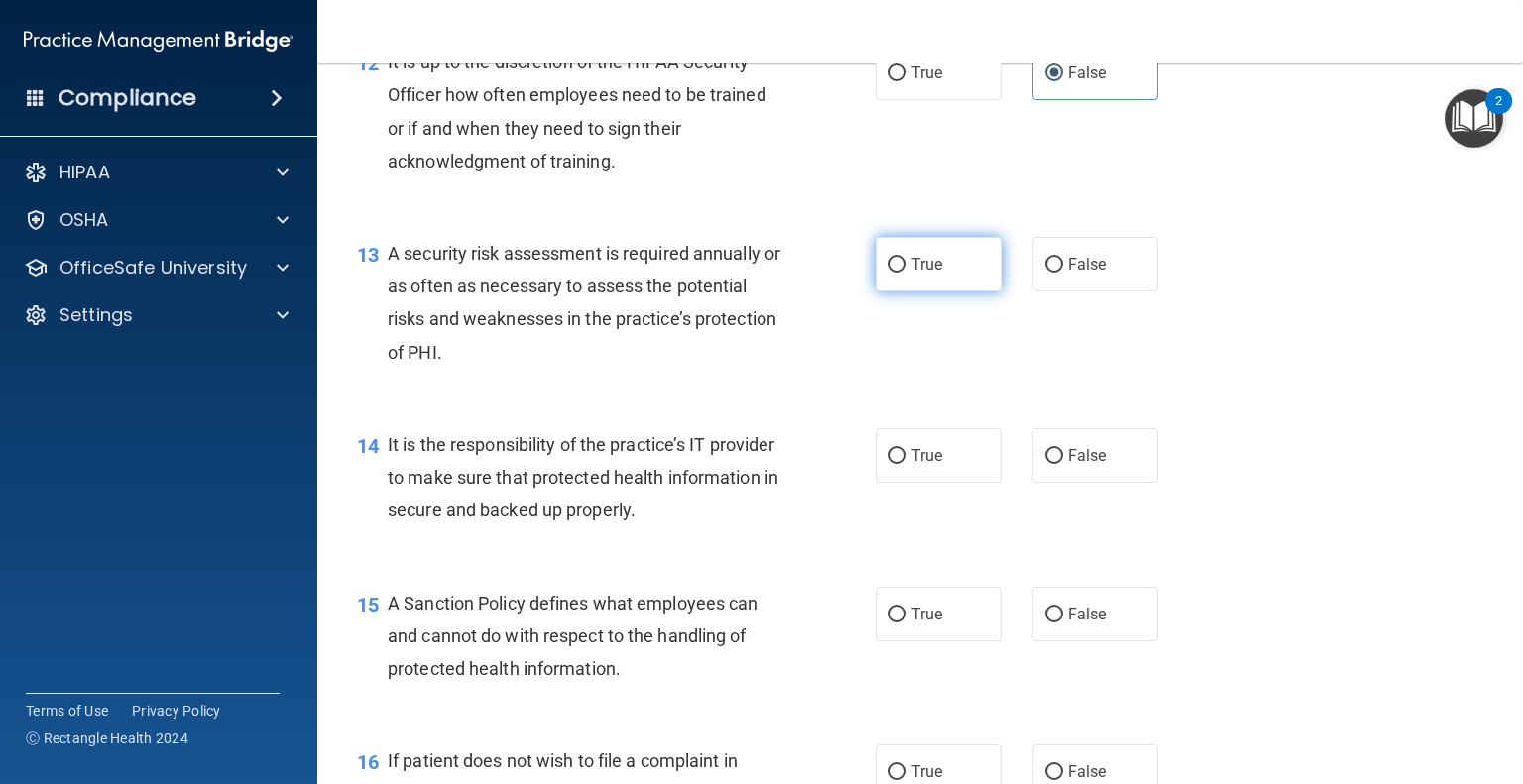 click on "True" at bounding box center (939, 264) 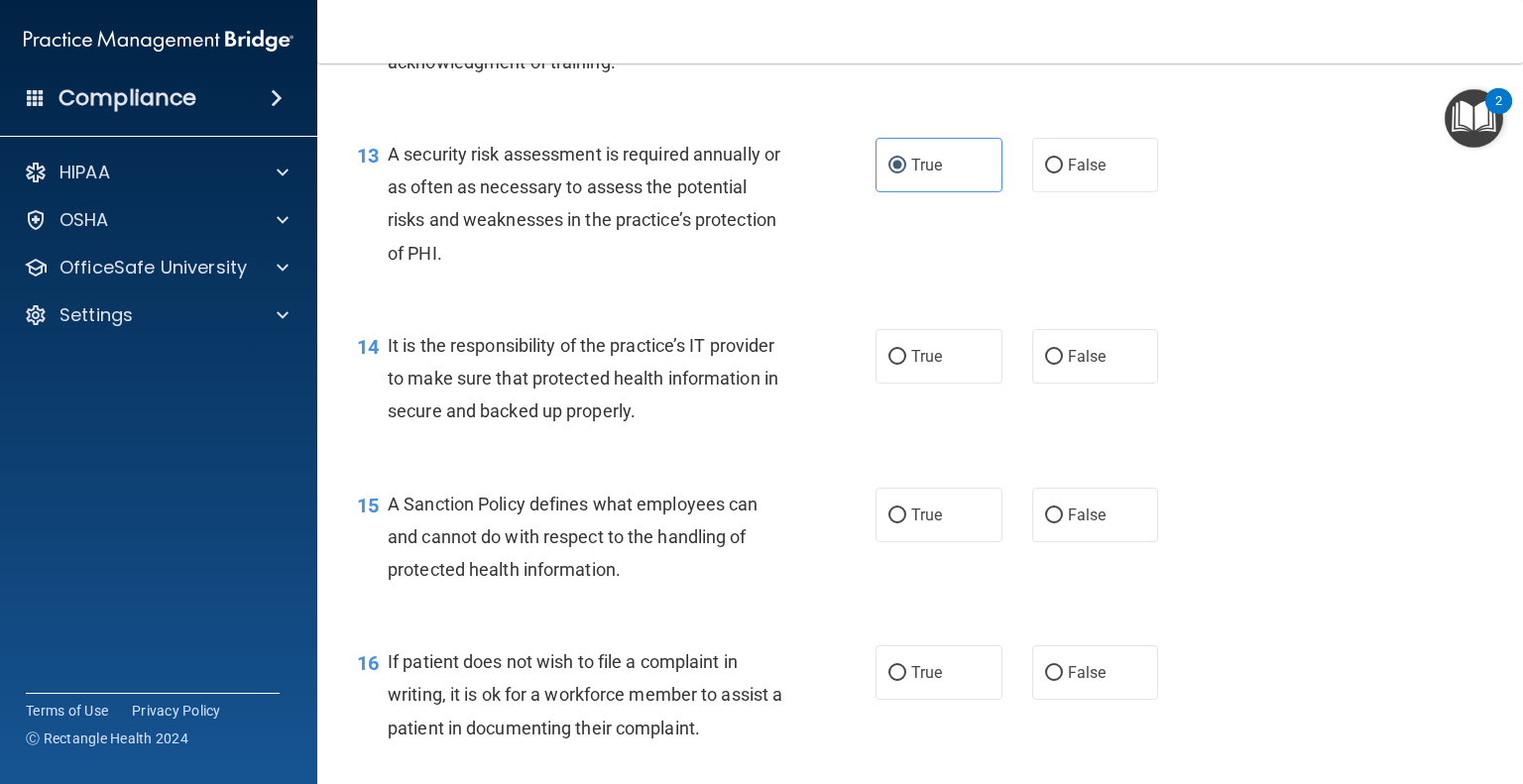 scroll, scrollTop: 2577, scrollLeft: 0, axis: vertical 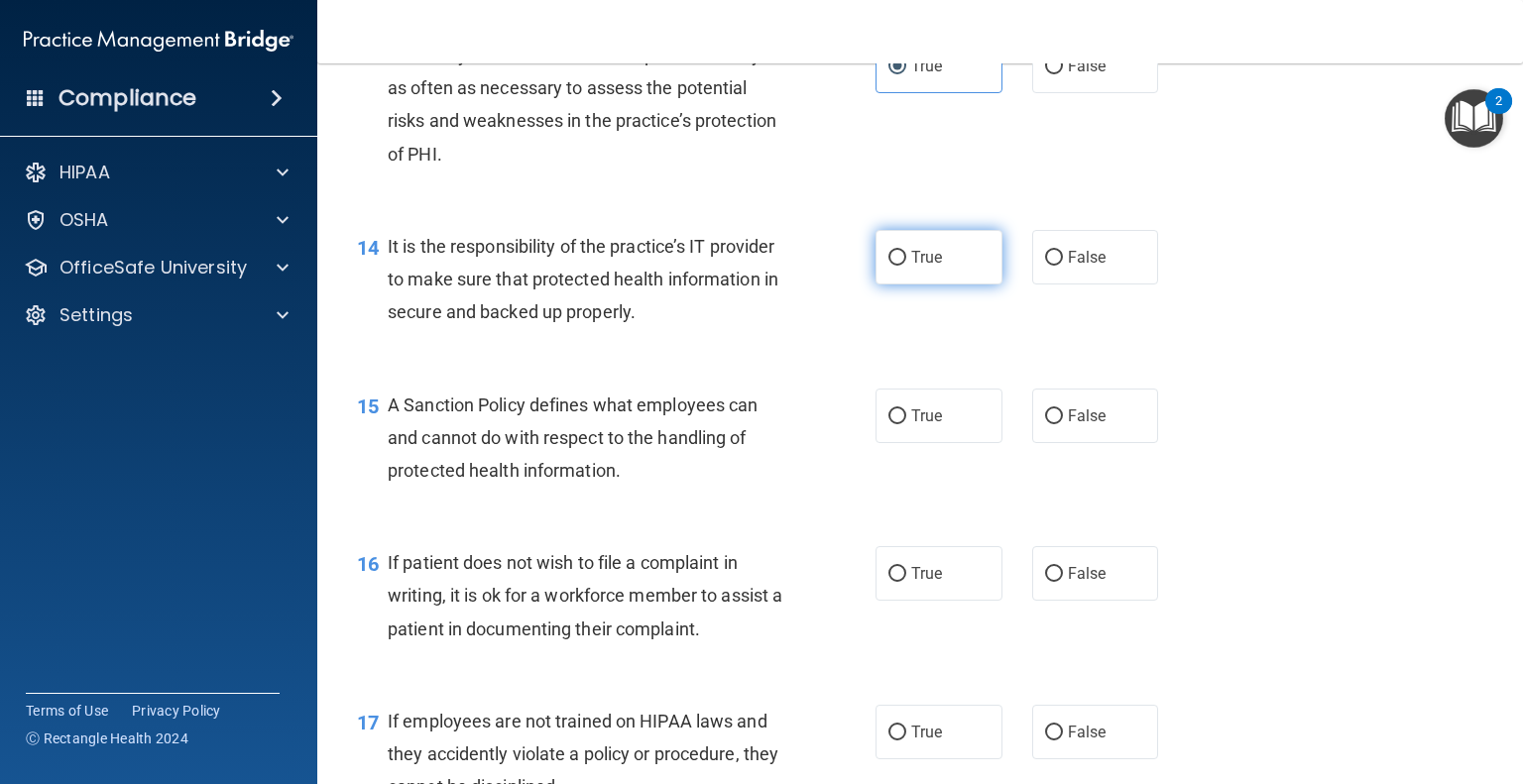 click on "True" at bounding box center [939, 257] 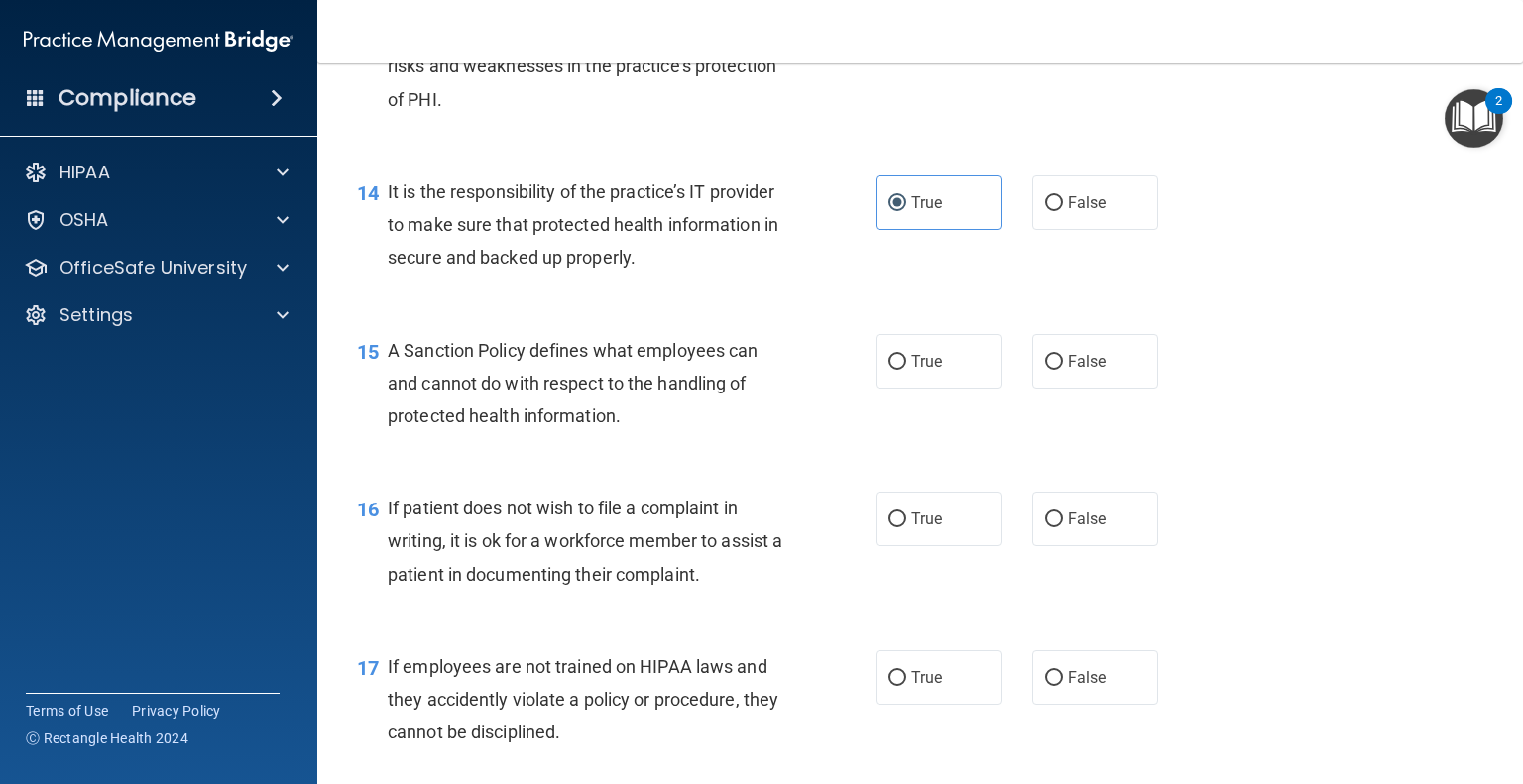 scroll, scrollTop: 2676, scrollLeft: 0, axis: vertical 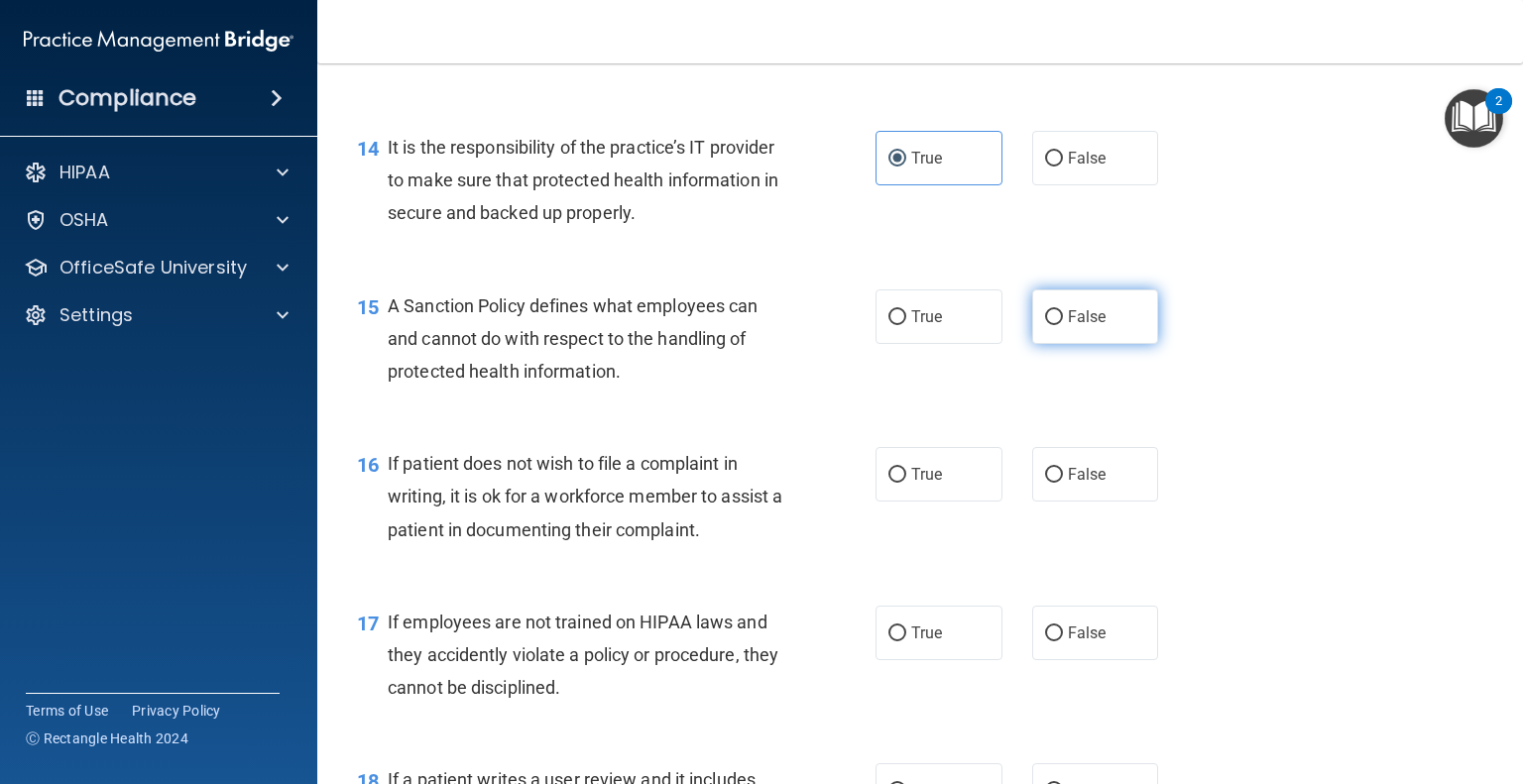click on "False" at bounding box center [1096, 316] 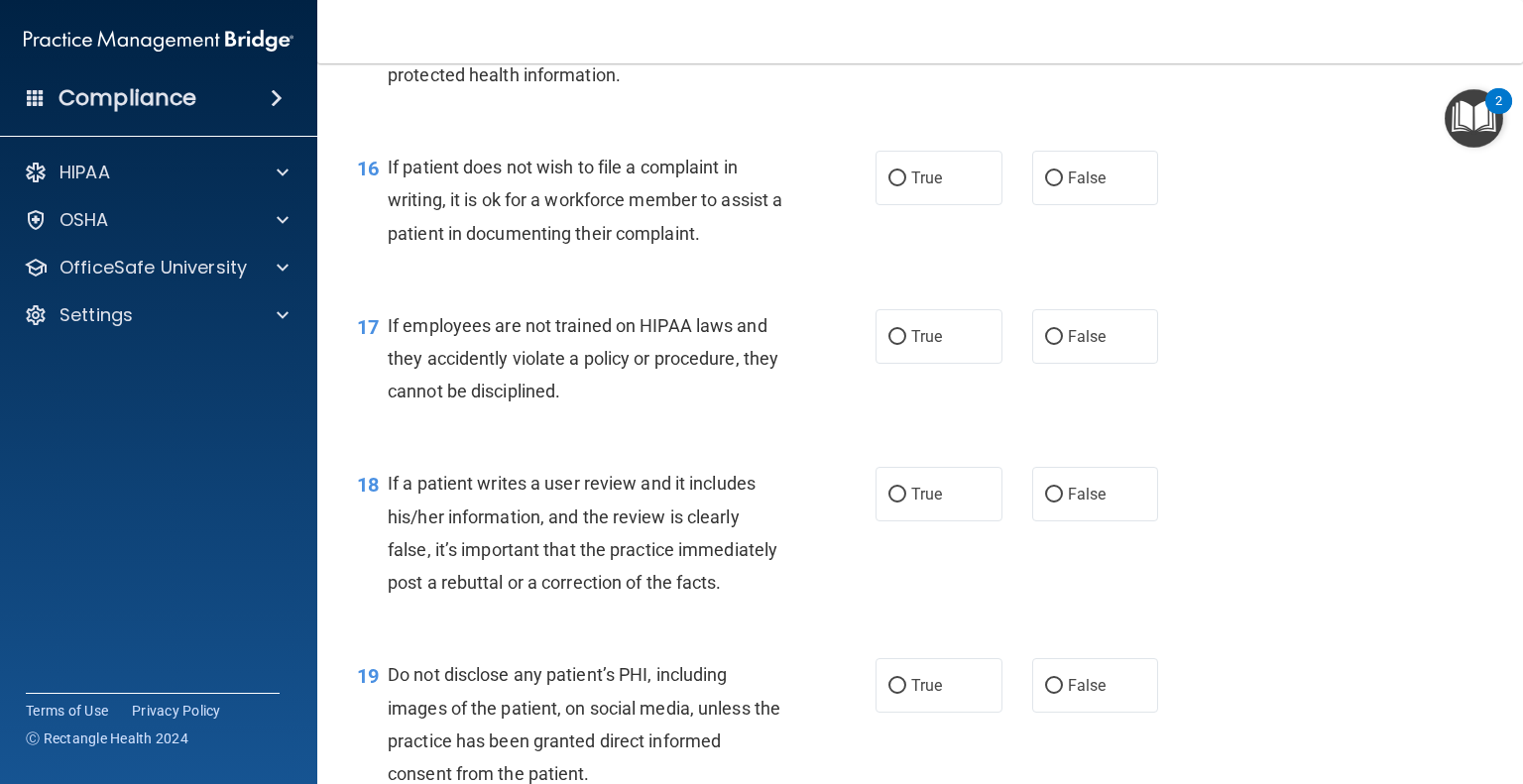 scroll, scrollTop: 2973, scrollLeft: 0, axis: vertical 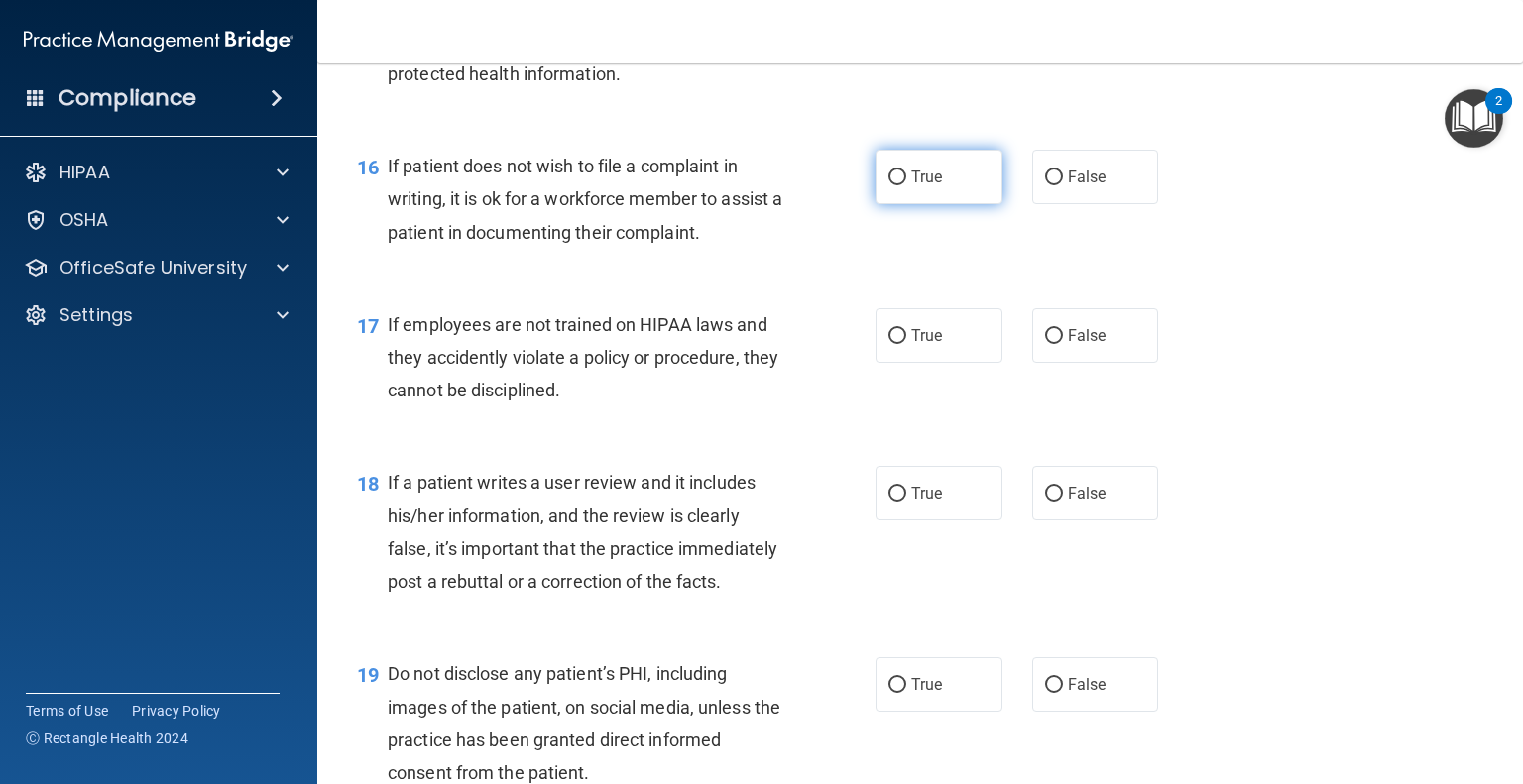 click on "True" at bounding box center [939, 176] 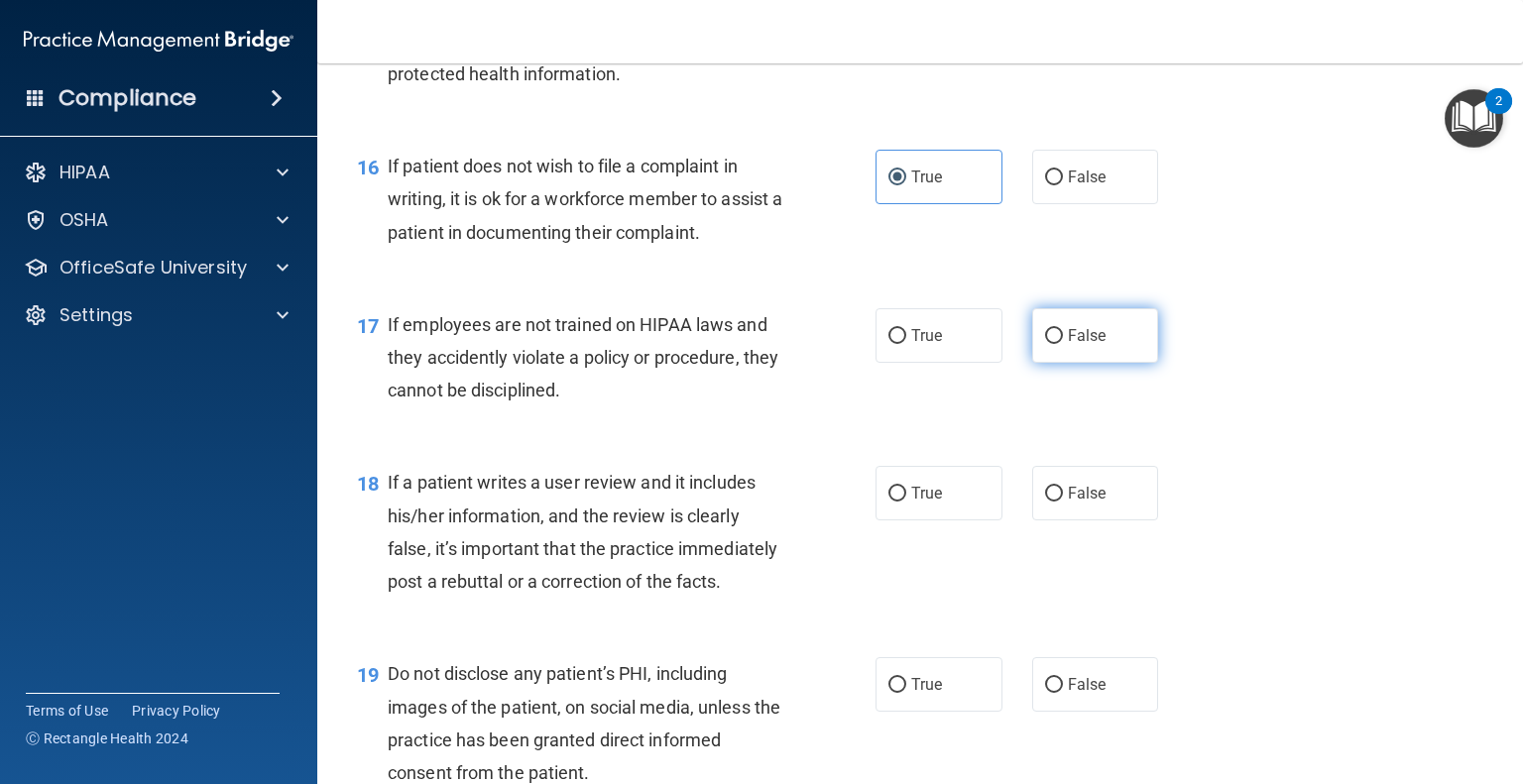 click on "False" at bounding box center (1054, 336) 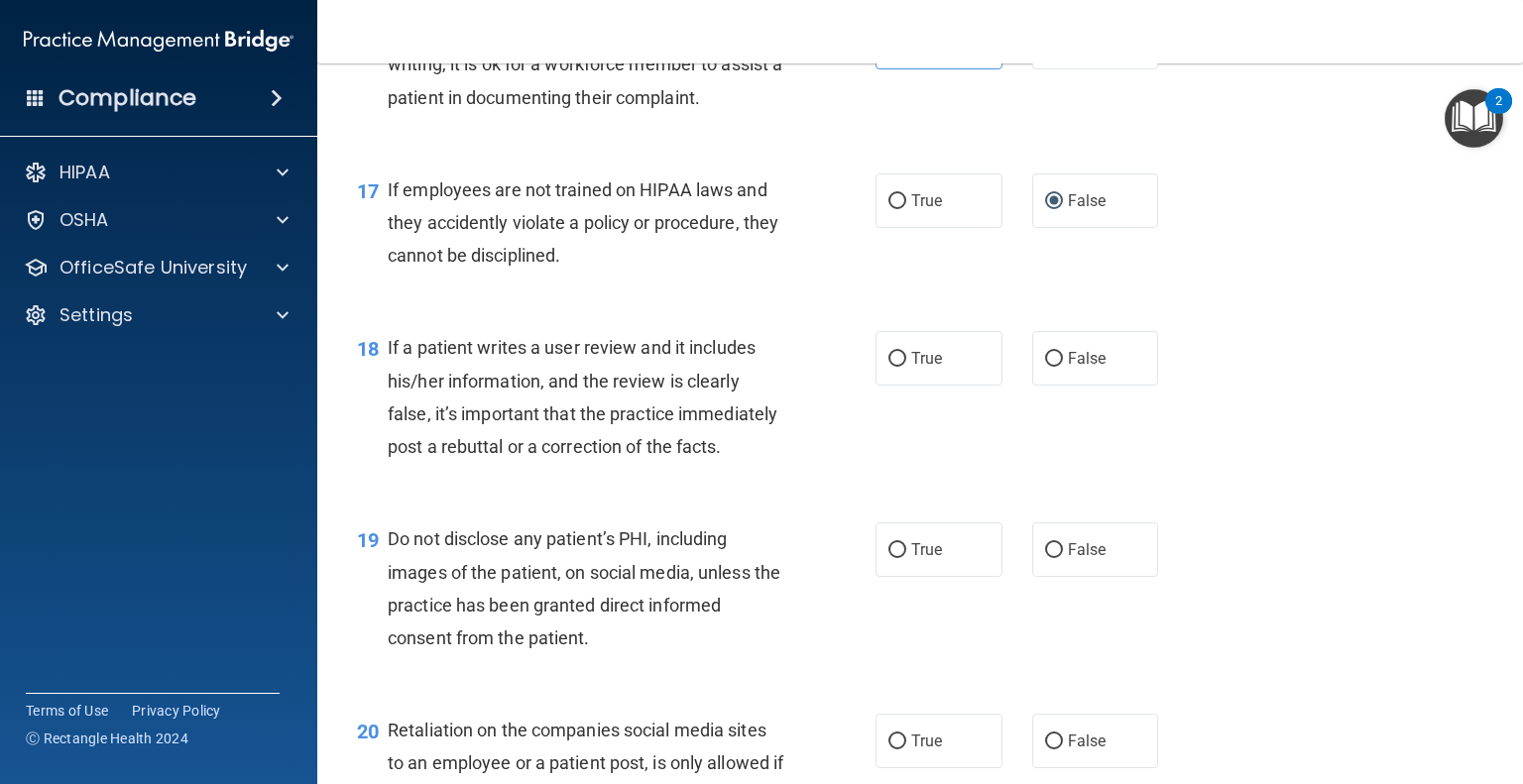 scroll, scrollTop: 3172, scrollLeft: 0, axis: vertical 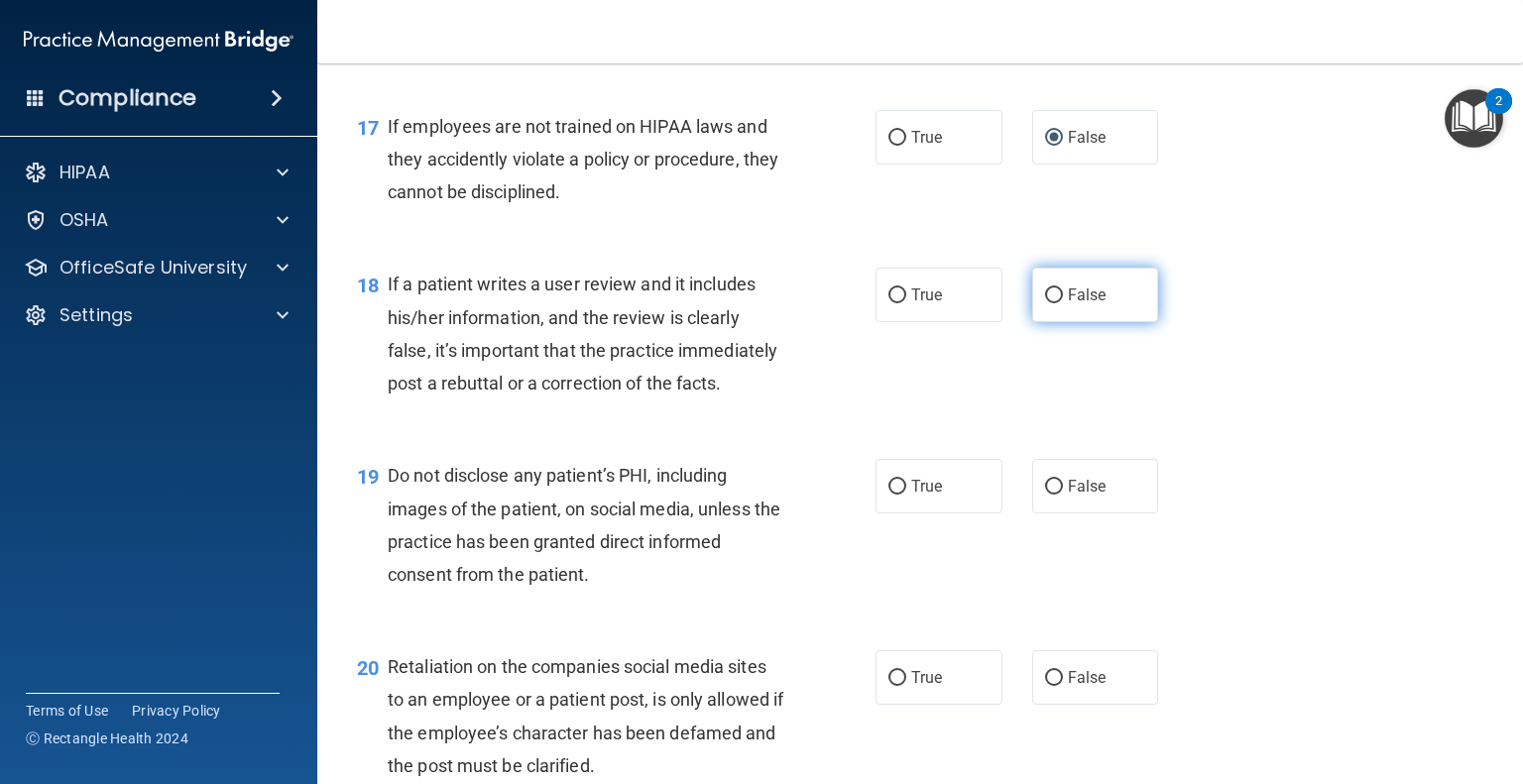 click on "False" at bounding box center (1096, 294) 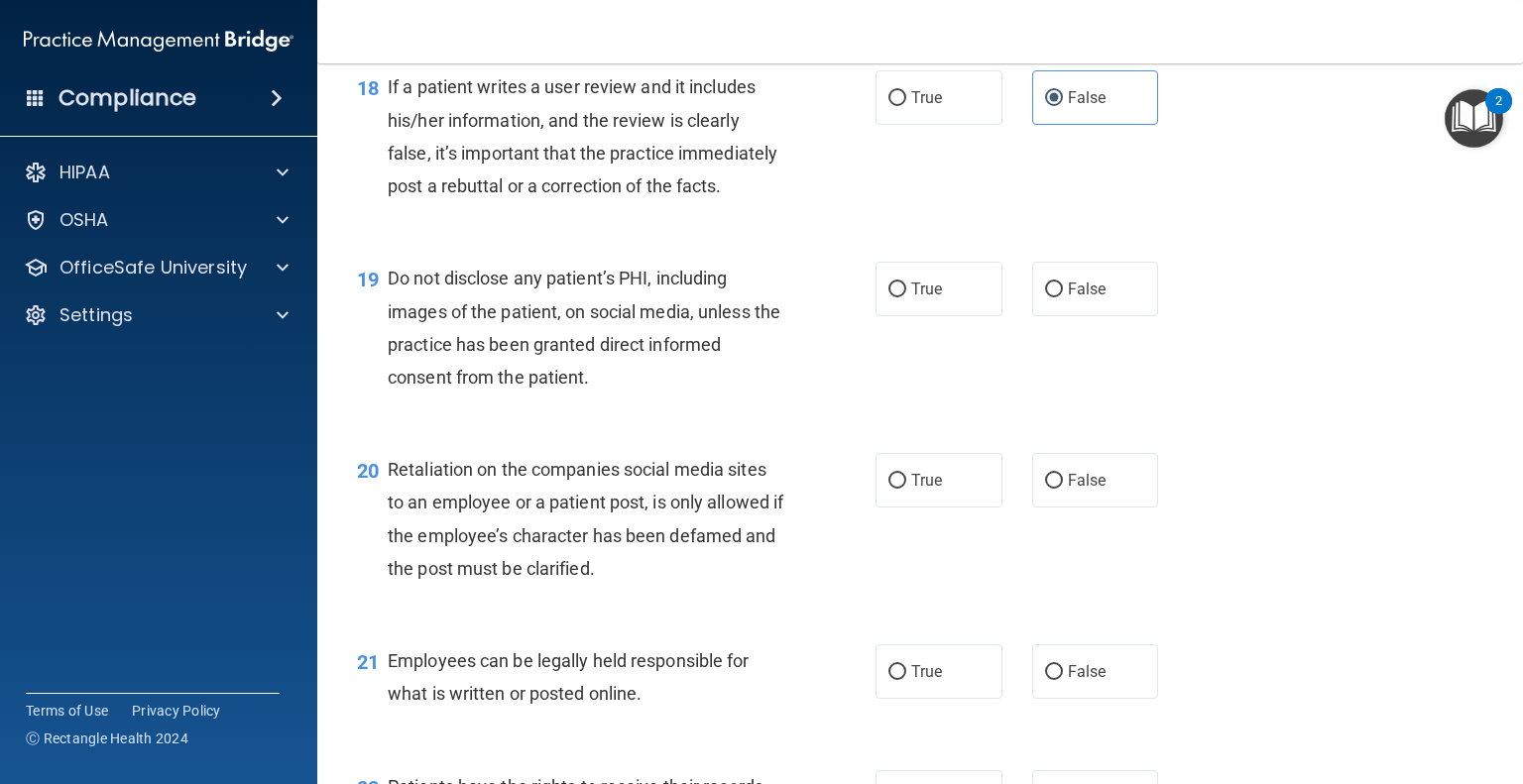 scroll, scrollTop: 3370, scrollLeft: 0, axis: vertical 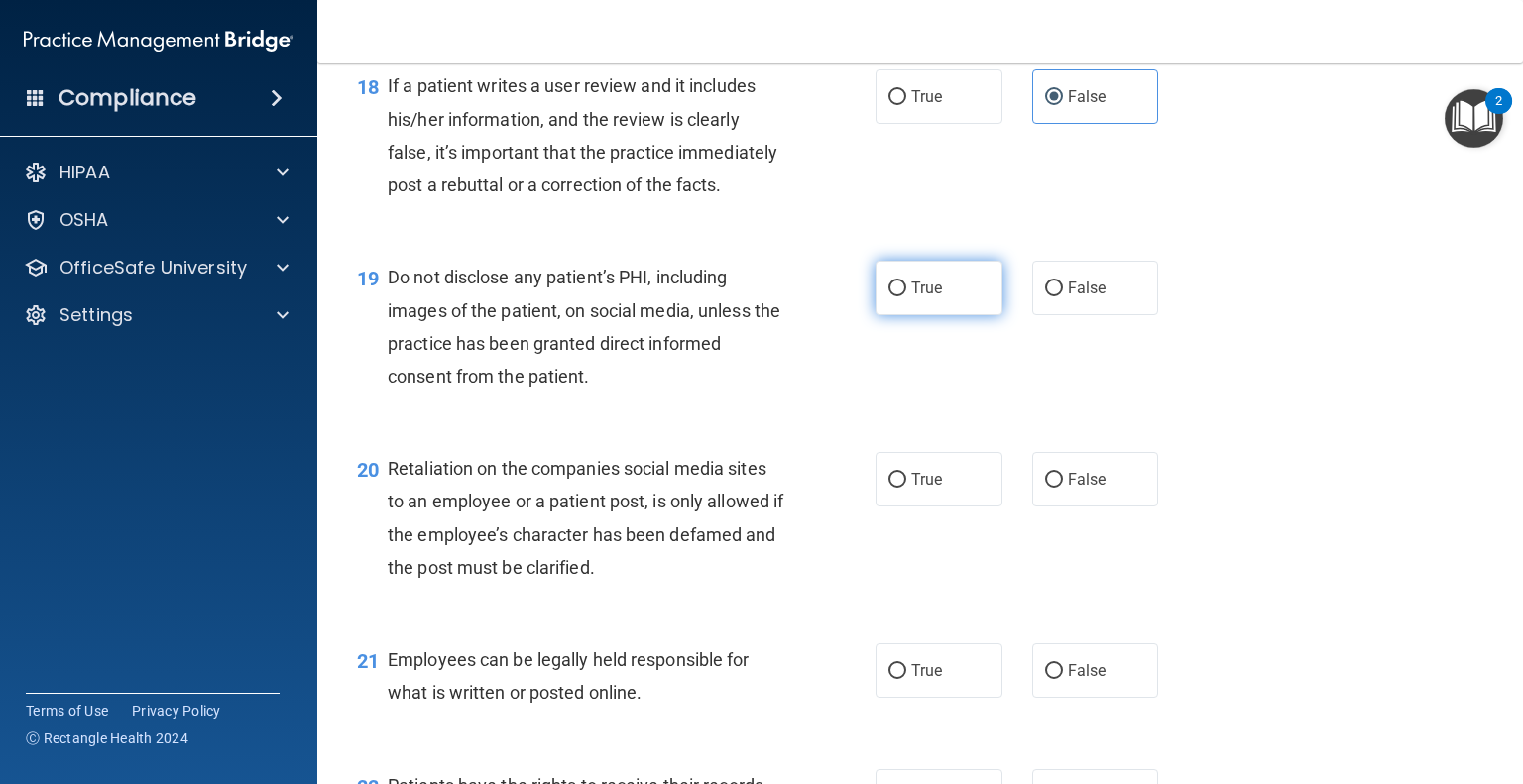 click on "True" at bounding box center [926, 287] 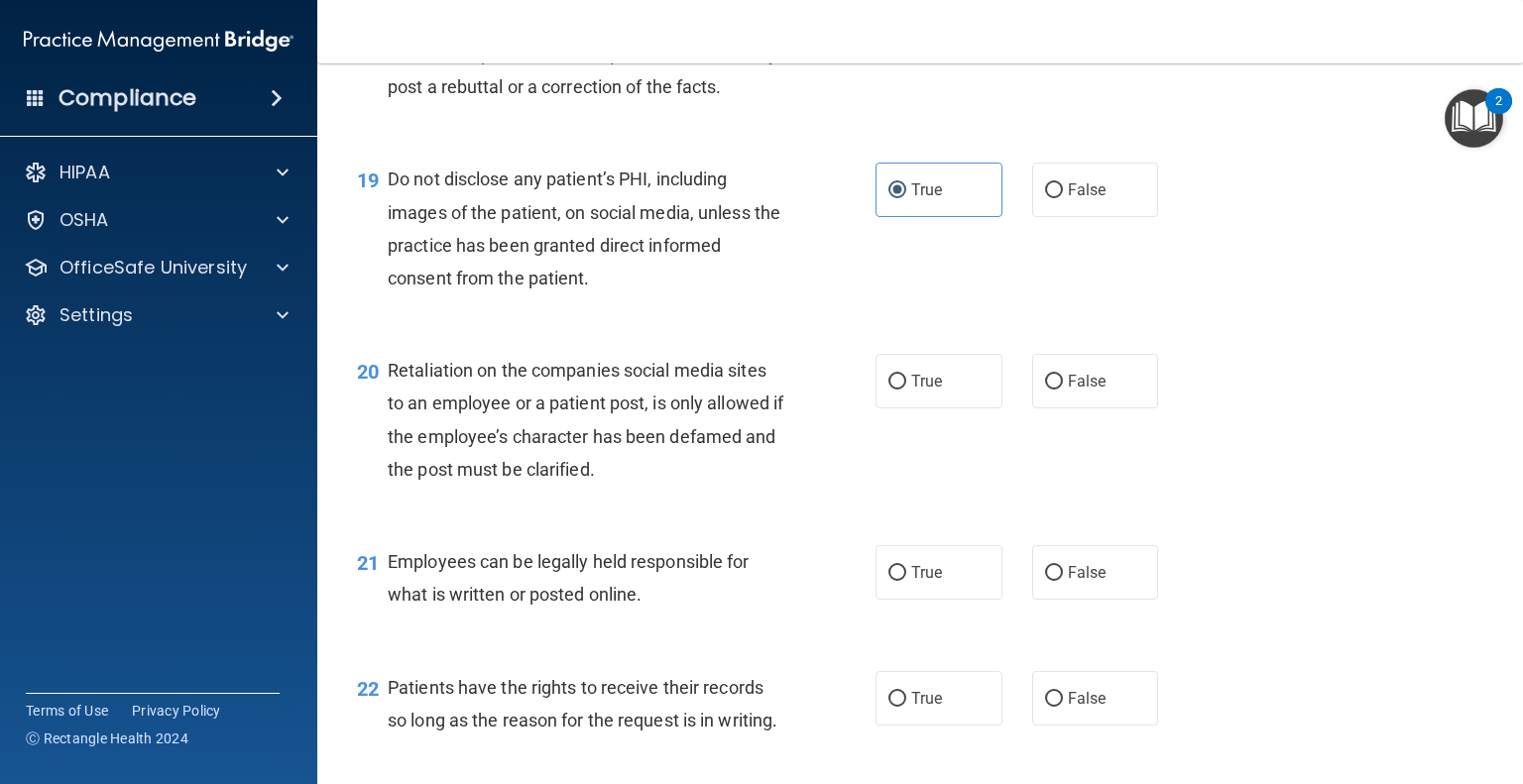 scroll, scrollTop: 3568, scrollLeft: 0, axis: vertical 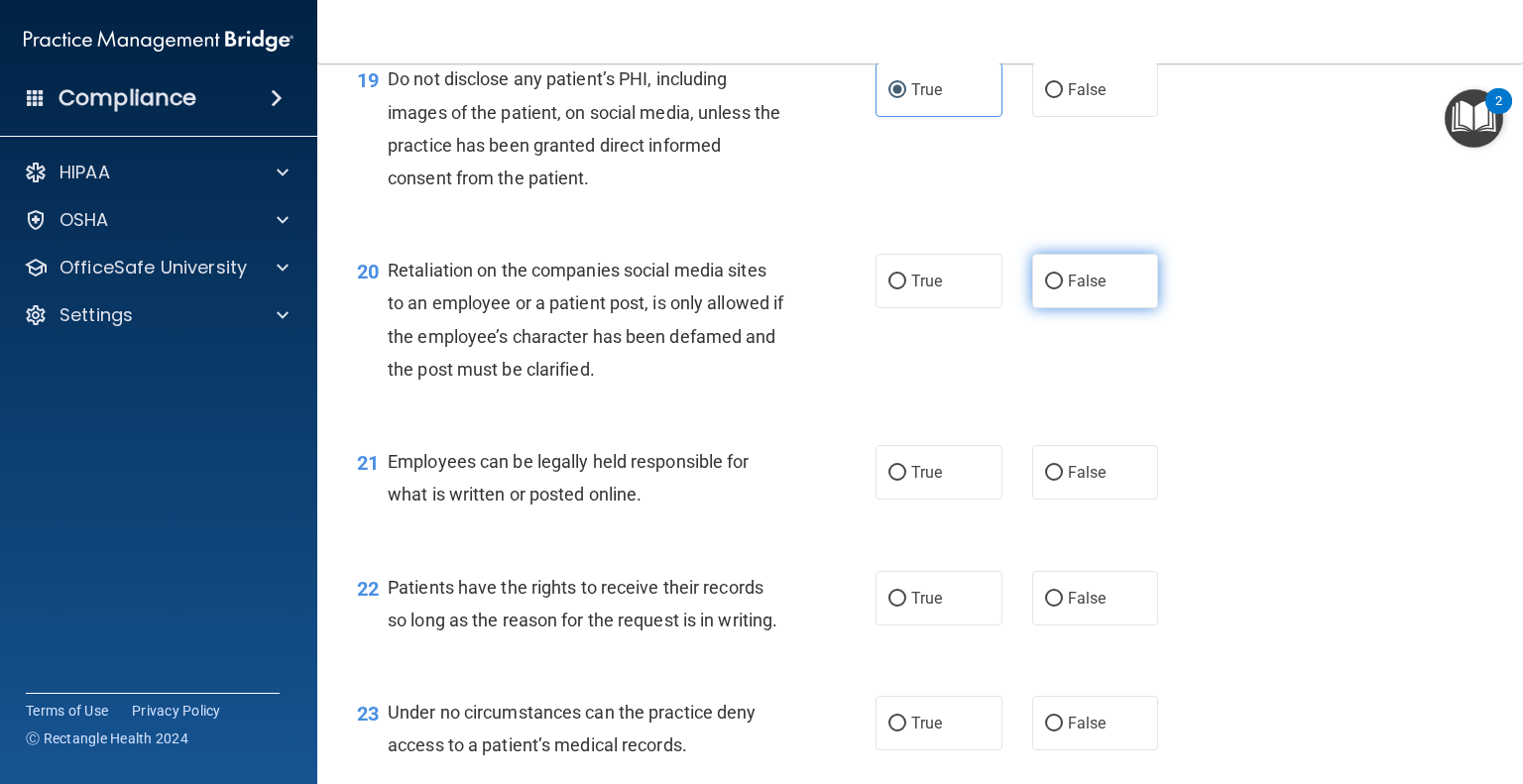 click on "False" at bounding box center [1096, 280] 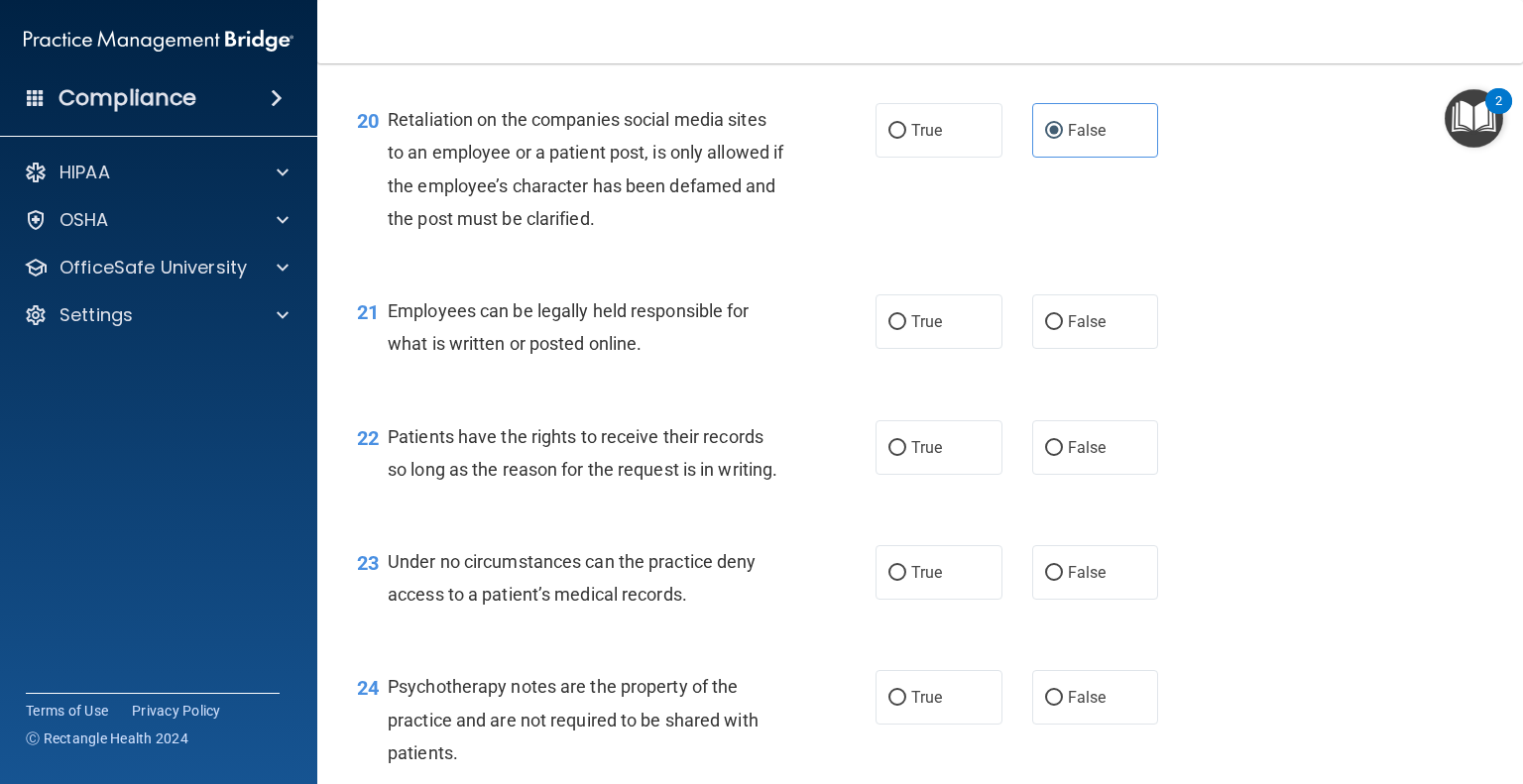 scroll, scrollTop: 3766, scrollLeft: 0, axis: vertical 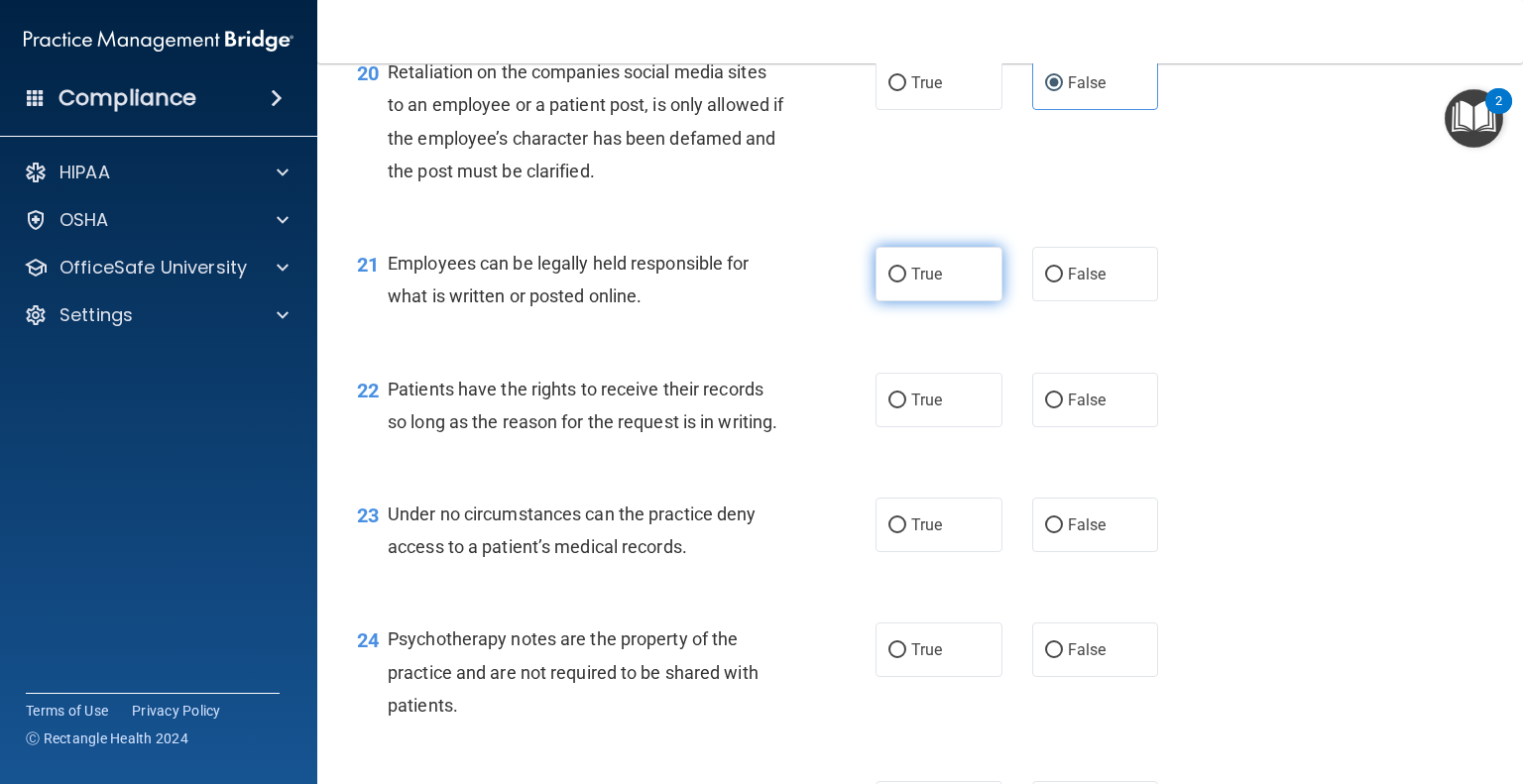 click on "True" at bounding box center (939, 274) 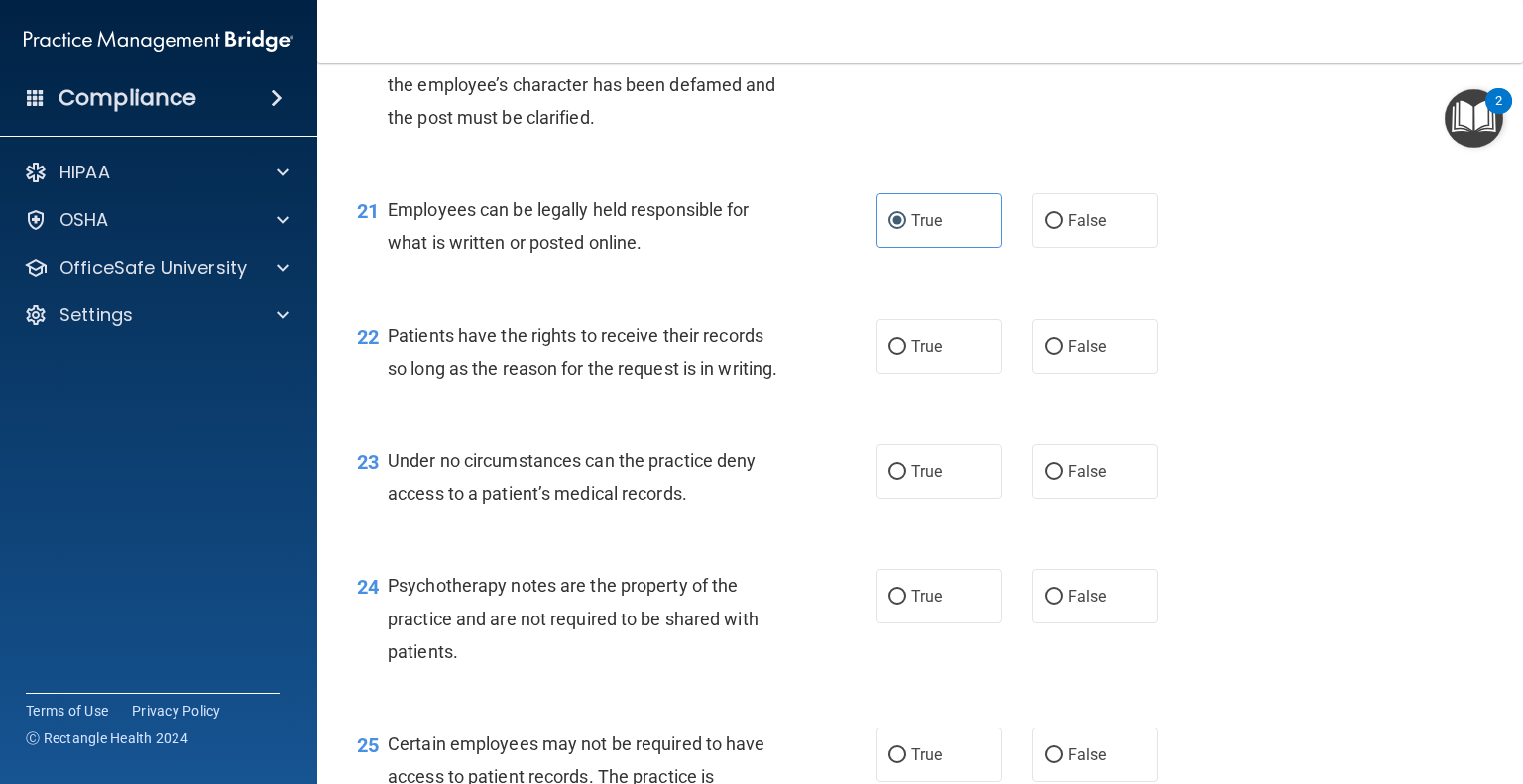 scroll, scrollTop: 3865, scrollLeft: 0, axis: vertical 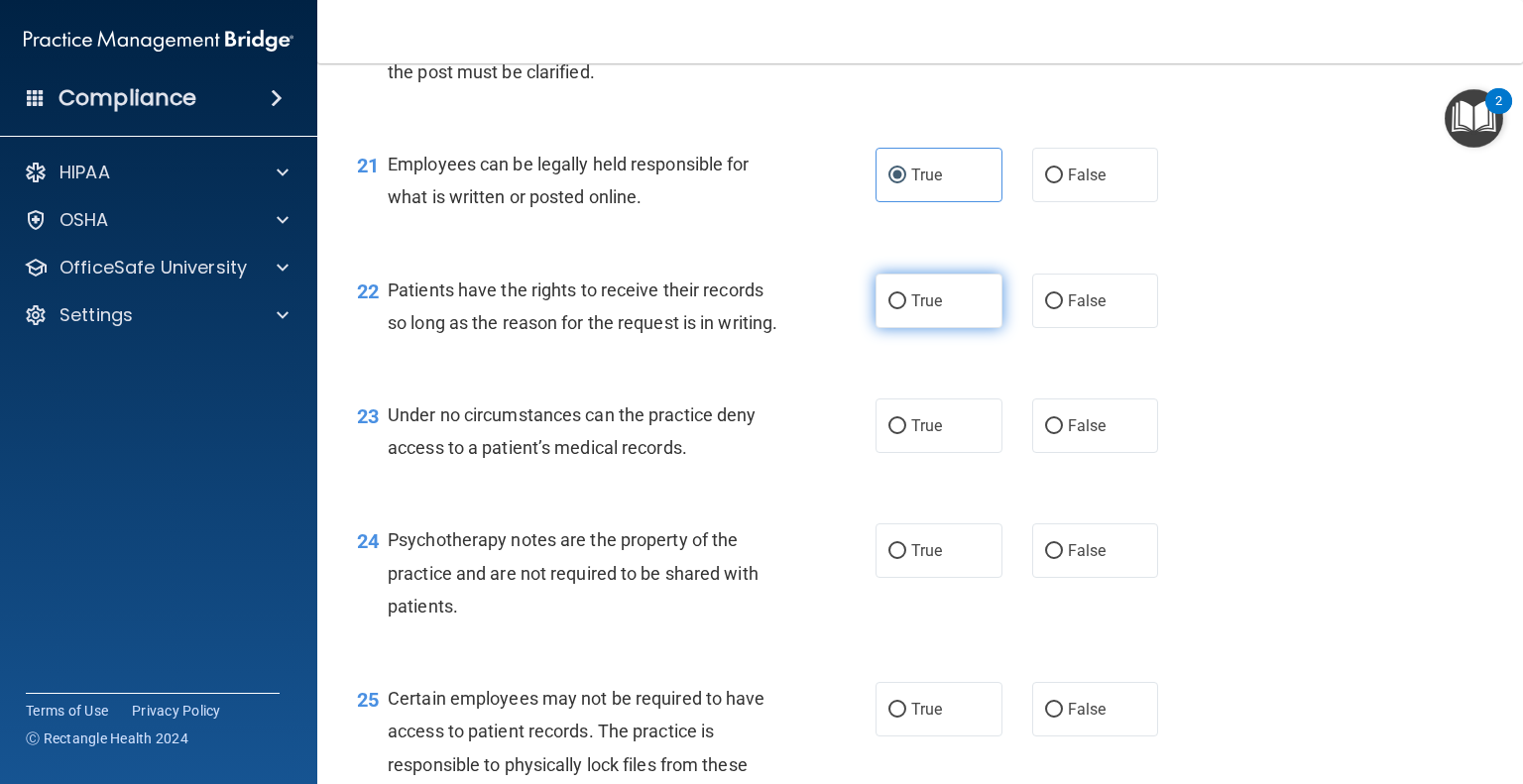 click on "True" at bounding box center (939, 300) 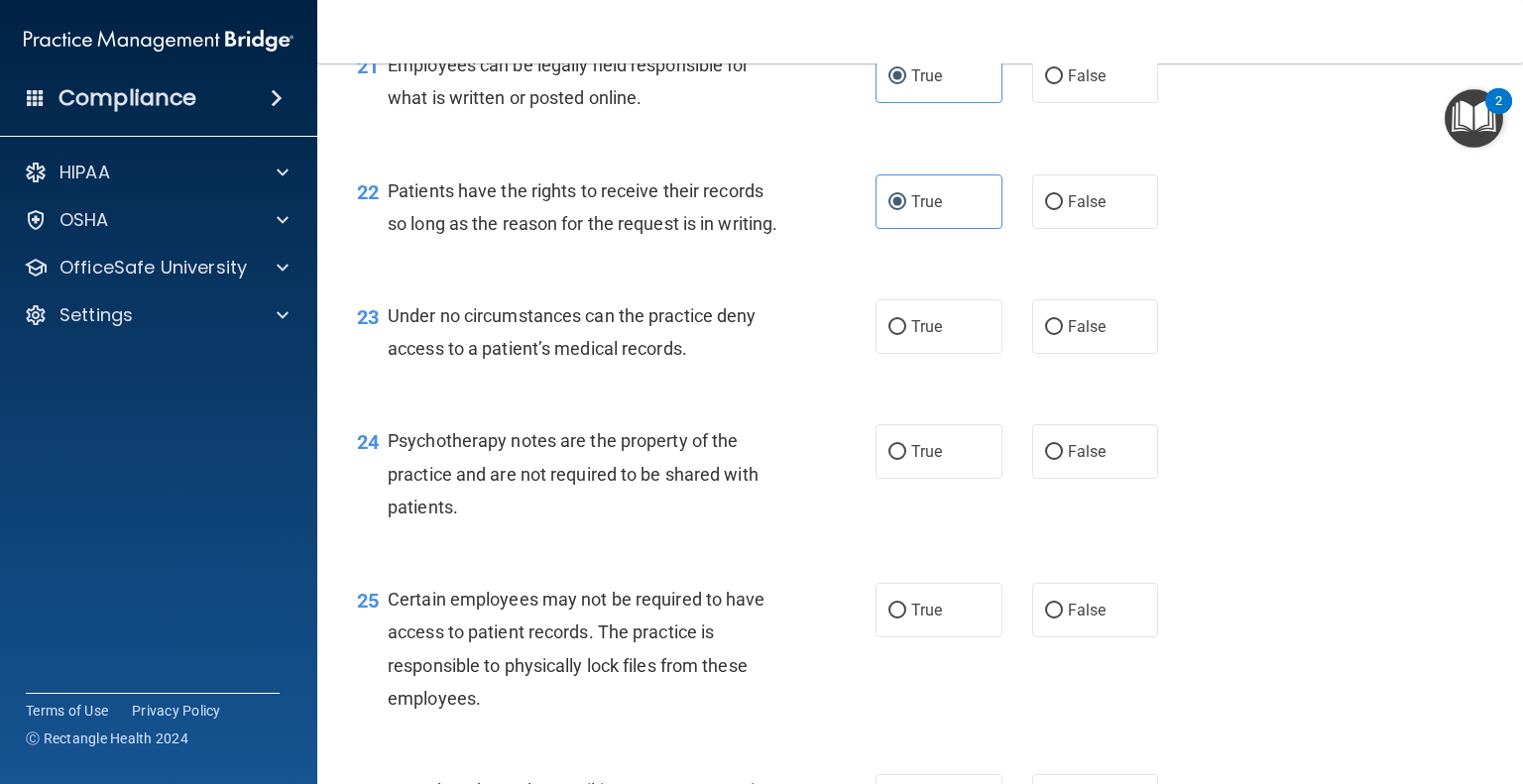 scroll, scrollTop: 4064, scrollLeft: 0, axis: vertical 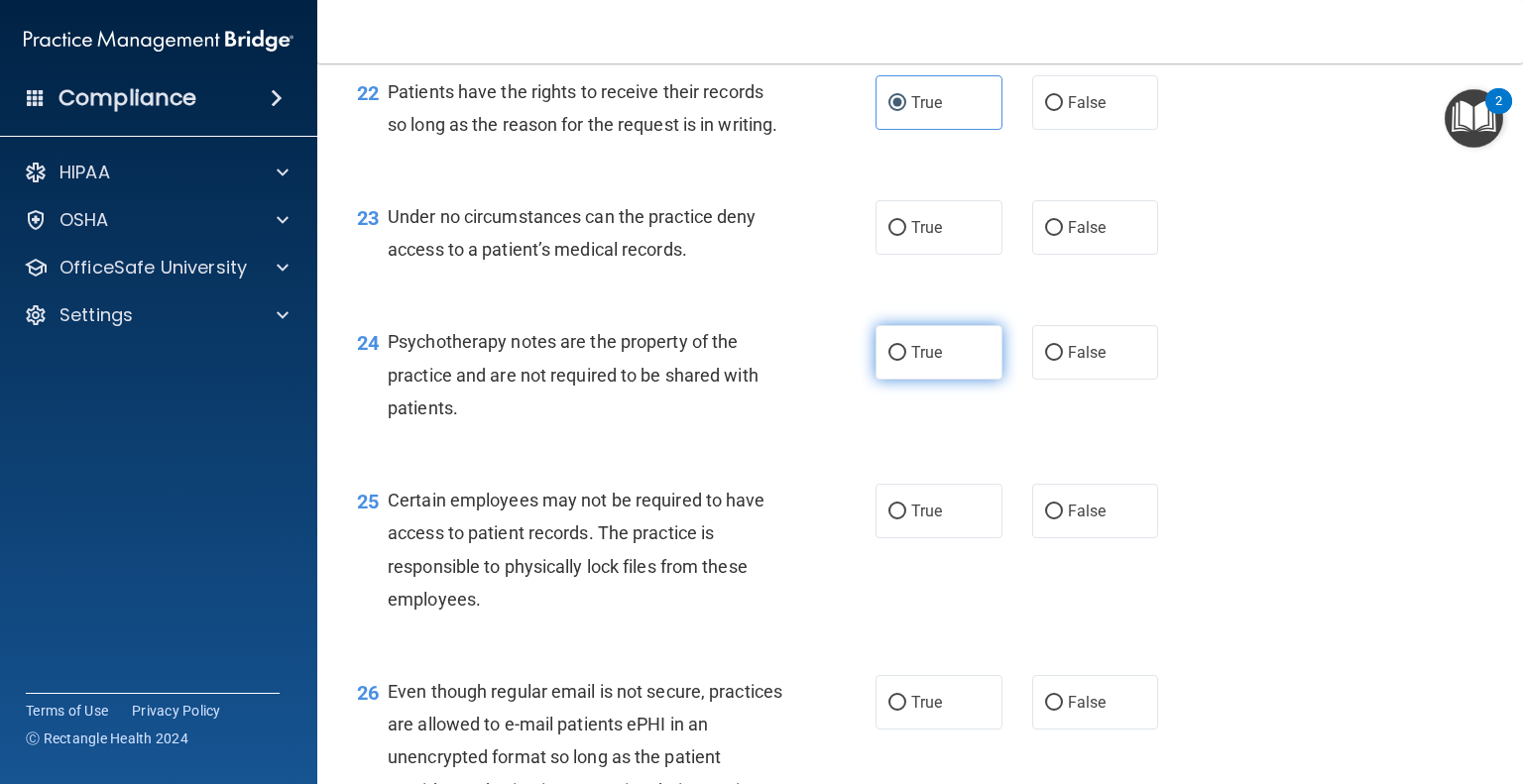 click on "True" at bounding box center [939, 352] 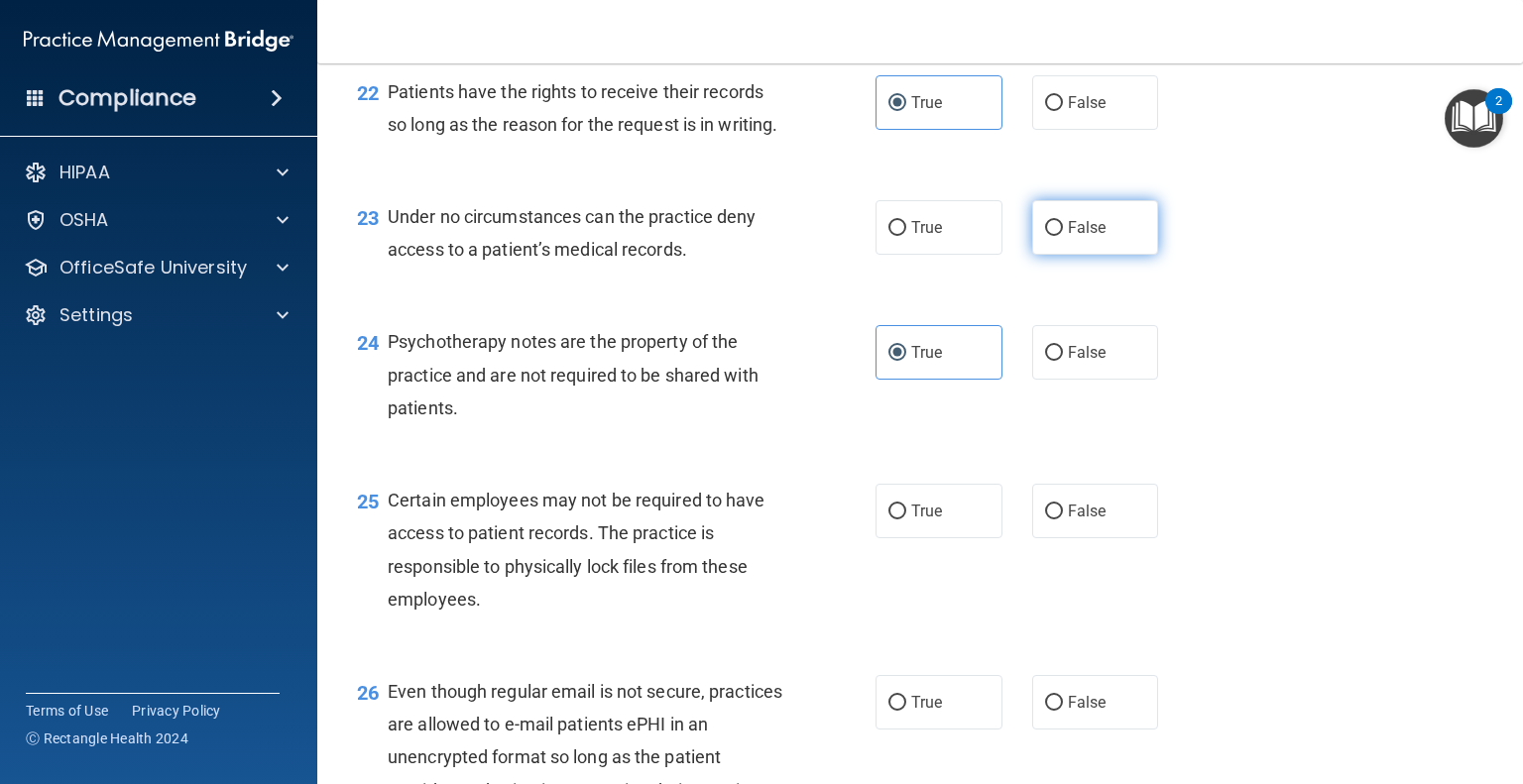 click on "False" at bounding box center [1096, 227] 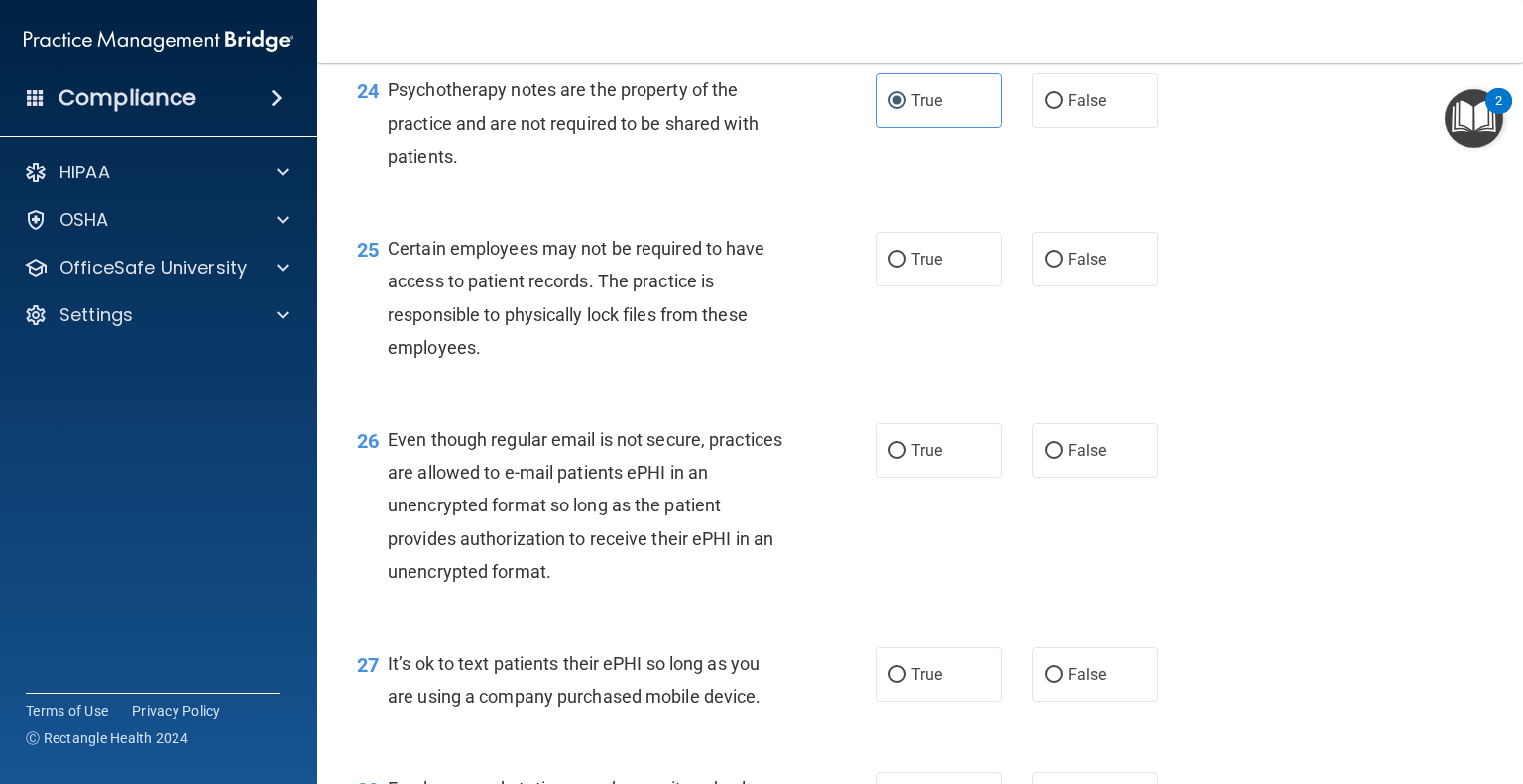 scroll, scrollTop: 4361, scrollLeft: 0, axis: vertical 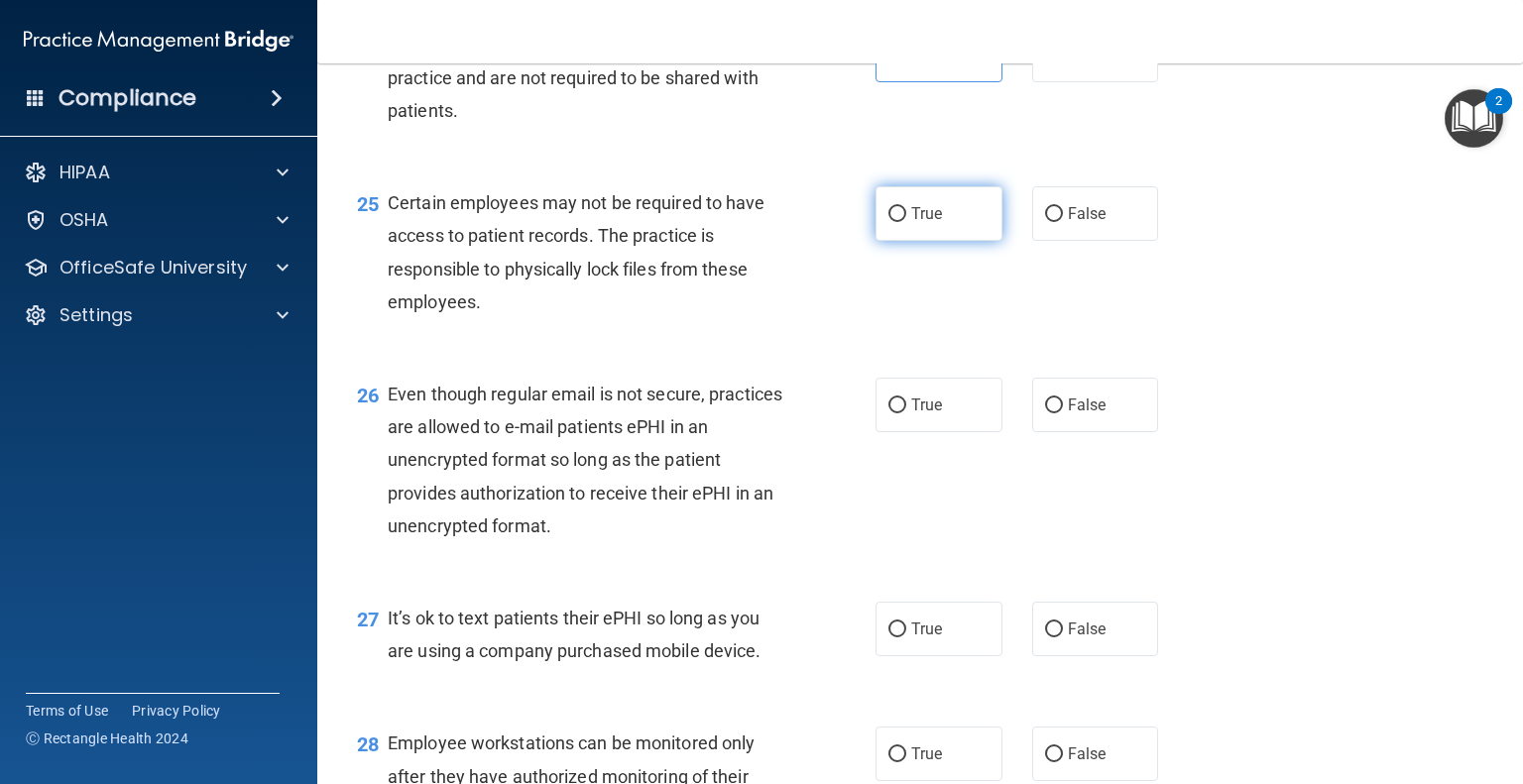 click on "True" at bounding box center (926, 213) 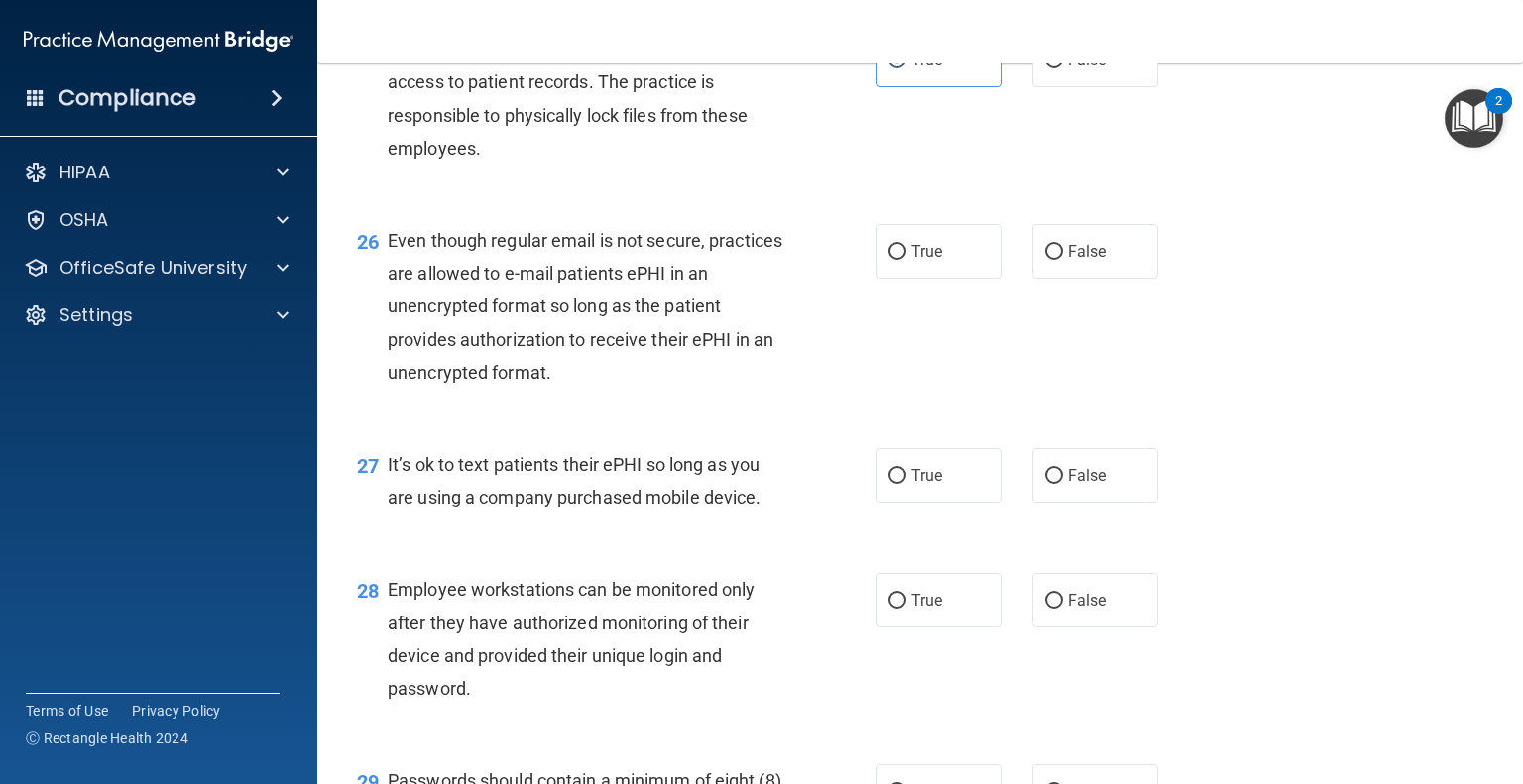 scroll, scrollTop: 4559, scrollLeft: 0, axis: vertical 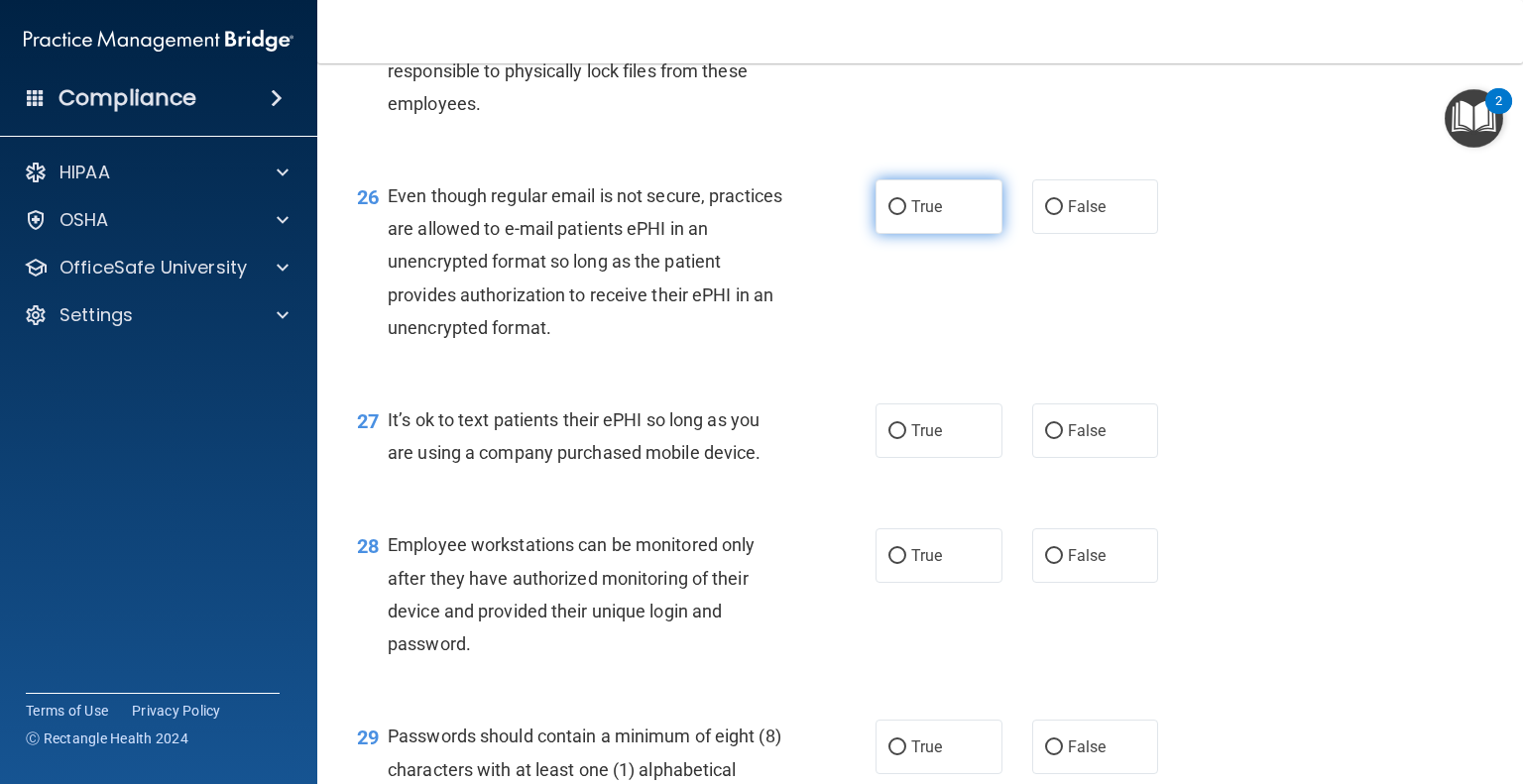 click on "True" at bounding box center [939, 206] 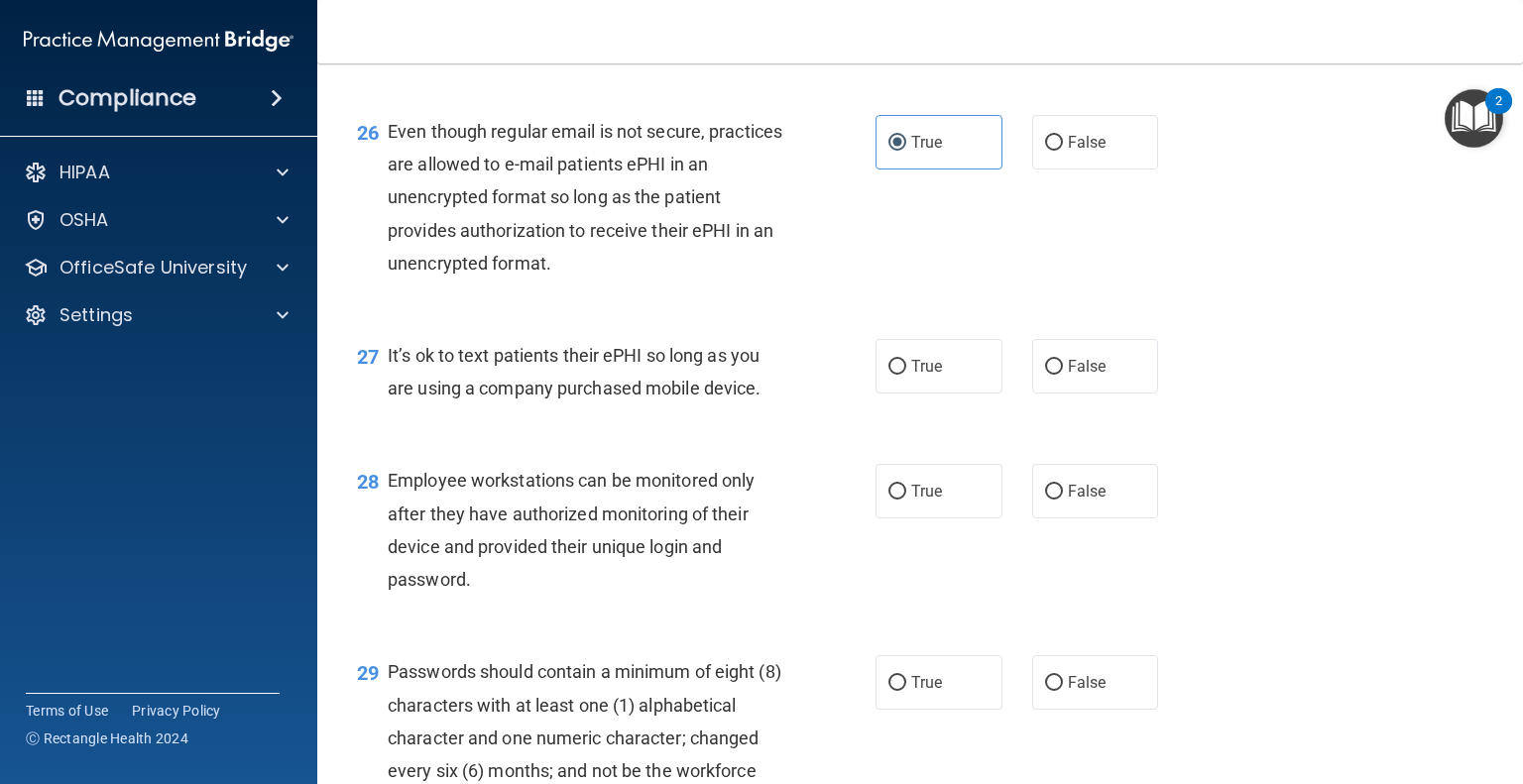 scroll, scrollTop: 4658, scrollLeft: 0, axis: vertical 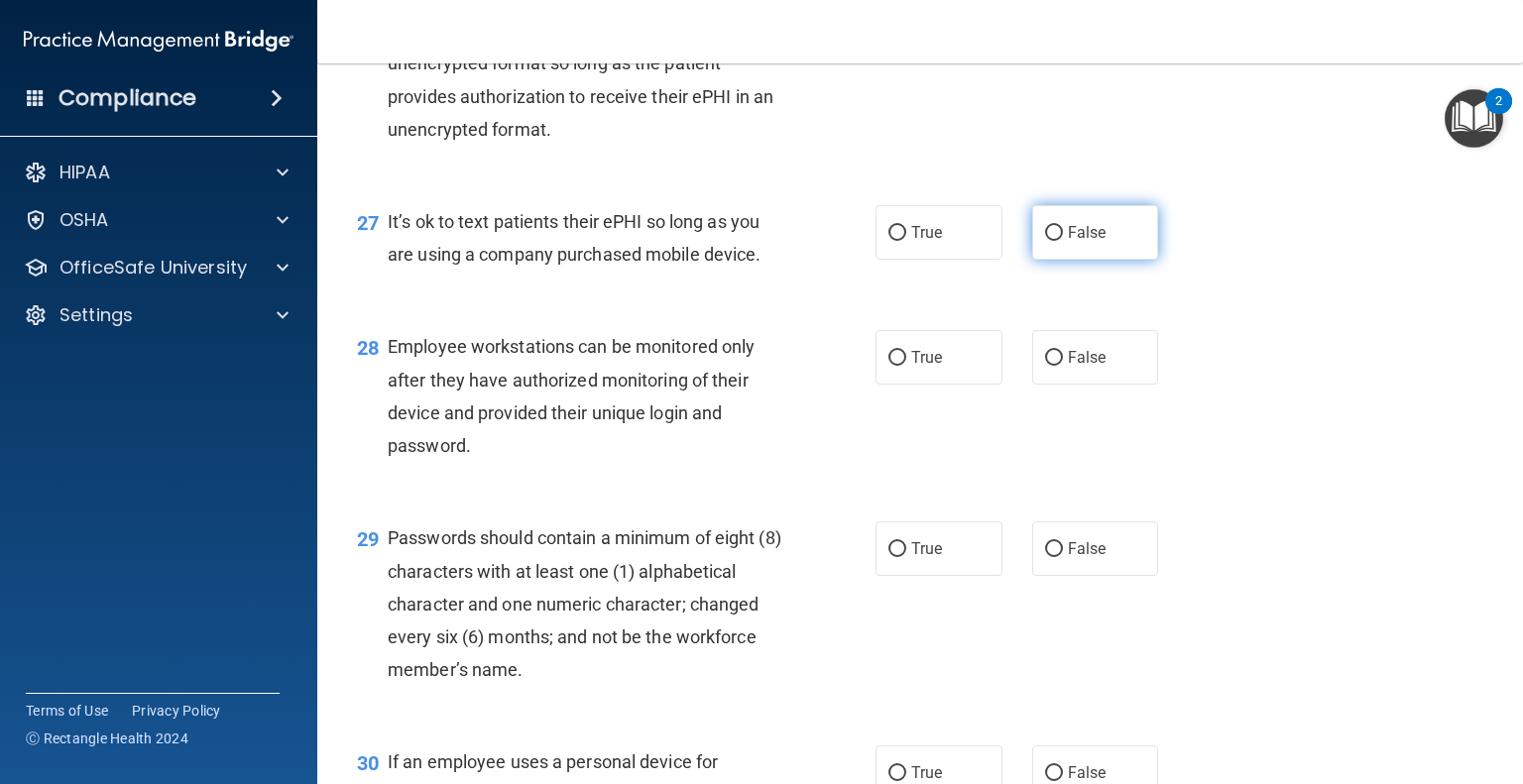 click on "False" at bounding box center (1096, 232) 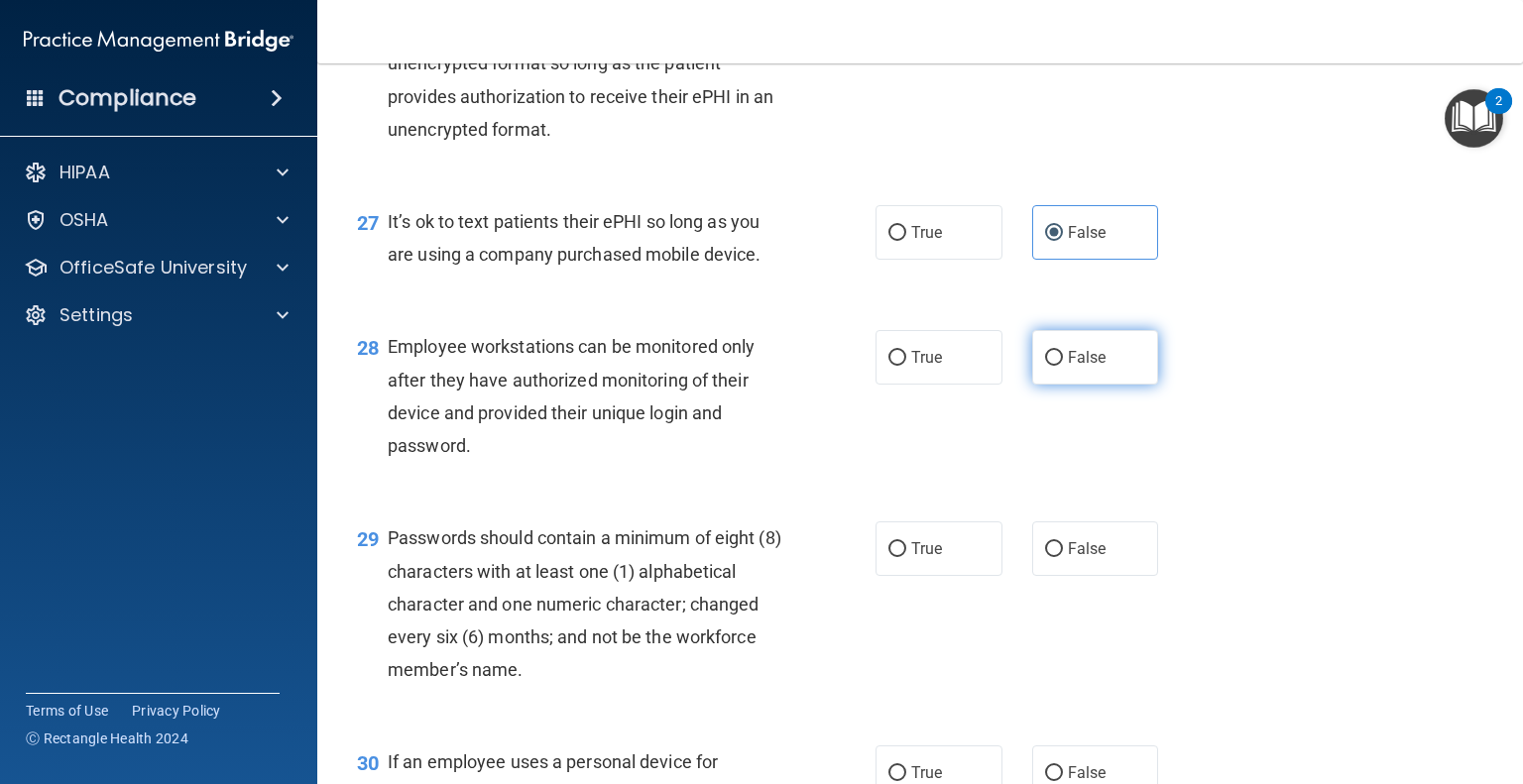 click on "False" at bounding box center (1096, 357) 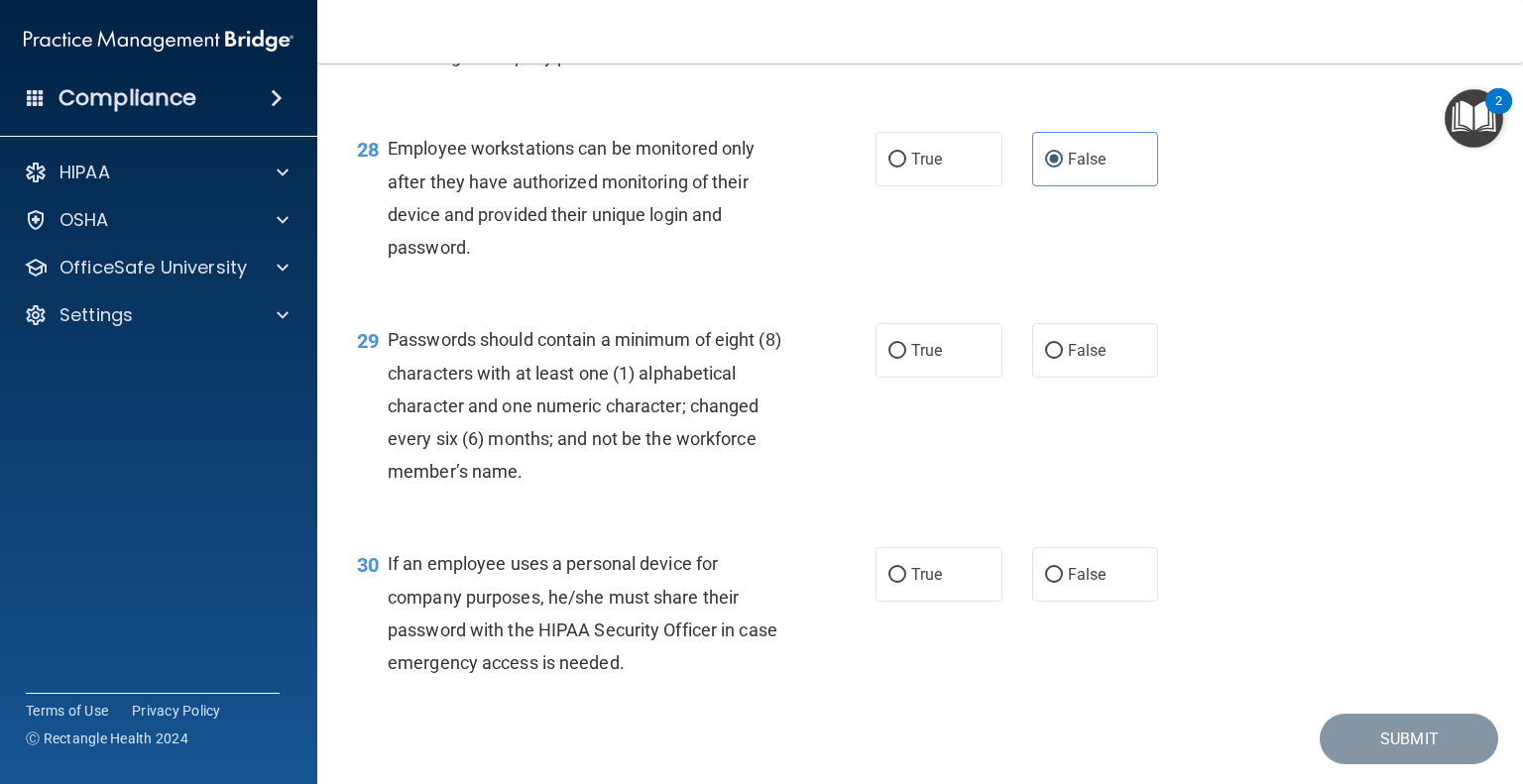 scroll, scrollTop: 5055, scrollLeft: 0, axis: vertical 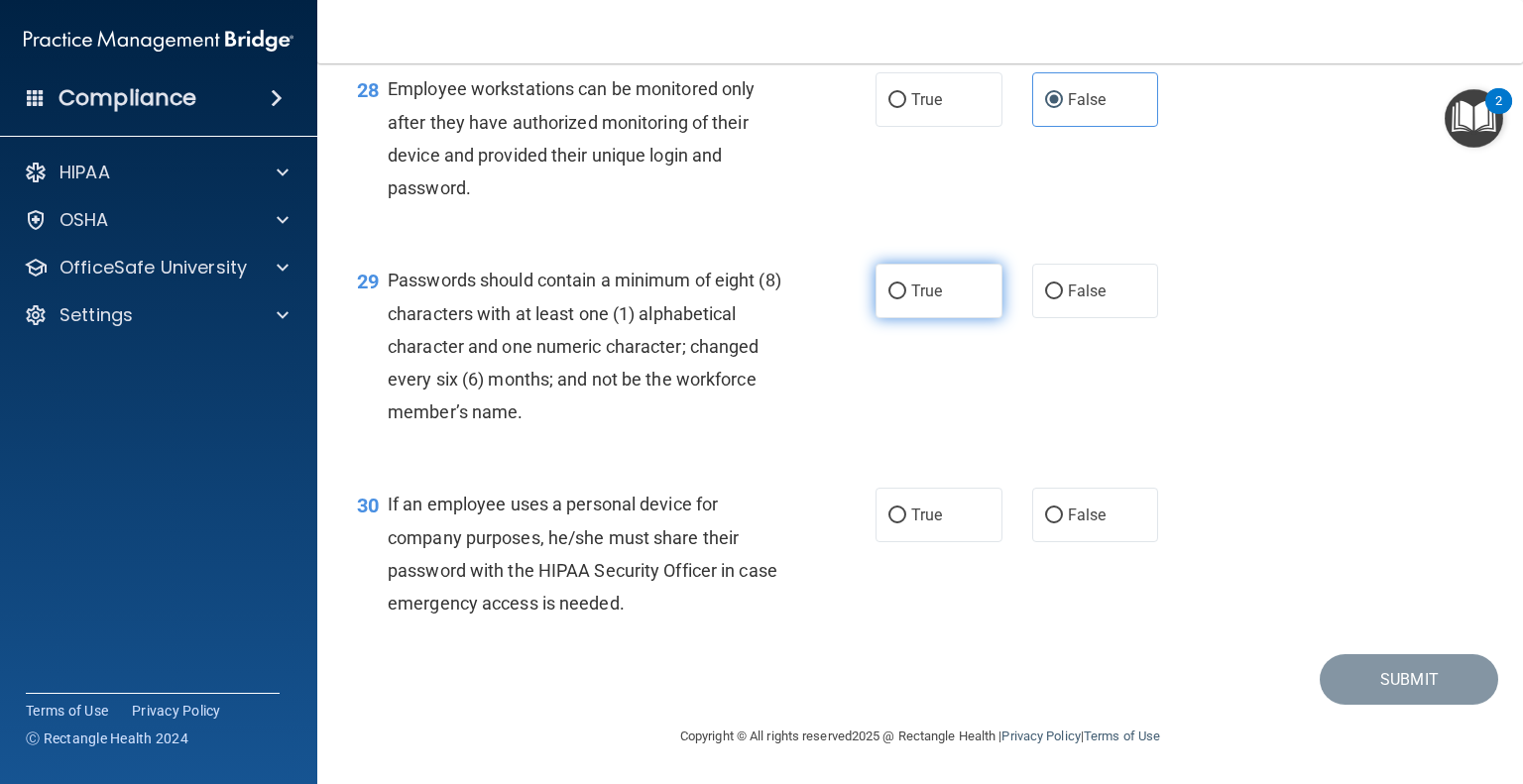 click on "True" at bounding box center [939, 290] 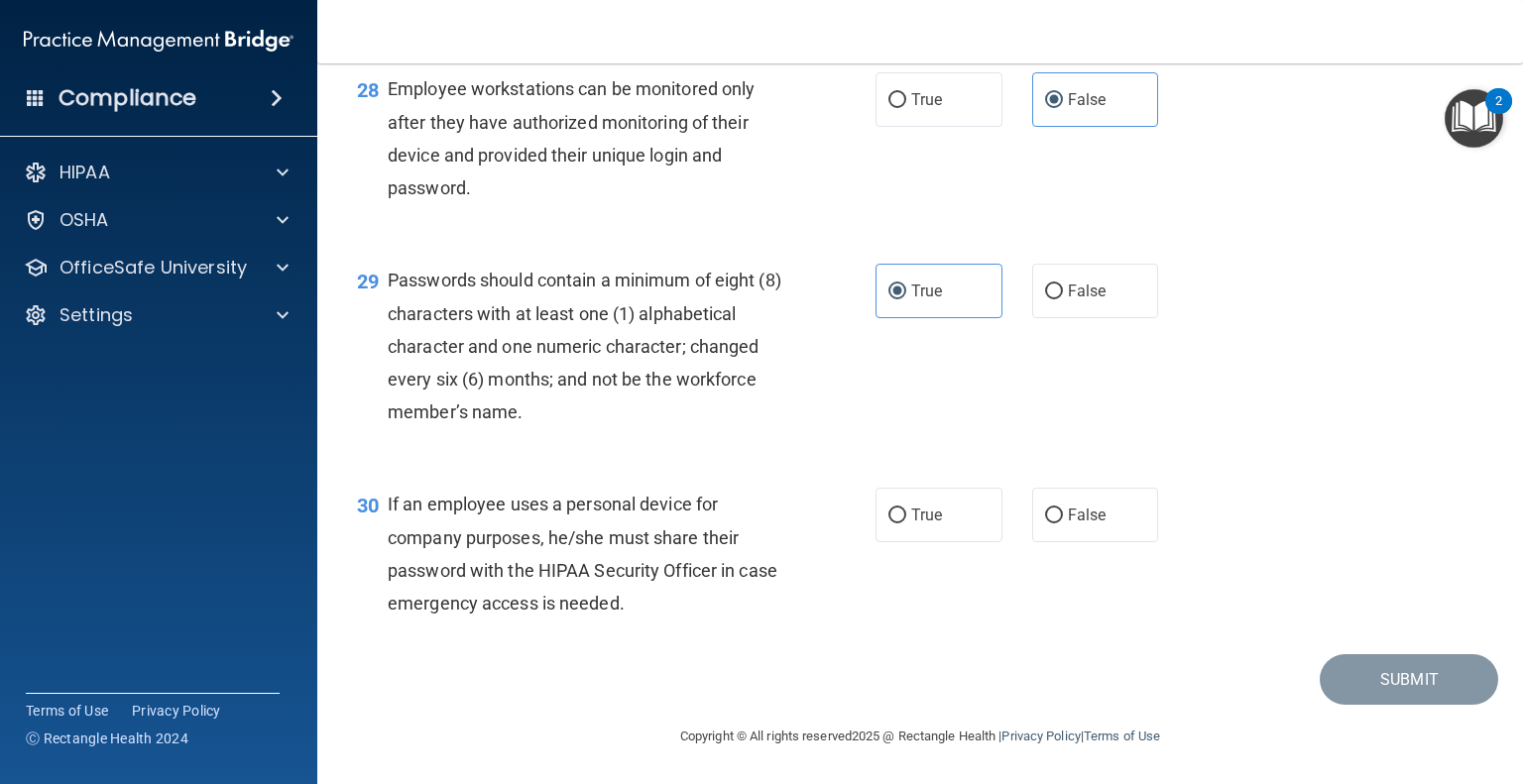 scroll, scrollTop: 5114, scrollLeft: 0, axis: vertical 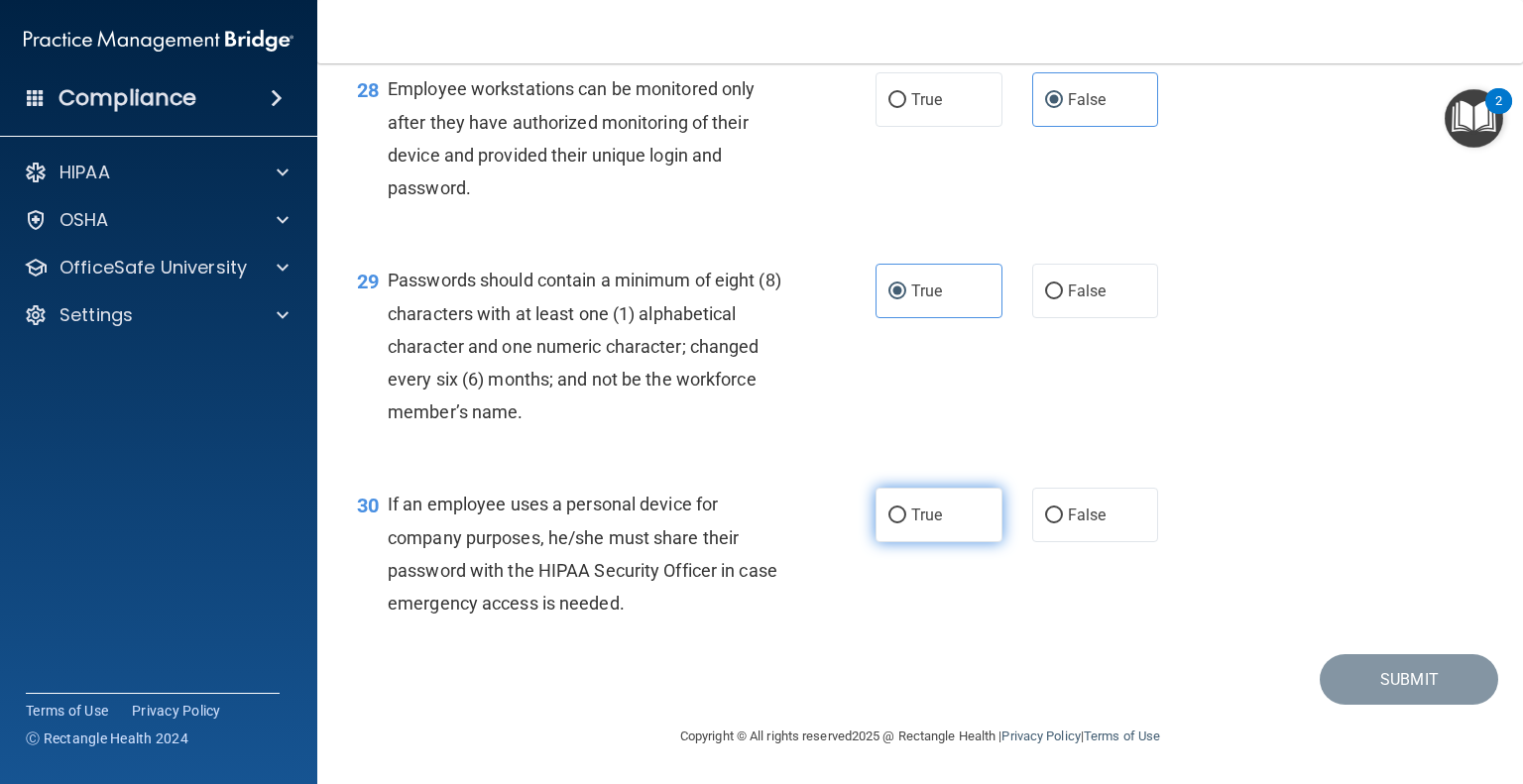 click on "True" at bounding box center [926, 514] 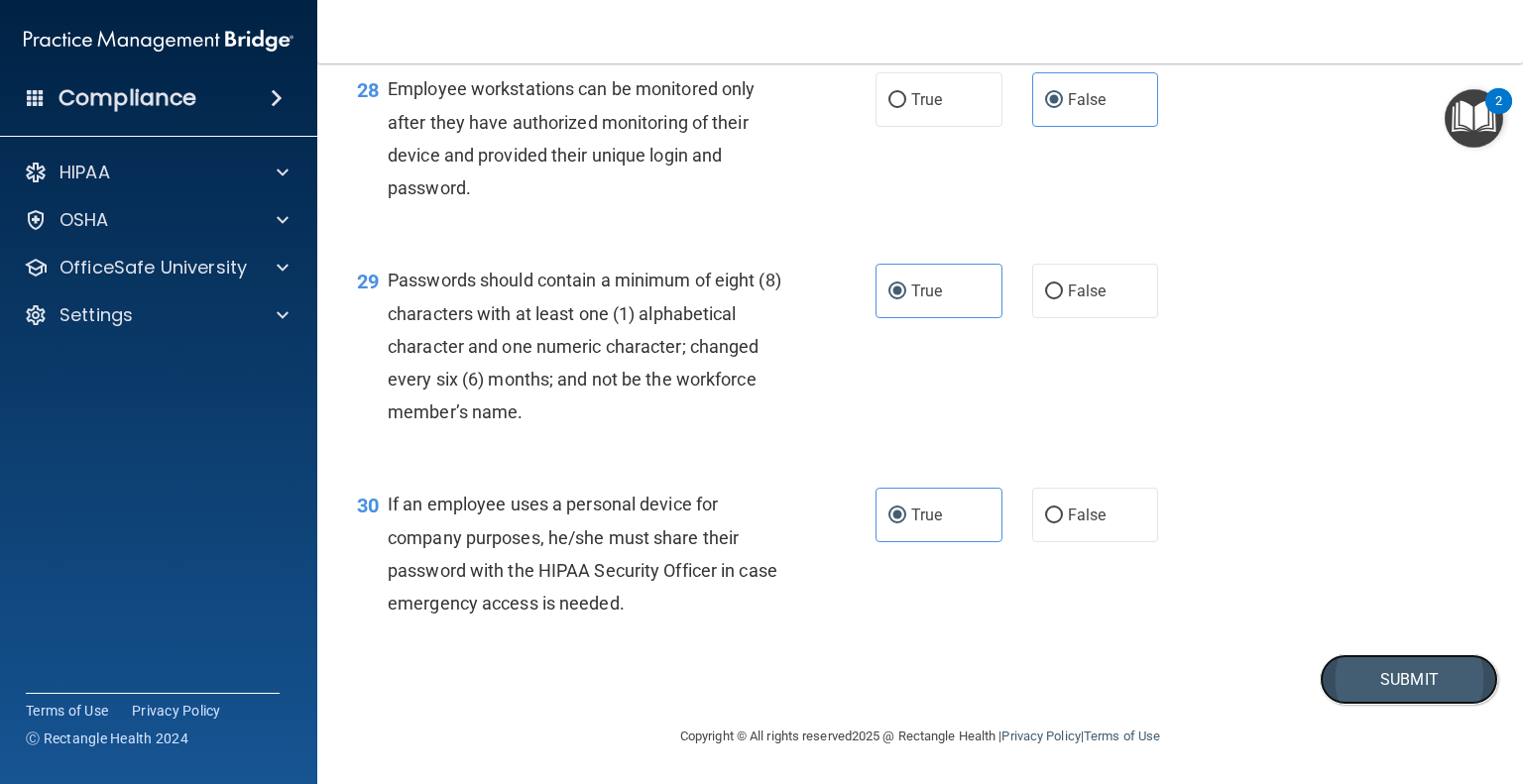 click on "Submit" at bounding box center (1409, 679) 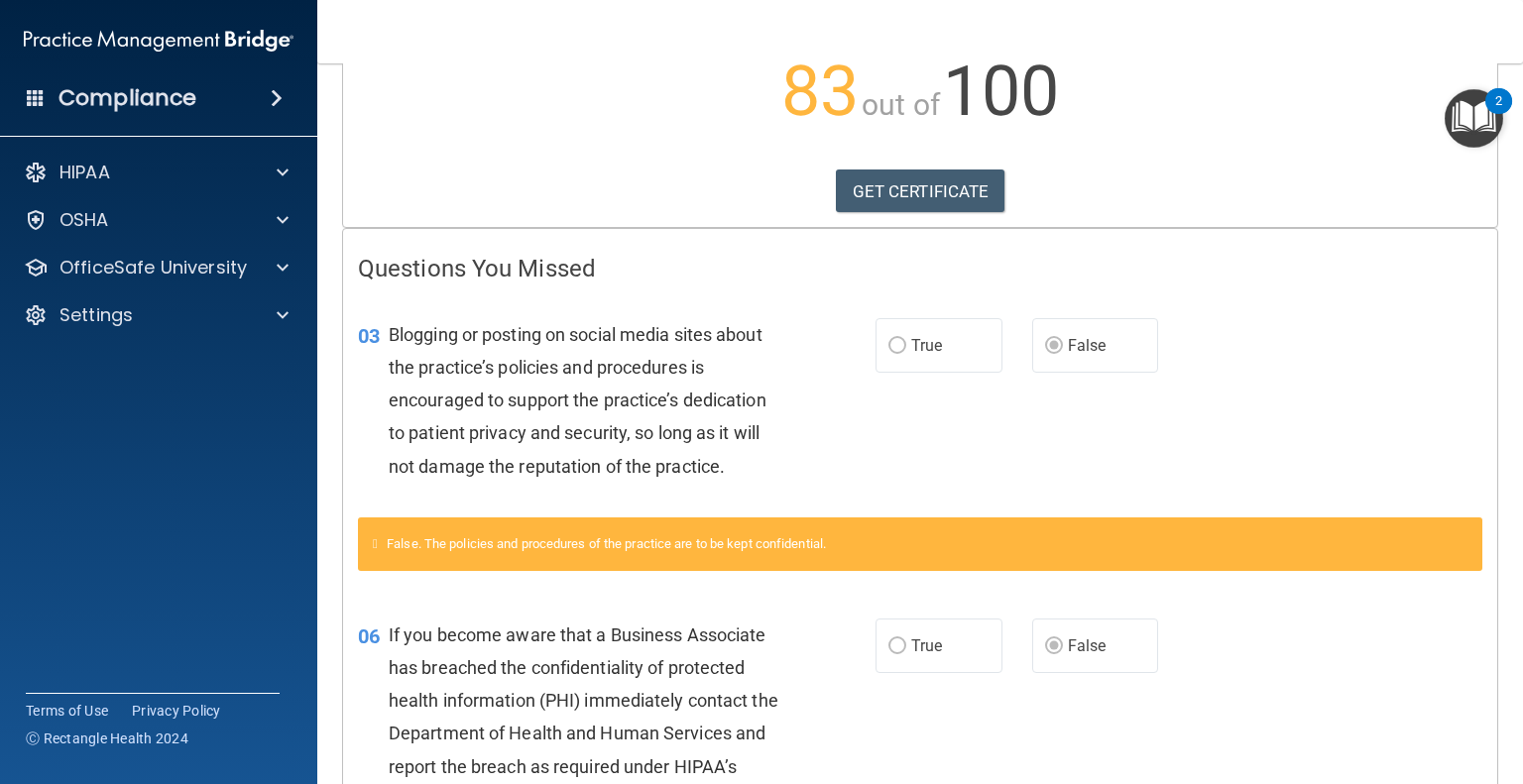 scroll, scrollTop: 0, scrollLeft: 0, axis: both 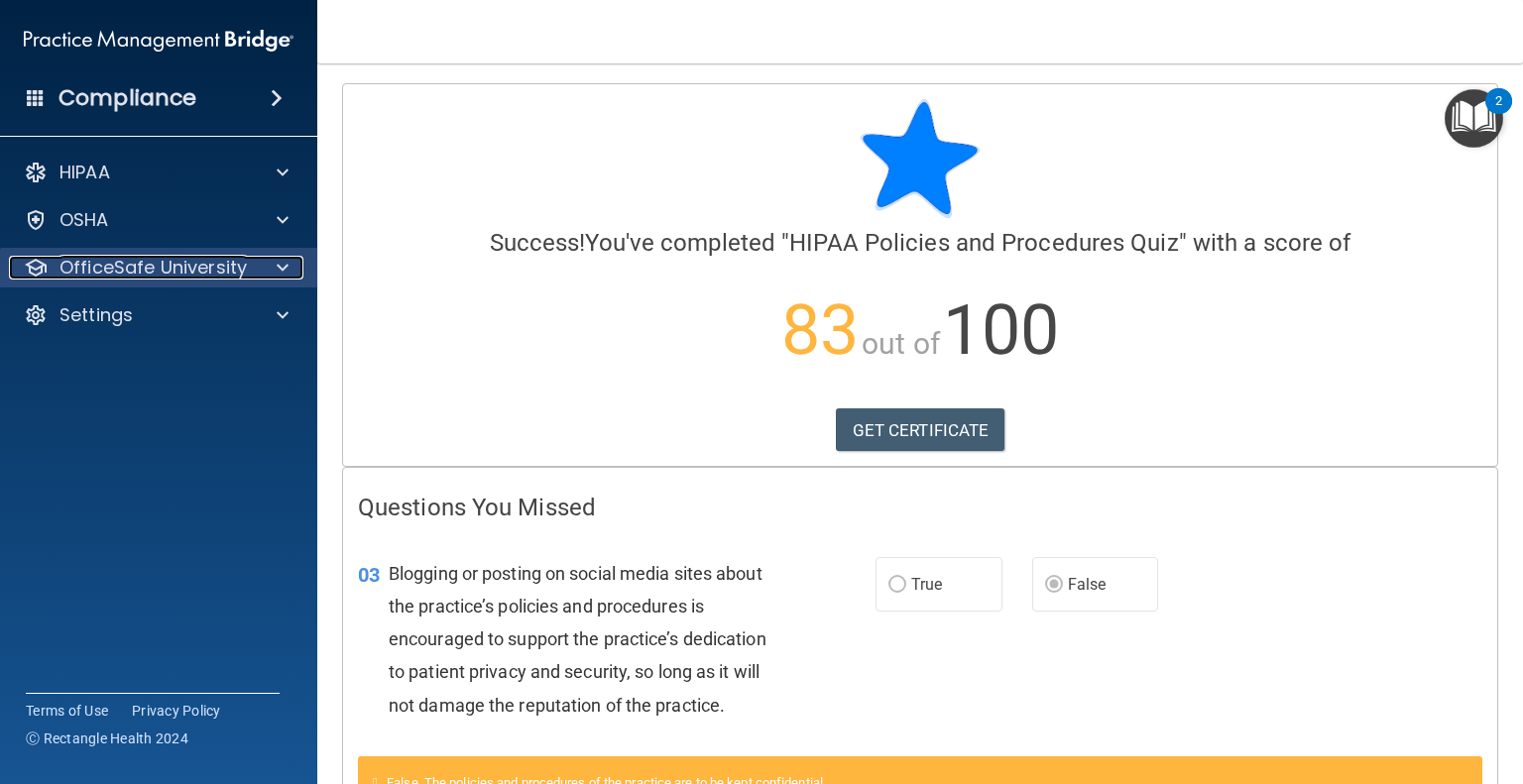 click on "OfficeSafe University" at bounding box center [153, 268] 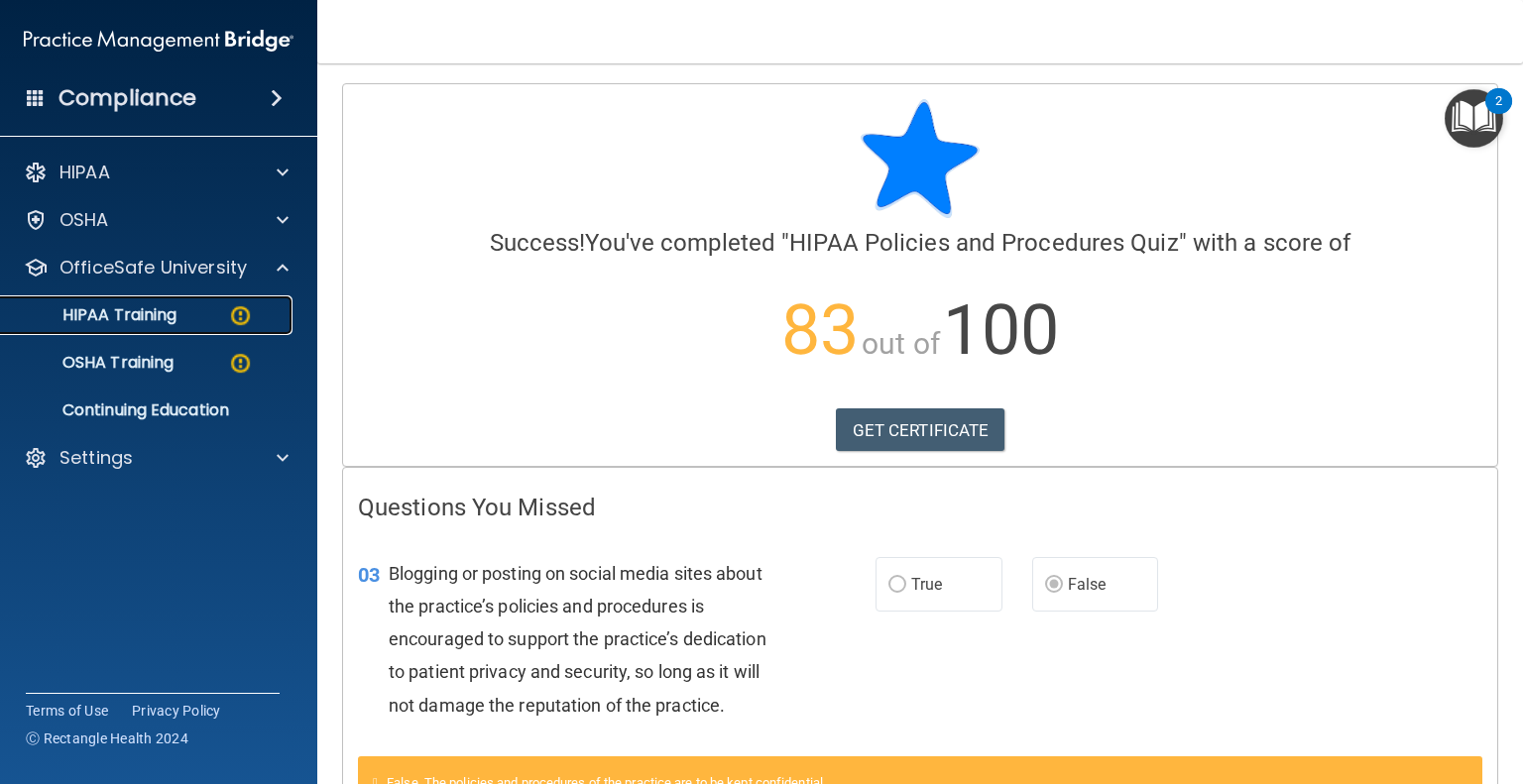 click on "HIPAA Training" at bounding box center (136, 315) 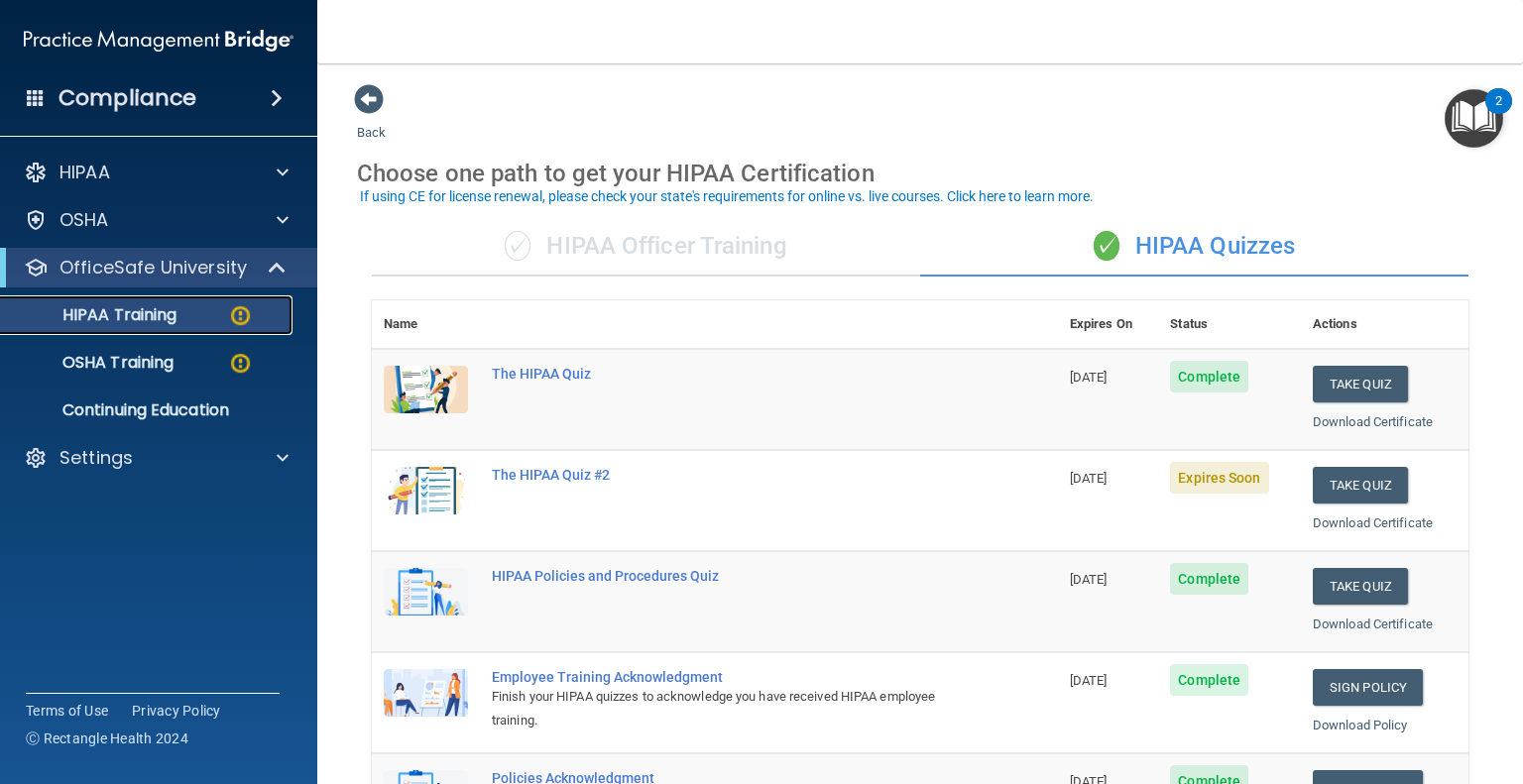 scroll, scrollTop: 99, scrollLeft: 0, axis: vertical 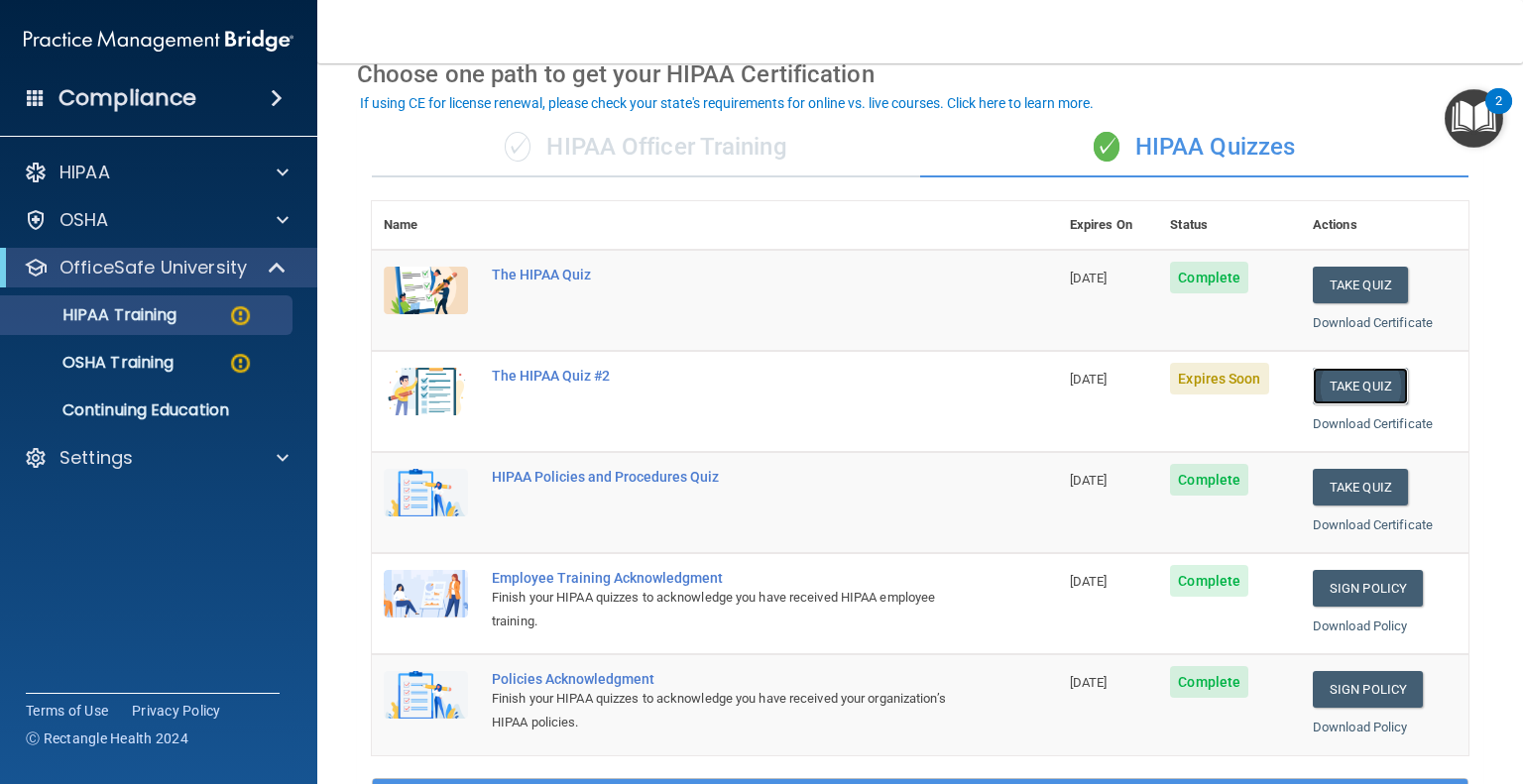 click on "Take Quiz" at bounding box center [1360, 386] 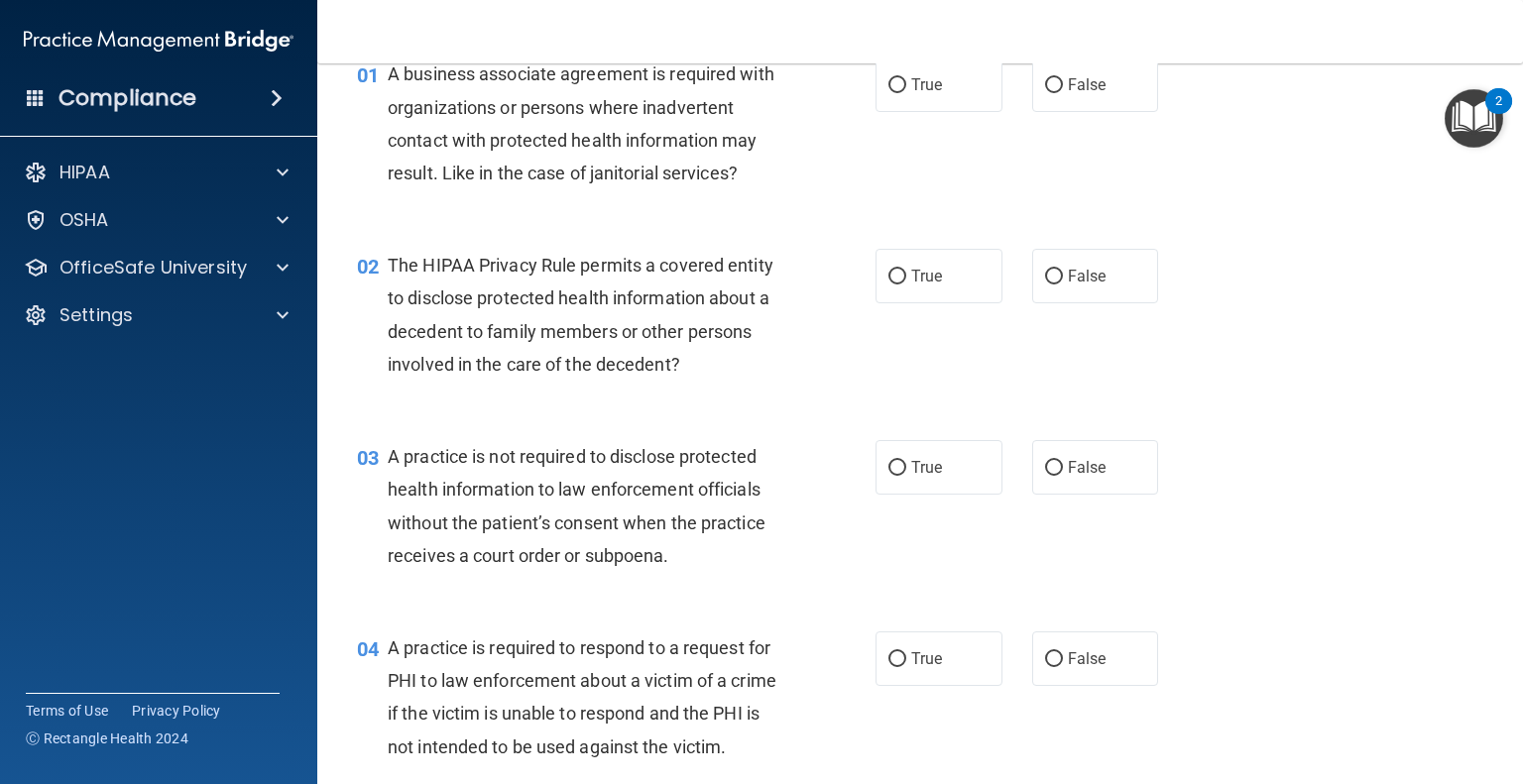 scroll, scrollTop: 0, scrollLeft: 0, axis: both 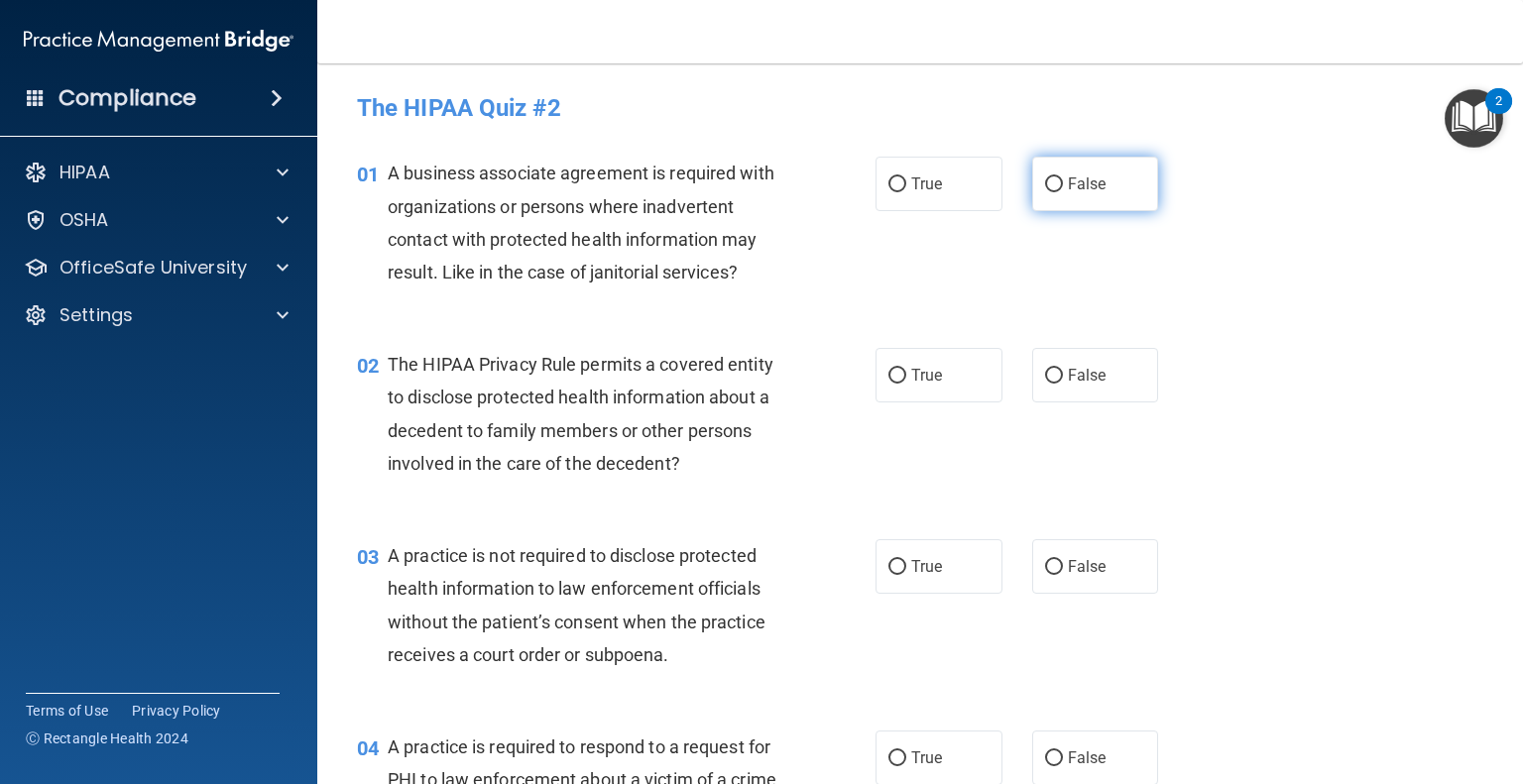 click on "False" at bounding box center [1087, 183] 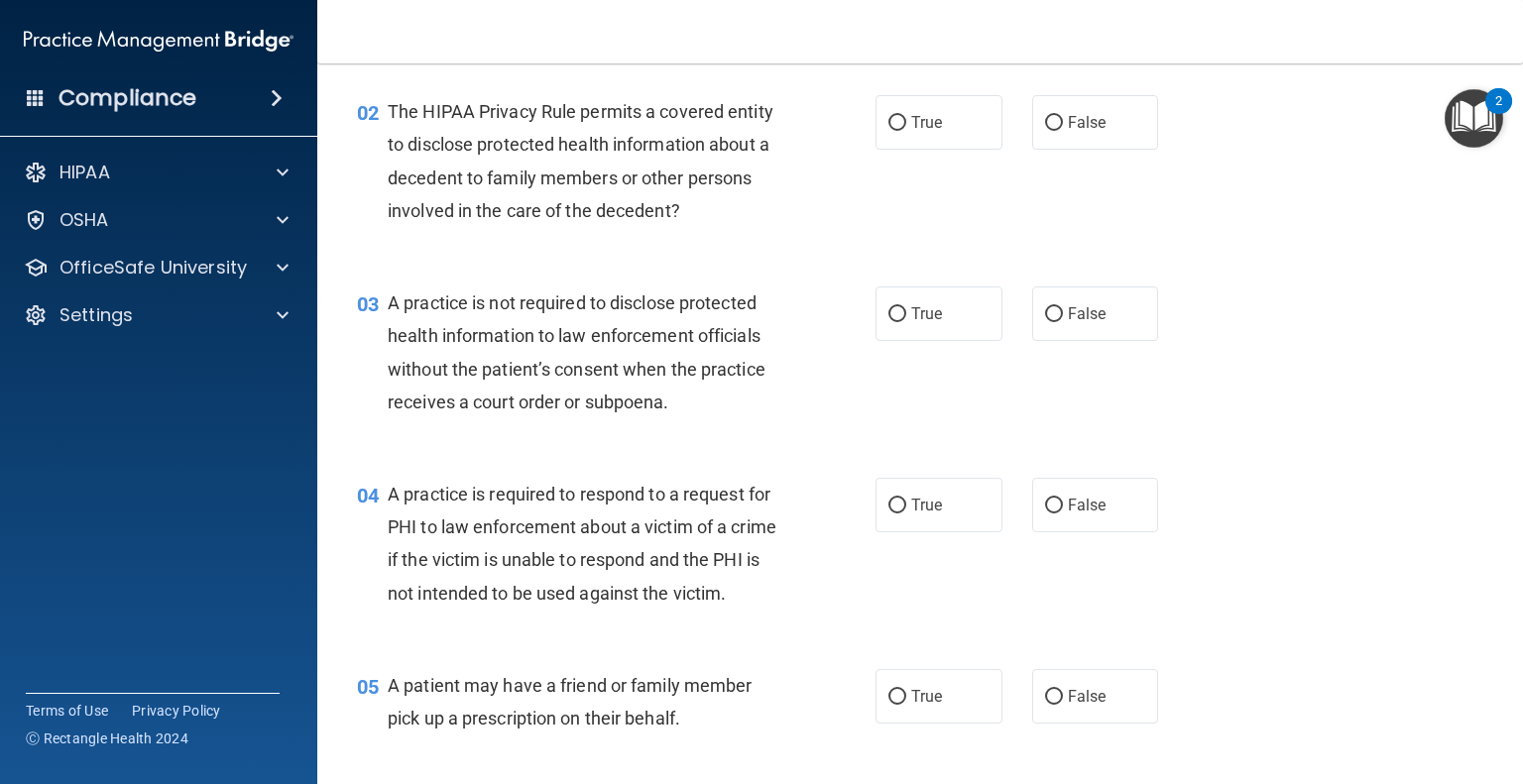 scroll, scrollTop: 297, scrollLeft: 0, axis: vertical 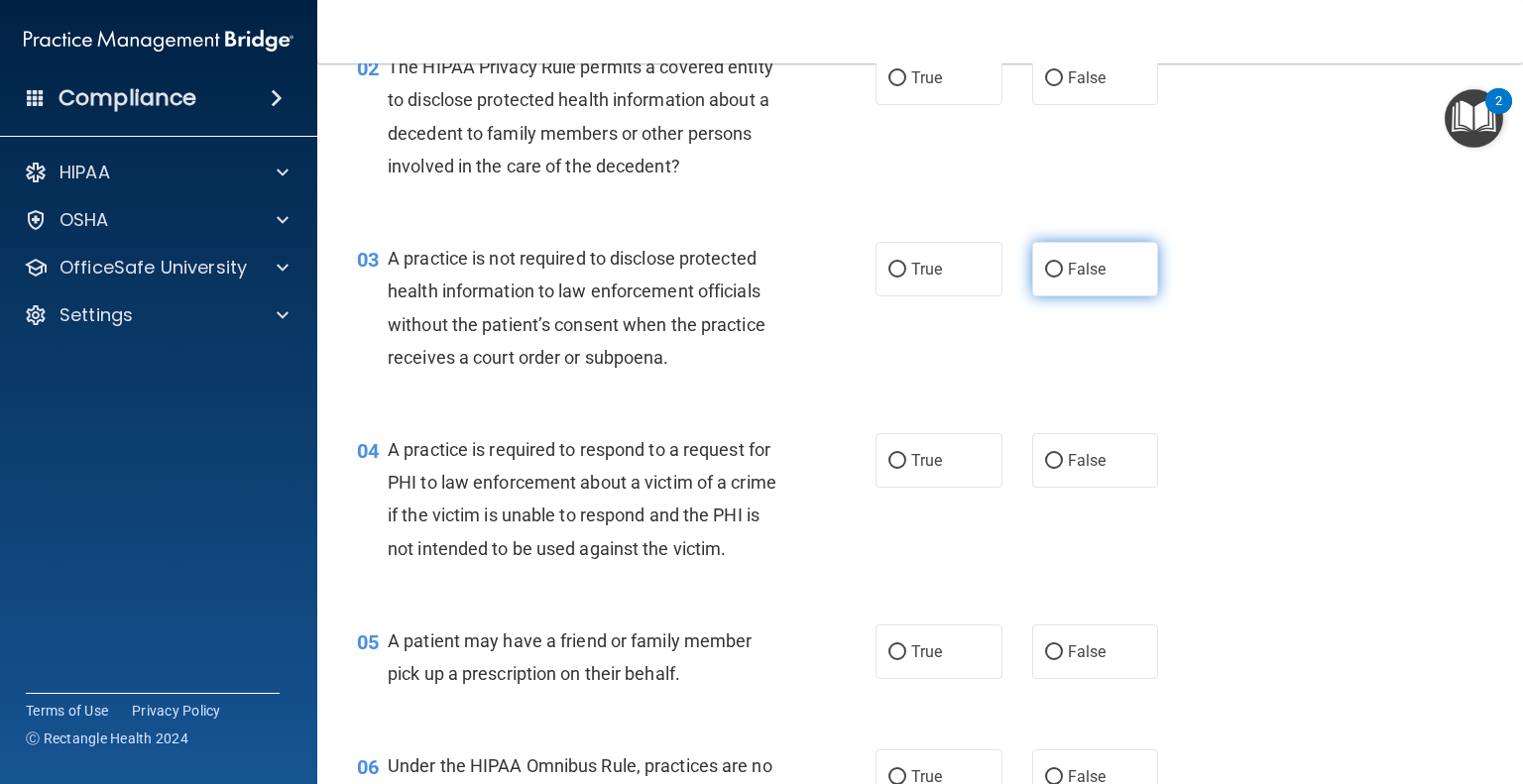 click on "False" at bounding box center (1096, 269) 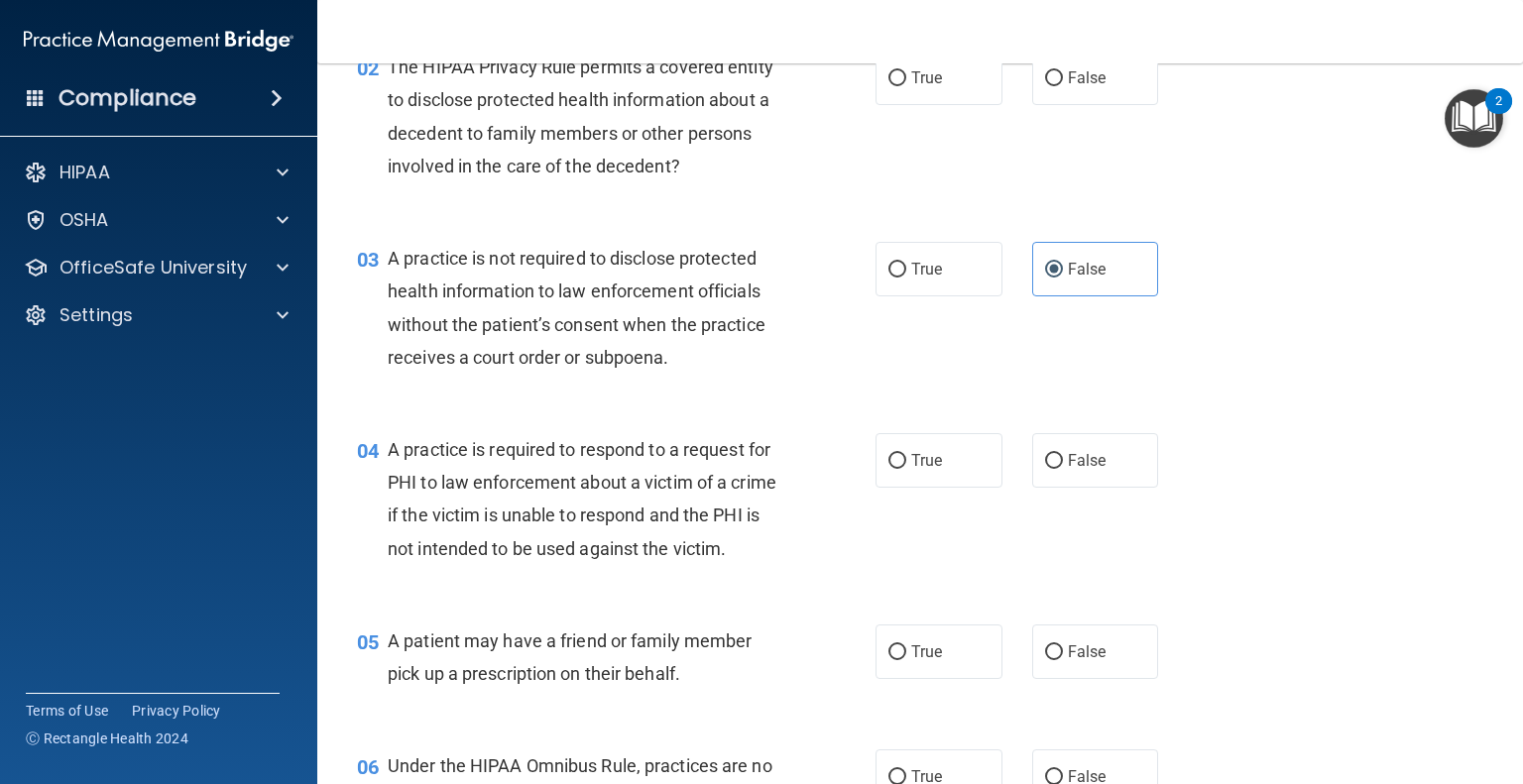 scroll, scrollTop: 99, scrollLeft: 0, axis: vertical 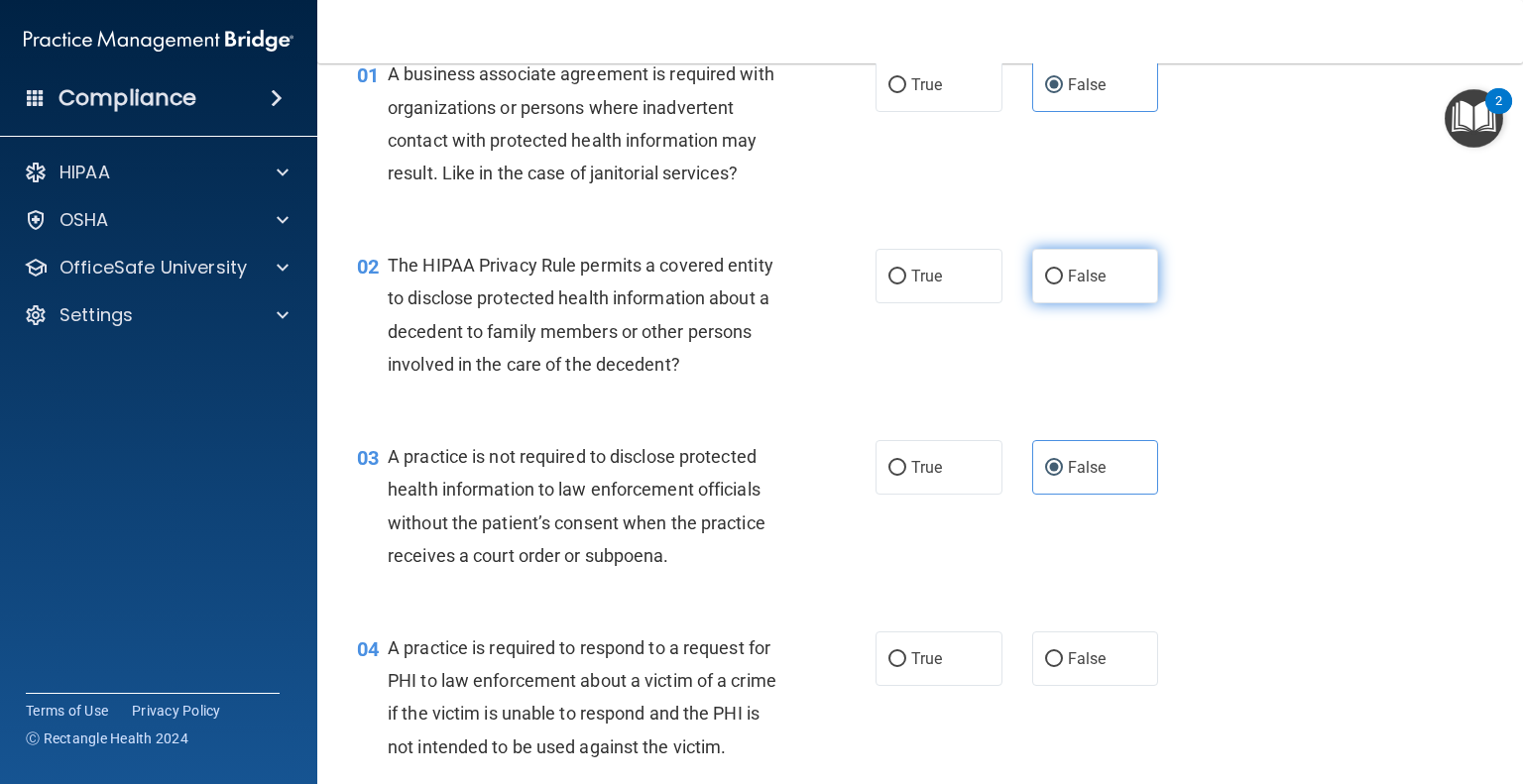 click on "False" at bounding box center [1054, 277] 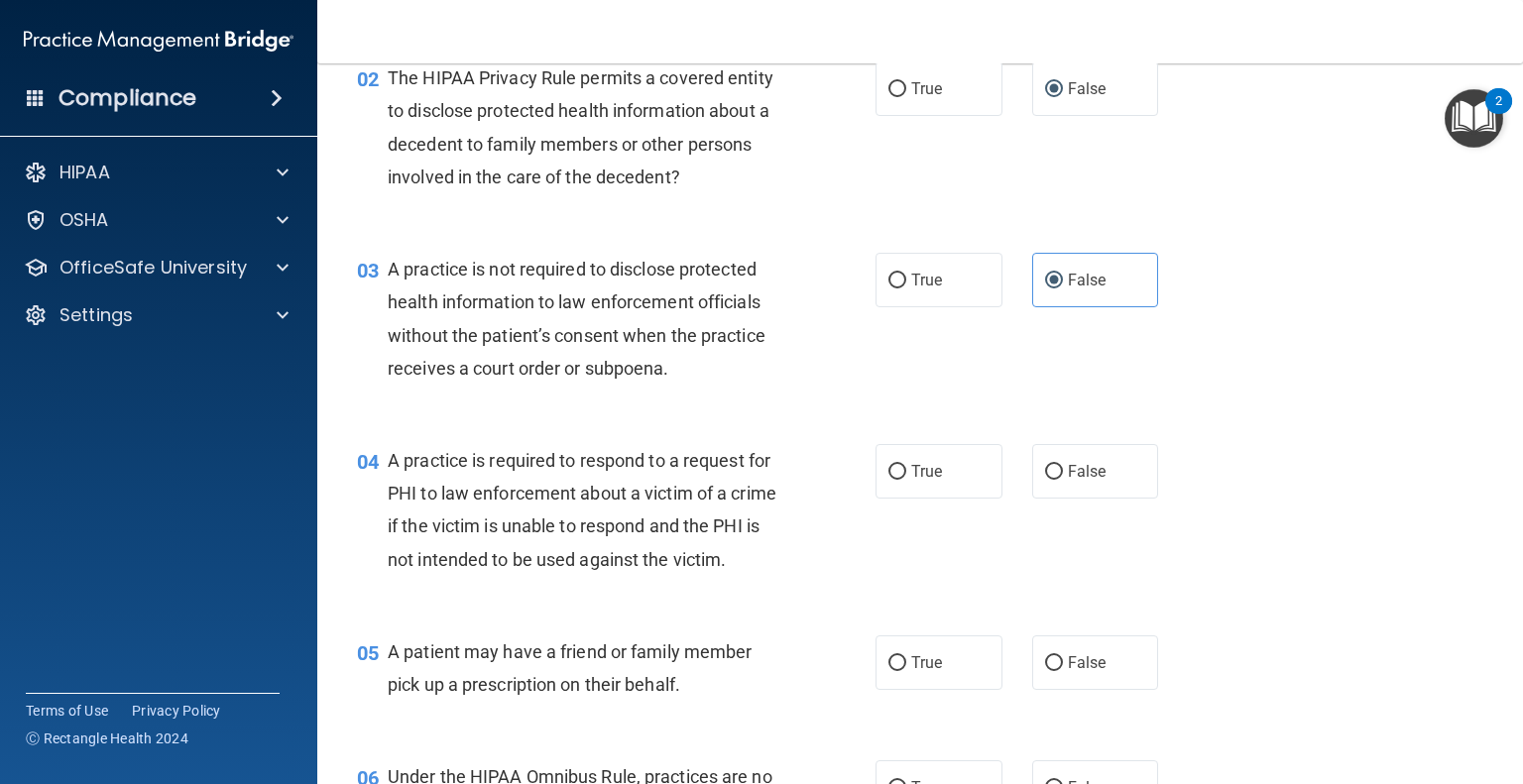 scroll, scrollTop: 297, scrollLeft: 0, axis: vertical 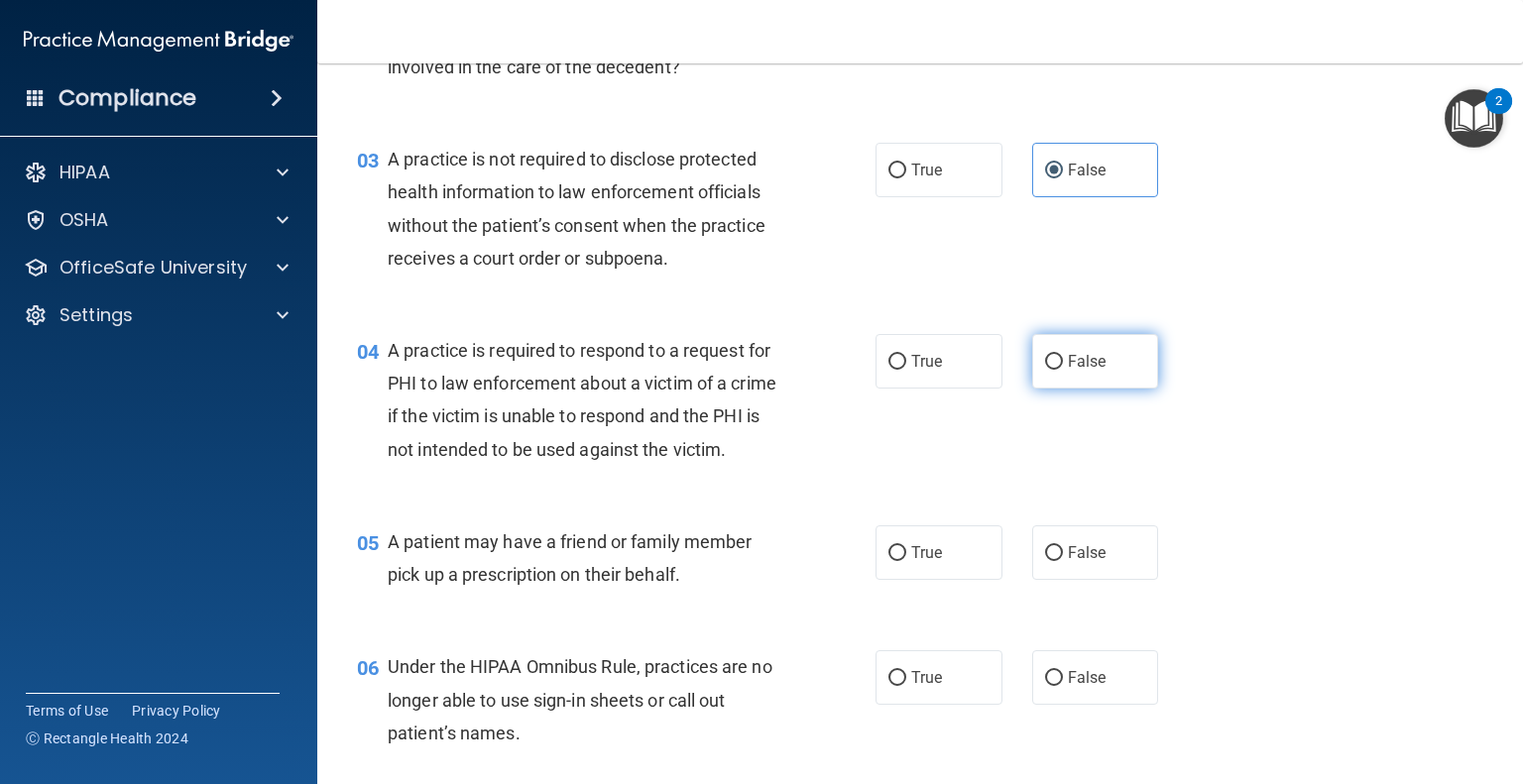 click on "False" at bounding box center [1087, 361] 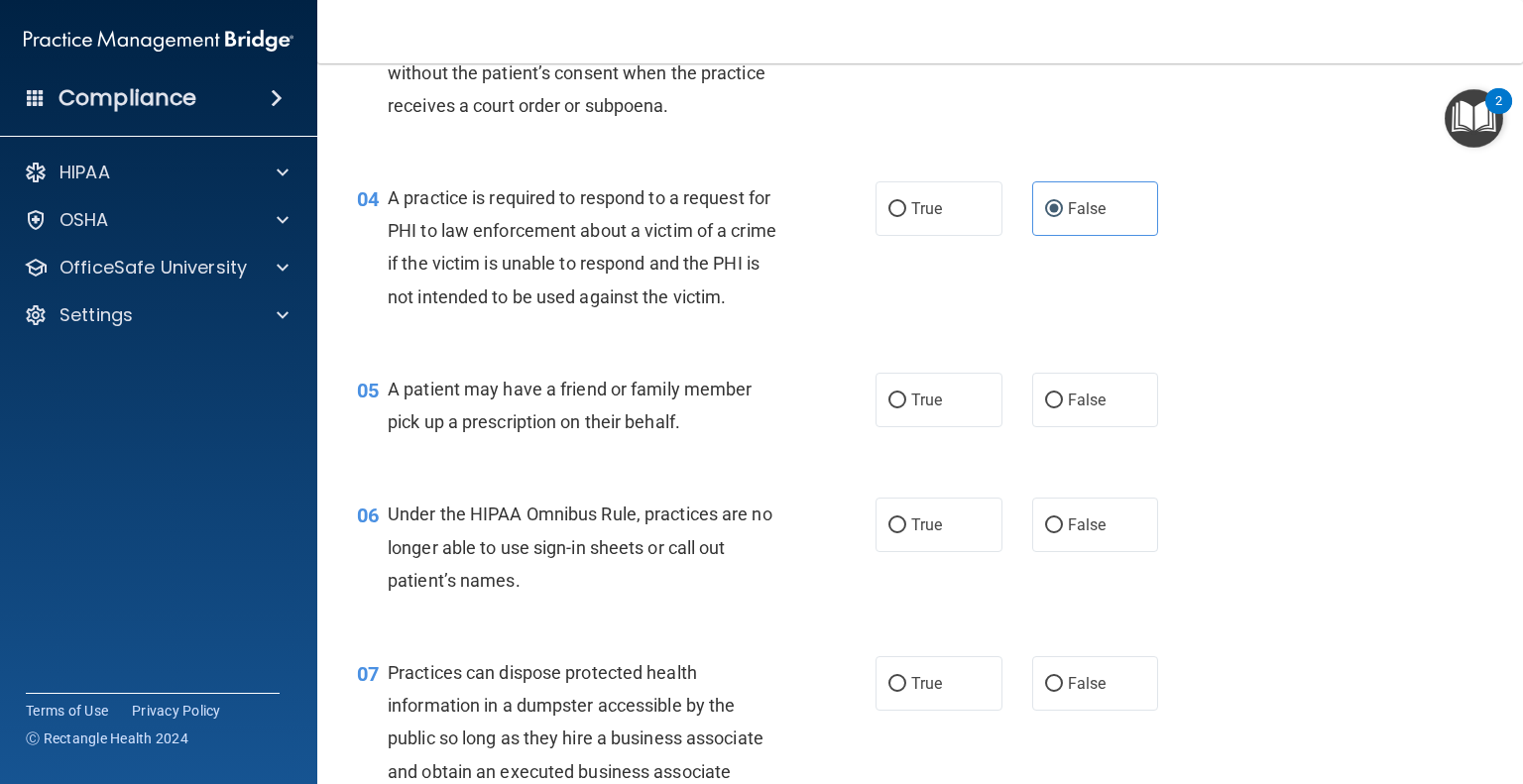 scroll, scrollTop: 595, scrollLeft: 0, axis: vertical 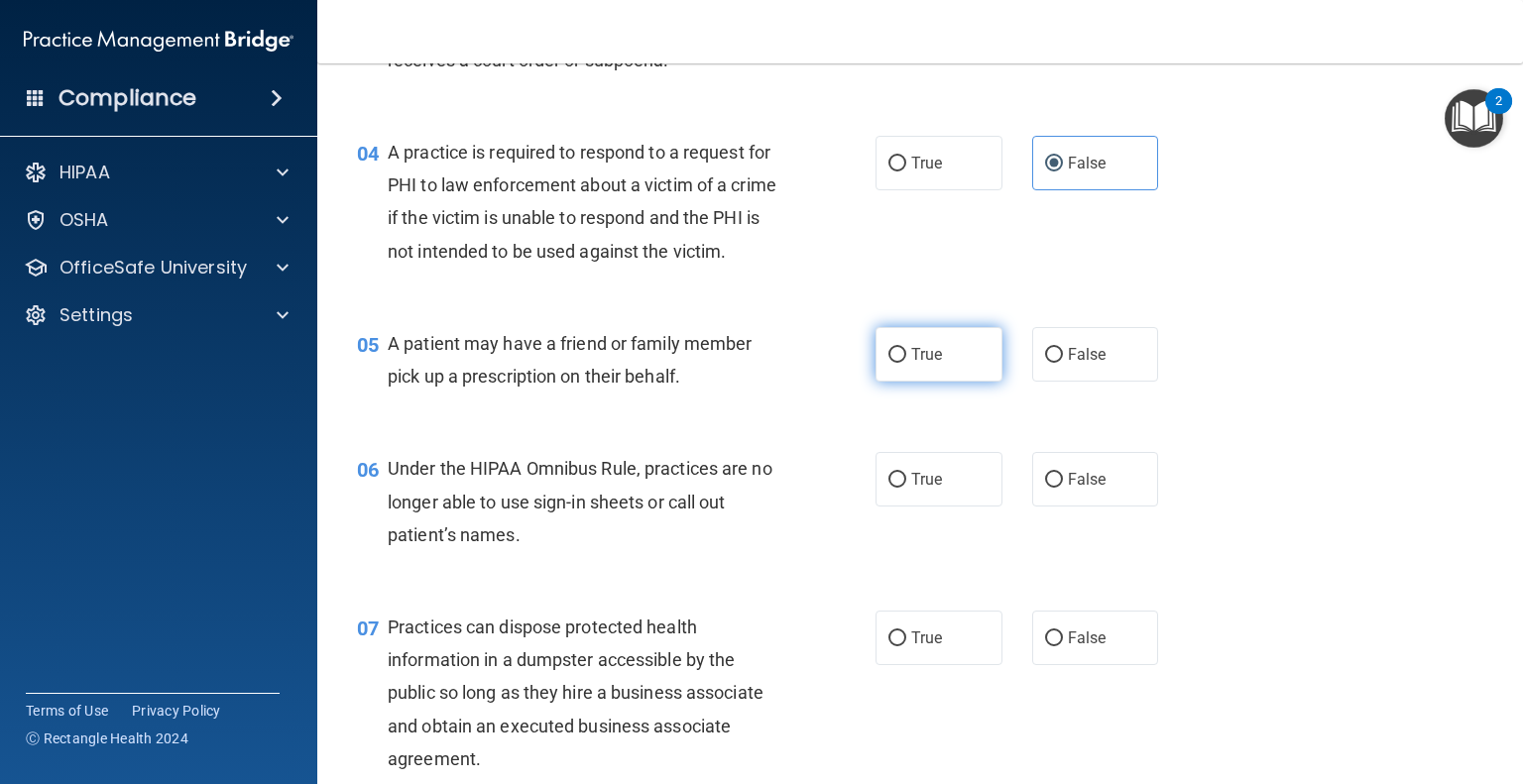 click on "True" at bounding box center [939, 354] 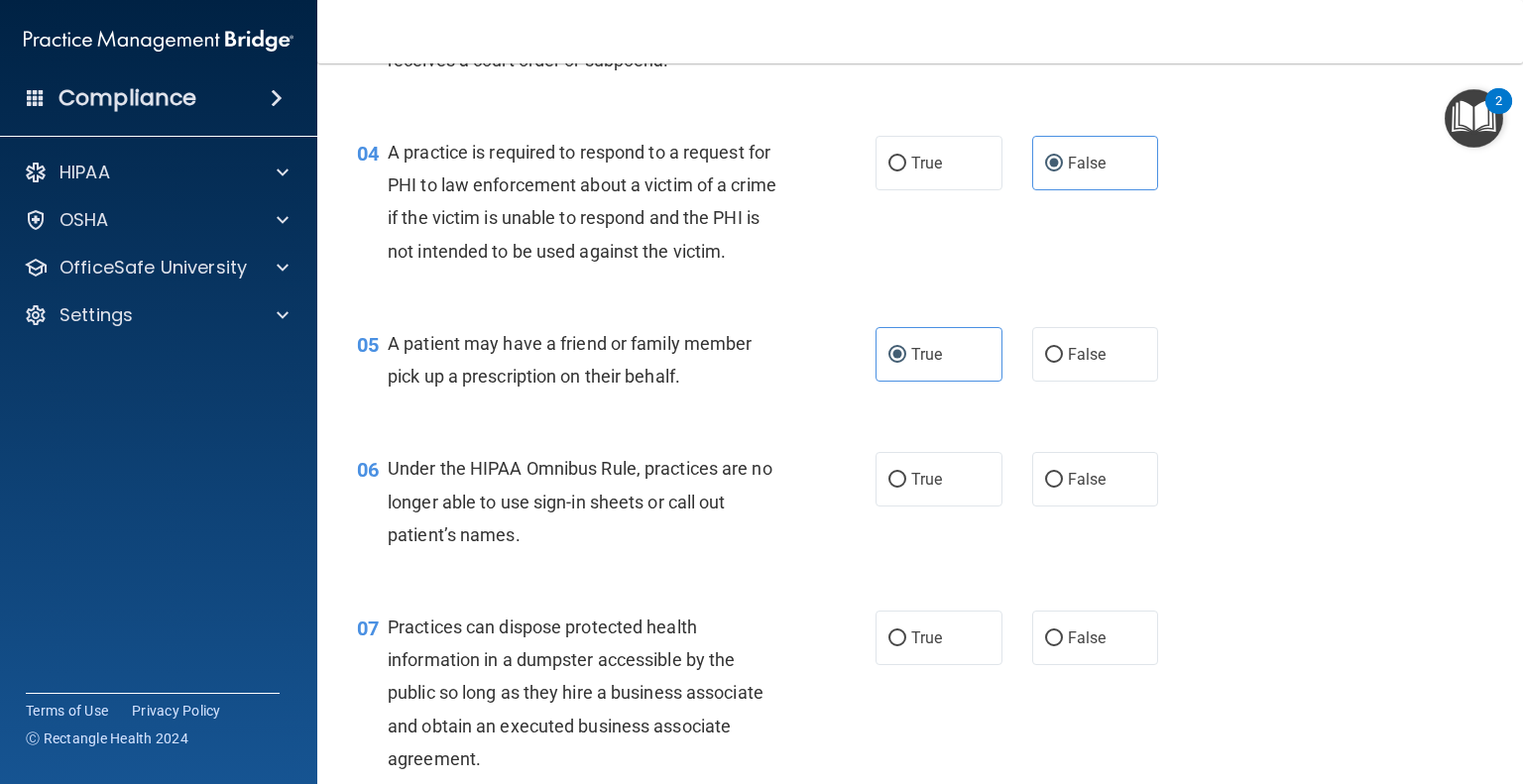 scroll, scrollTop: 694, scrollLeft: 0, axis: vertical 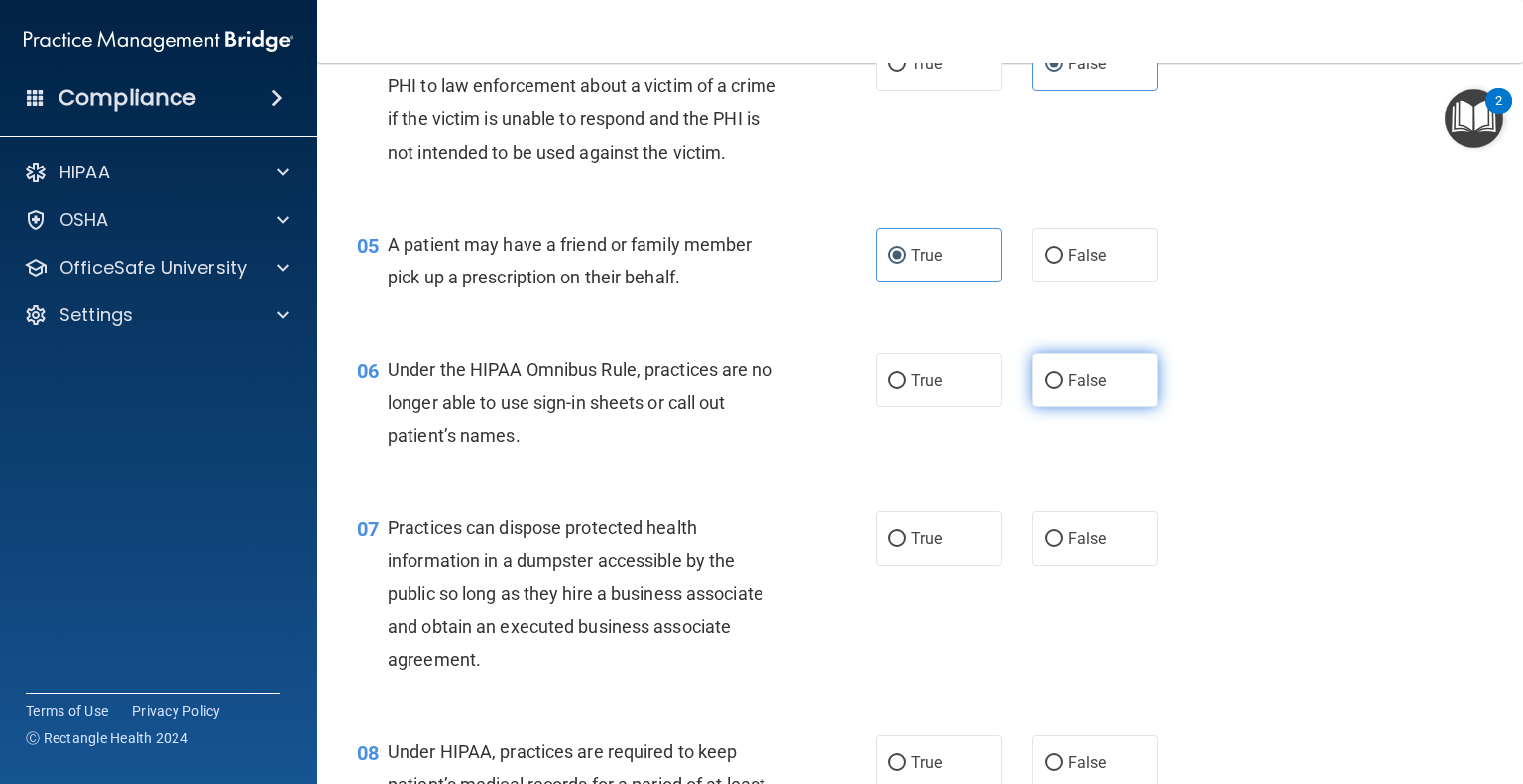 click on "False" at bounding box center [1087, 380] 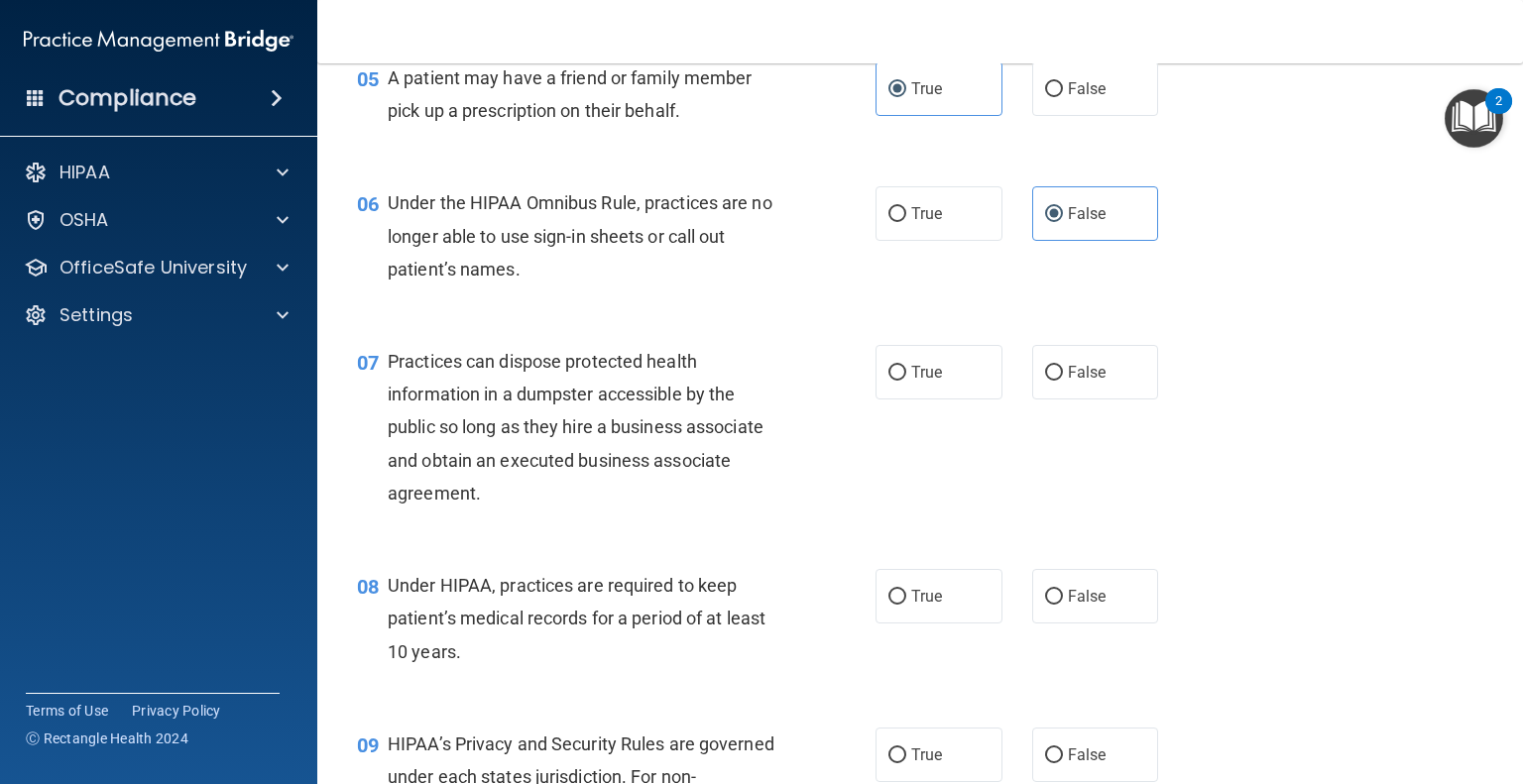 scroll, scrollTop: 892, scrollLeft: 0, axis: vertical 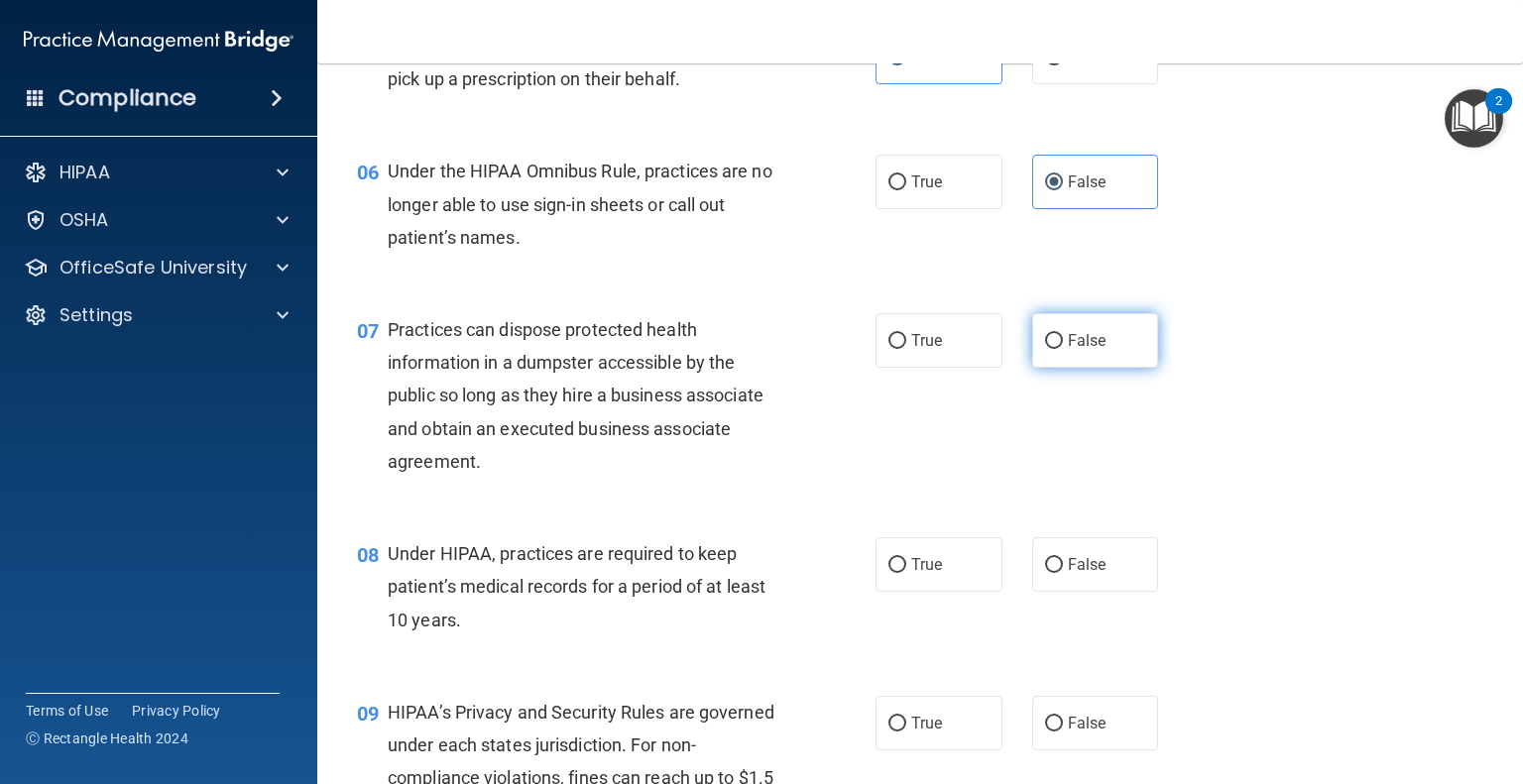 click on "False" at bounding box center (1096, 340) 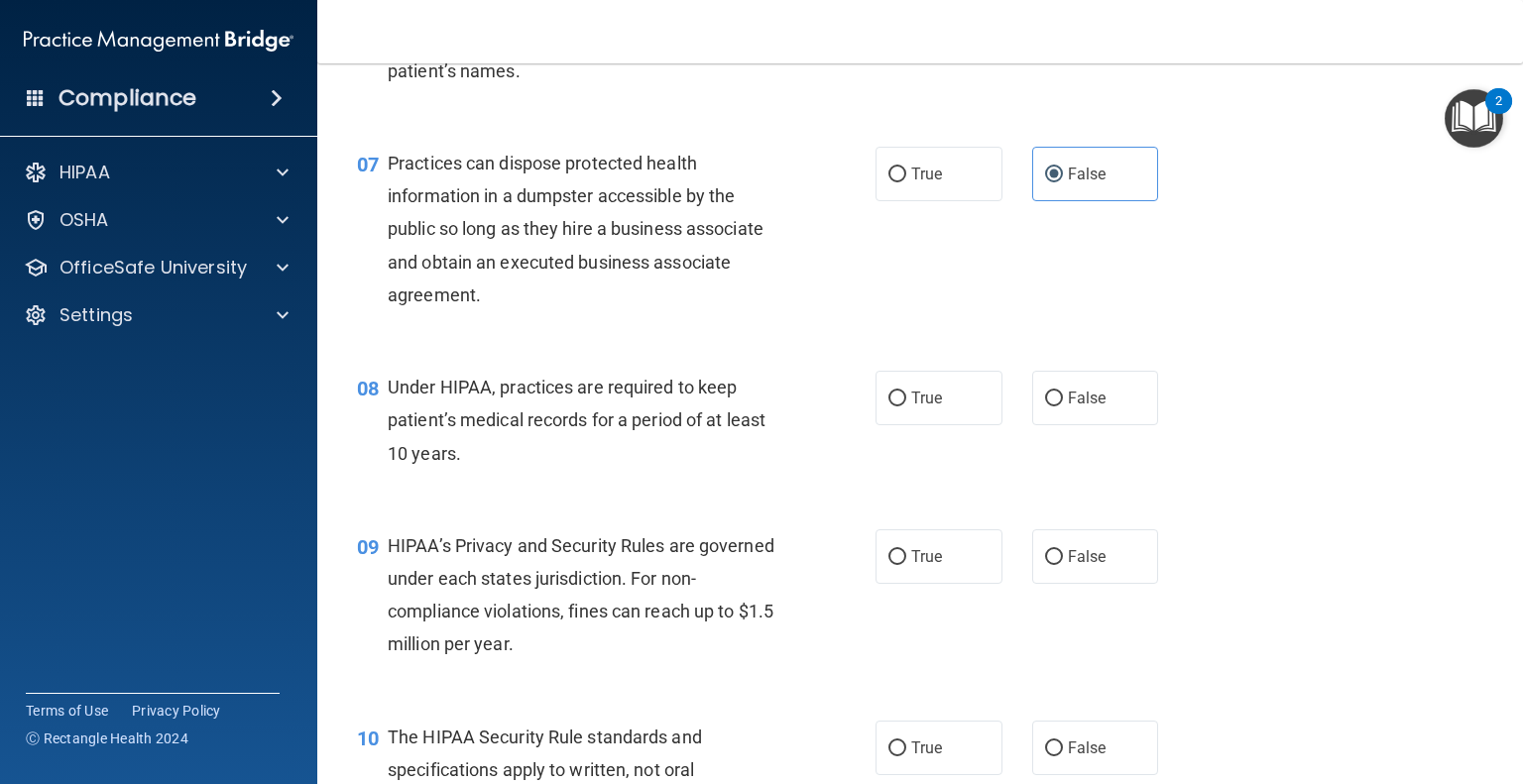 scroll, scrollTop: 1090, scrollLeft: 0, axis: vertical 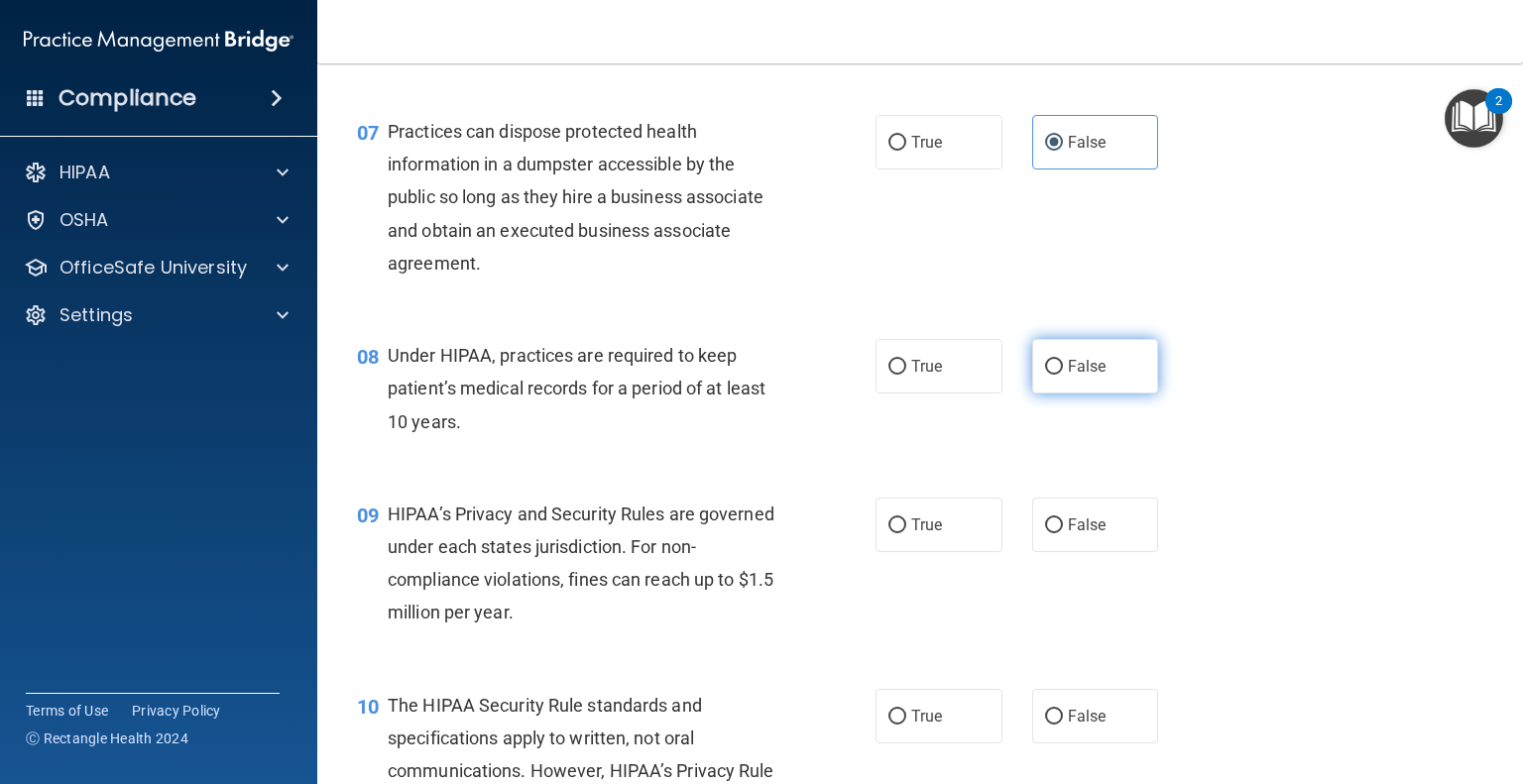 click on "False" at bounding box center [1054, 367] 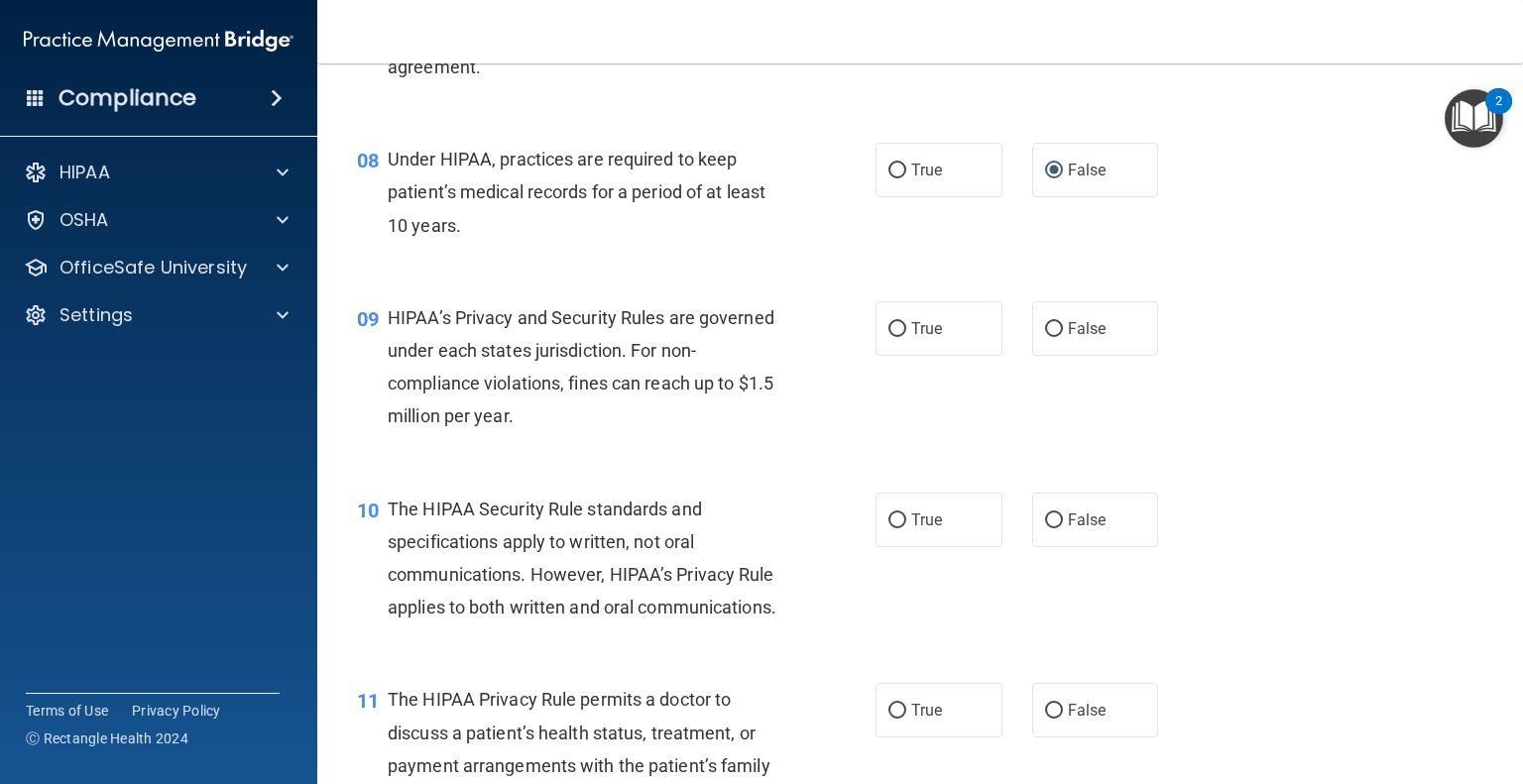 scroll, scrollTop: 1288, scrollLeft: 0, axis: vertical 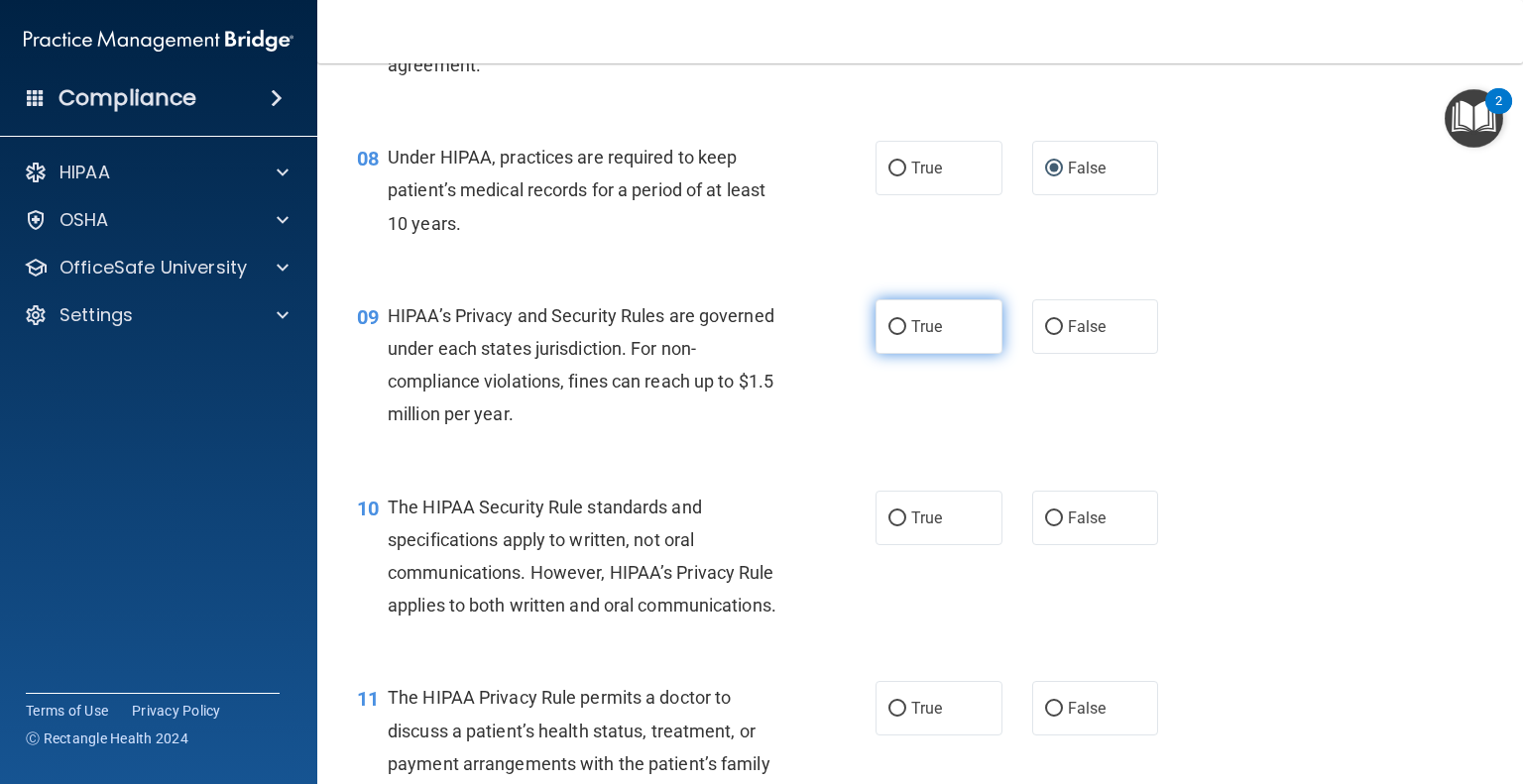 click on "True" at bounding box center [939, 326] 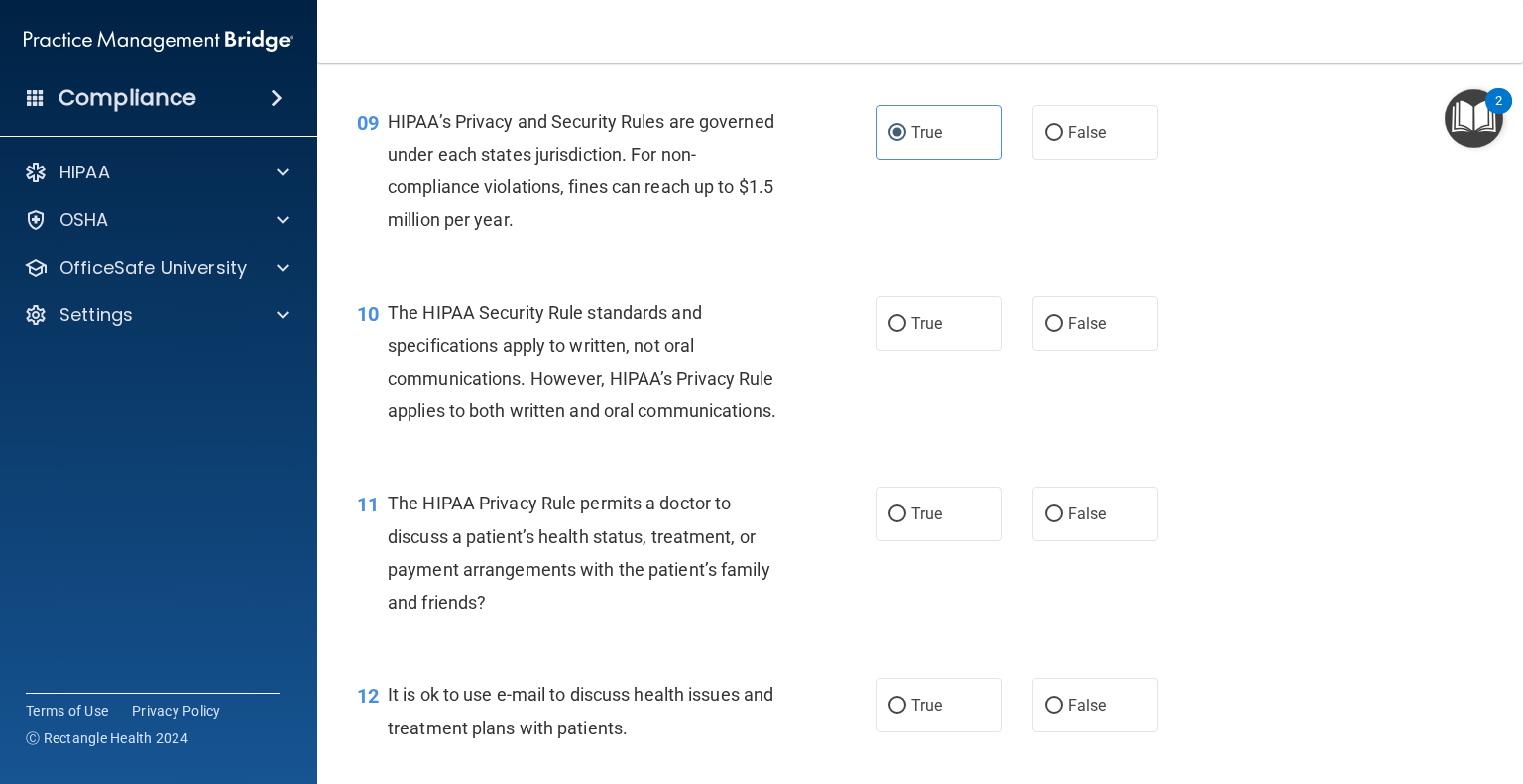 scroll, scrollTop: 1487, scrollLeft: 0, axis: vertical 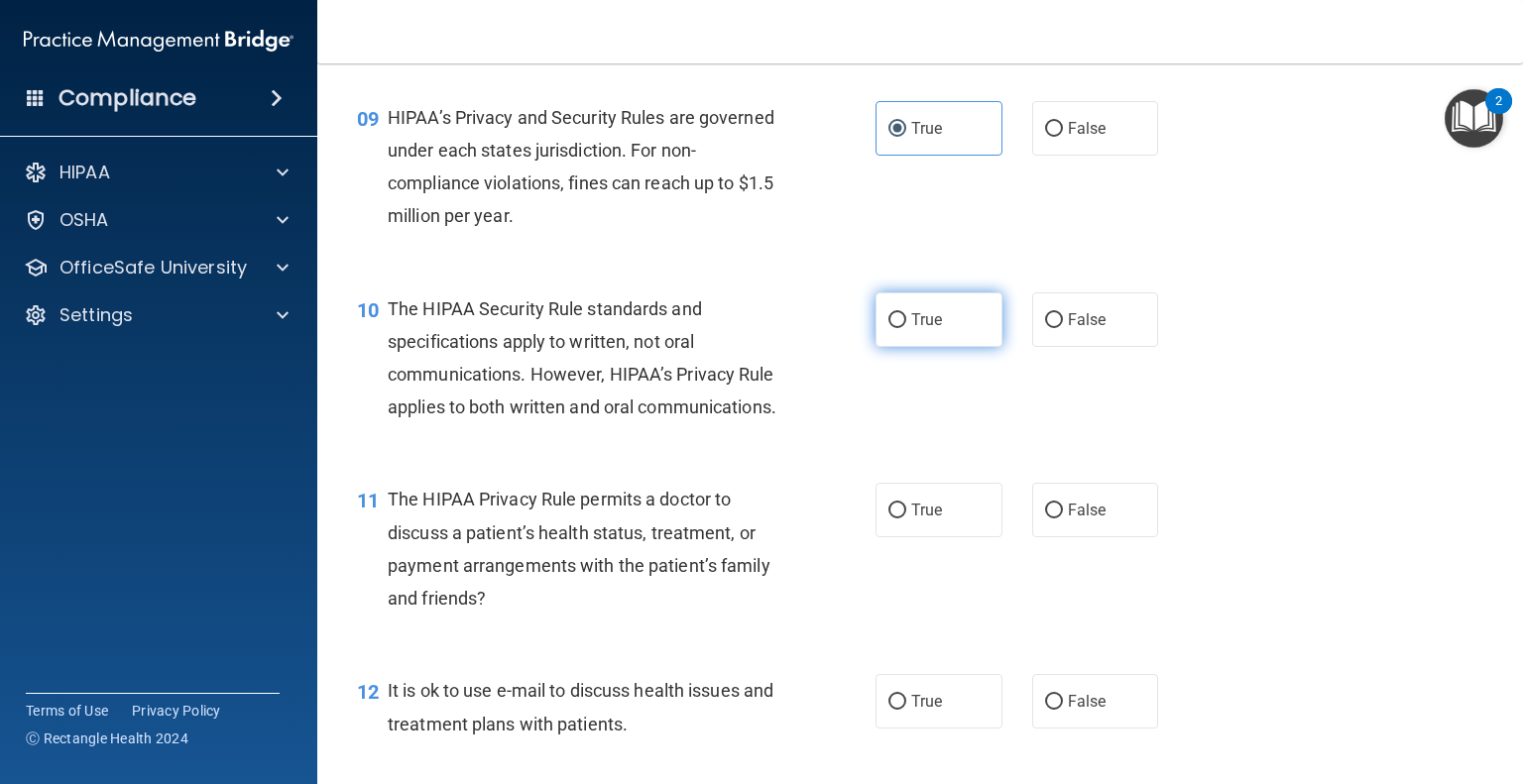 click on "True" at bounding box center [939, 319] 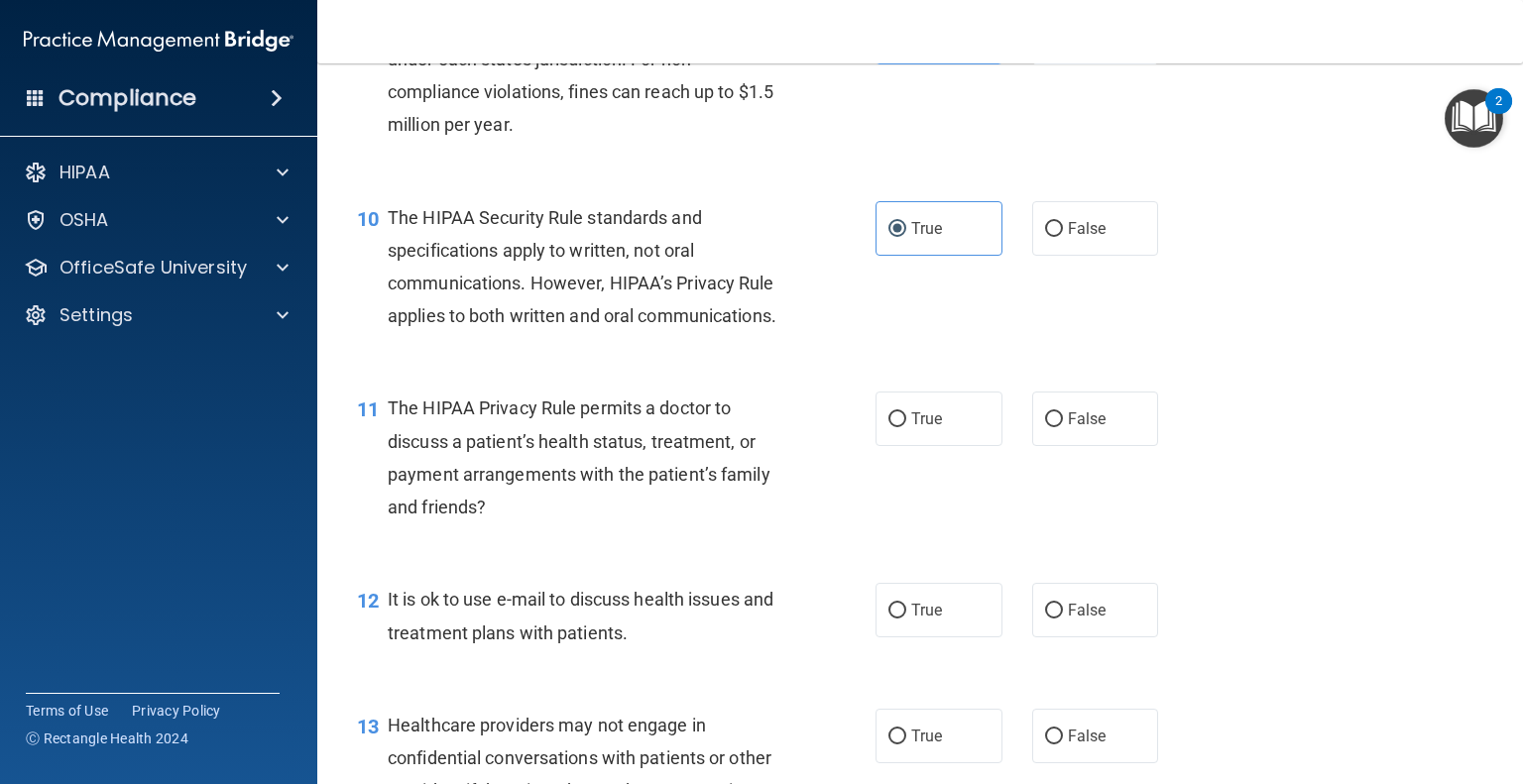 scroll, scrollTop: 1685, scrollLeft: 0, axis: vertical 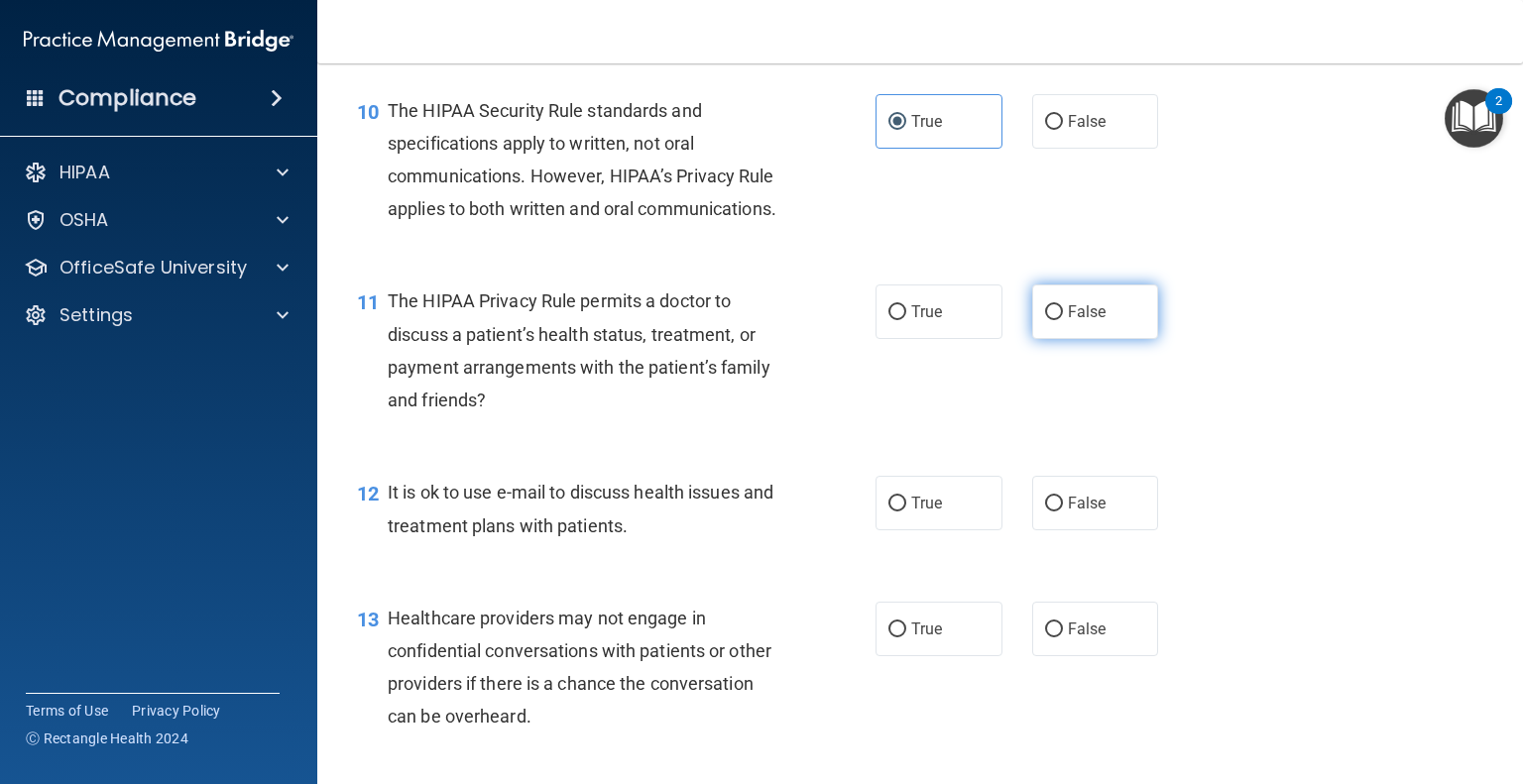 click on "False" at bounding box center [1087, 311] 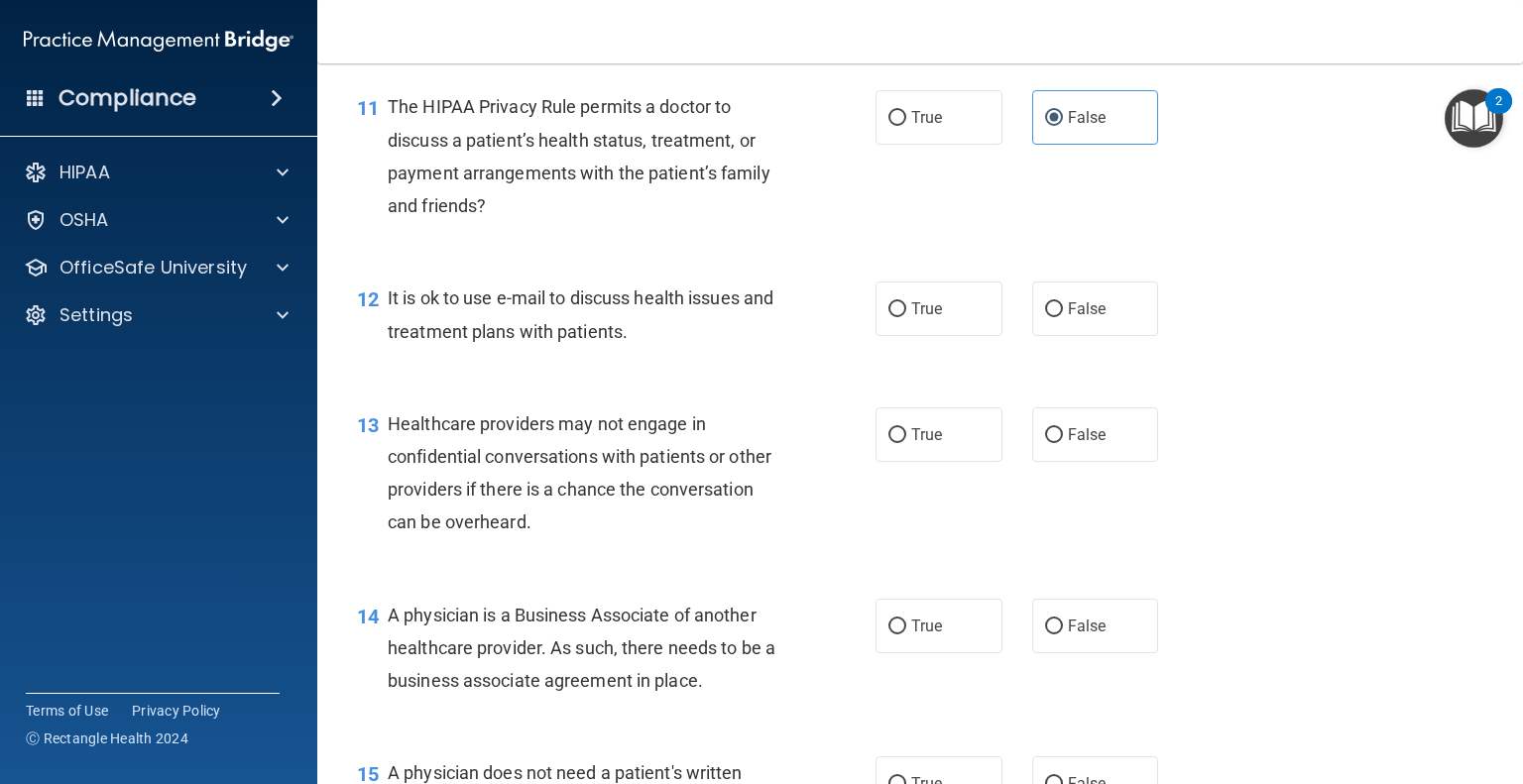 scroll, scrollTop: 1883, scrollLeft: 0, axis: vertical 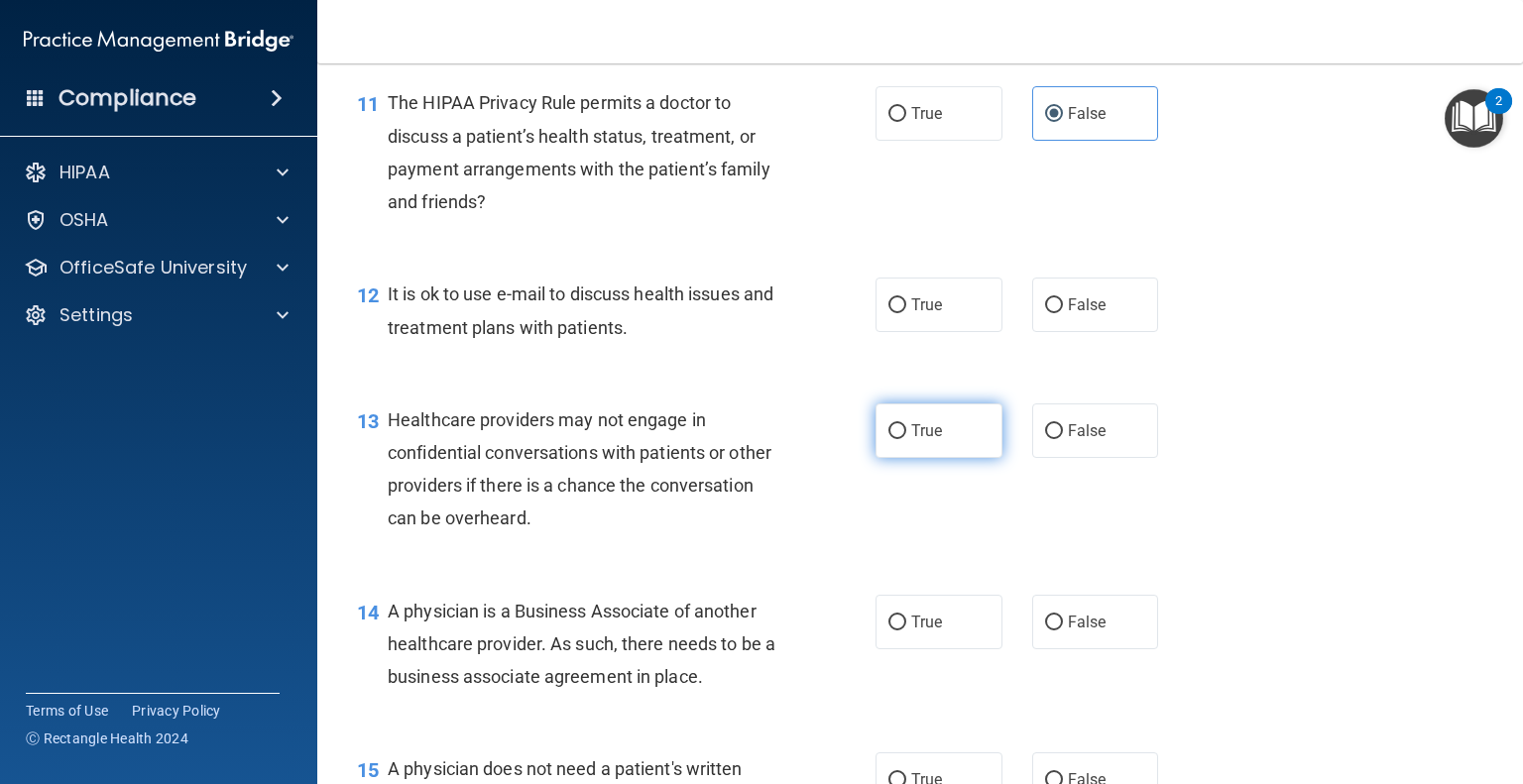 click on "True" at bounding box center (939, 430) 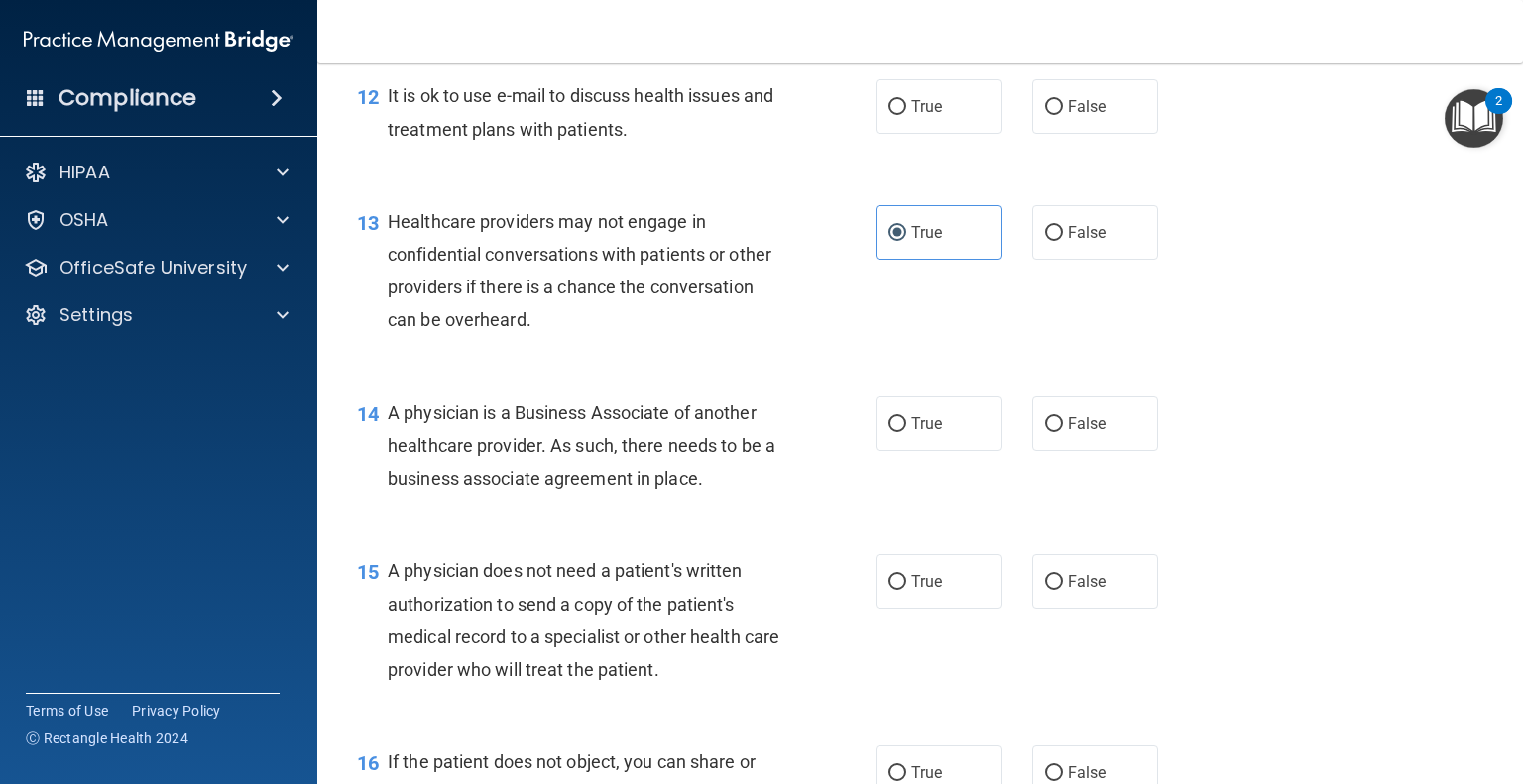 scroll, scrollTop: 2081, scrollLeft: 0, axis: vertical 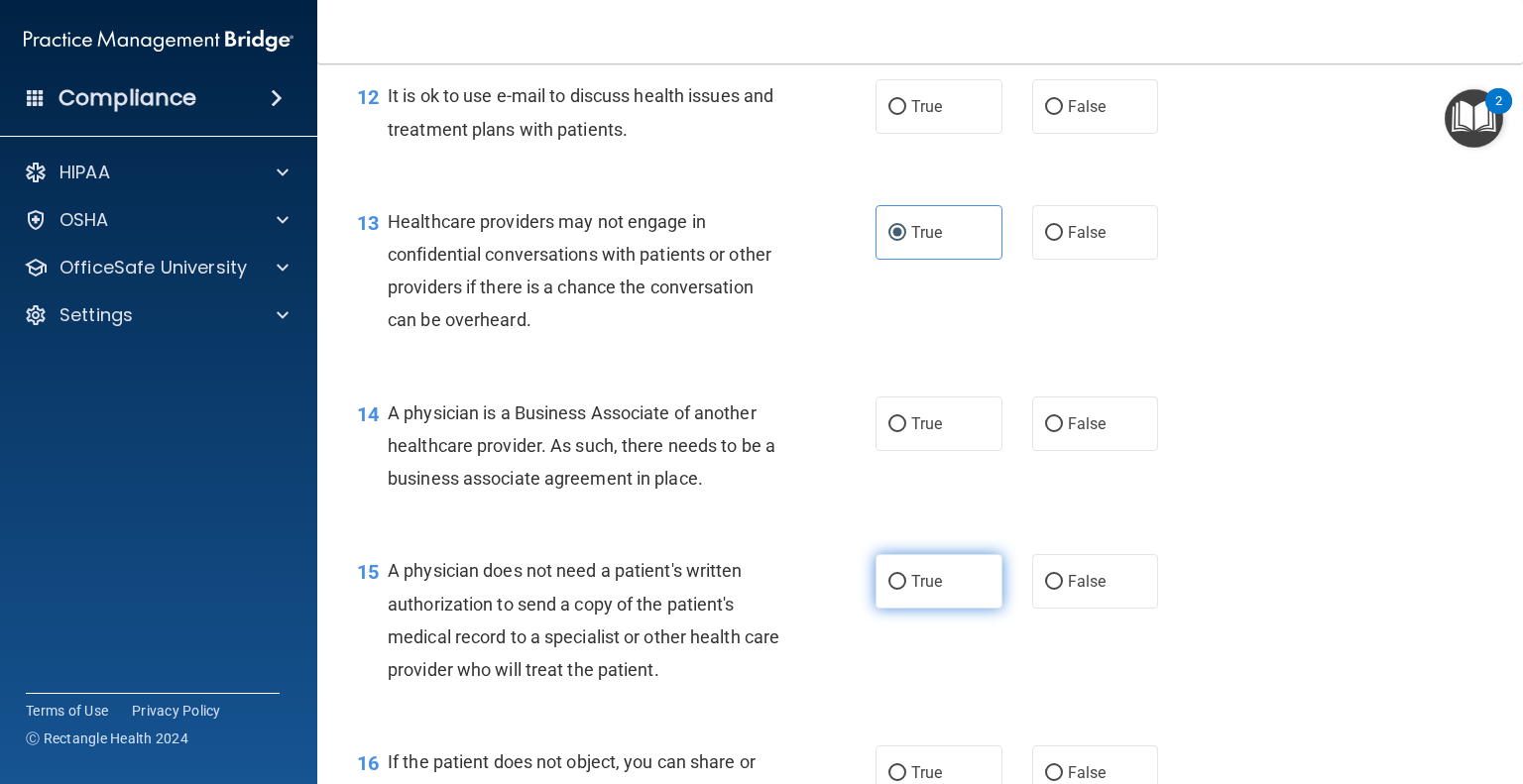 click on "True" at bounding box center (939, 581) 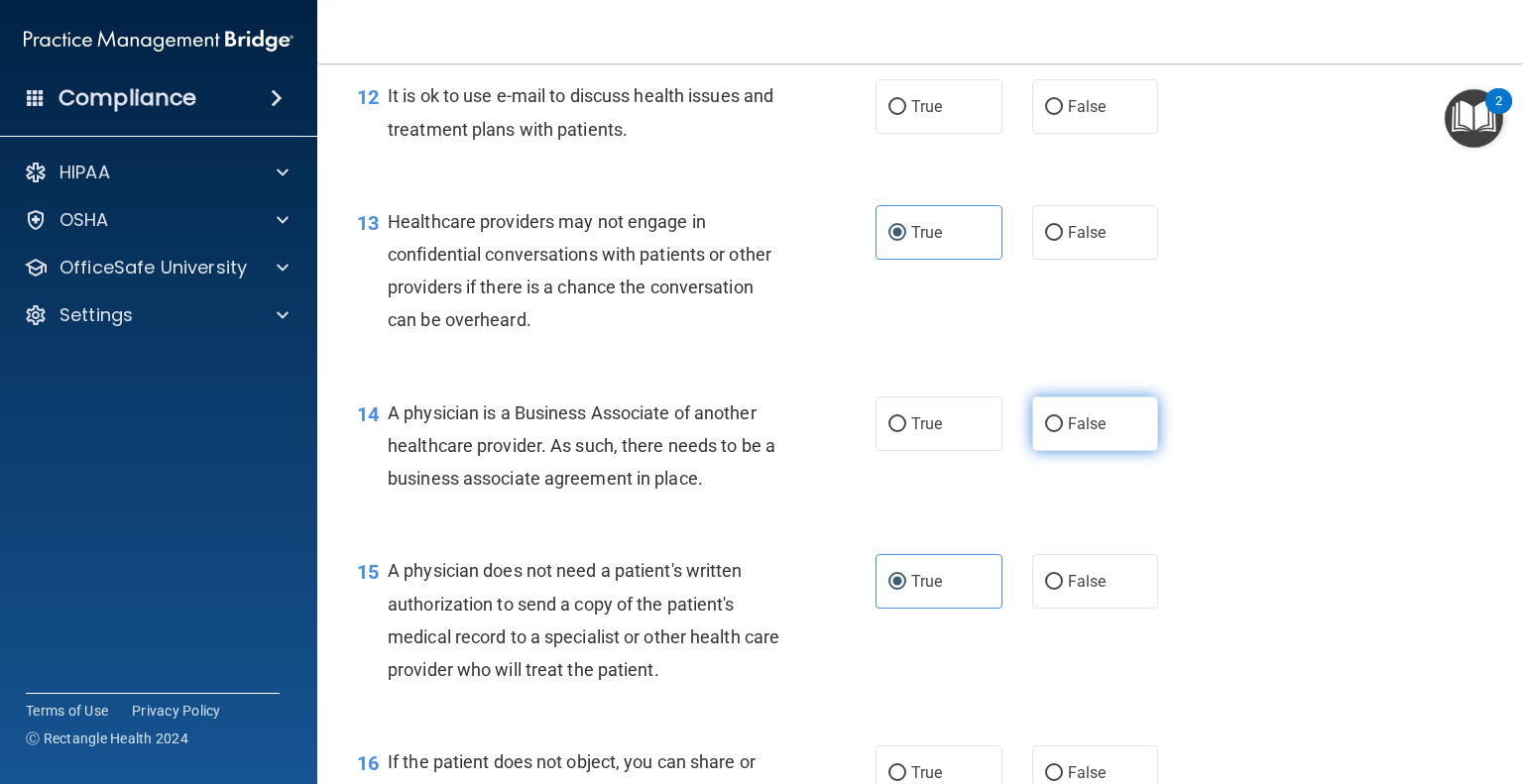 click on "False" at bounding box center (1087, 423) 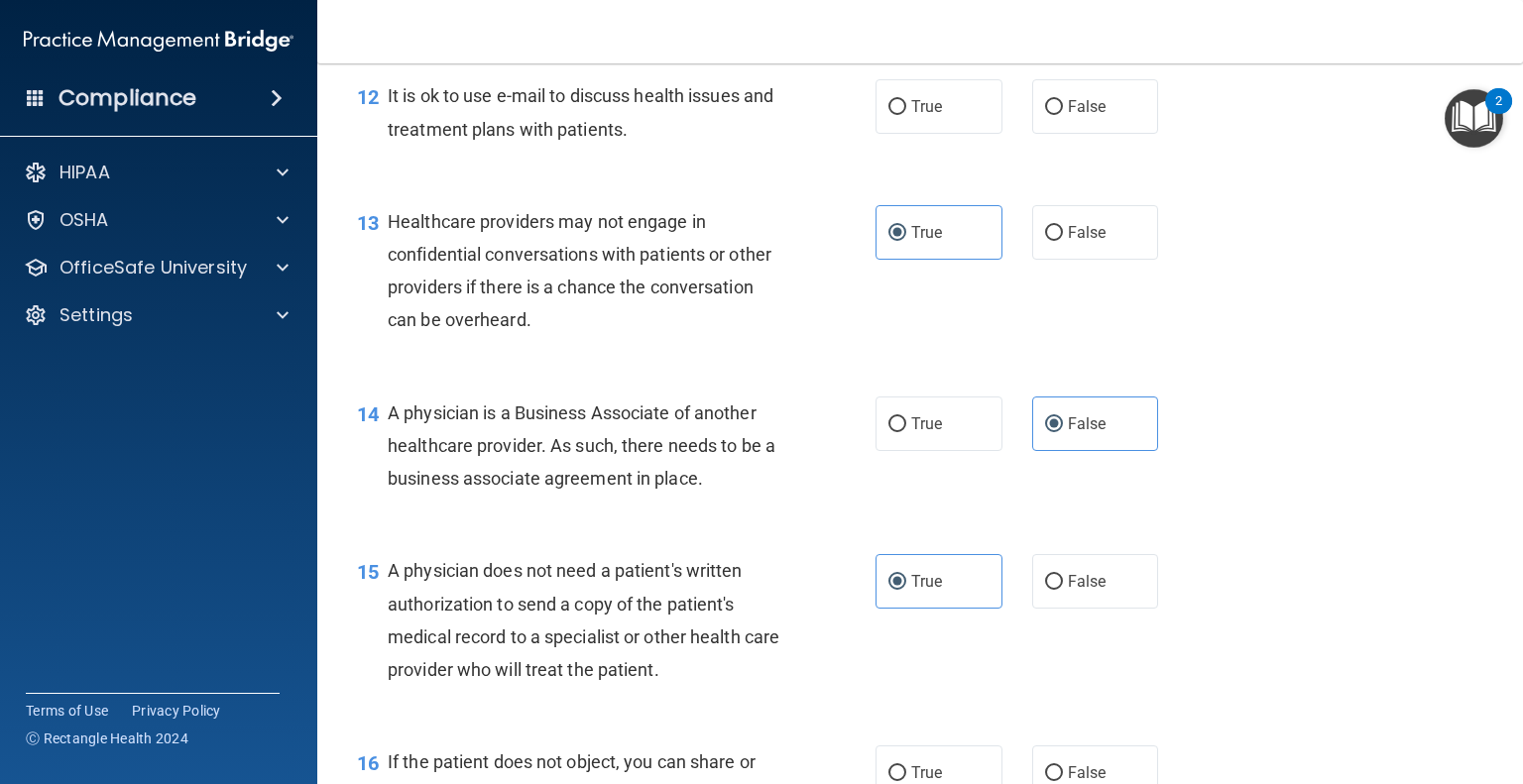 scroll, scrollTop: 1982, scrollLeft: 0, axis: vertical 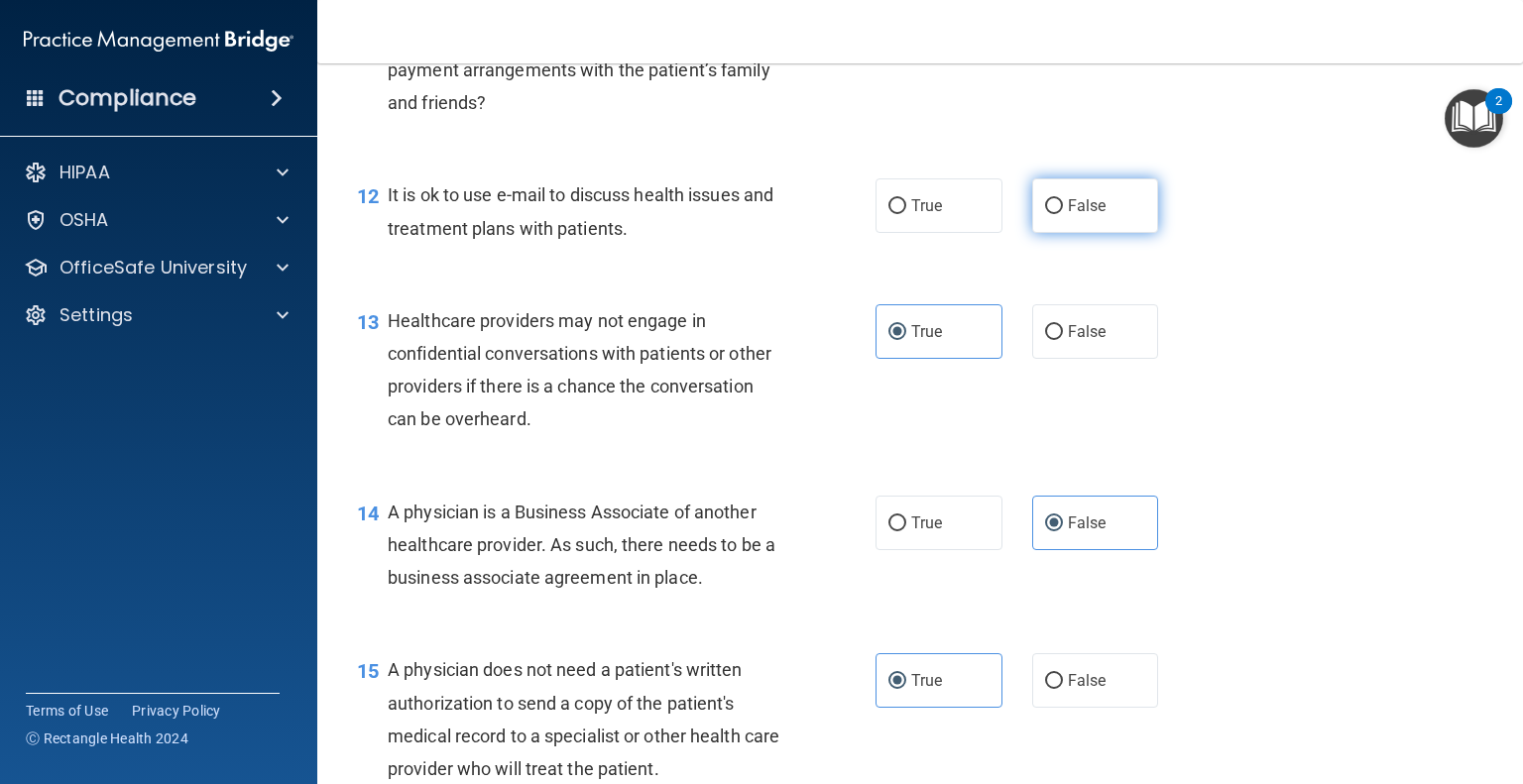 click on "False" at bounding box center (1054, 206) 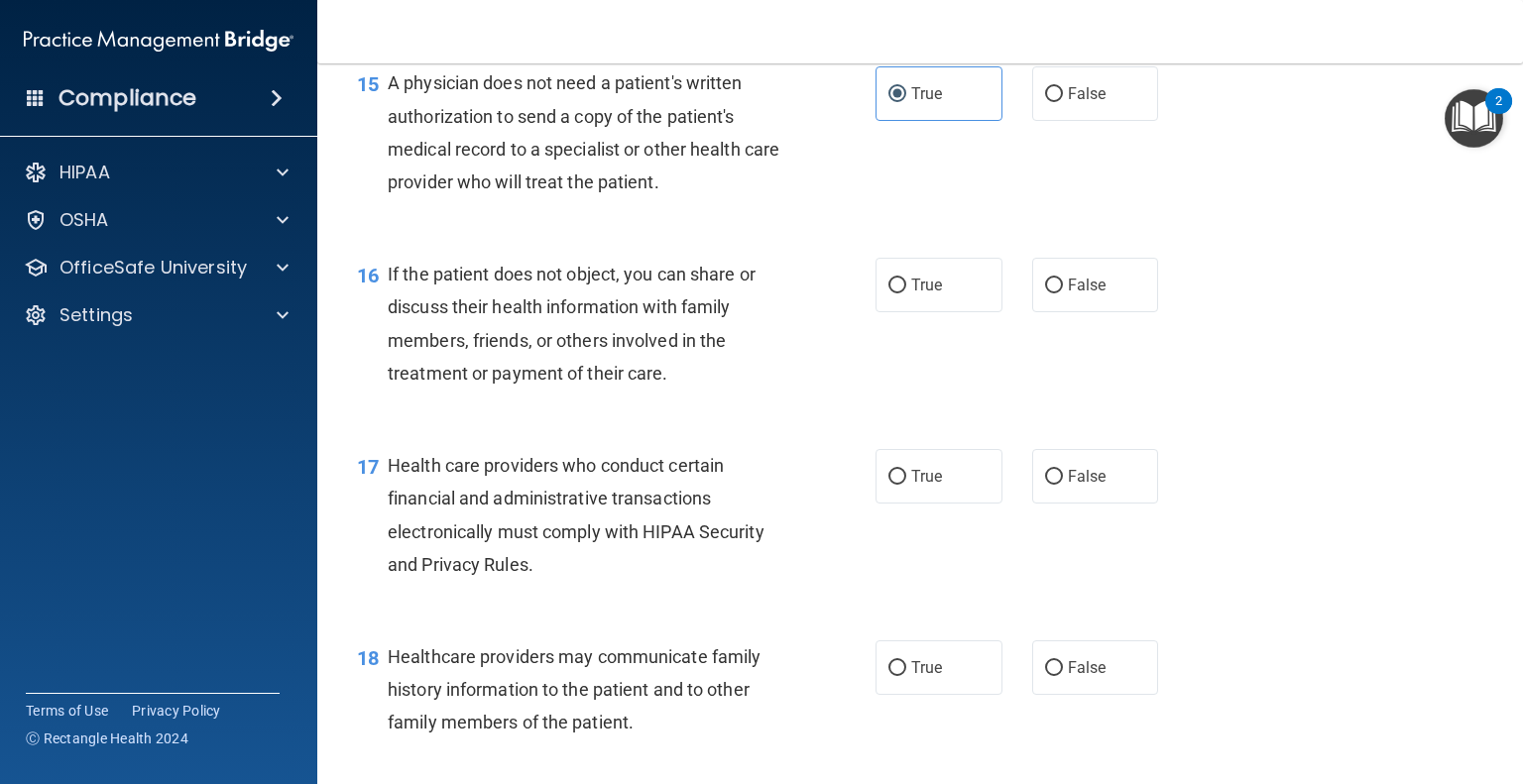 scroll, scrollTop: 2577, scrollLeft: 0, axis: vertical 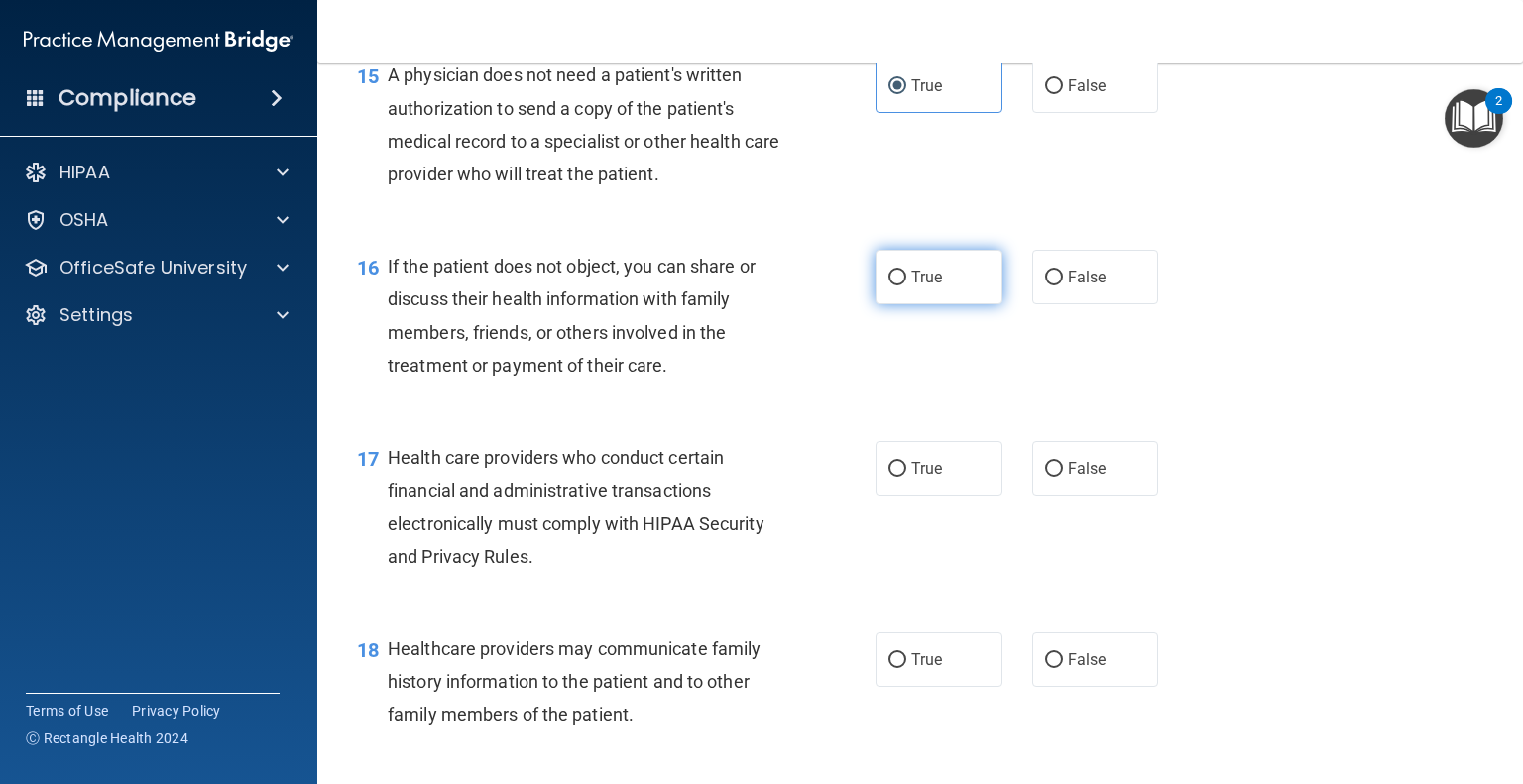 click on "True" at bounding box center (926, 277) 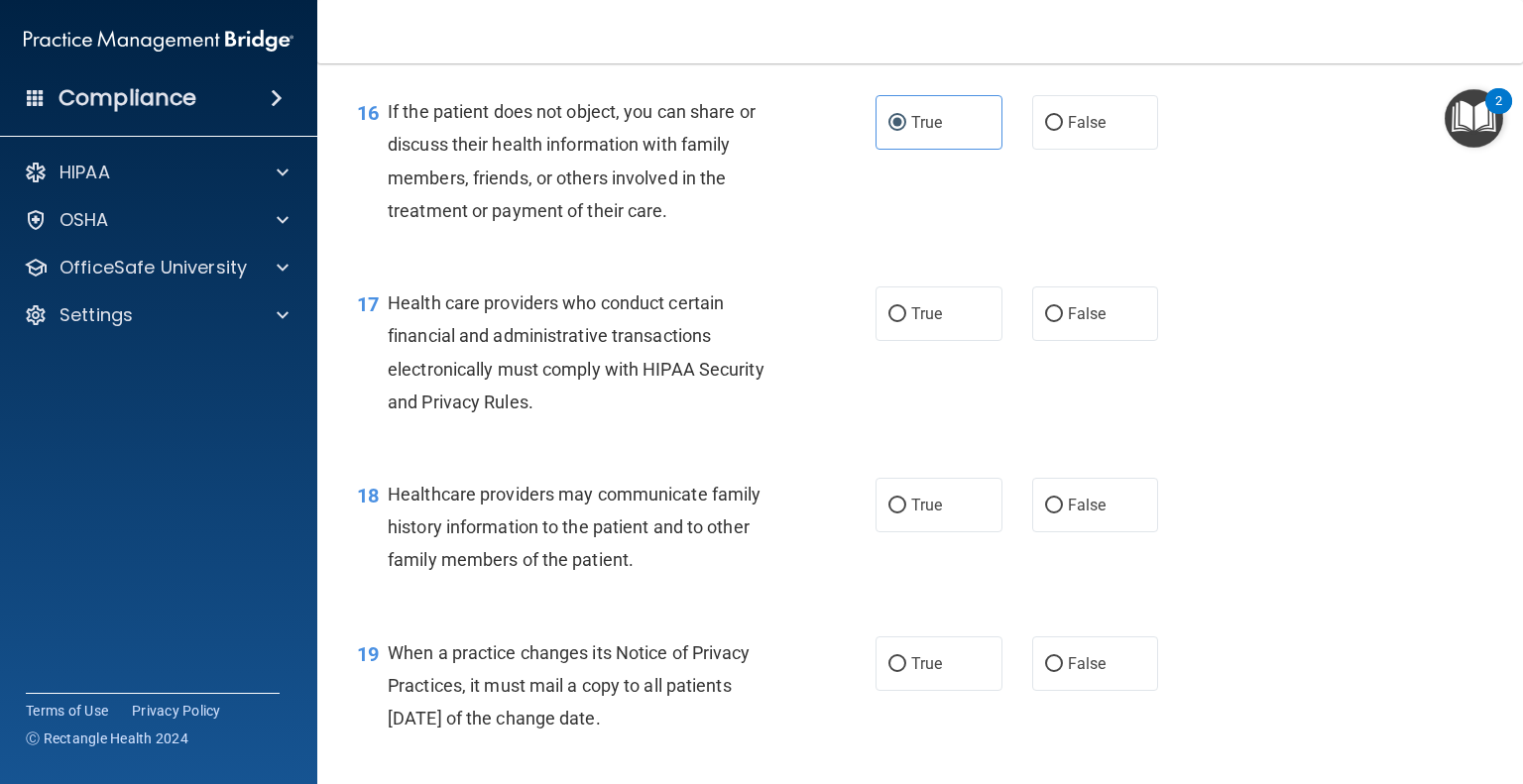 scroll, scrollTop: 2775, scrollLeft: 0, axis: vertical 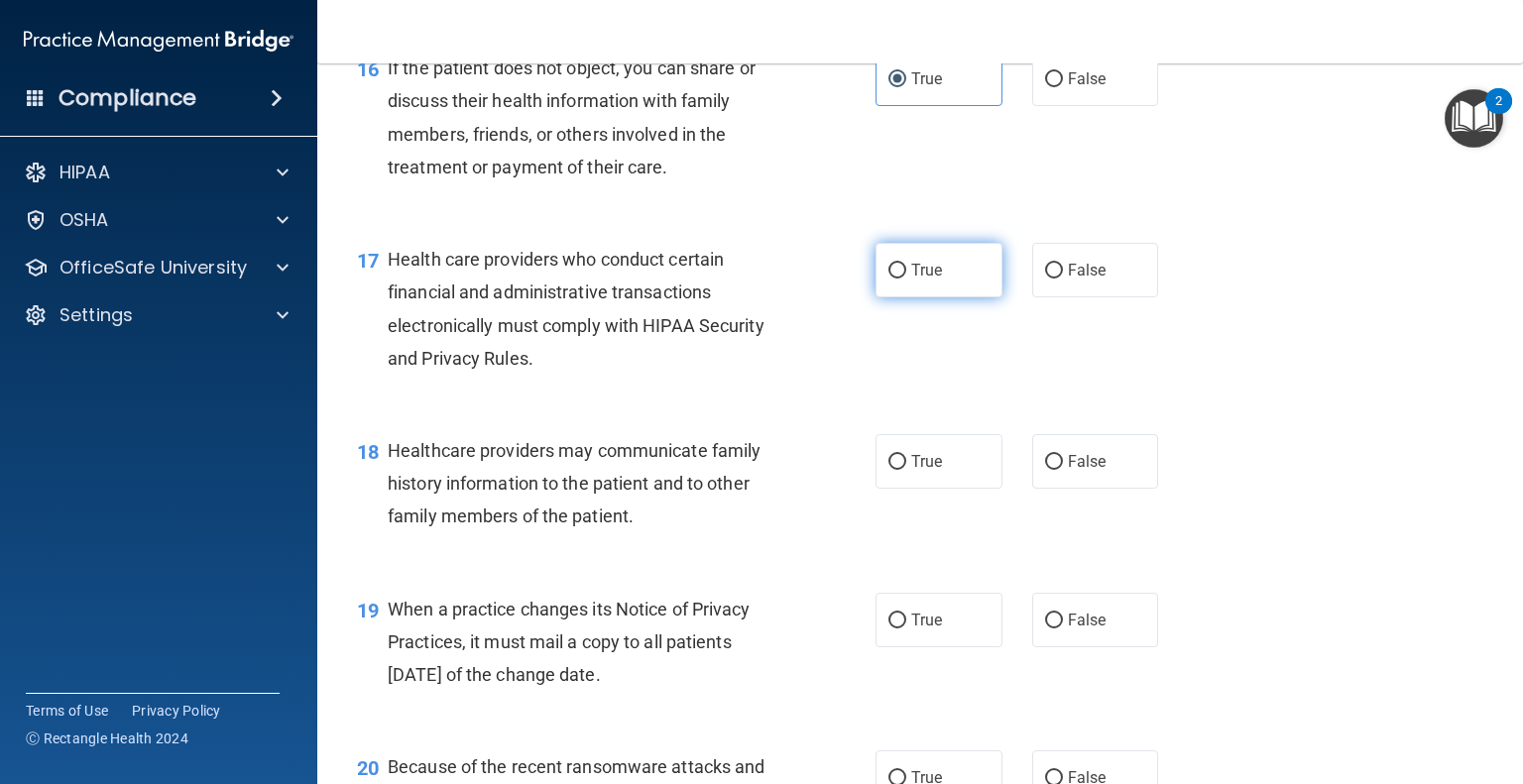 click on "True" at bounding box center (939, 270) 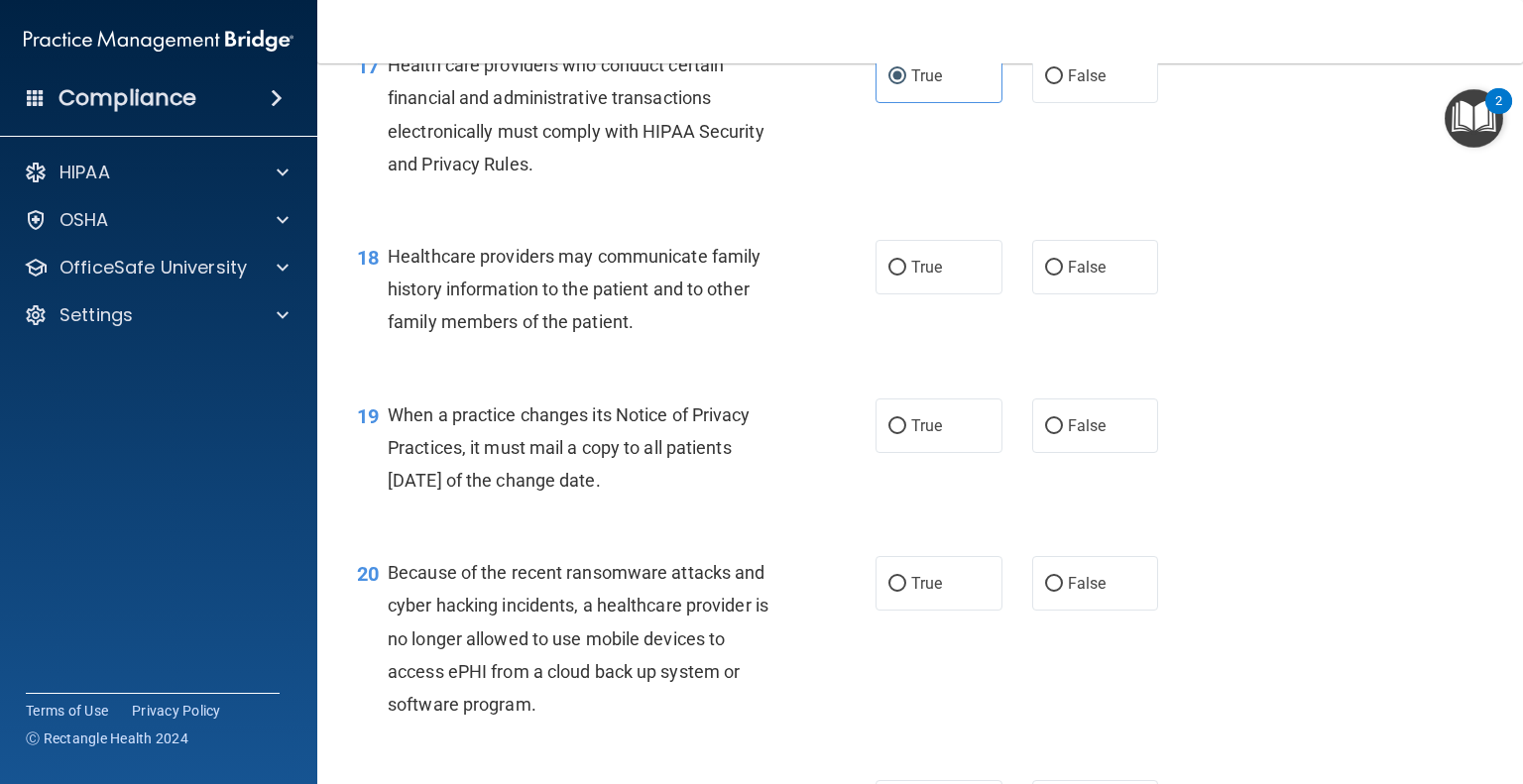 scroll, scrollTop: 2973, scrollLeft: 0, axis: vertical 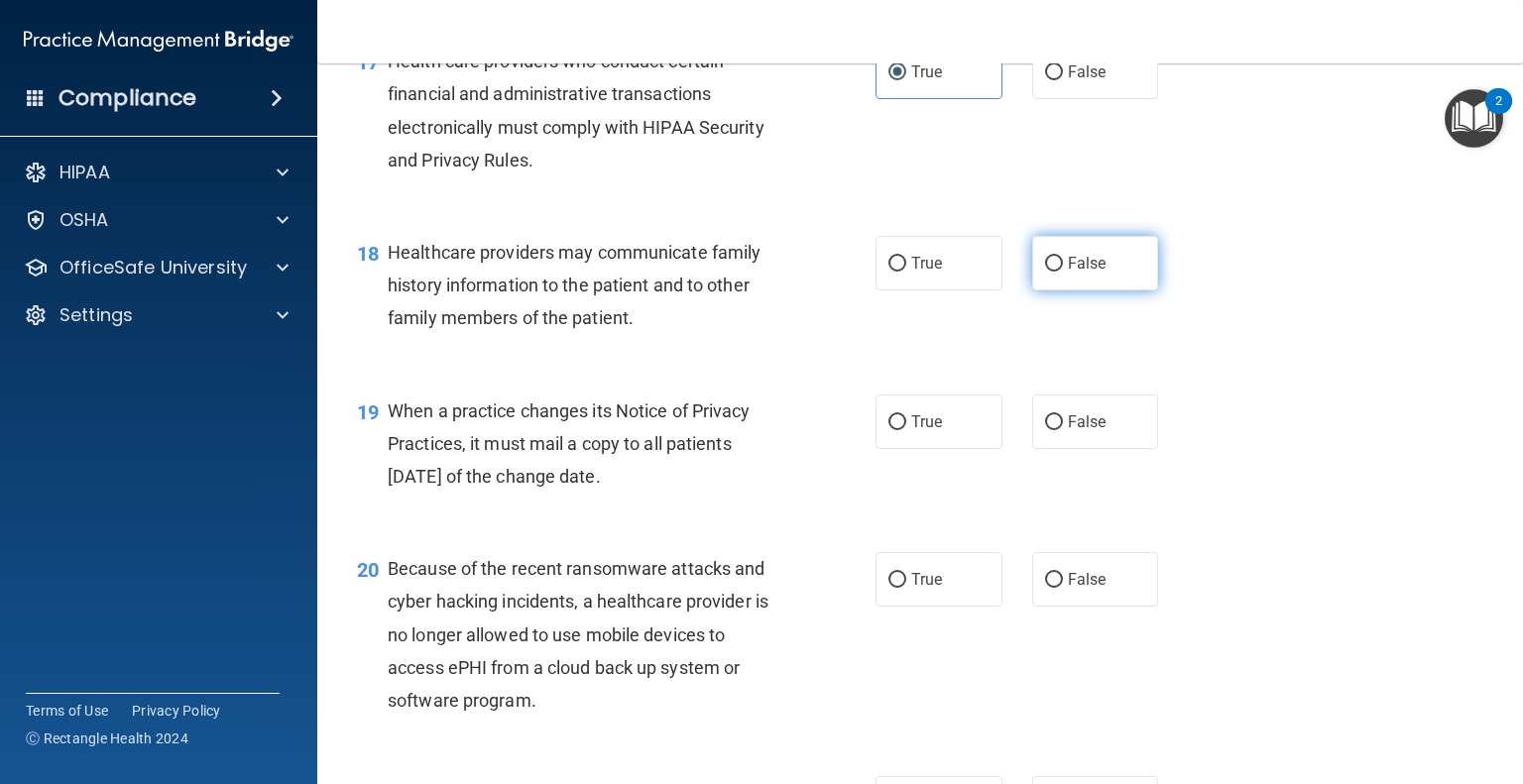 click on "False" at bounding box center (1096, 263) 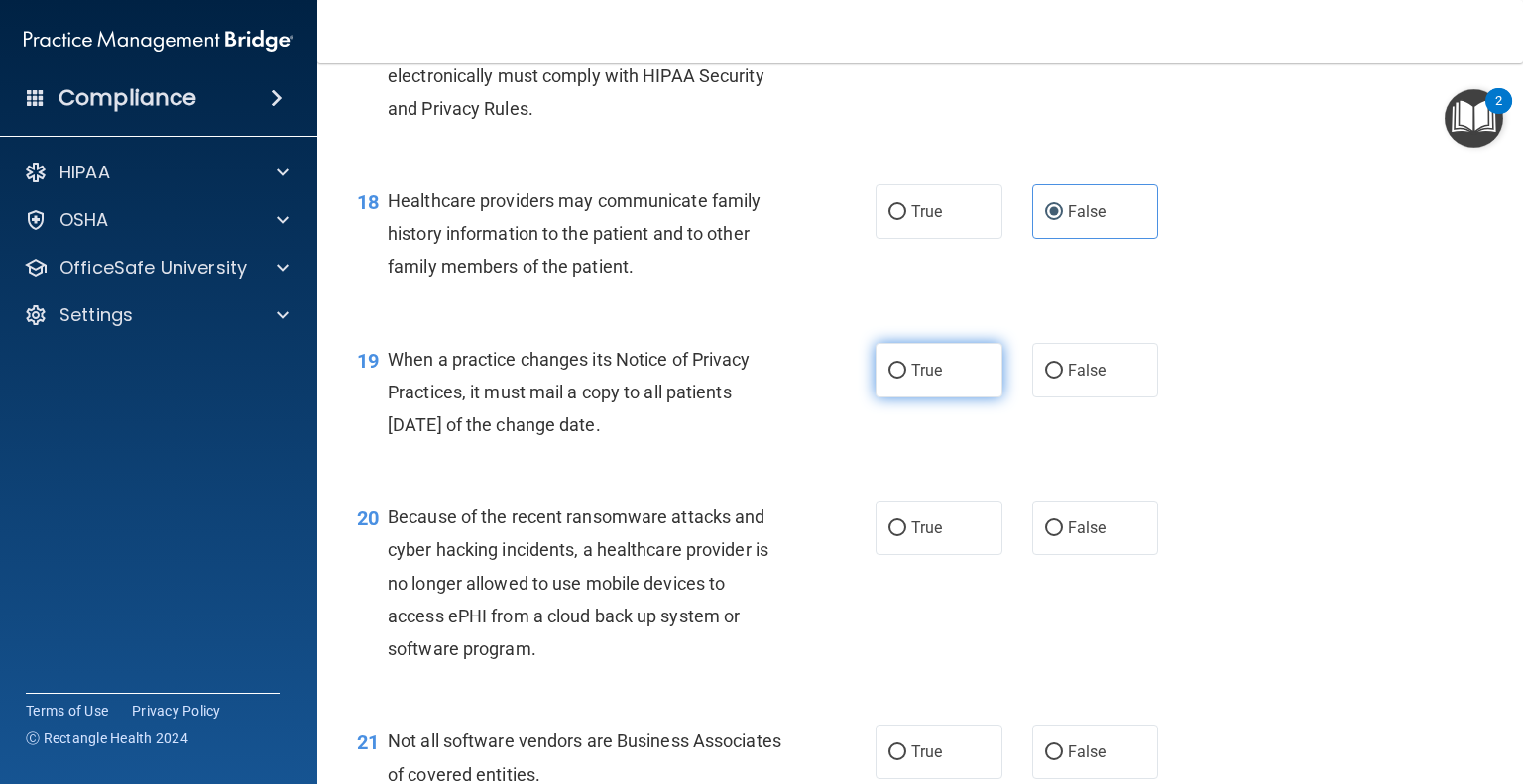 scroll, scrollTop: 3073, scrollLeft: 0, axis: vertical 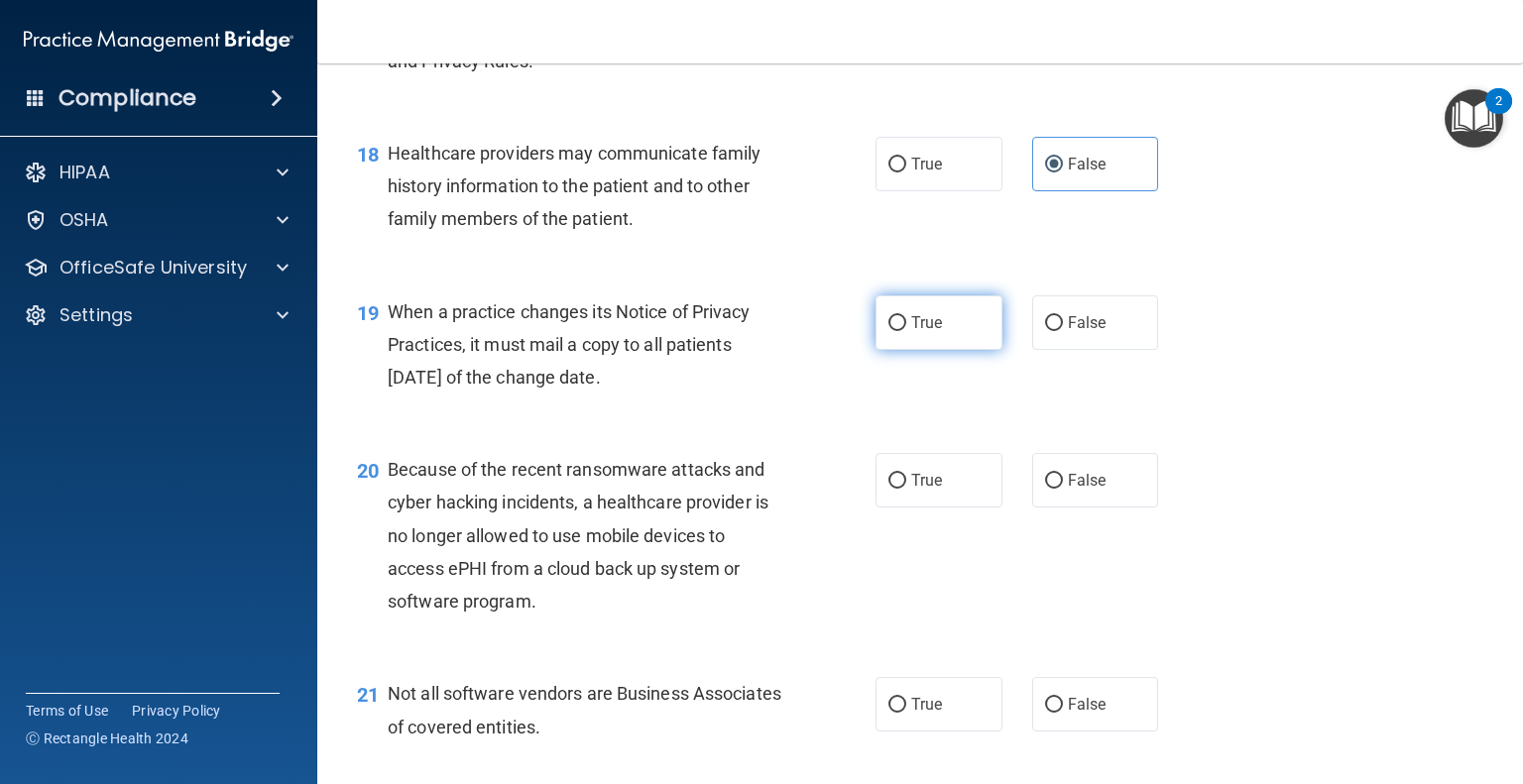 click on "True" at bounding box center [939, 322] 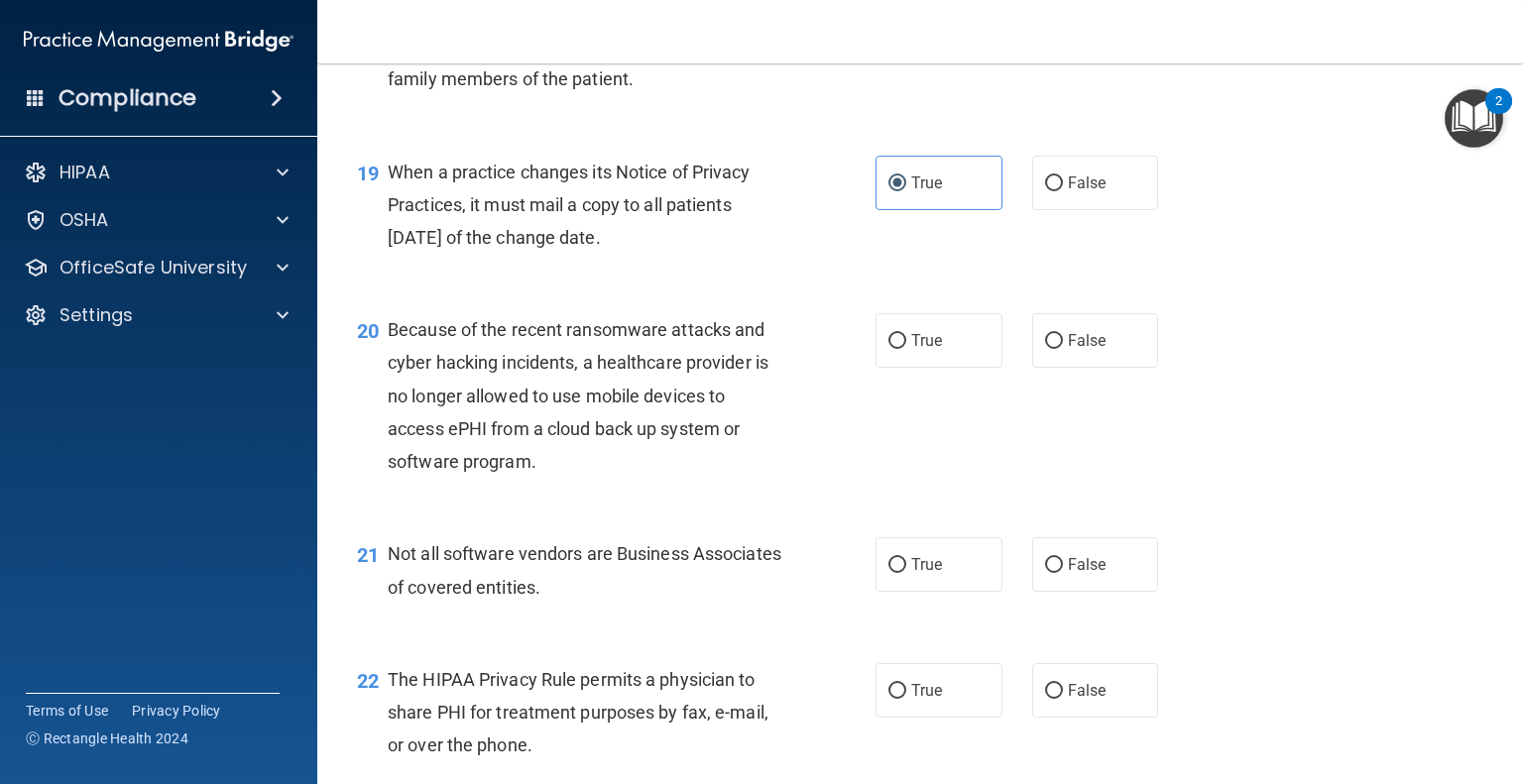 scroll, scrollTop: 3271, scrollLeft: 0, axis: vertical 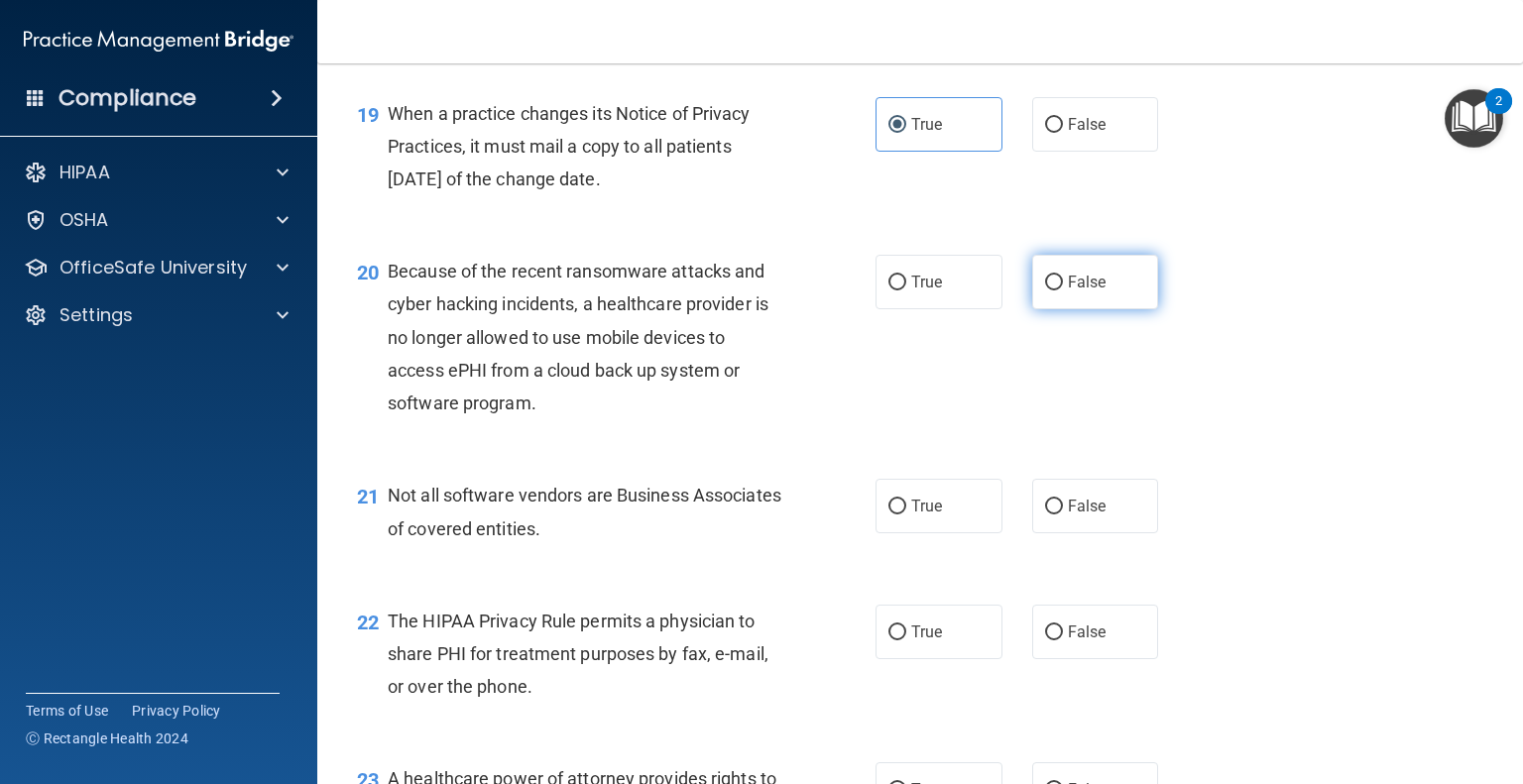 click on "False" at bounding box center (1087, 281) 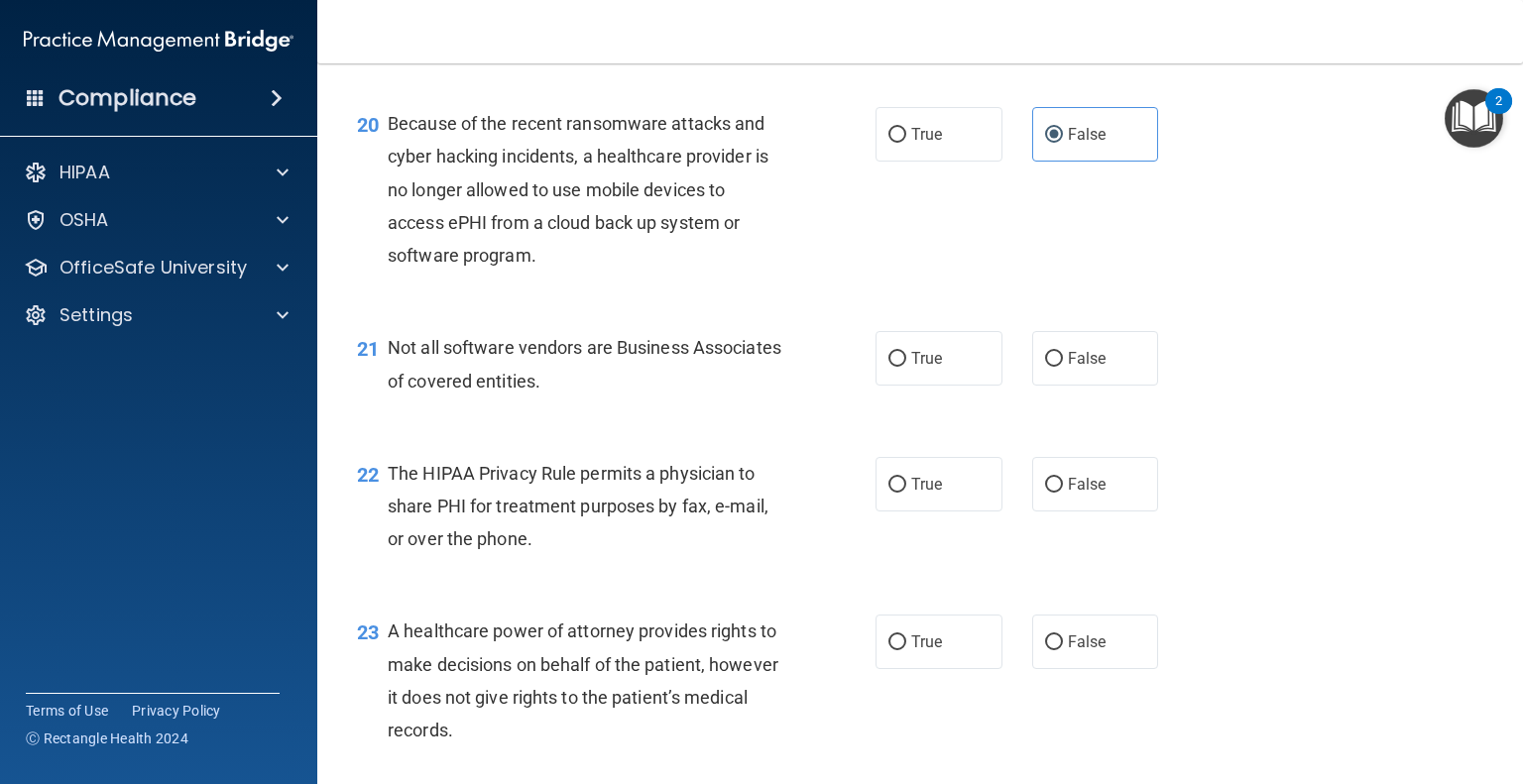 scroll, scrollTop: 3469, scrollLeft: 0, axis: vertical 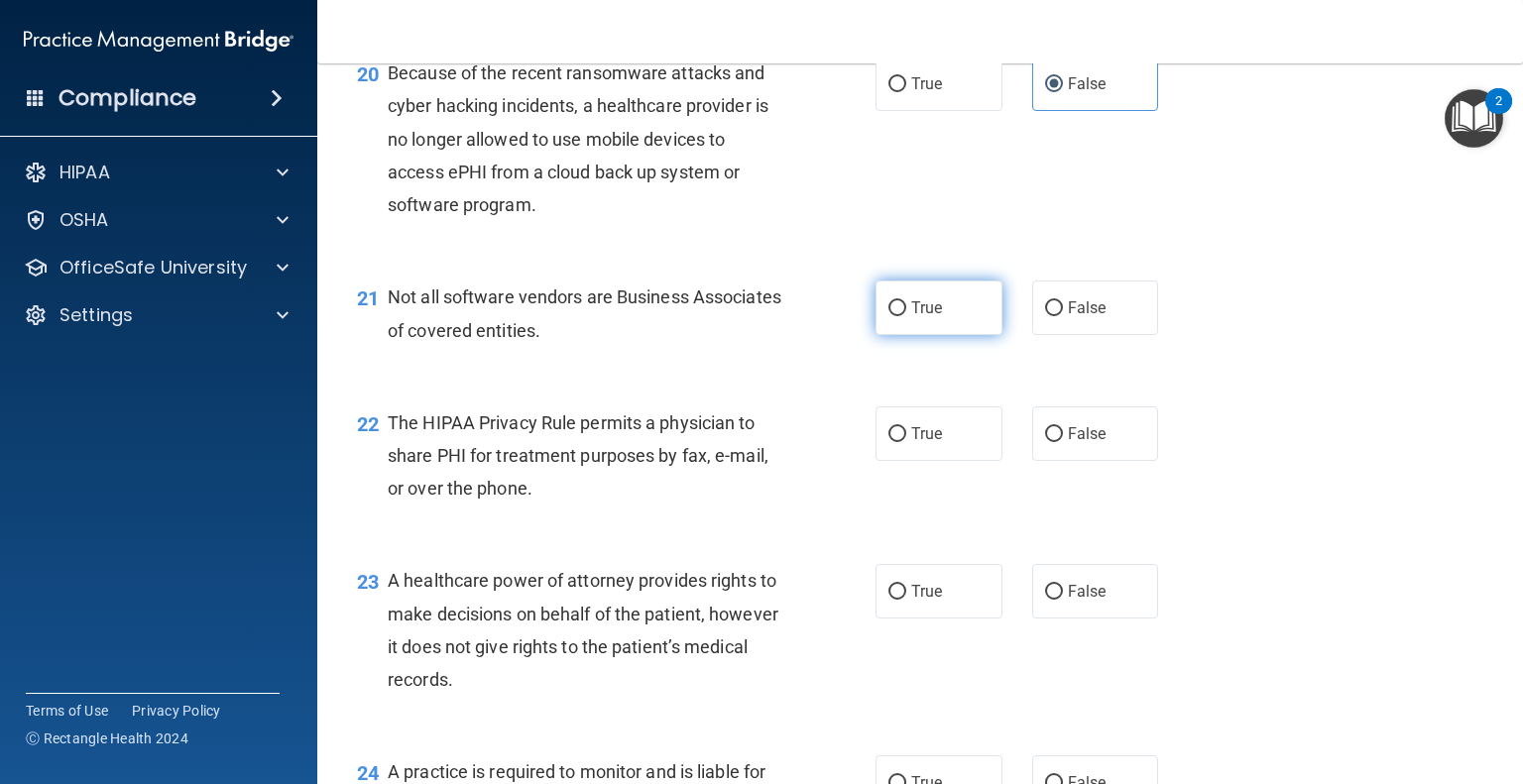click on "True" at bounding box center [939, 307] 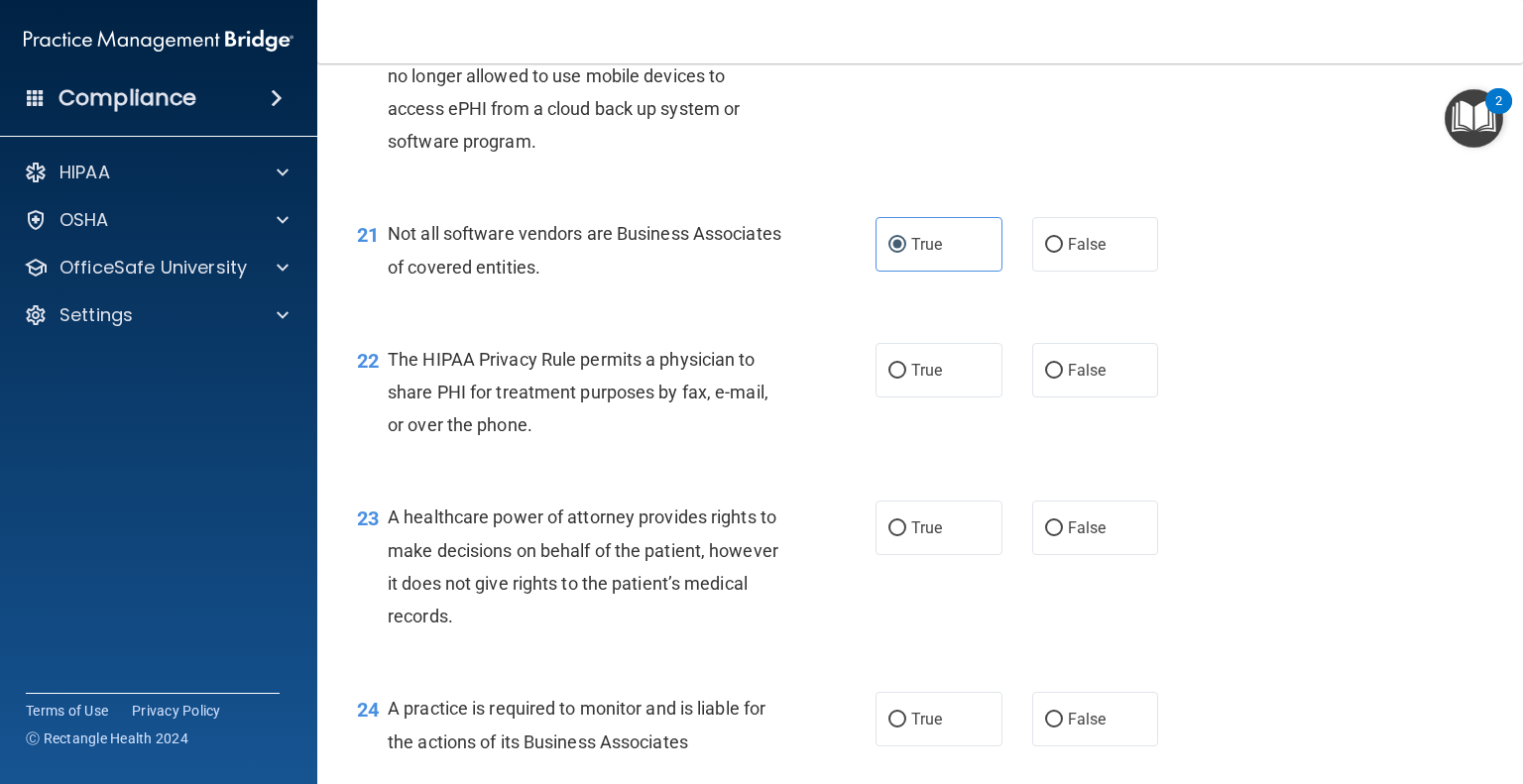 scroll, scrollTop: 3568, scrollLeft: 0, axis: vertical 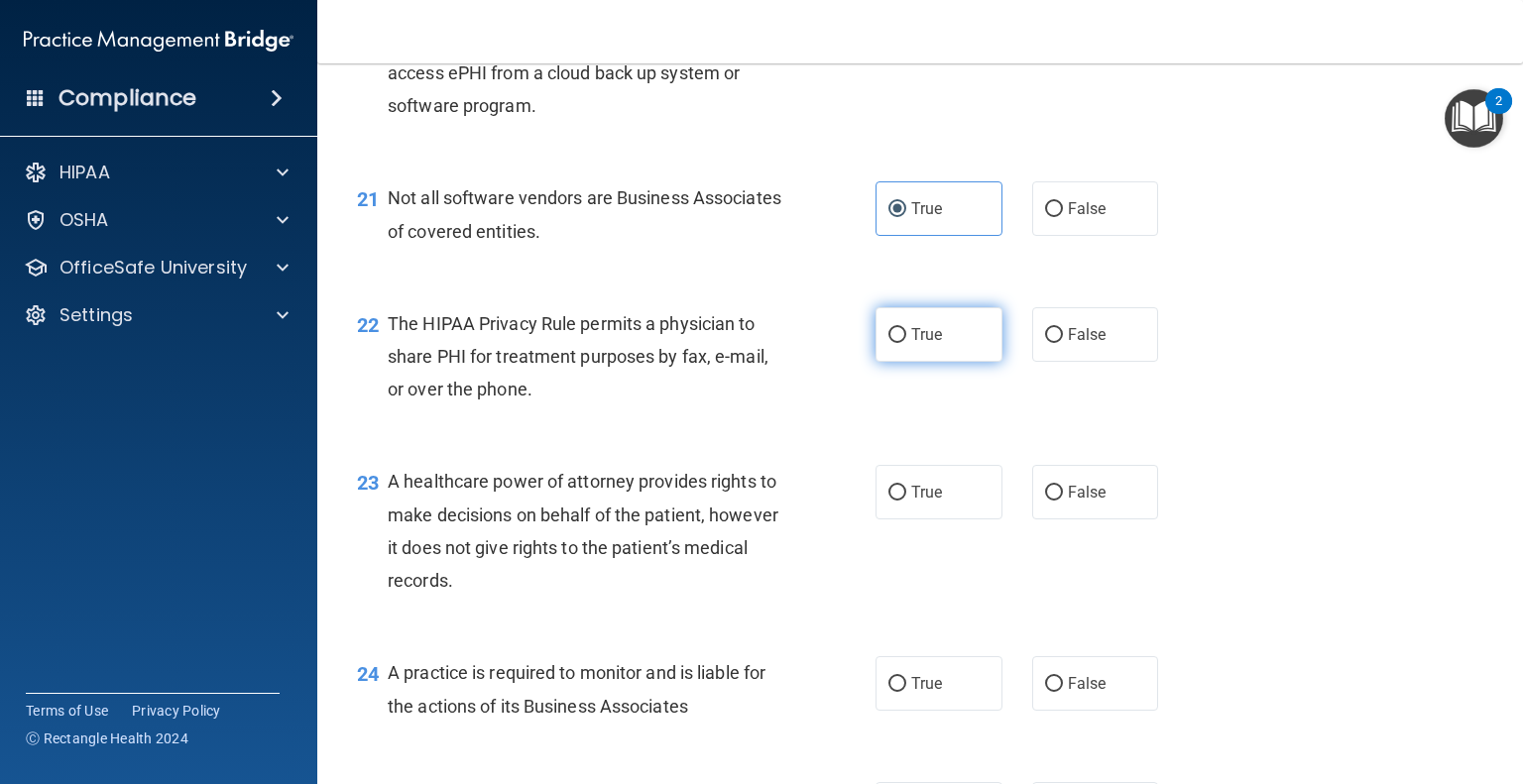 click on "True" at bounding box center (926, 334) 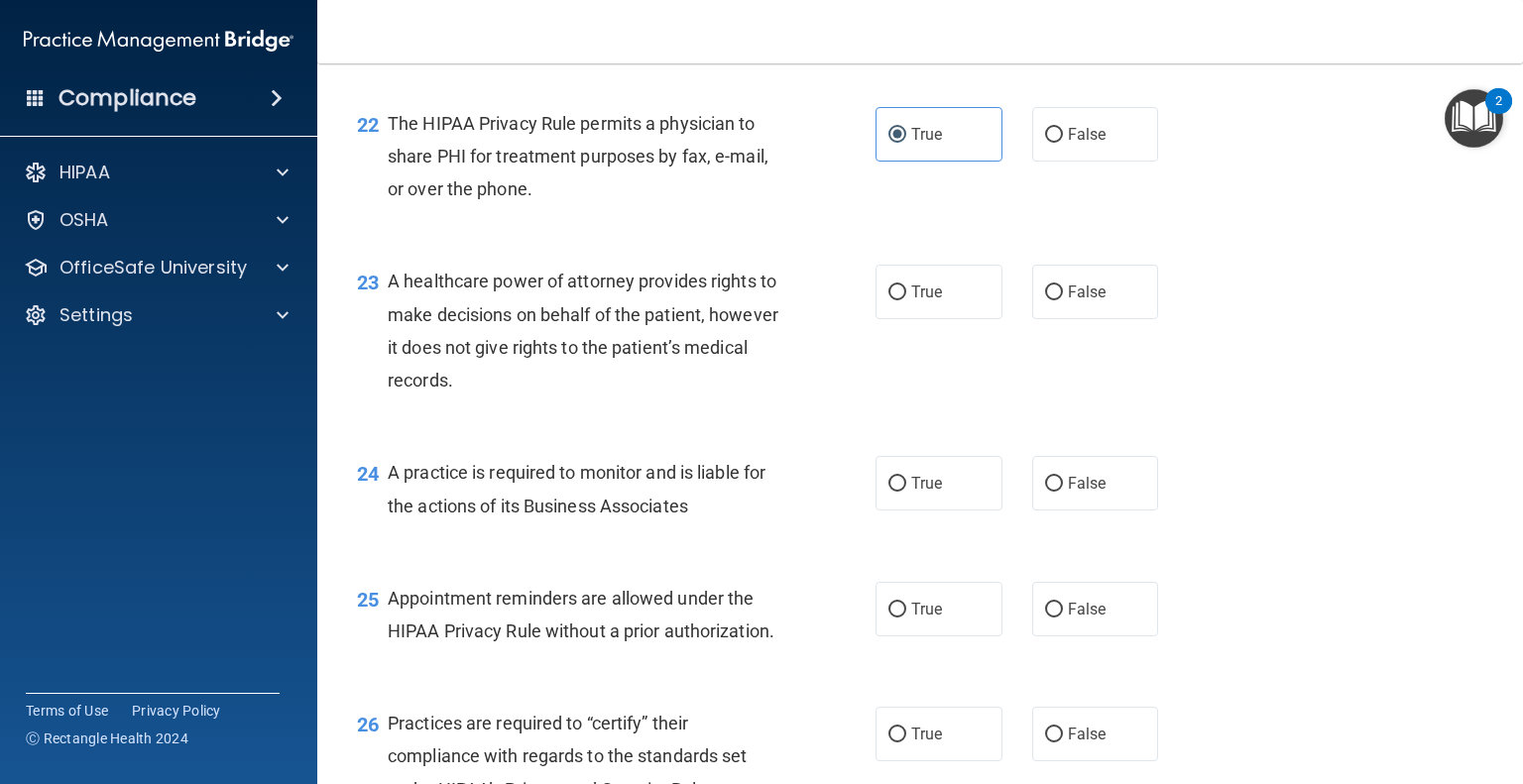 scroll, scrollTop: 3865, scrollLeft: 0, axis: vertical 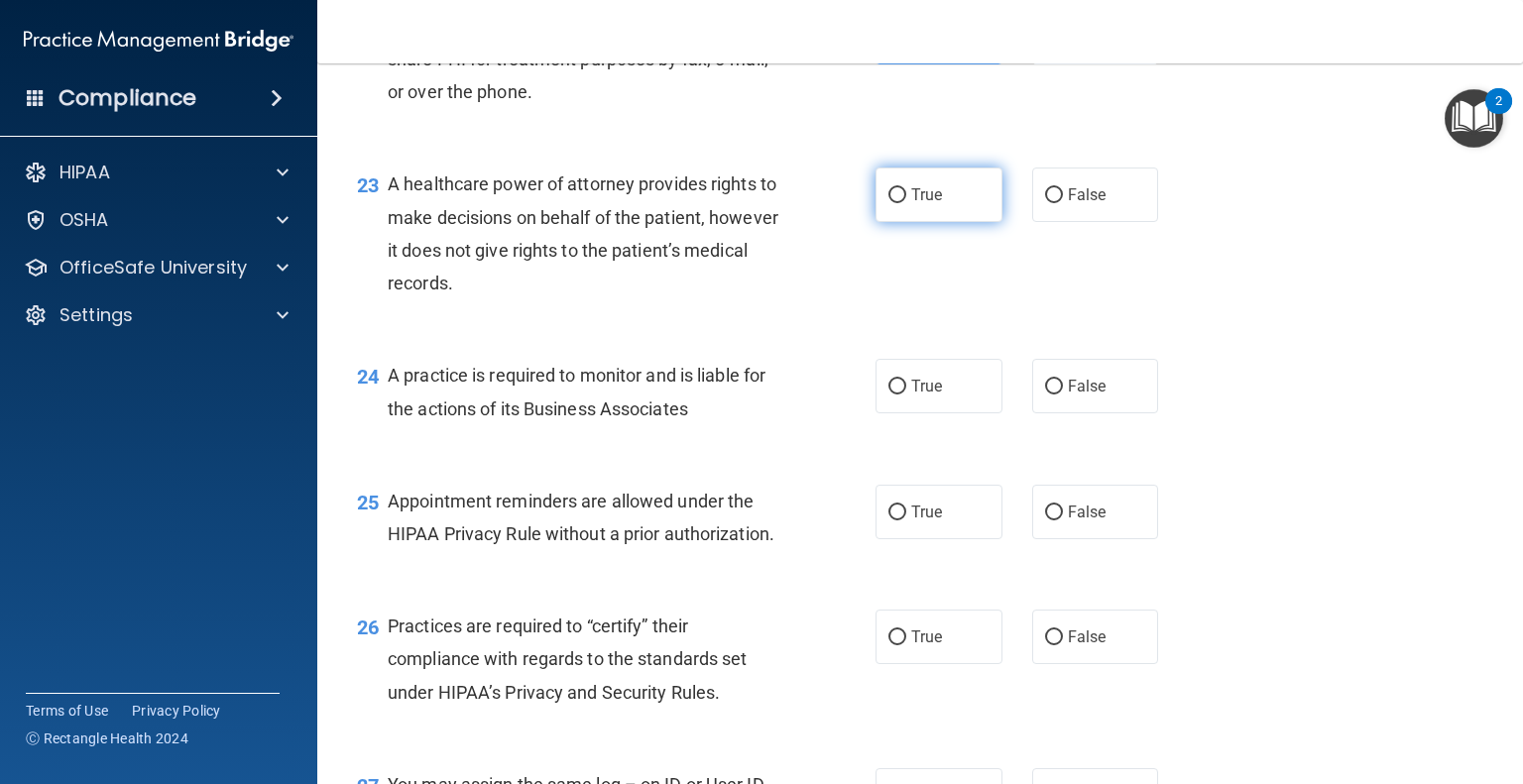 click on "True" at bounding box center (939, 194) 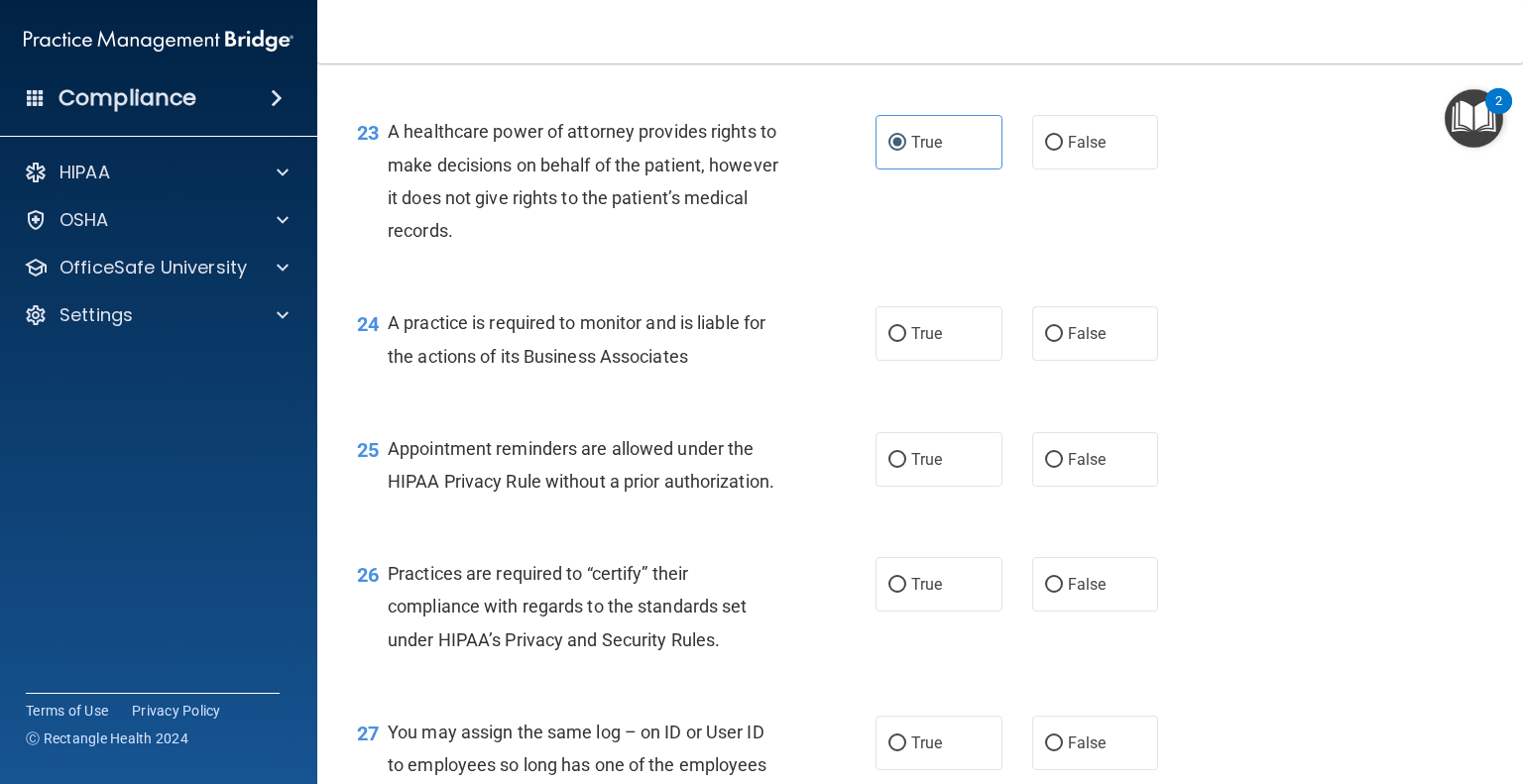 scroll, scrollTop: 3965, scrollLeft: 0, axis: vertical 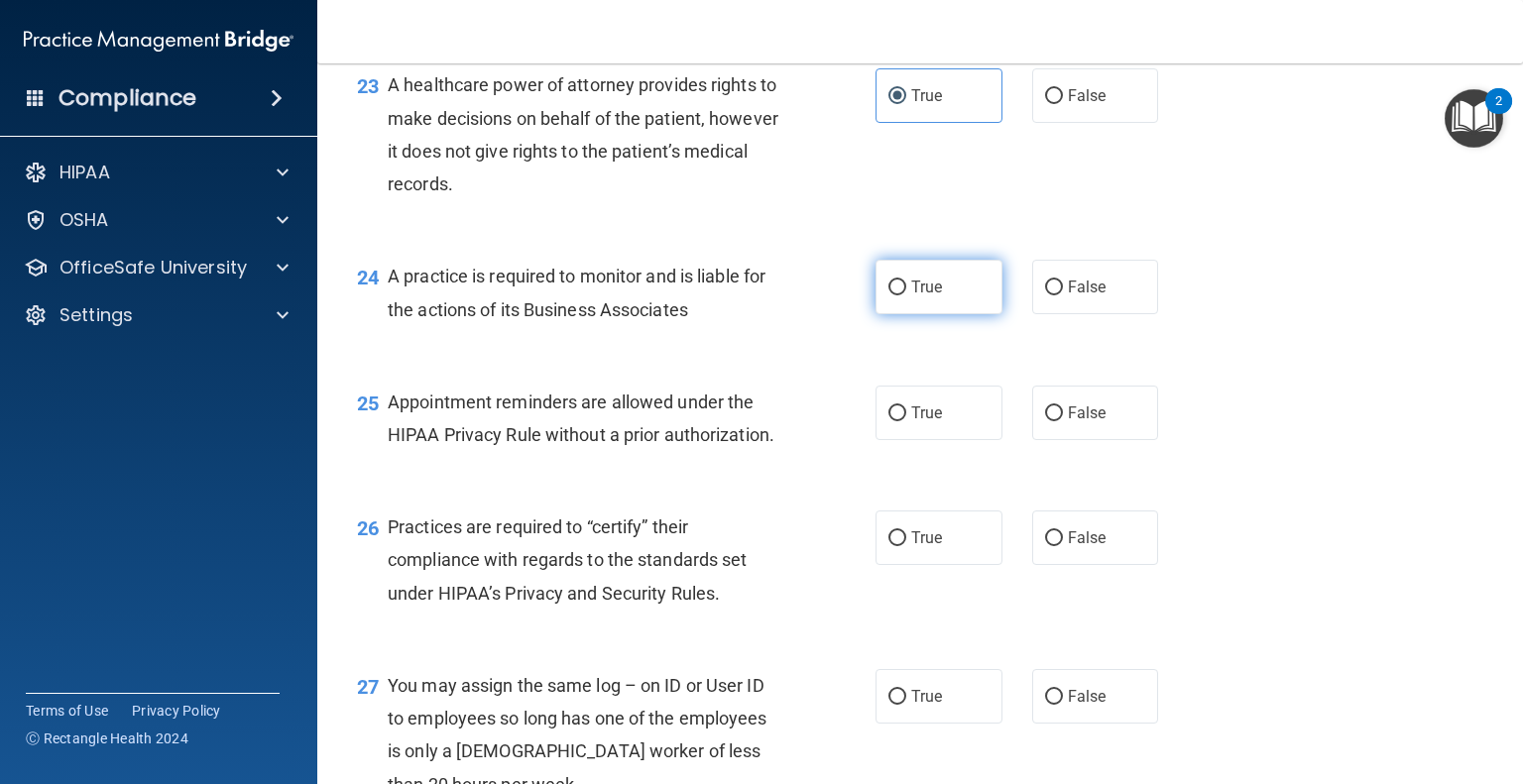 click on "True" at bounding box center (939, 286) 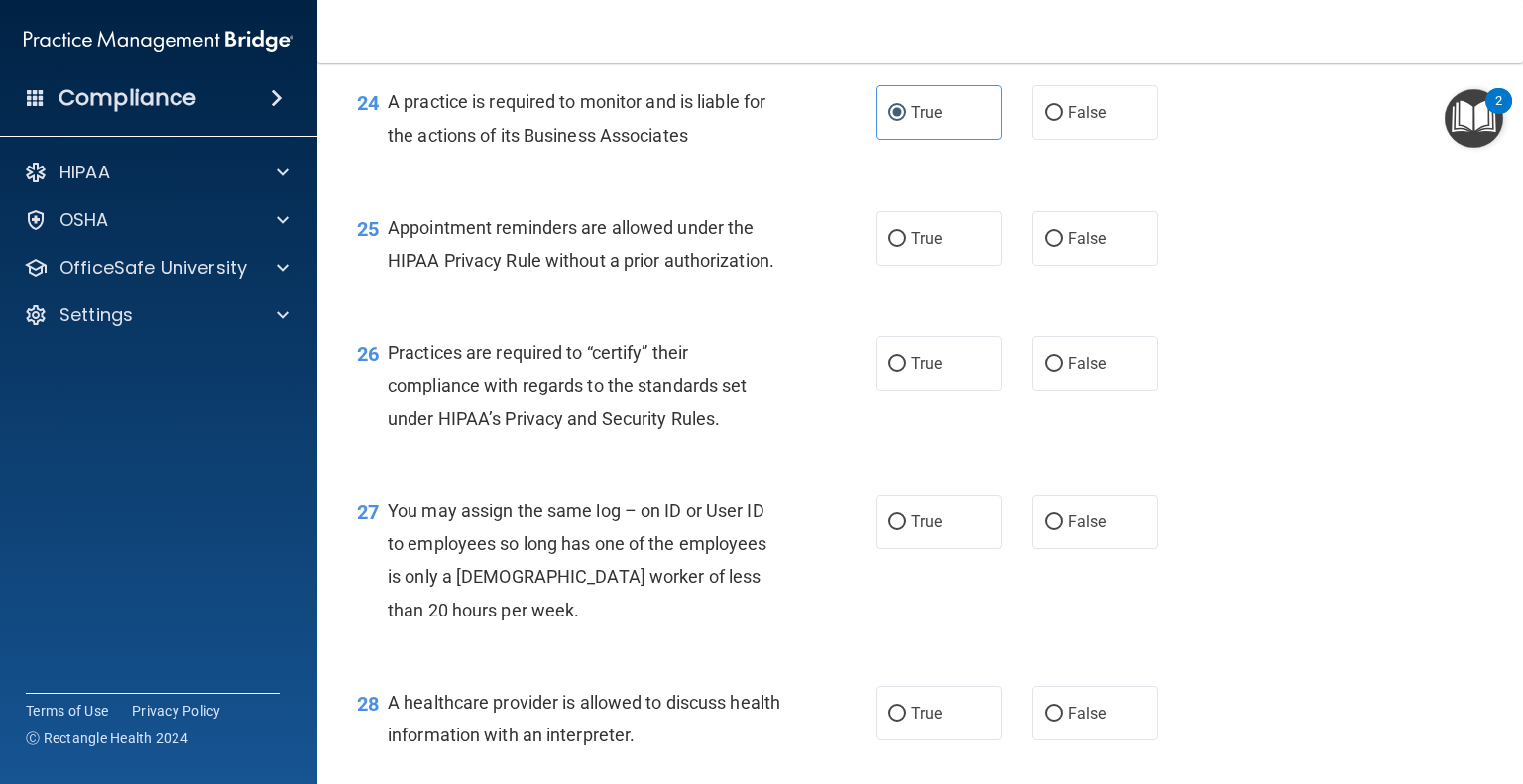 scroll, scrollTop: 4163, scrollLeft: 0, axis: vertical 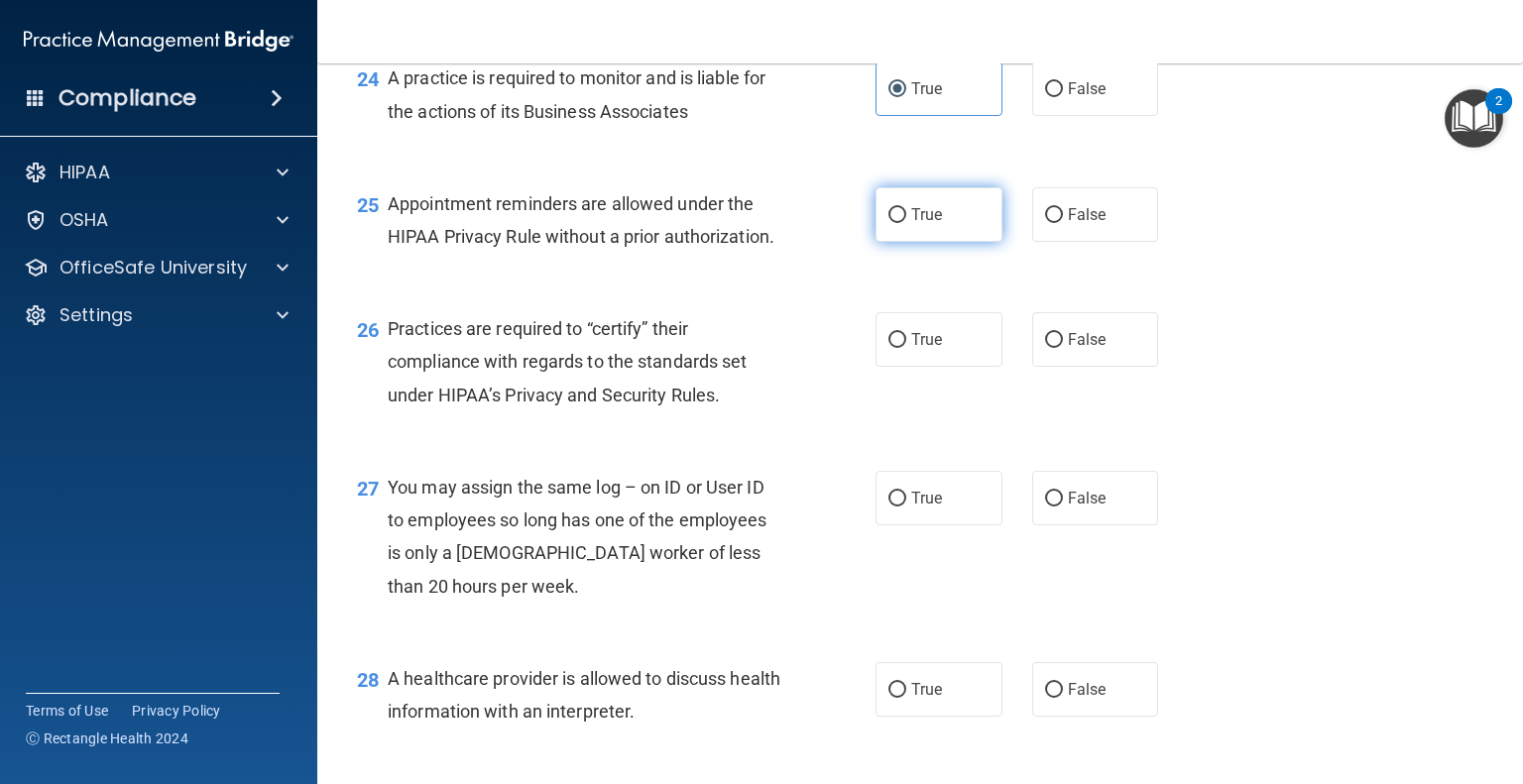 click on "True" at bounding box center [939, 214] 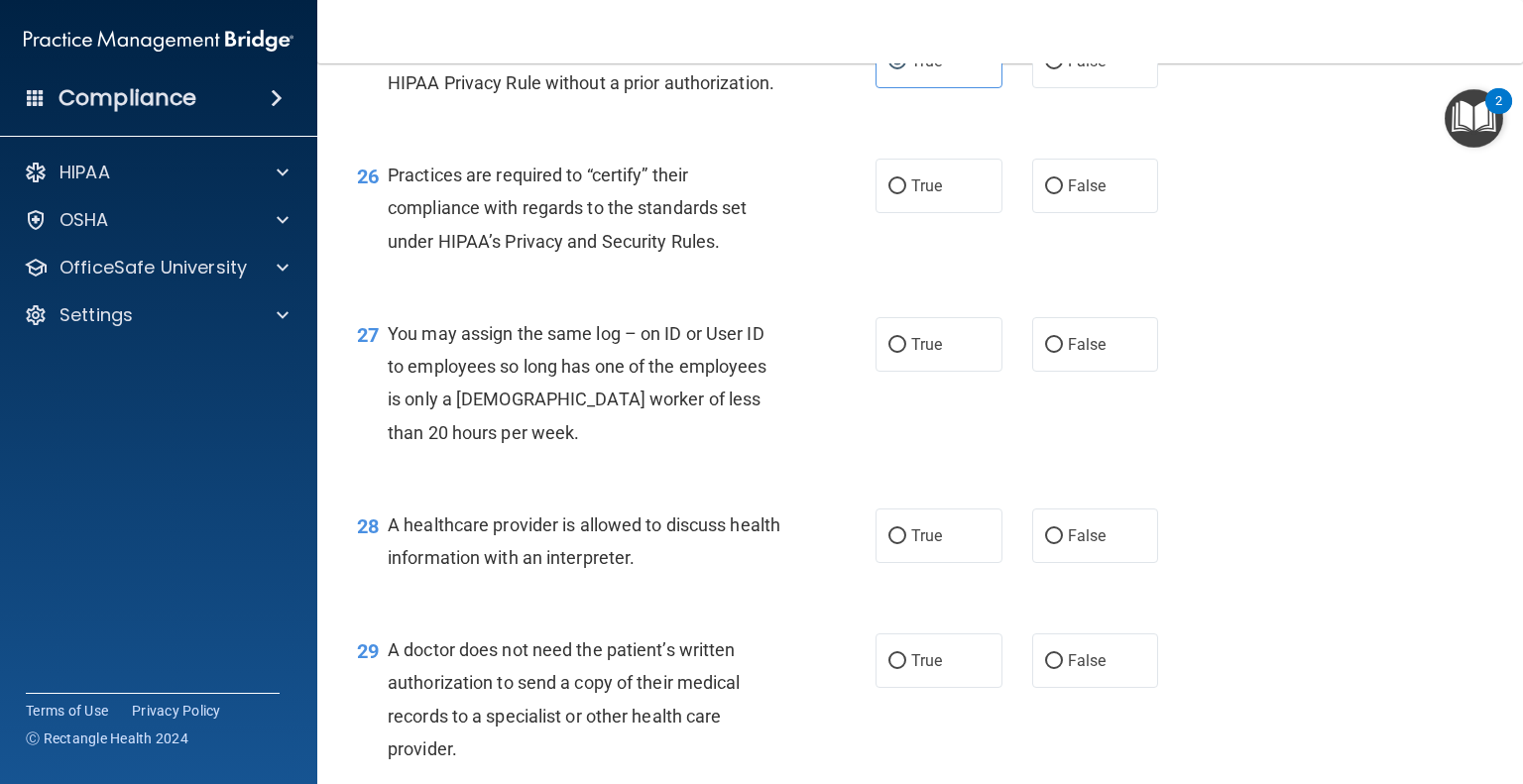 scroll, scrollTop: 4361, scrollLeft: 0, axis: vertical 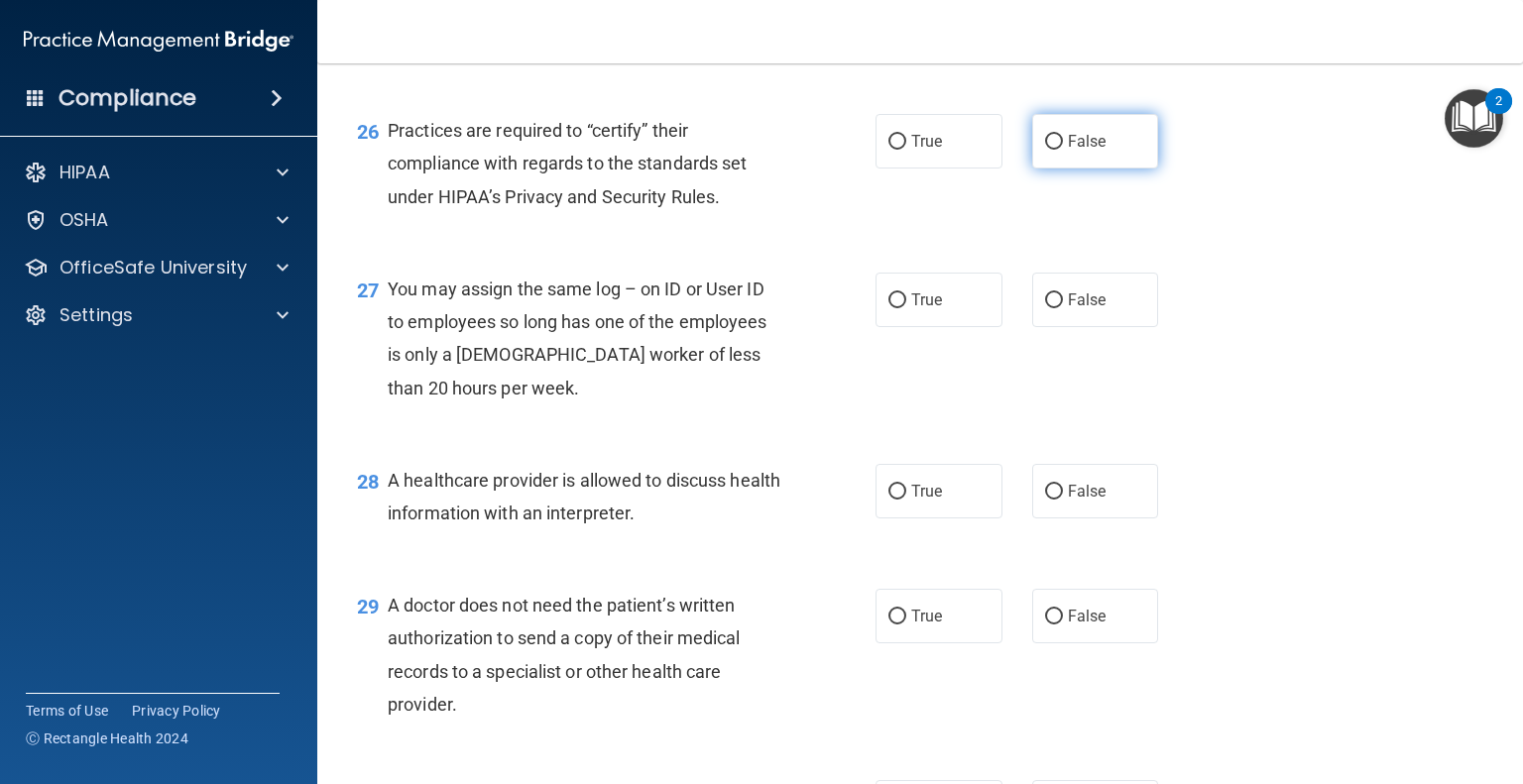 click on "False" at bounding box center (1087, 141) 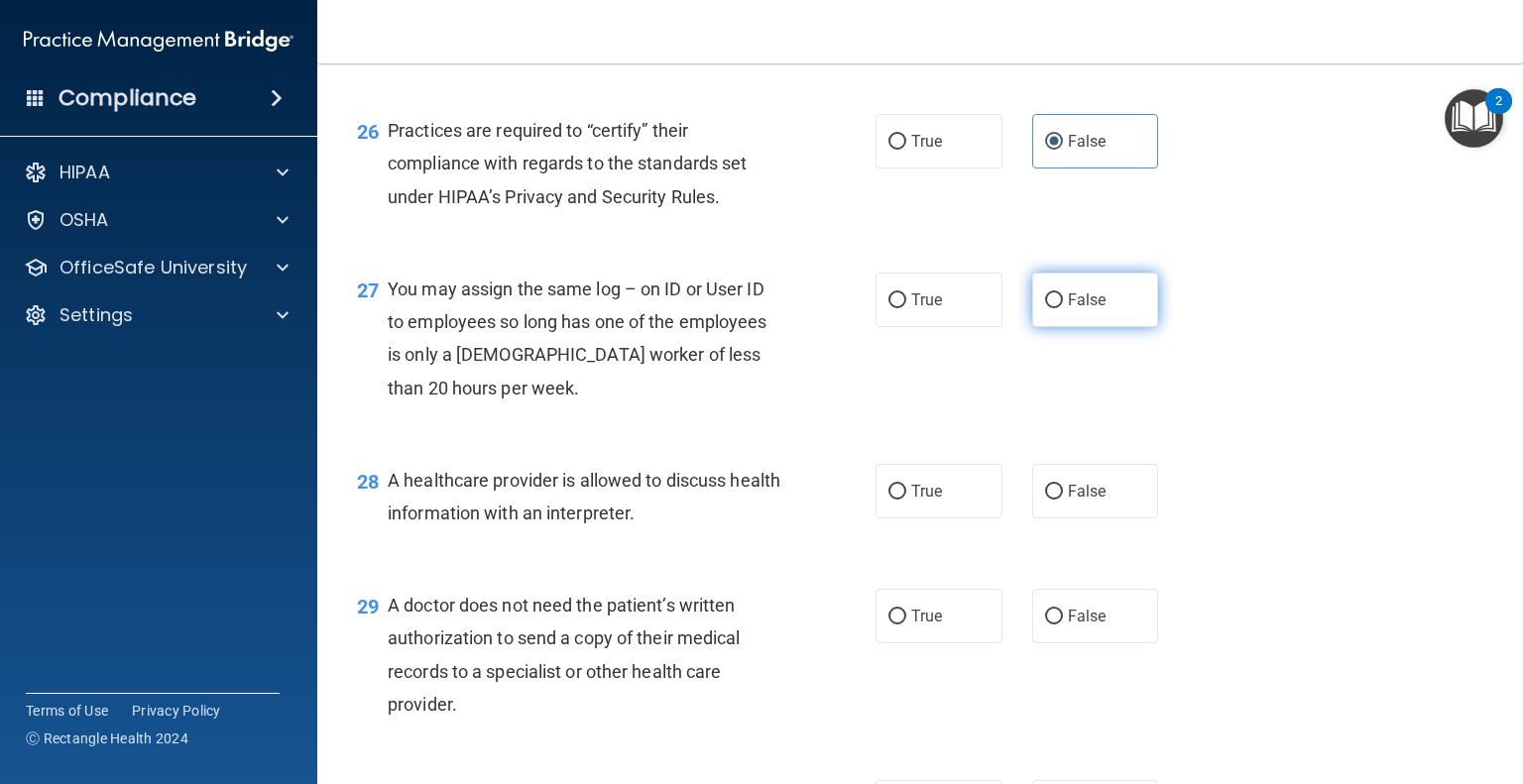 click on "False" at bounding box center [1087, 299] 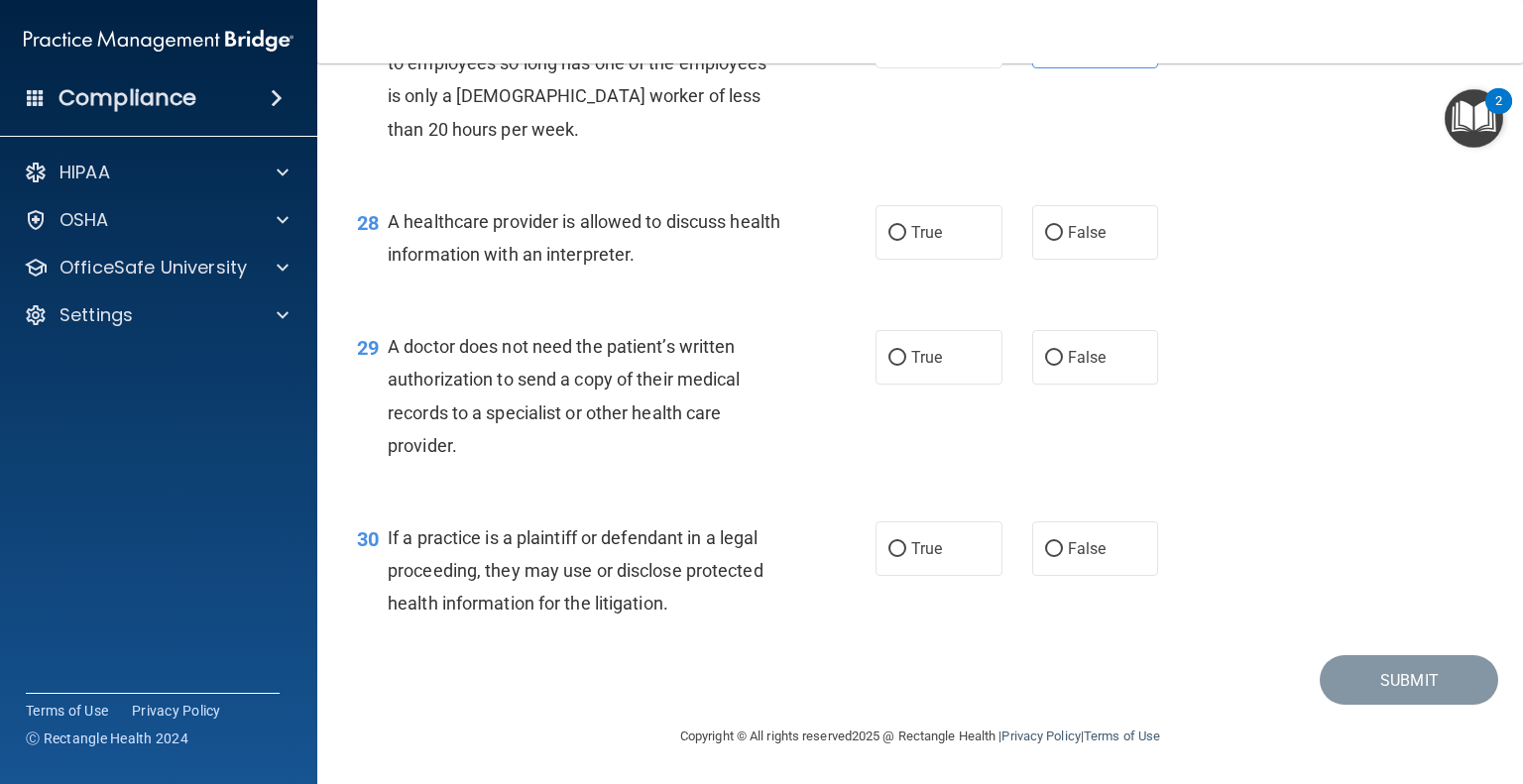 scroll, scrollTop: 4658, scrollLeft: 0, axis: vertical 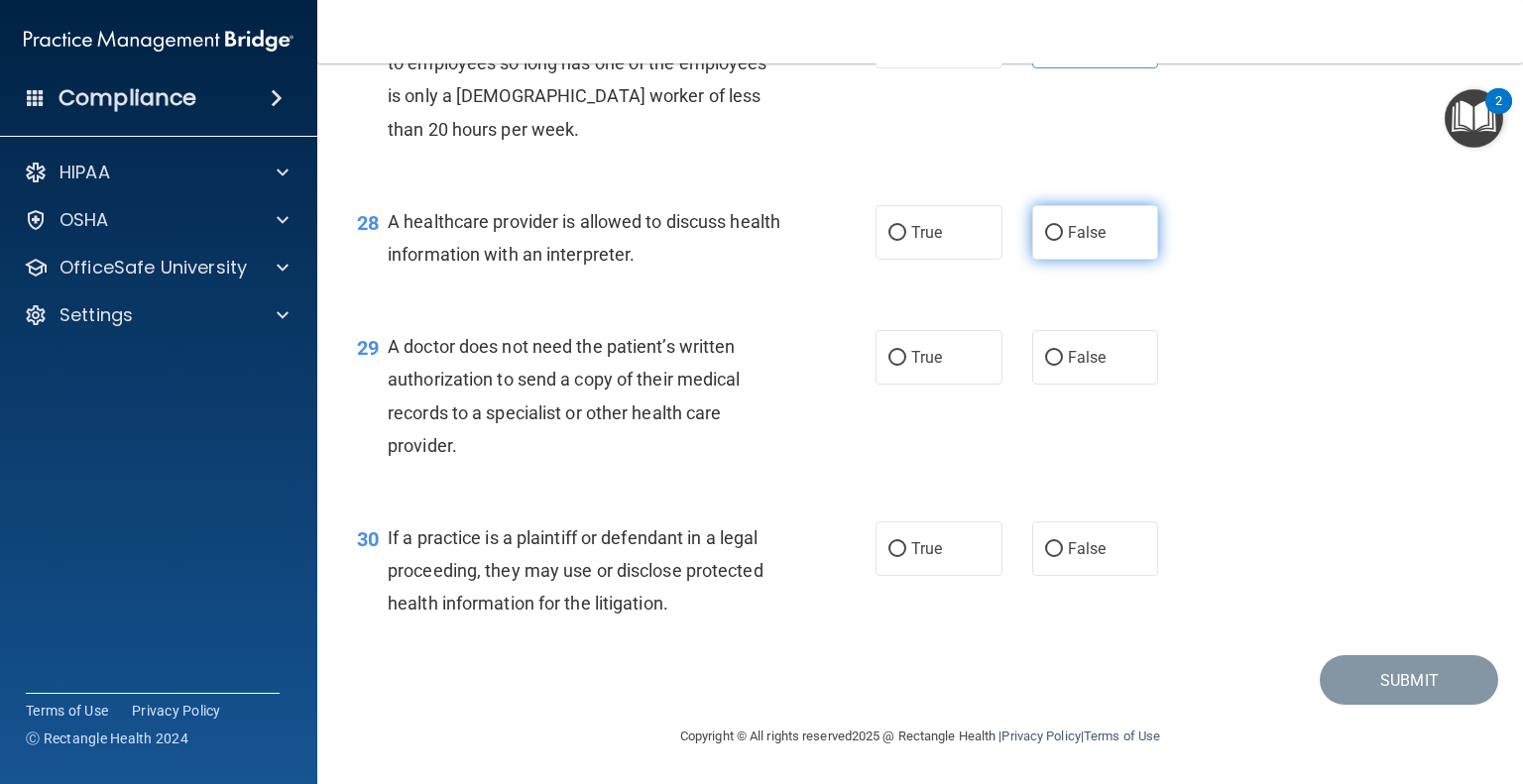 click on "False" at bounding box center (1096, 232) 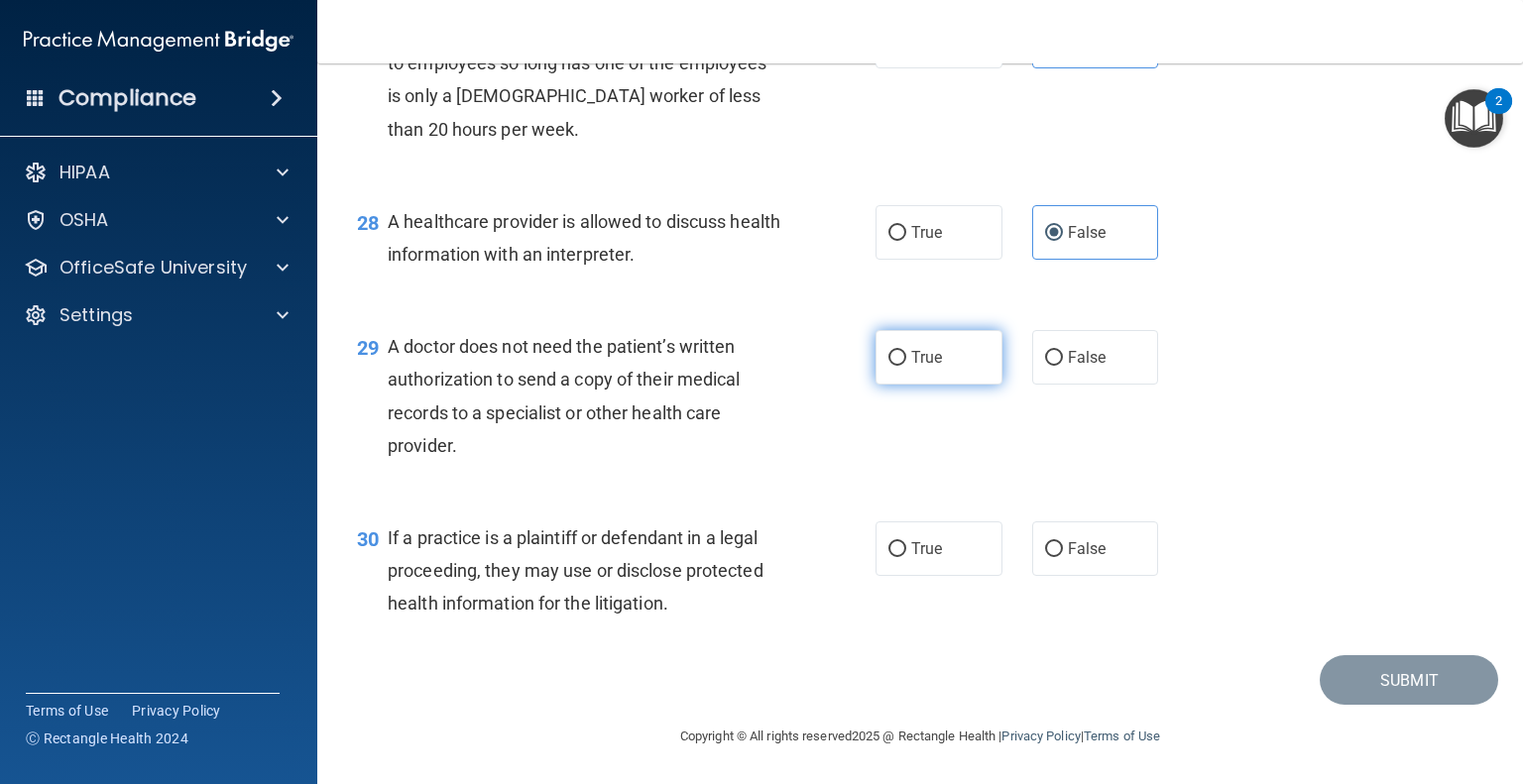 click on "True" at bounding box center [939, 357] 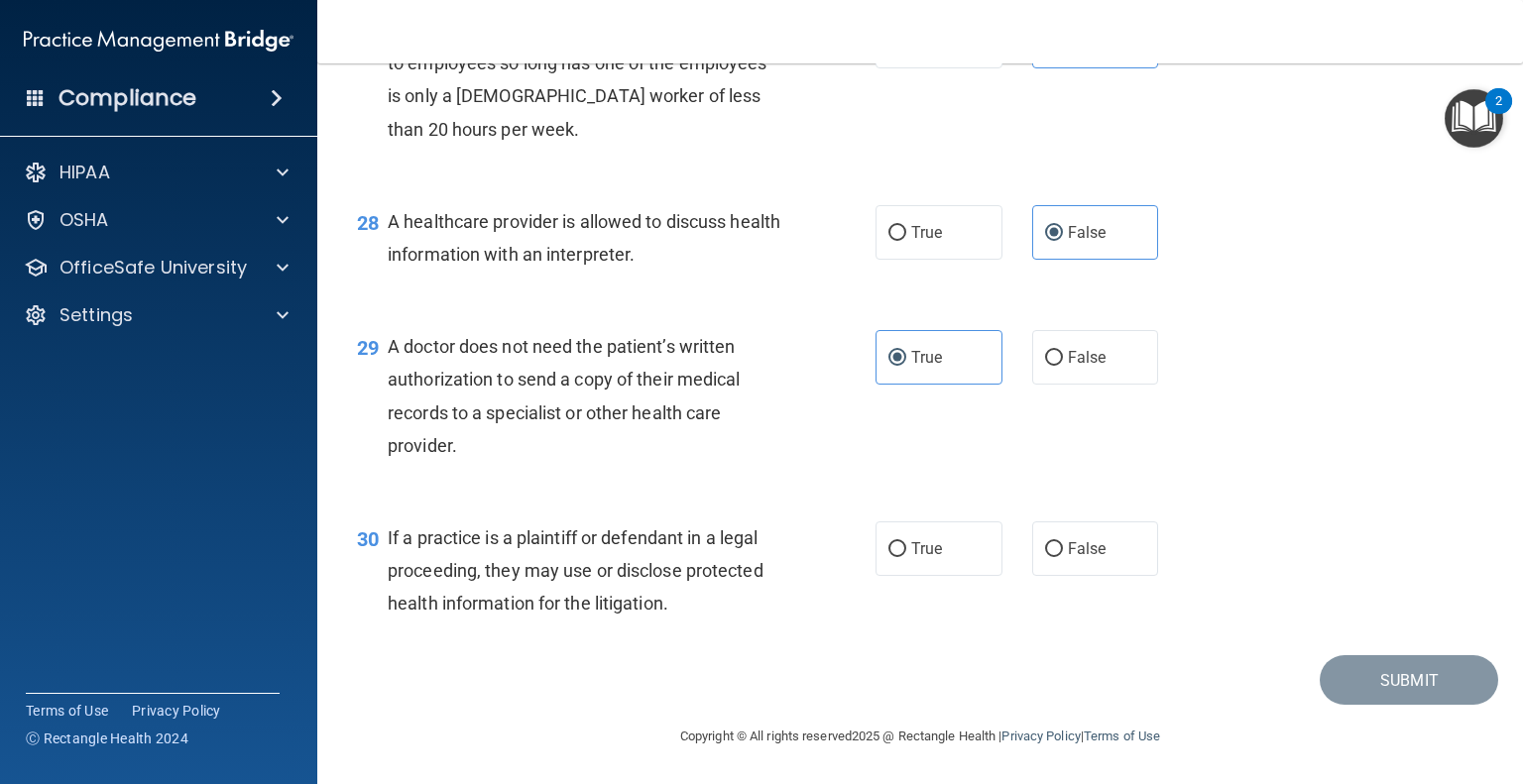scroll, scrollTop: 4686, scrollLeft: 0, axis: vertical 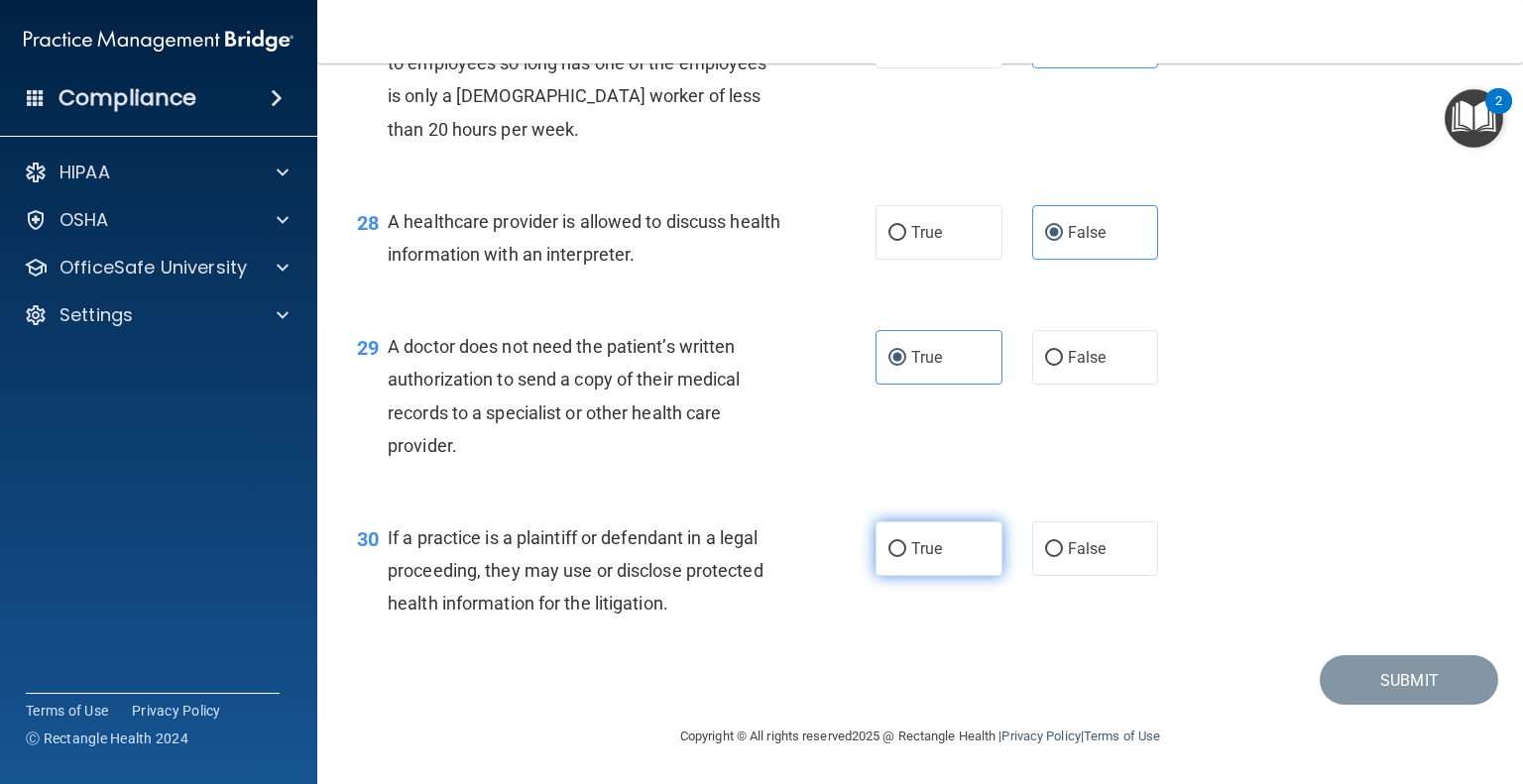 click on "True" at bounding box center (926, 548) 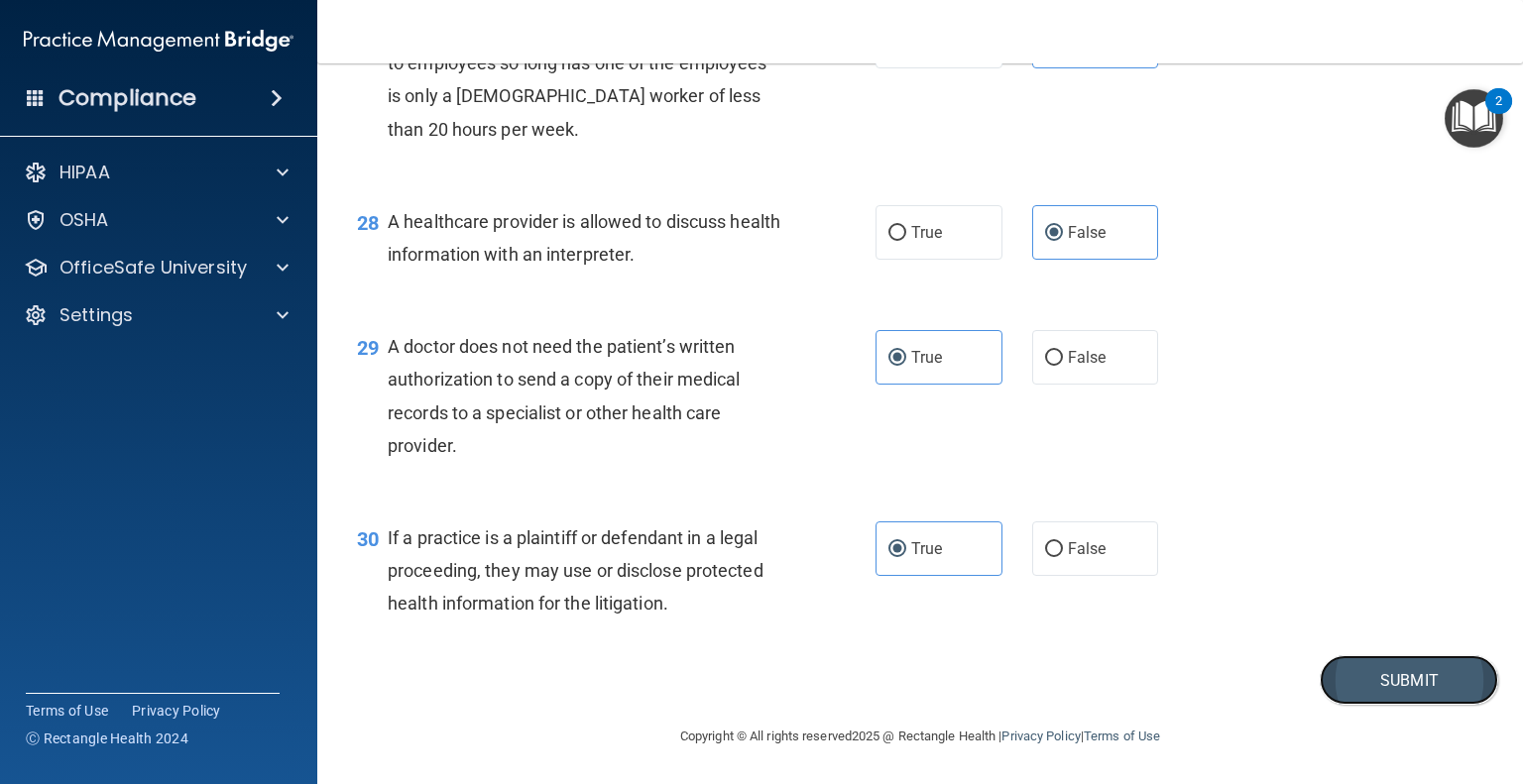 click on "Submit" at bounding box center (1409, 680) 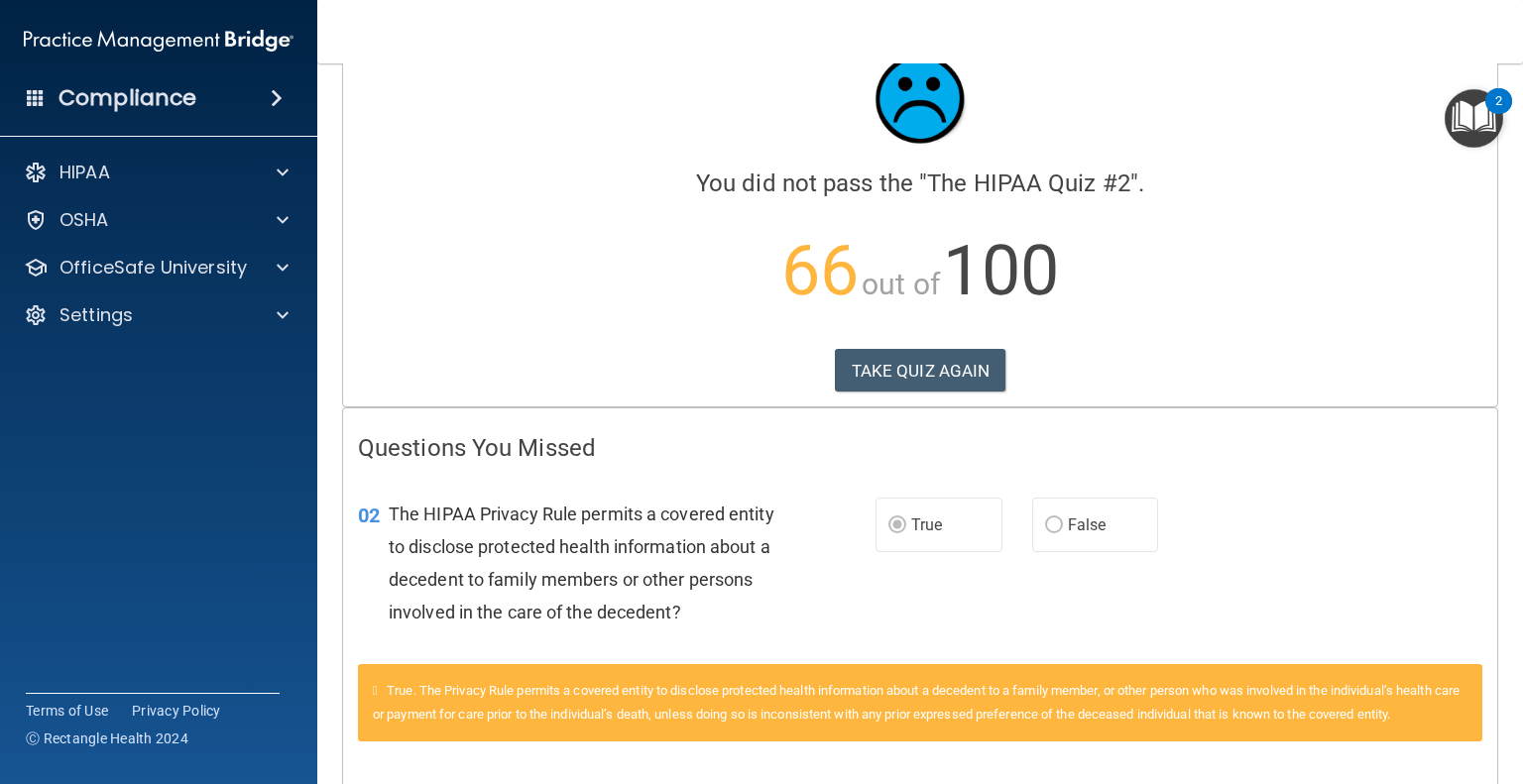 scroll, scrollTop: 0, scrollLeft: 0, axis: both 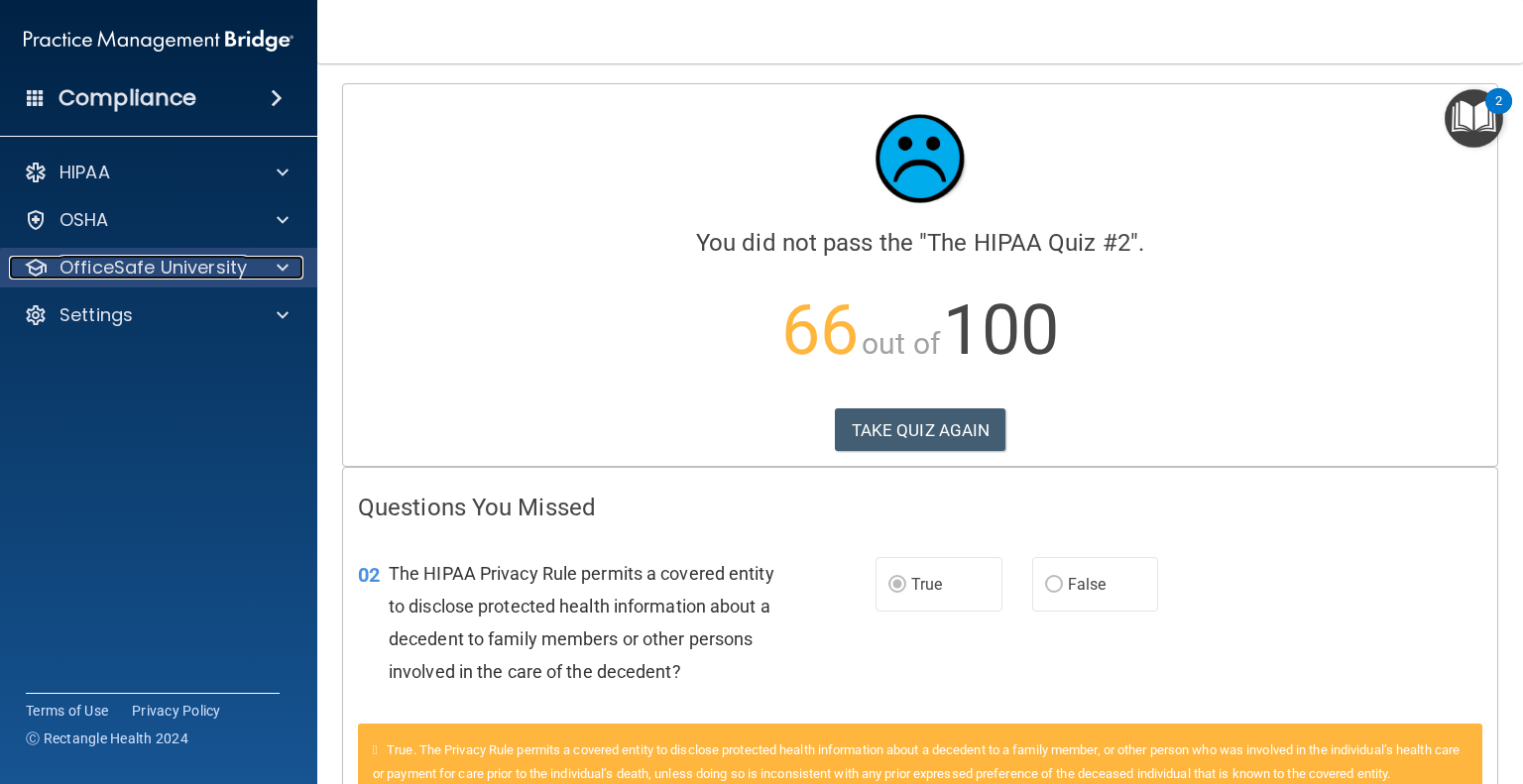 click on "OfficeSafe University" at bounding box center (153, 268) 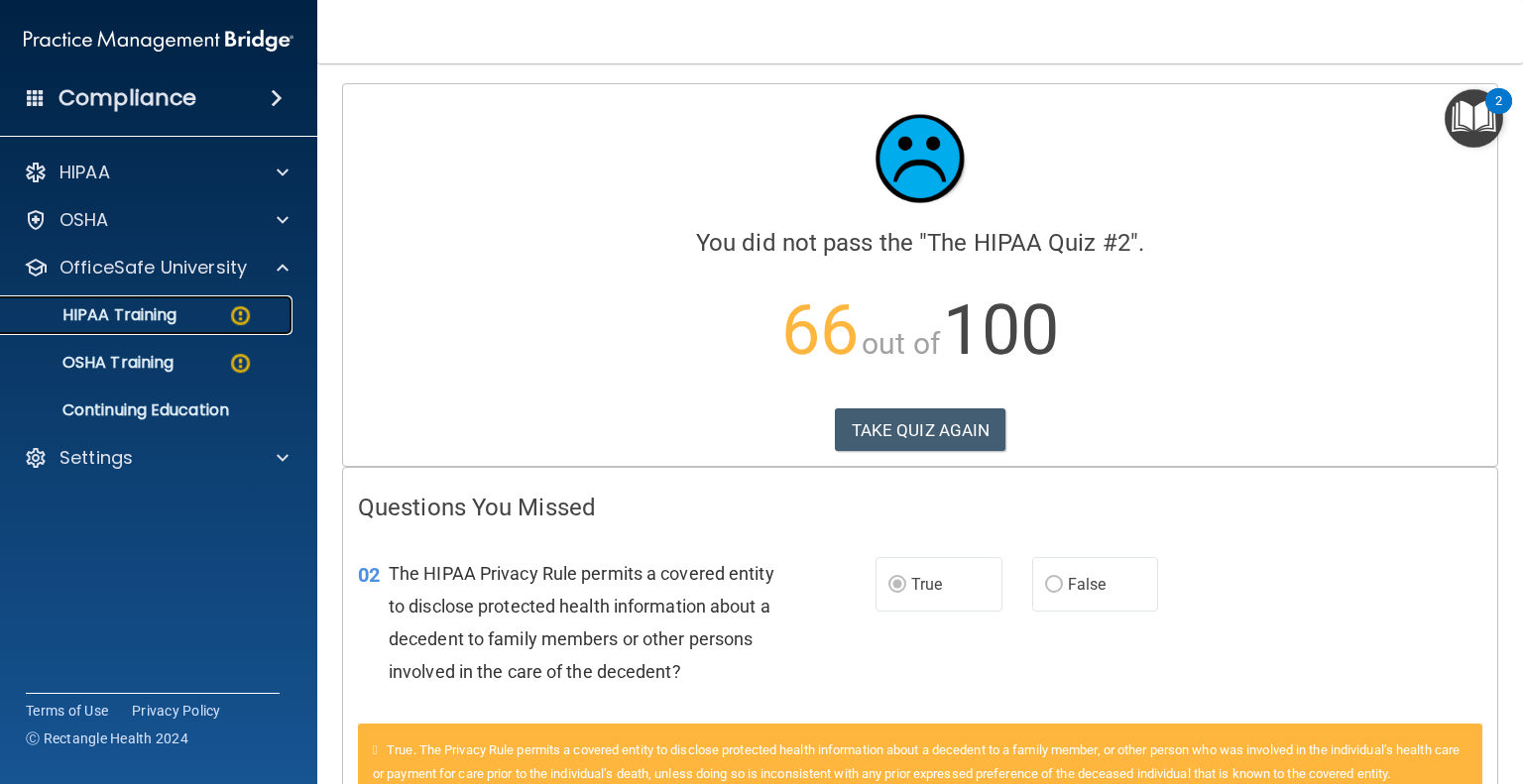 click on "HIPAA Training" at bounding box center (148, 315) 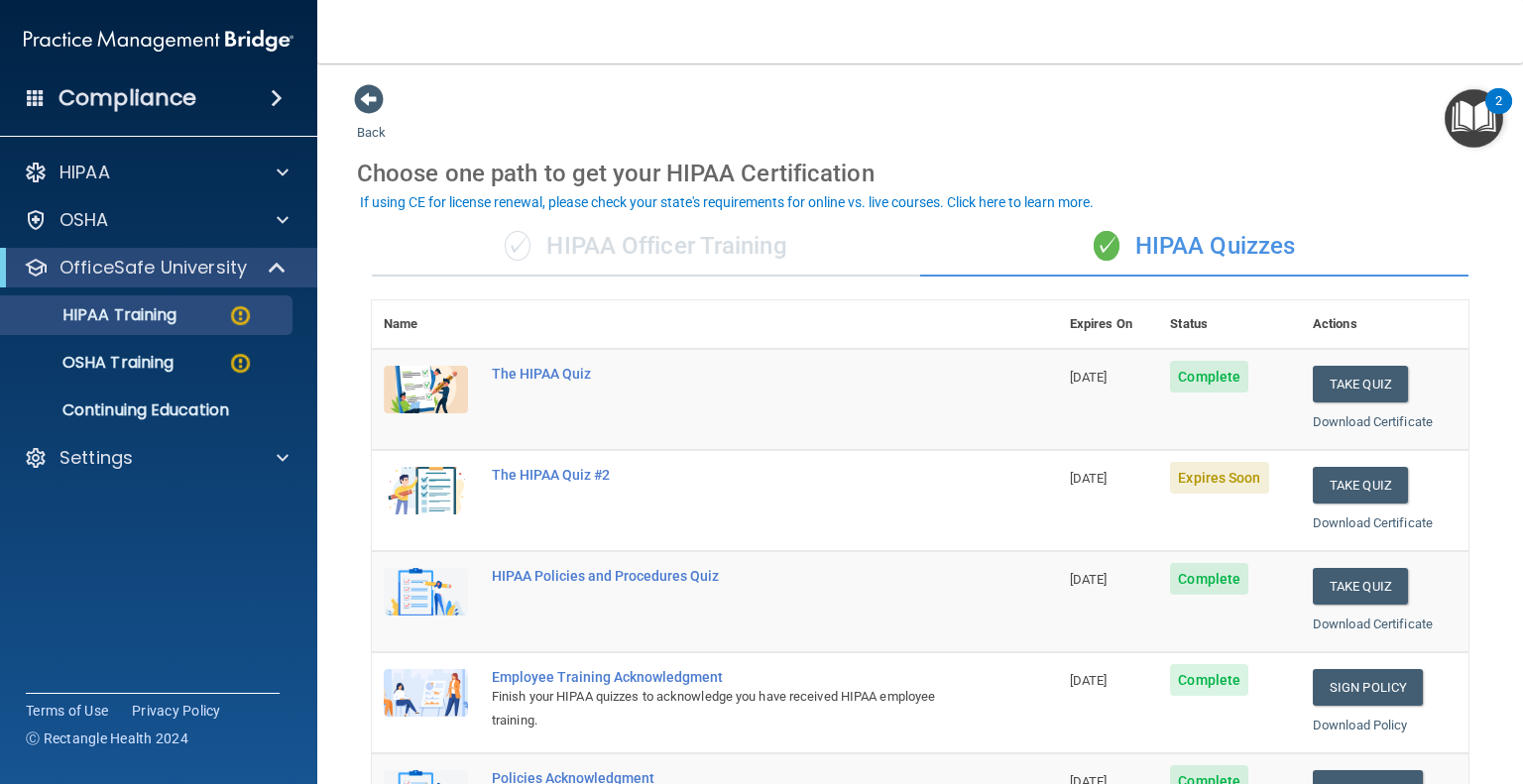 click on "✓   HIPAA Officer Training" at bounding box center (645, 247) 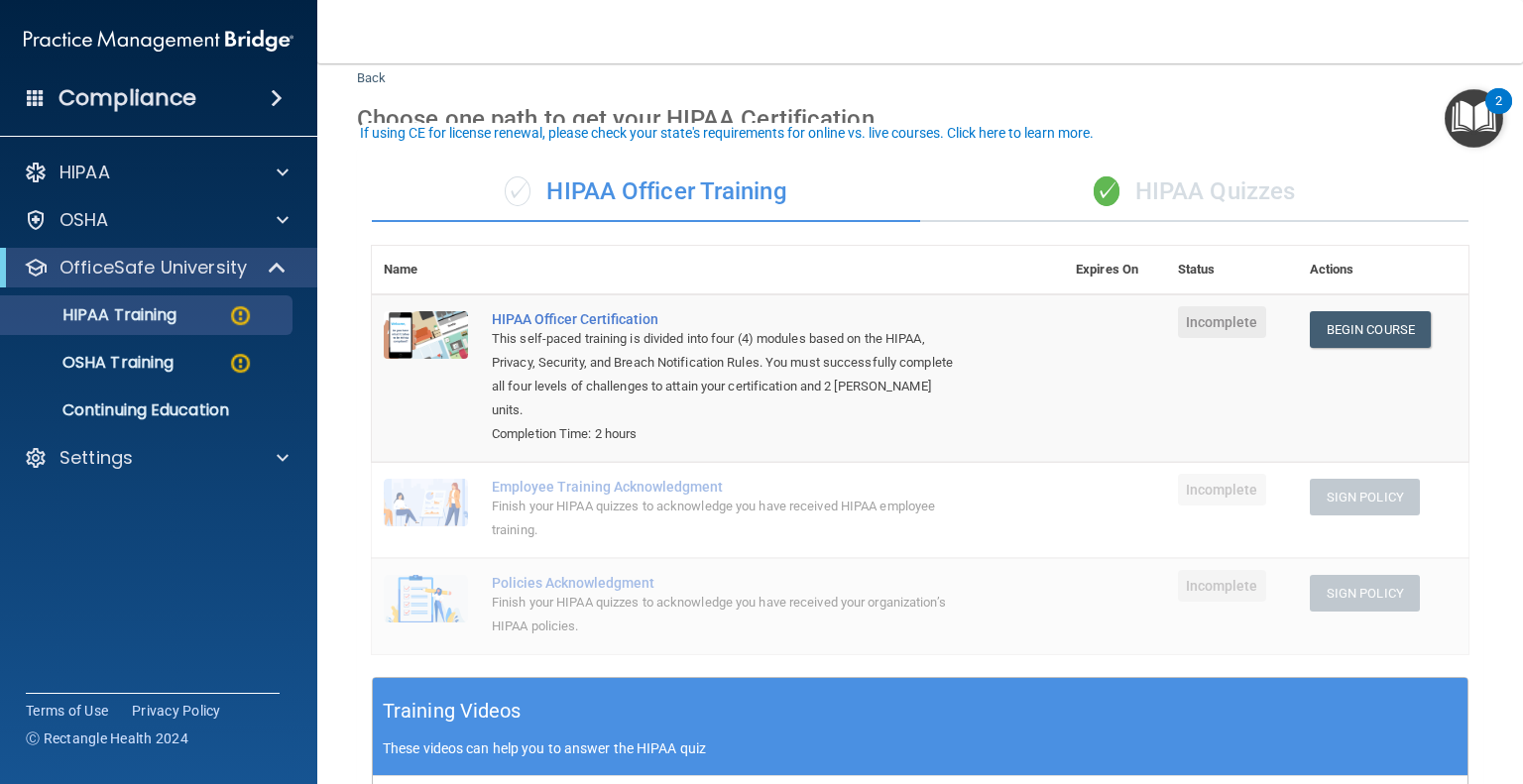 scroll, scrollTop: 99, scrollLeft: 0, axis: vertical 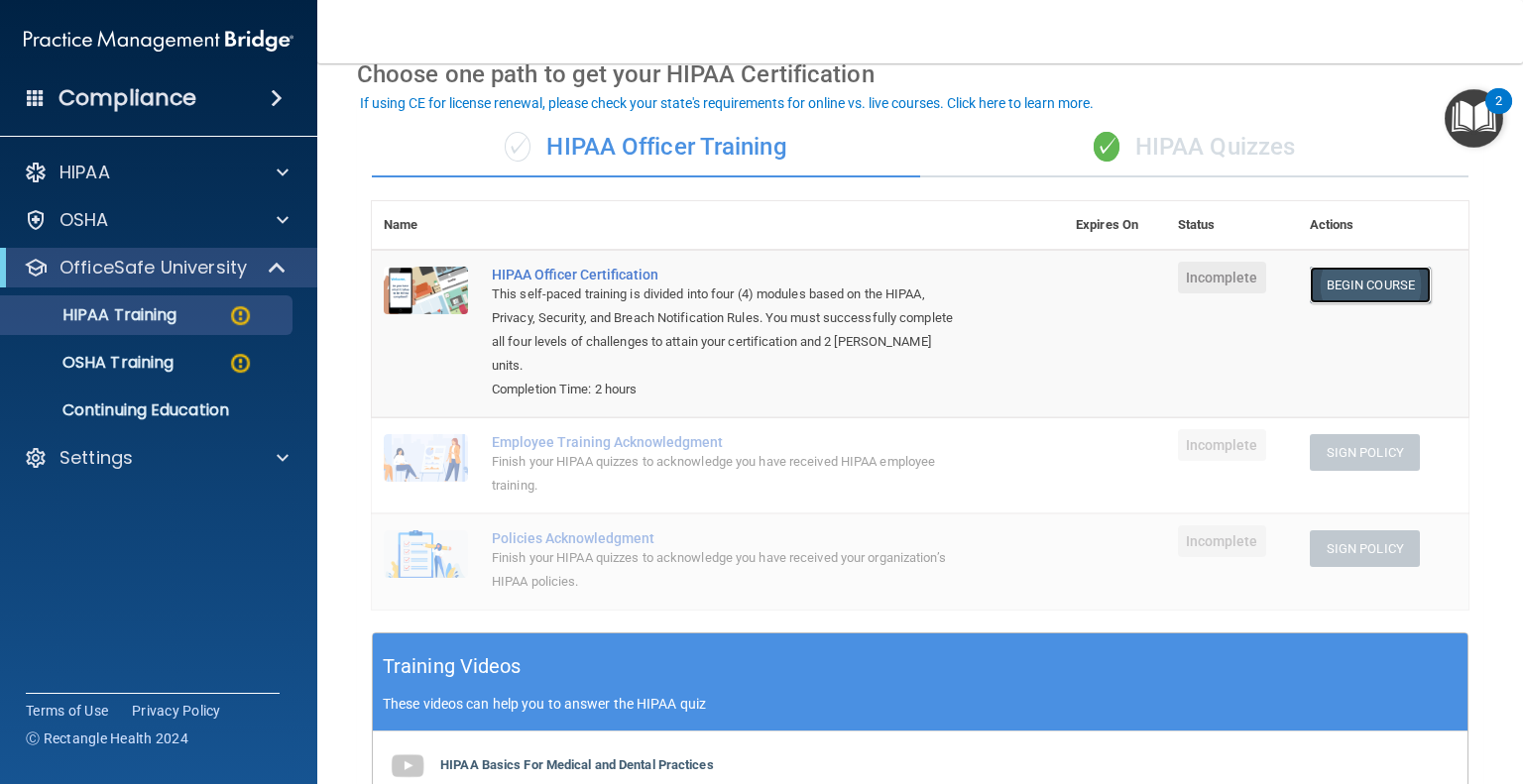 click on "Begin Course" at bounding box center (1370, 284) 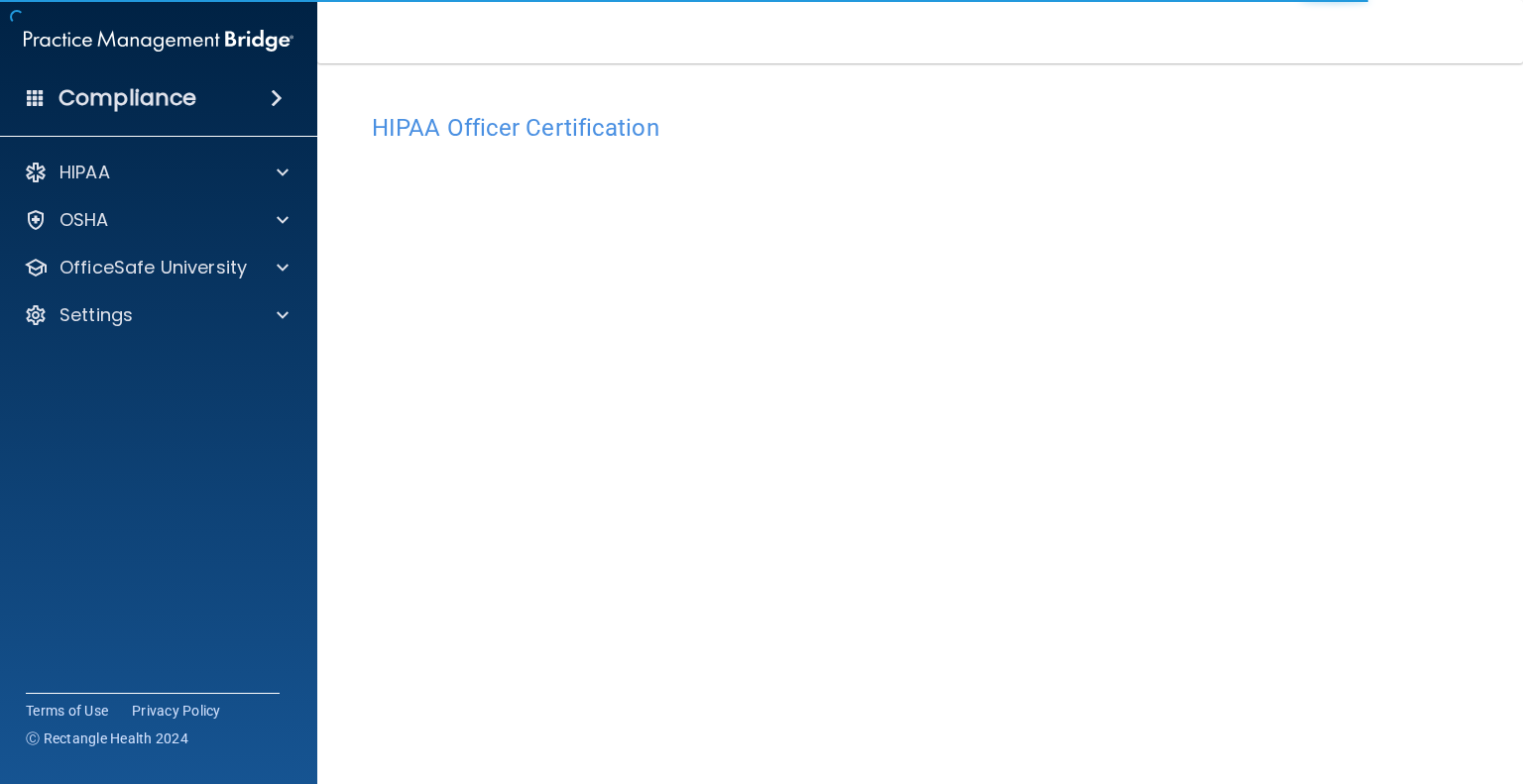 scroll, scrollTop: 0, scrollLeft: 0, axis: both 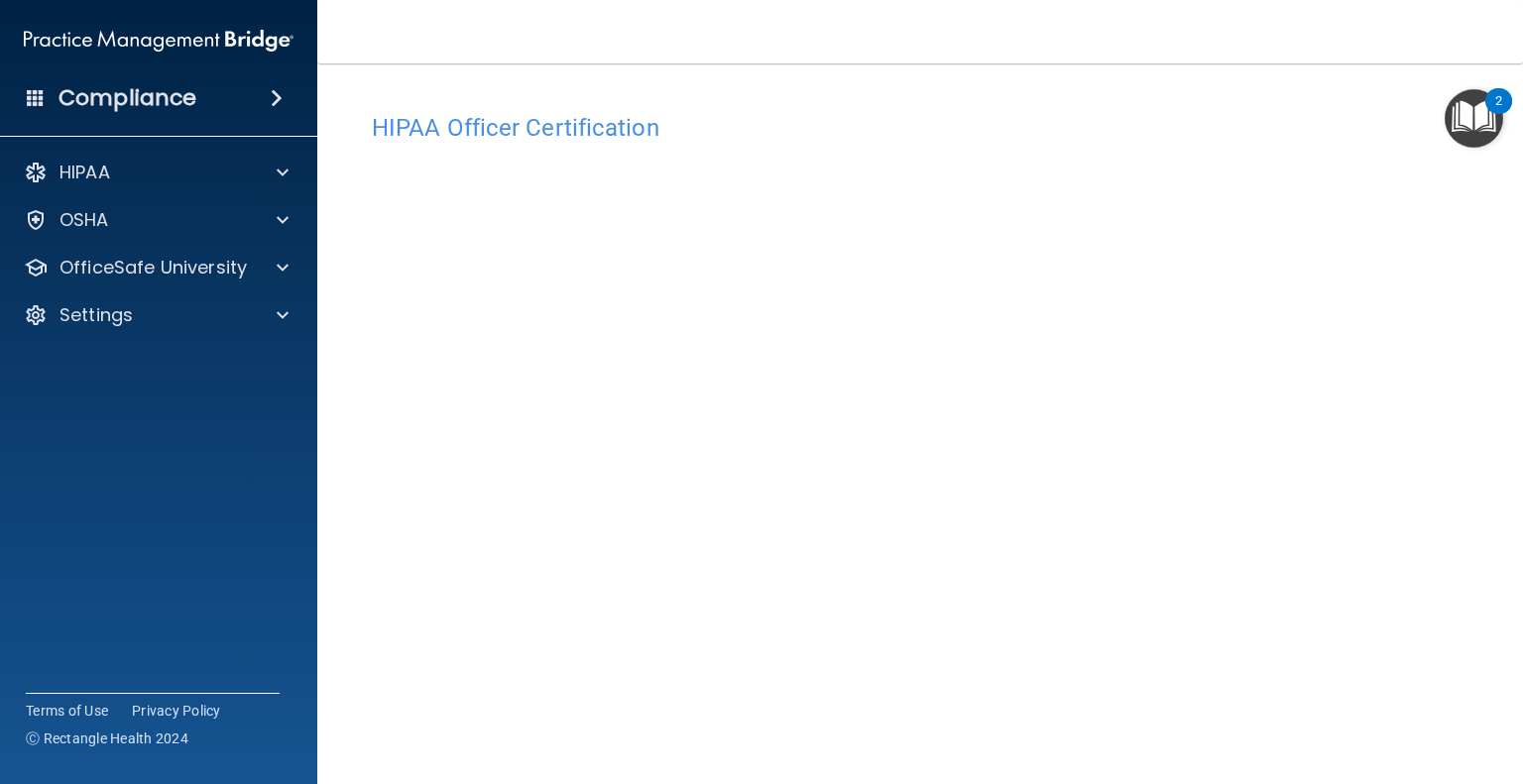 click at bounding box center (1473, 118) 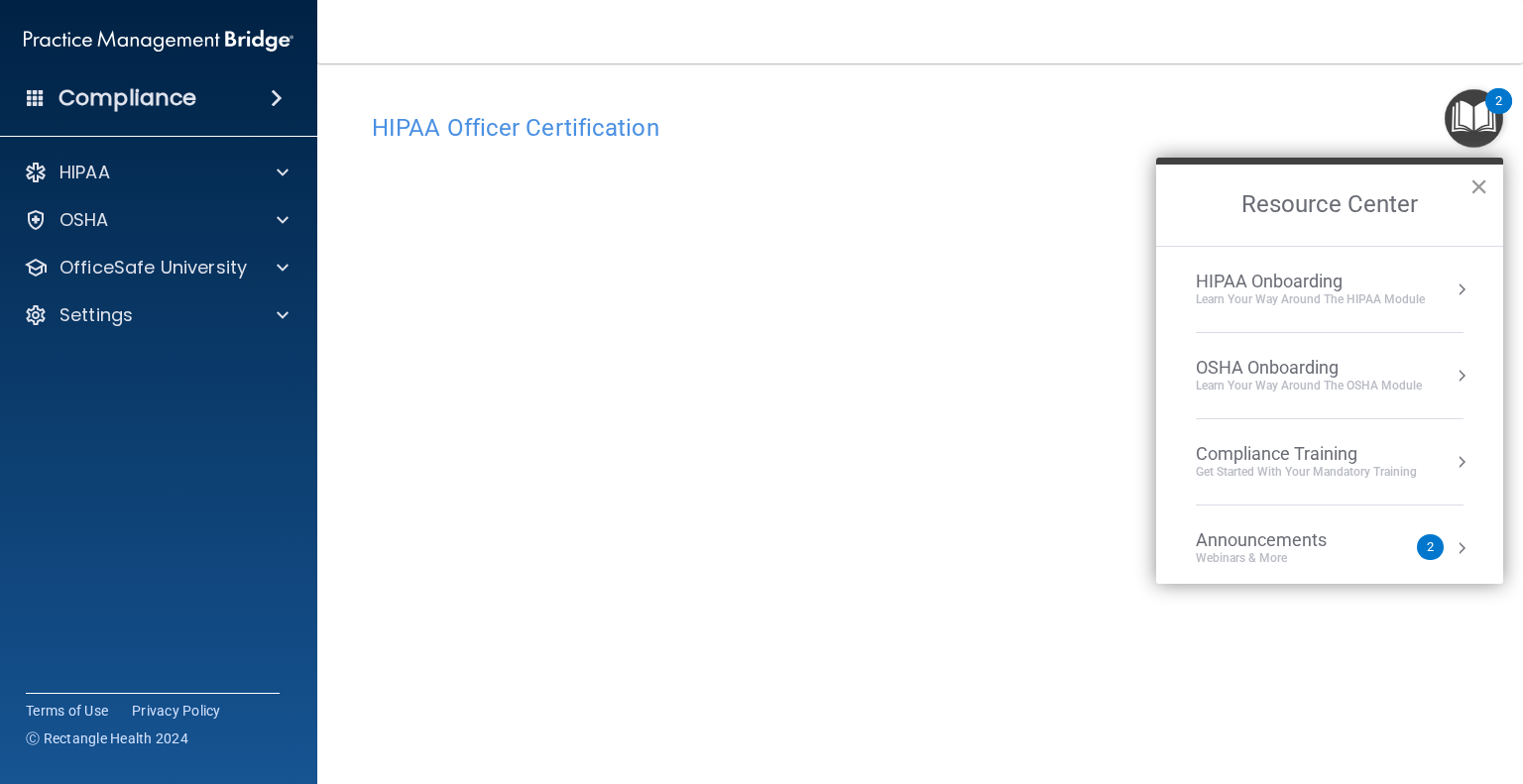 click on "×" at bounding box center (1478, 186) 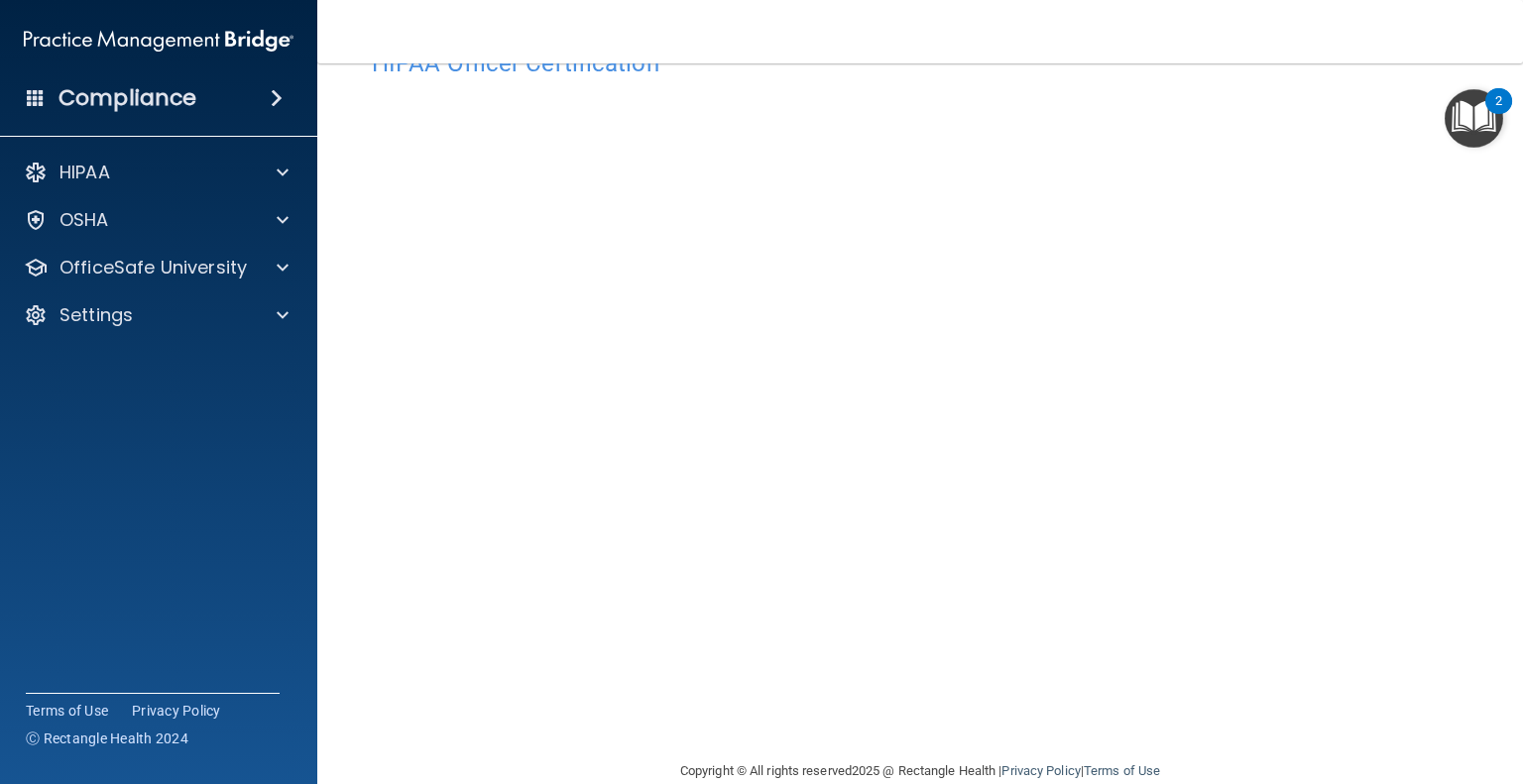 scroll, scrollTop: 99, scrollLeft: 0, axis: vertical 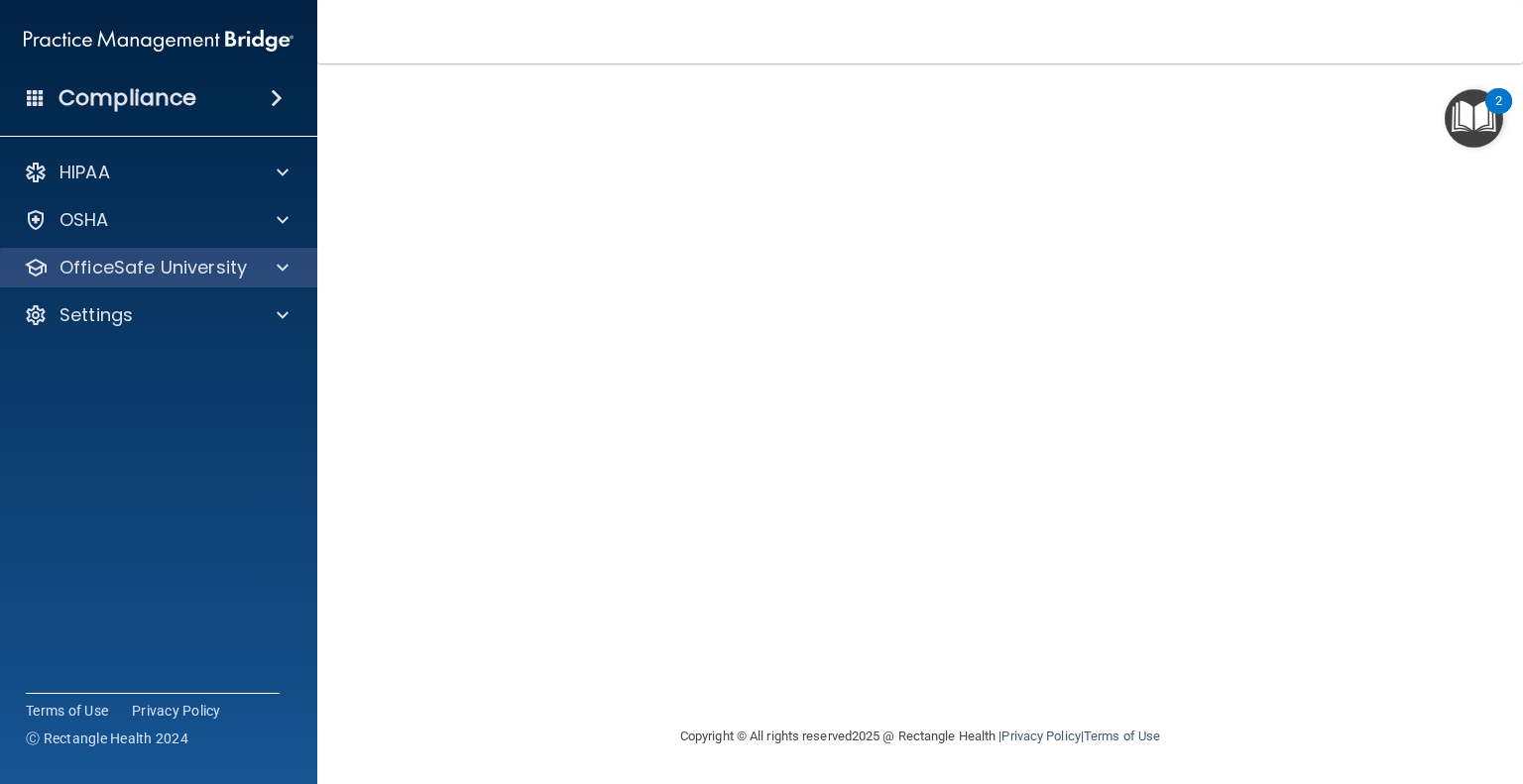 click on "OfficeSafe University" at bounding box center [159, 268] 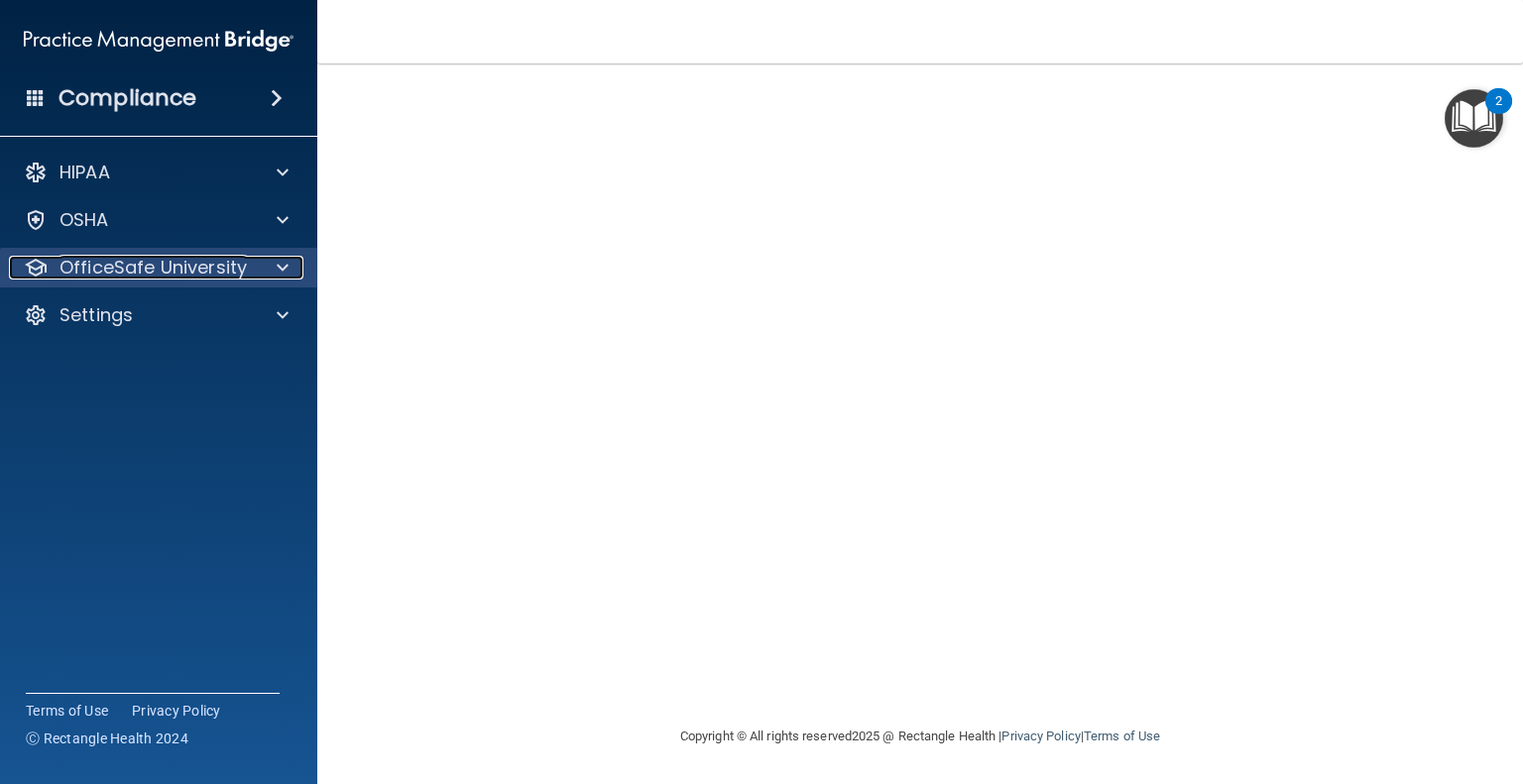 click on "OfficeSafe University" at bounding box center (153, 268) 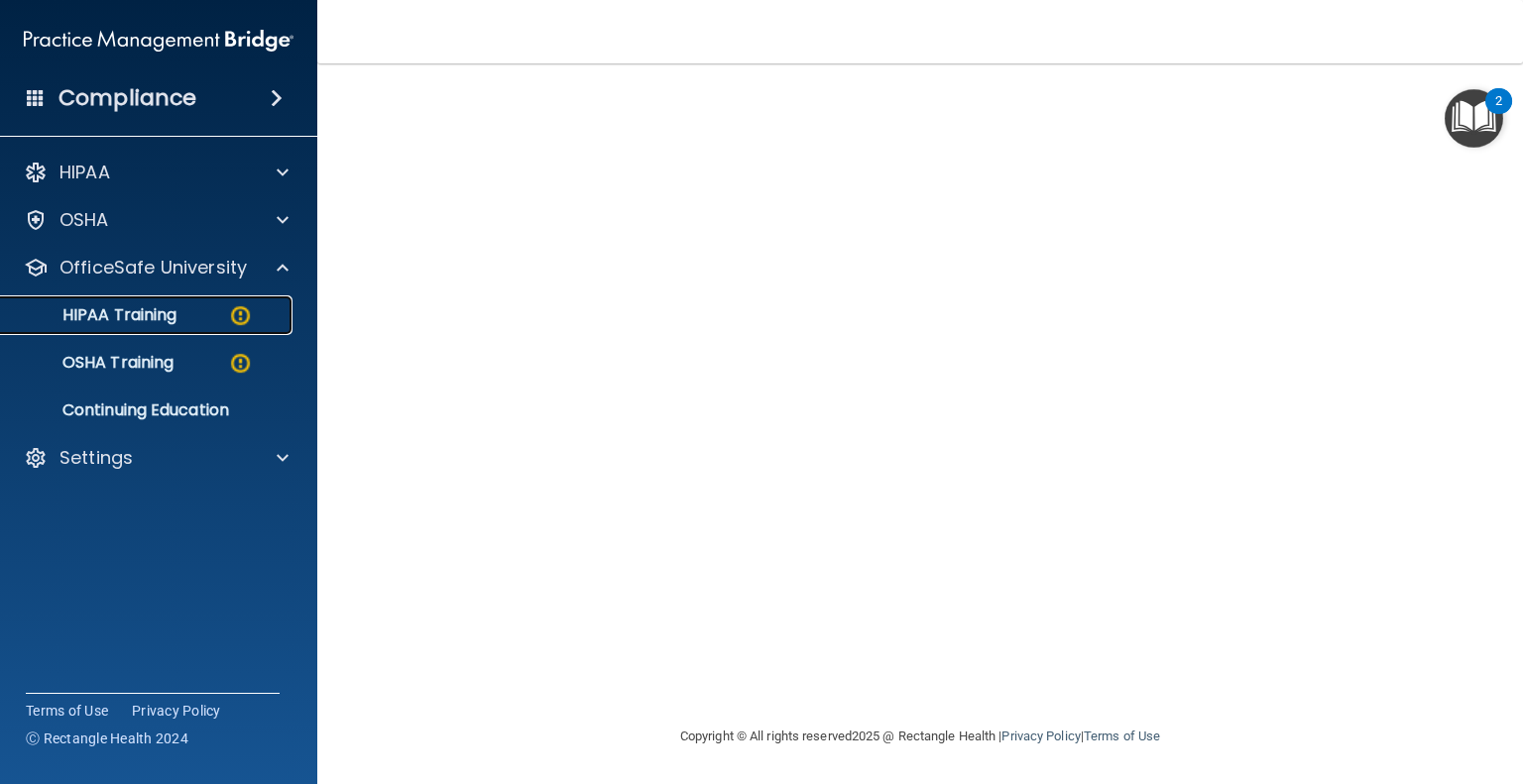 click on "HIPAA Training" at bounding box center (148, 315) 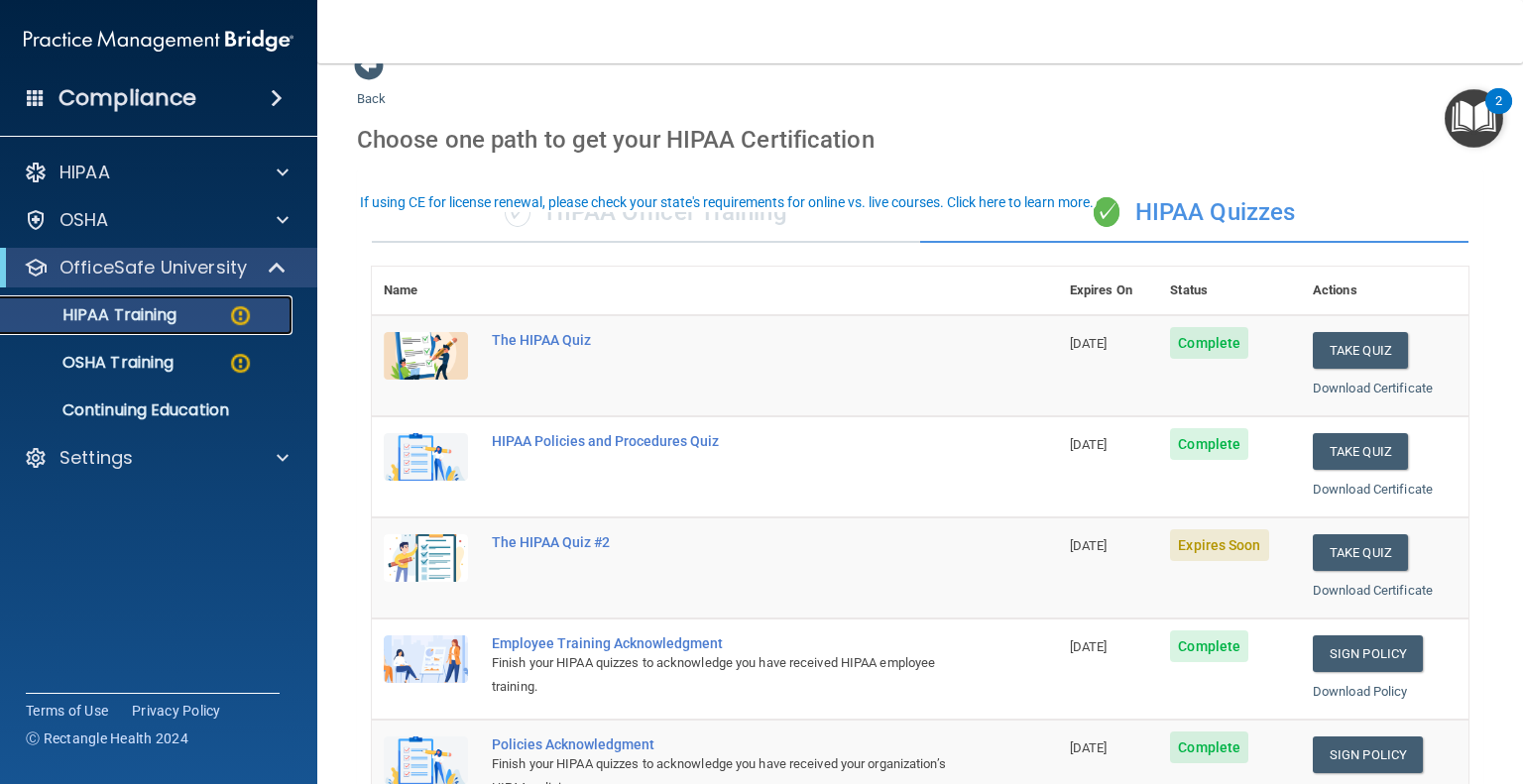 scroll, scrollTop: 0, scrollLeft: 0, axis: both 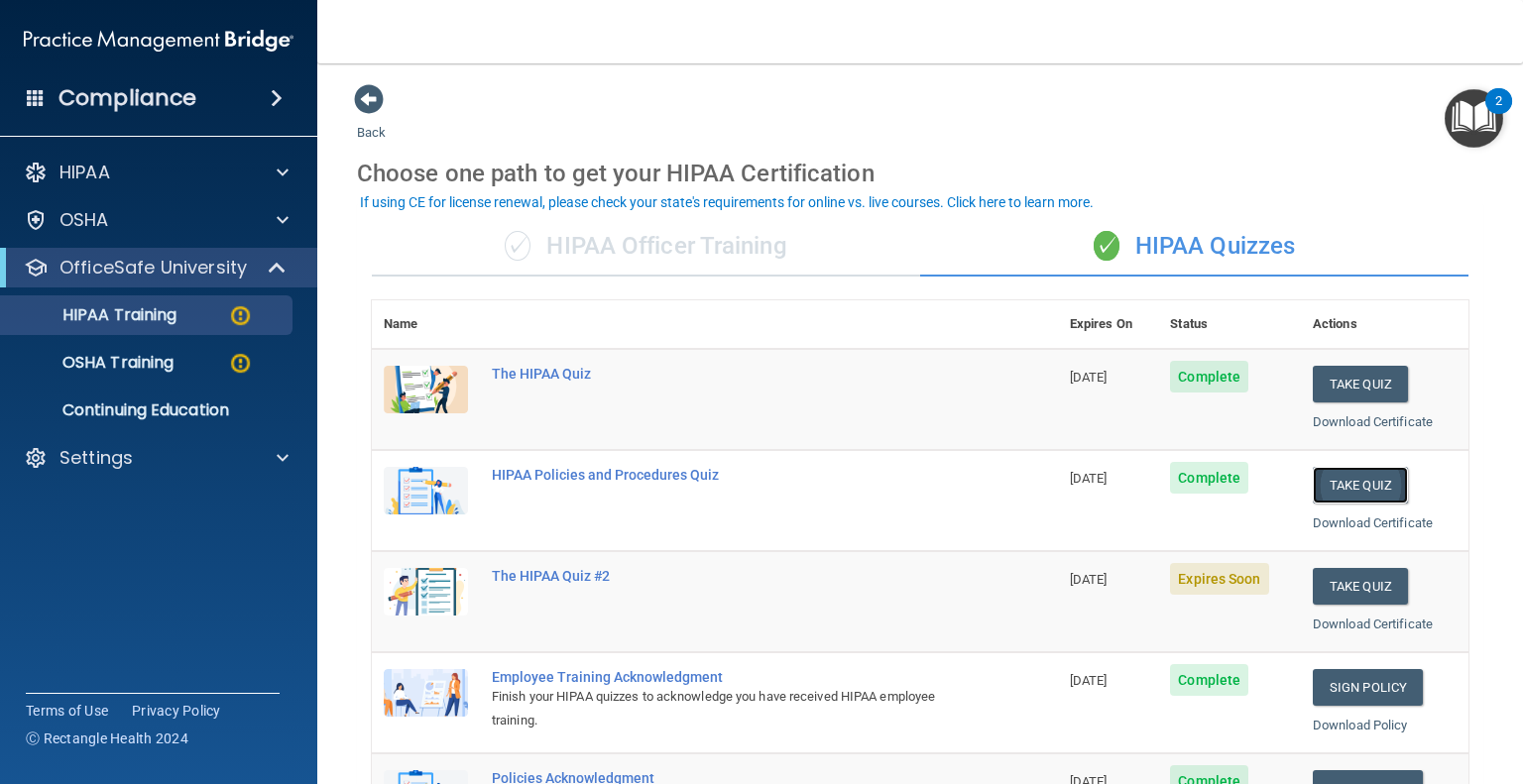 click on "Take Quiz" at bounding box center [1360, 485] 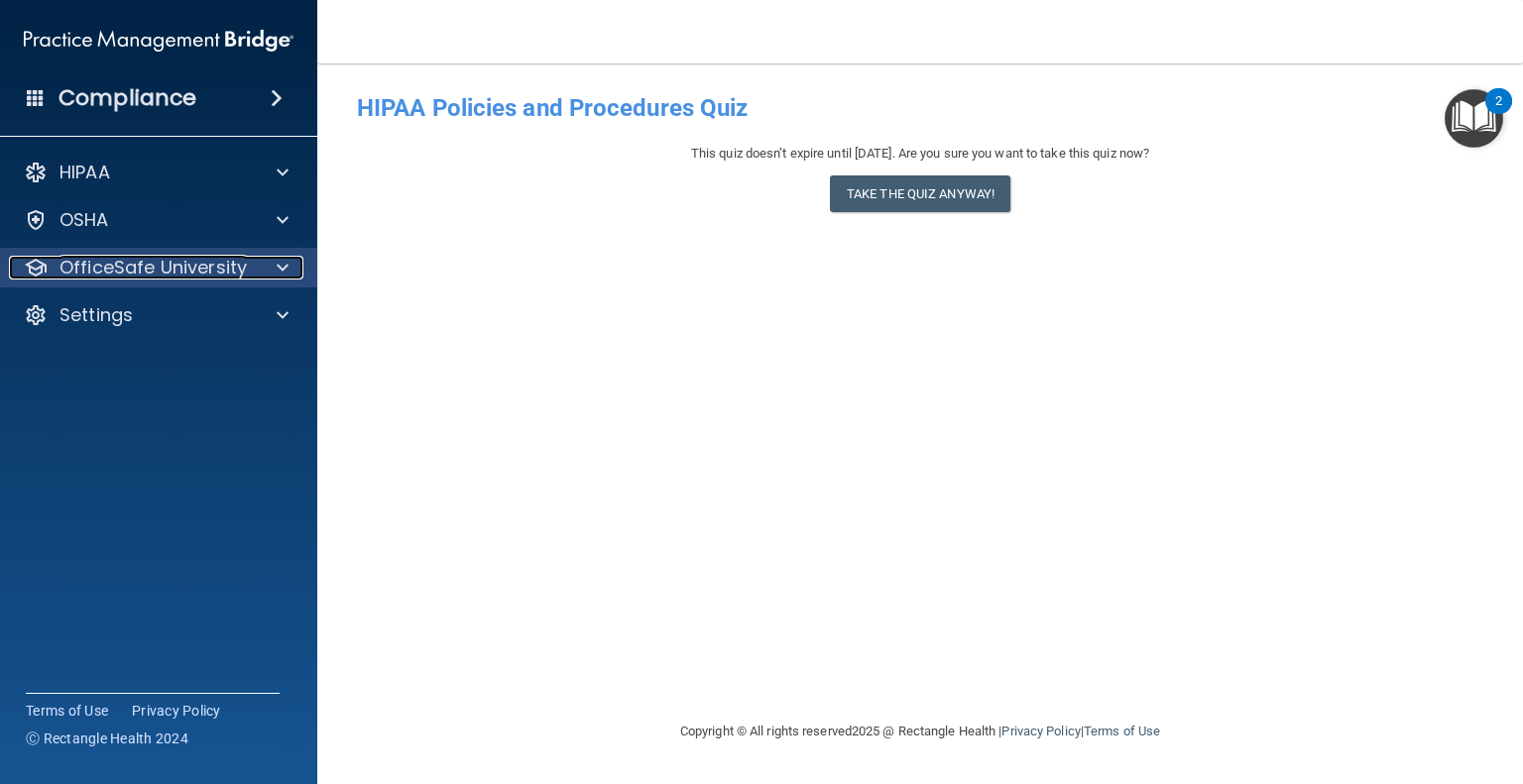 click on "OfficeSafe University" at bounding box center (153, 268) 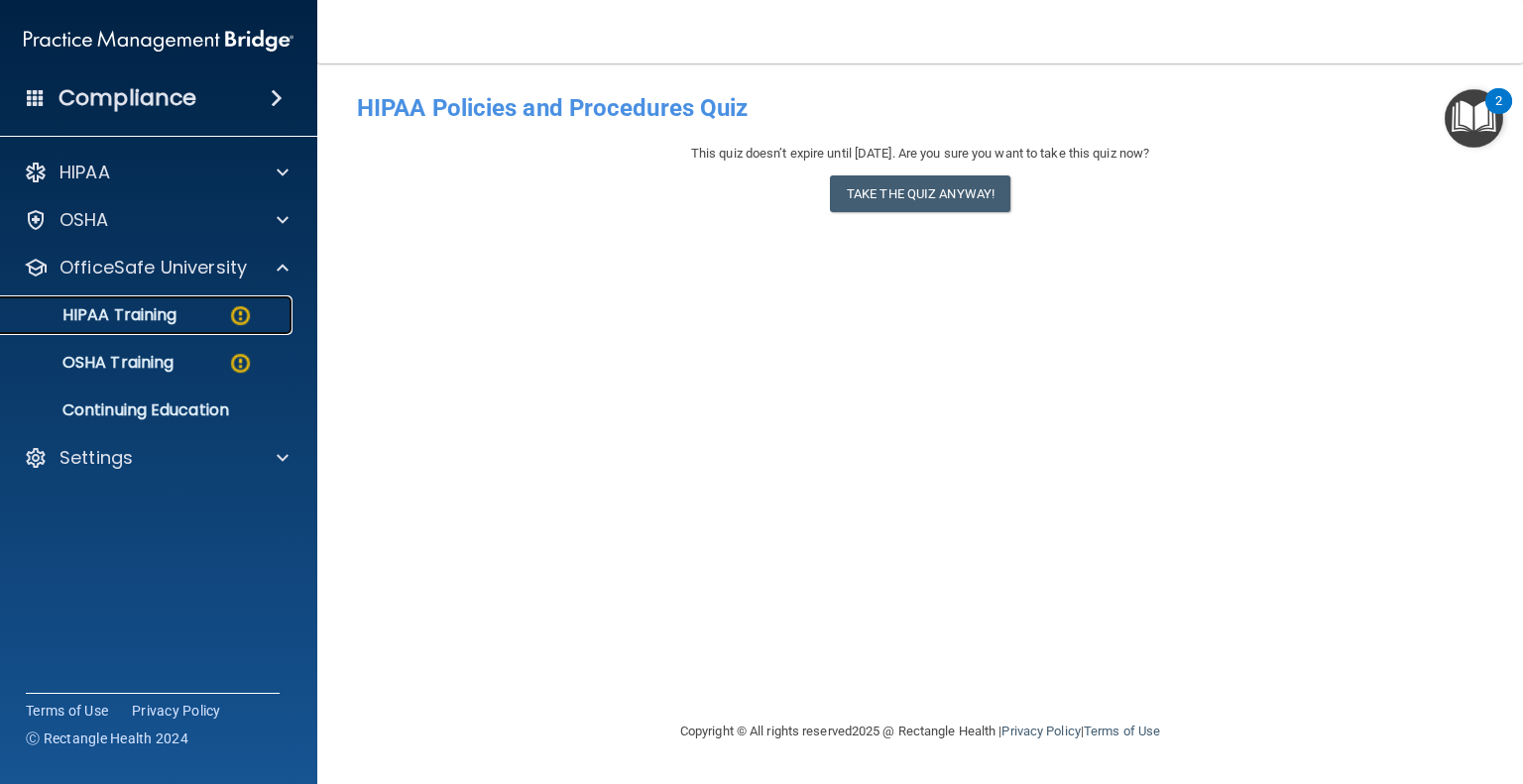 click on "HIPAA Training" at bounding box center (136, 315) 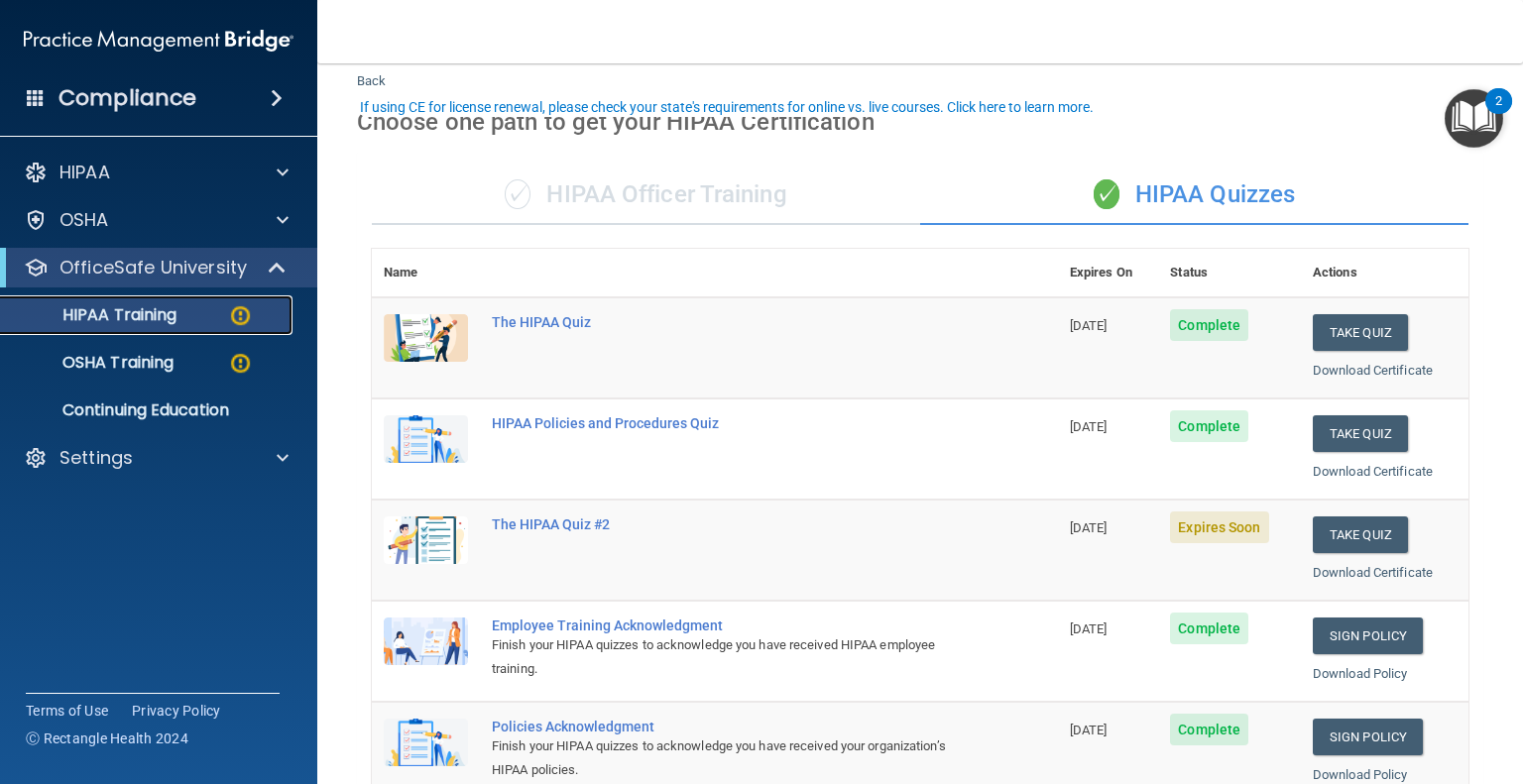 scroll, scrollTop: 99, scrollLeft: 0, axis: vertical 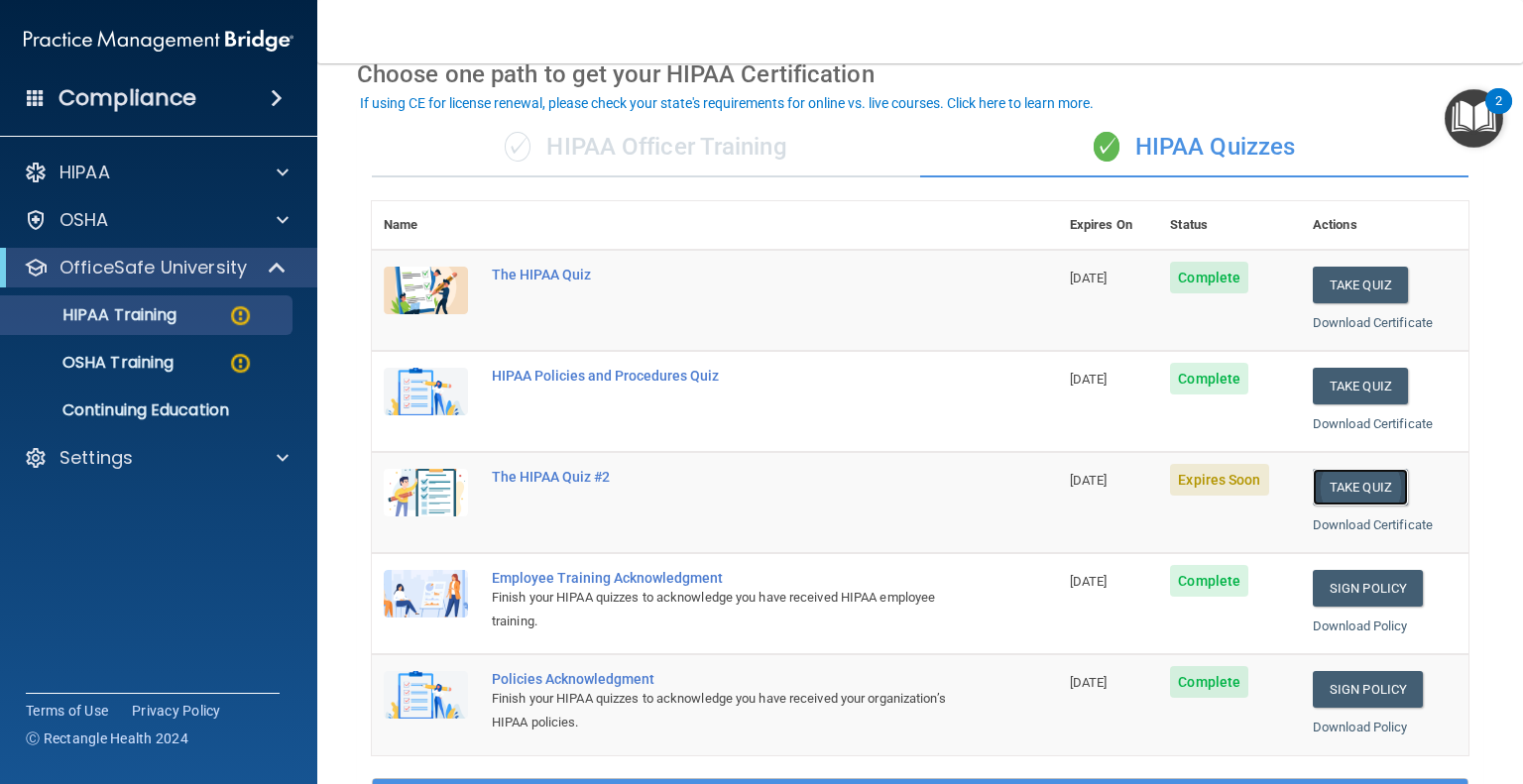 click on "Take Quiz" at bounding box center [1360, 487] 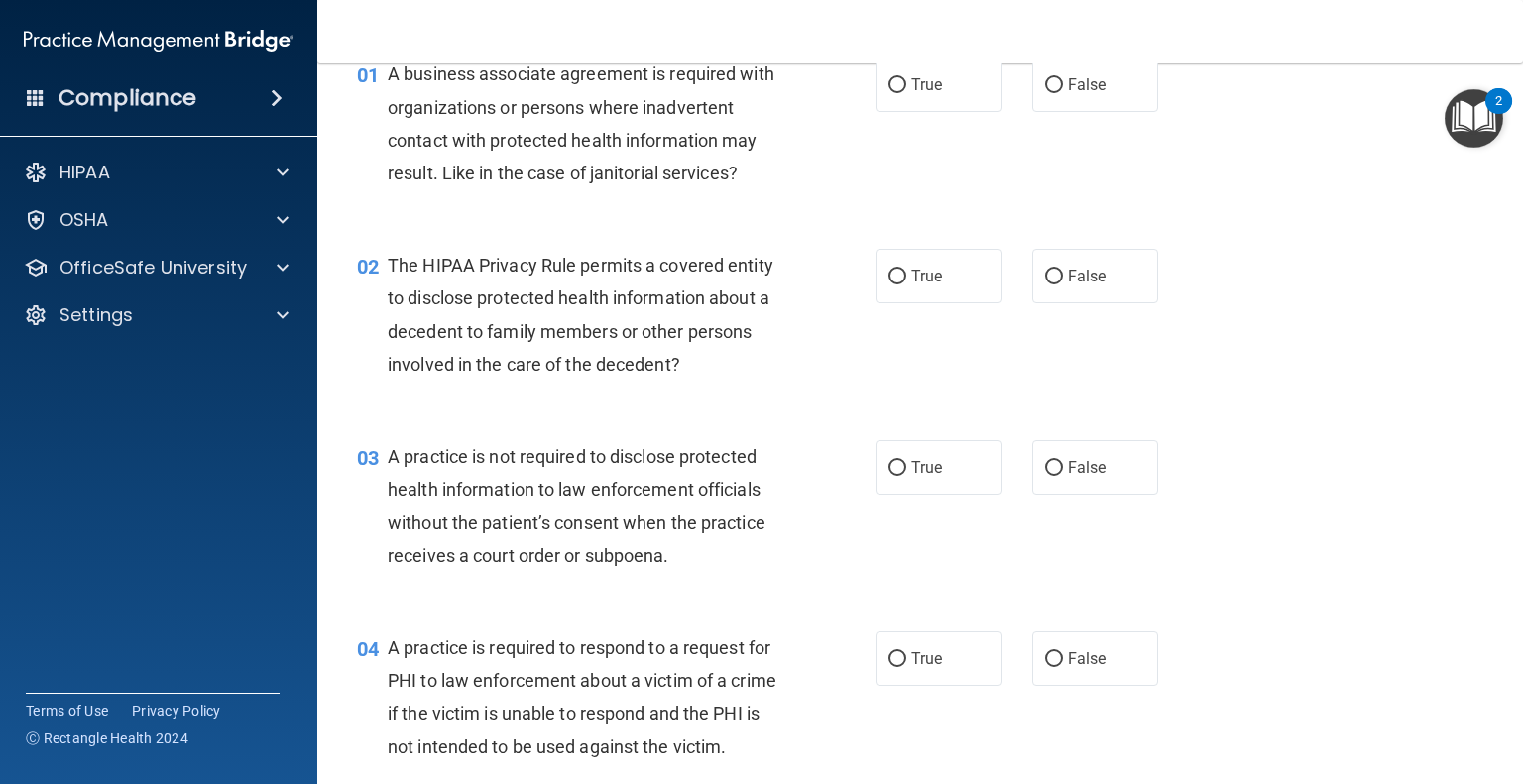 scroll, scrollTop: 0, scrollLeft: 0, axis: both 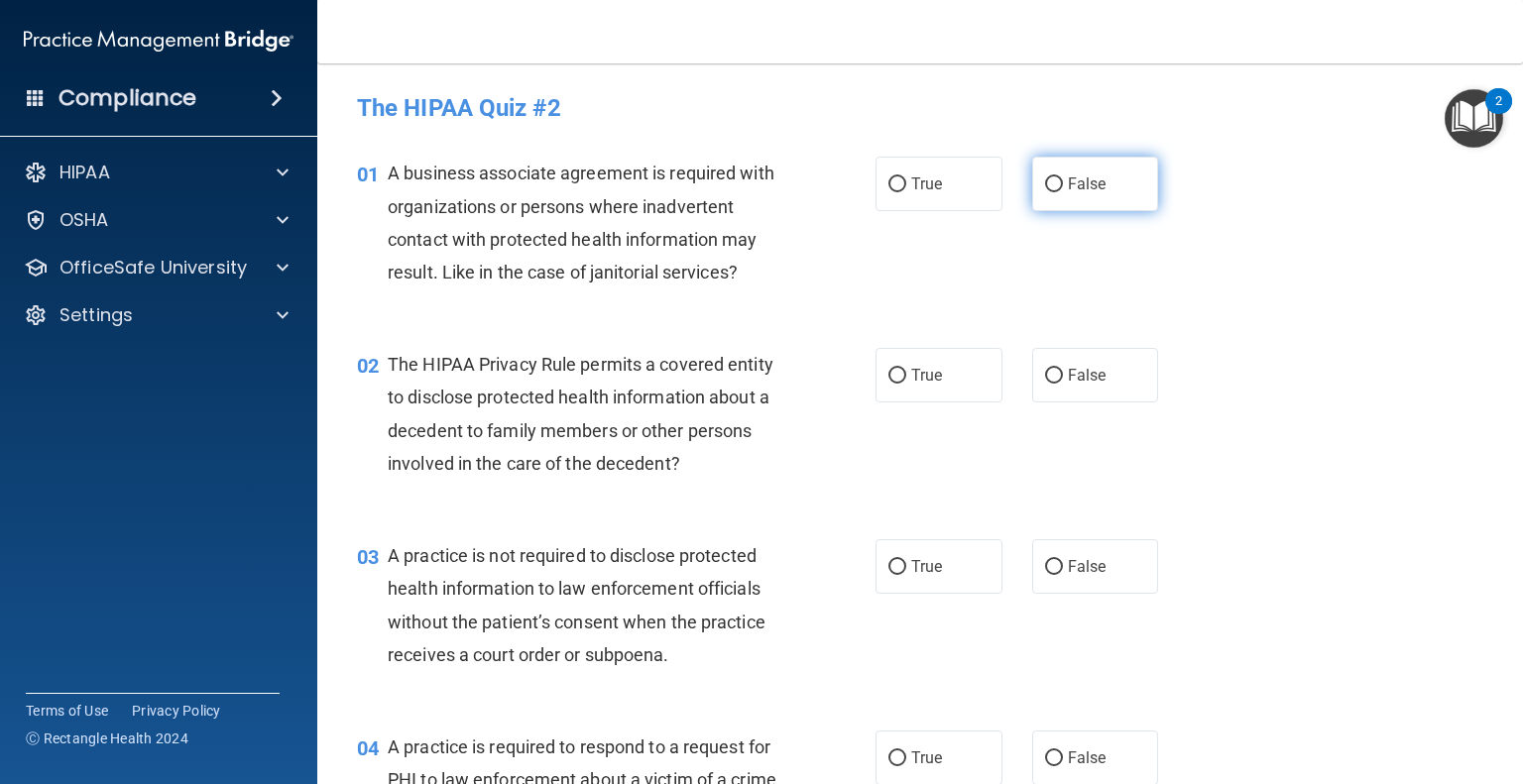 click on "False" at bounding box center [1096, 183] 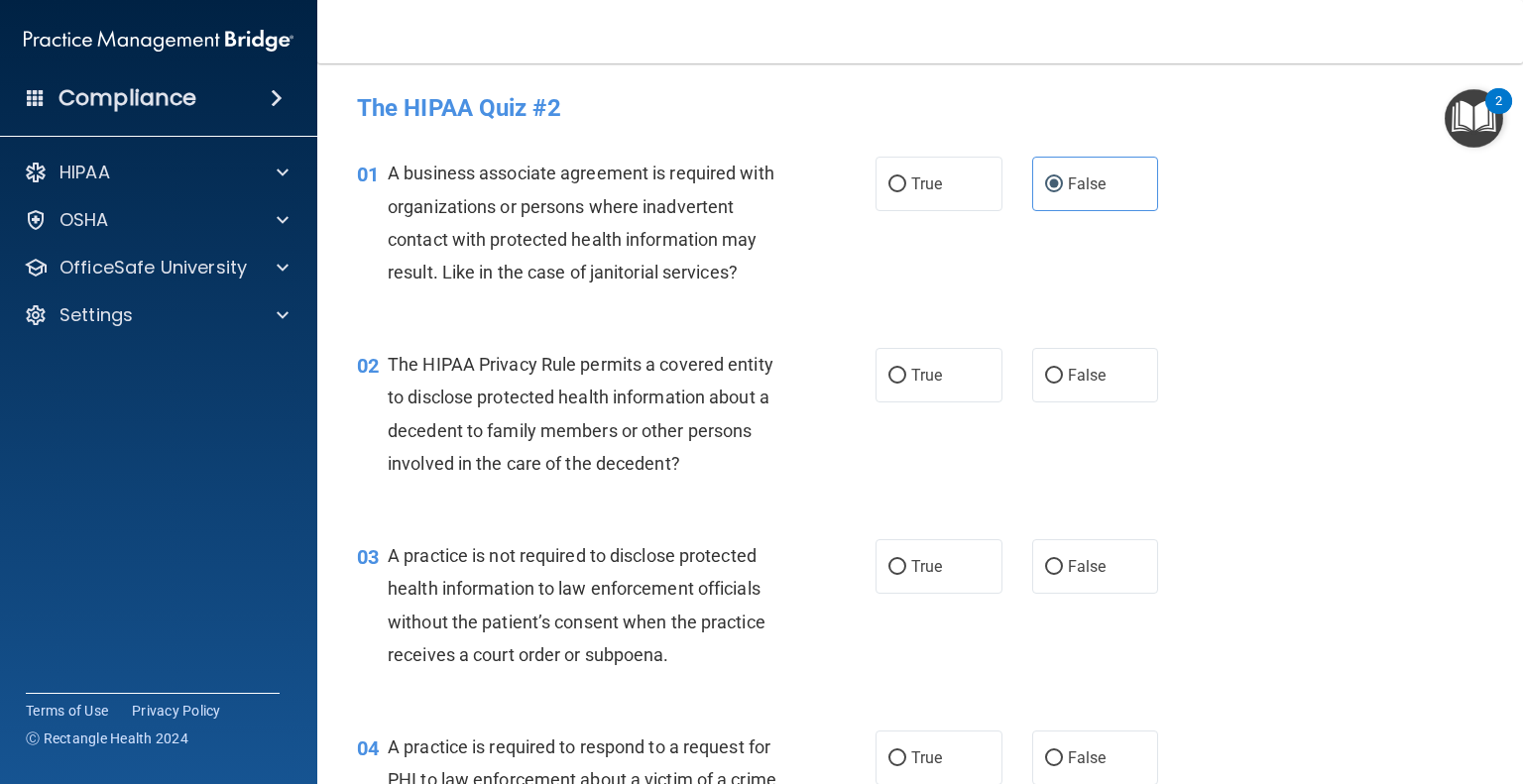 scroll, scrollTop: 99, scrollLeft: 0, axis: vertical 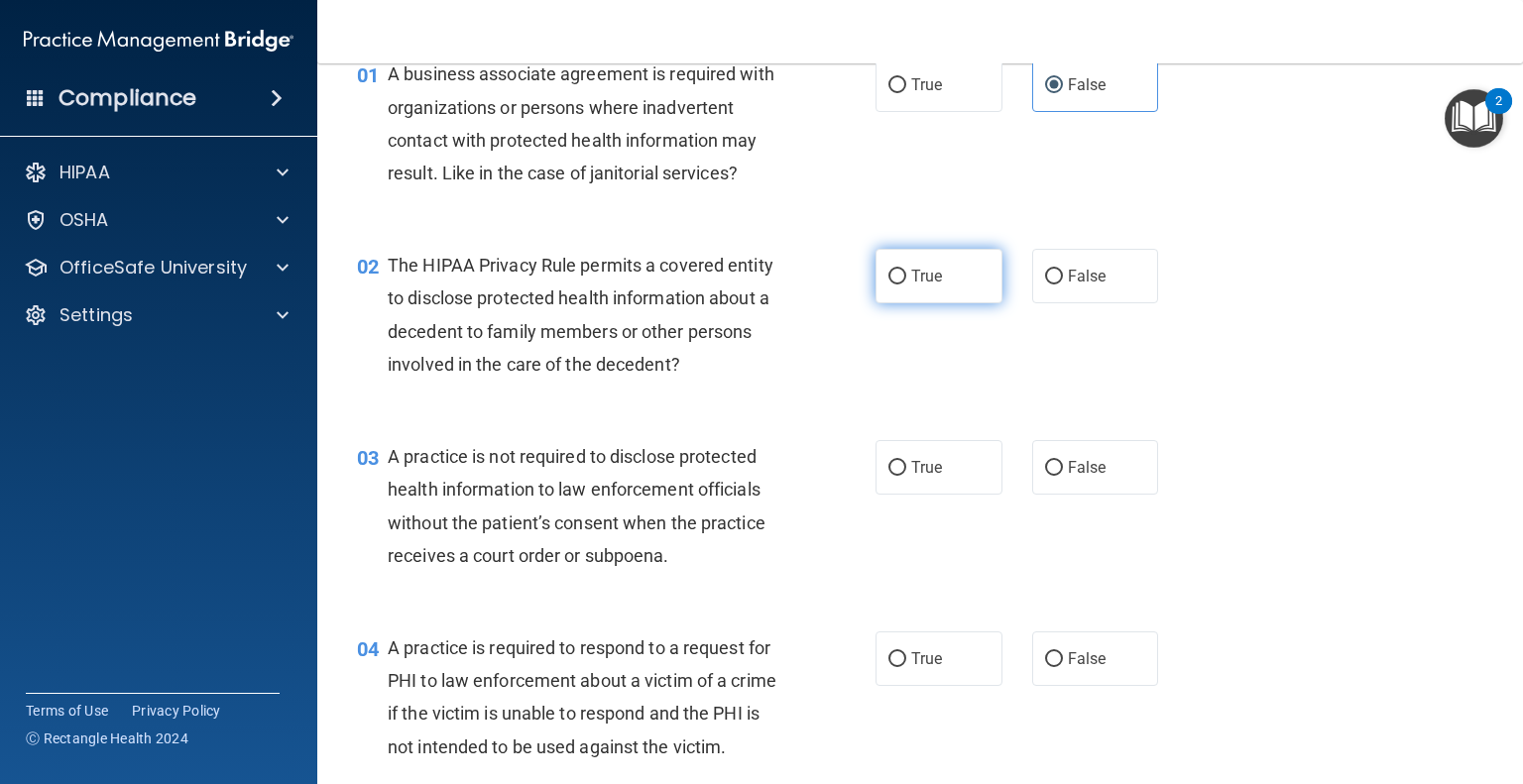click on "True" at bounding box center [939, 276] 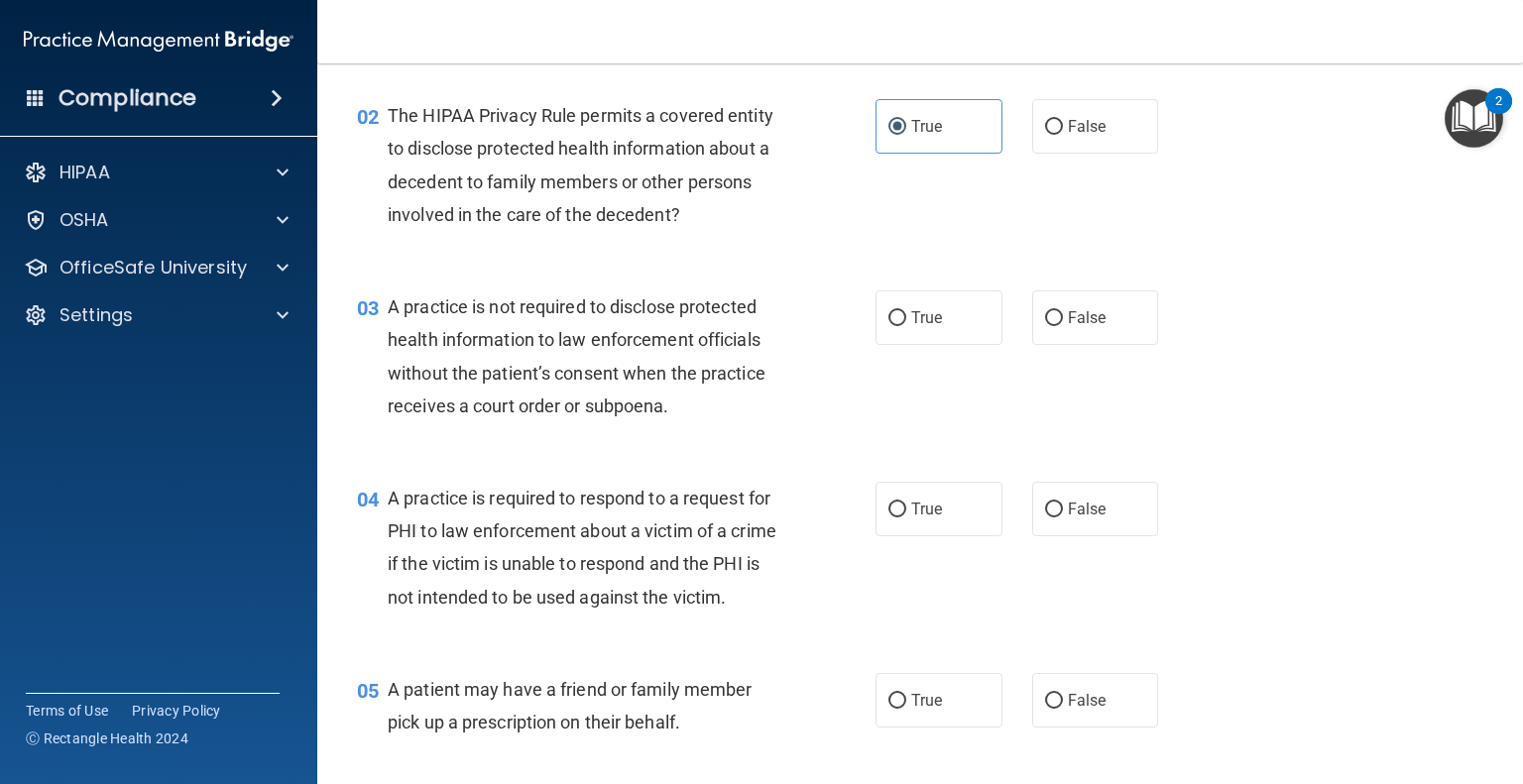 scroll, scrollTop: 297, scrollLeft: 0, axis: vertical 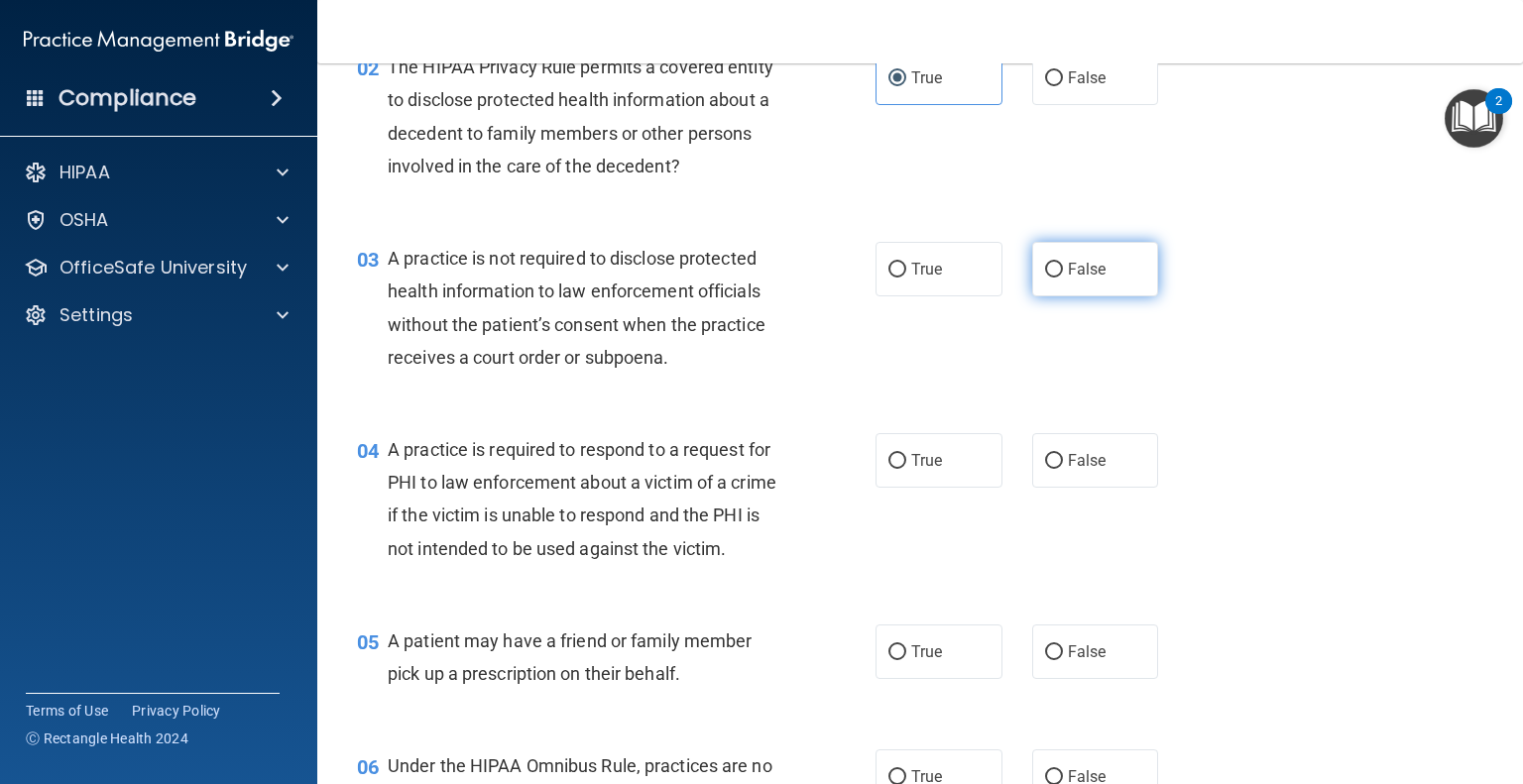 click on "False" at bounding box center (1054, 270) 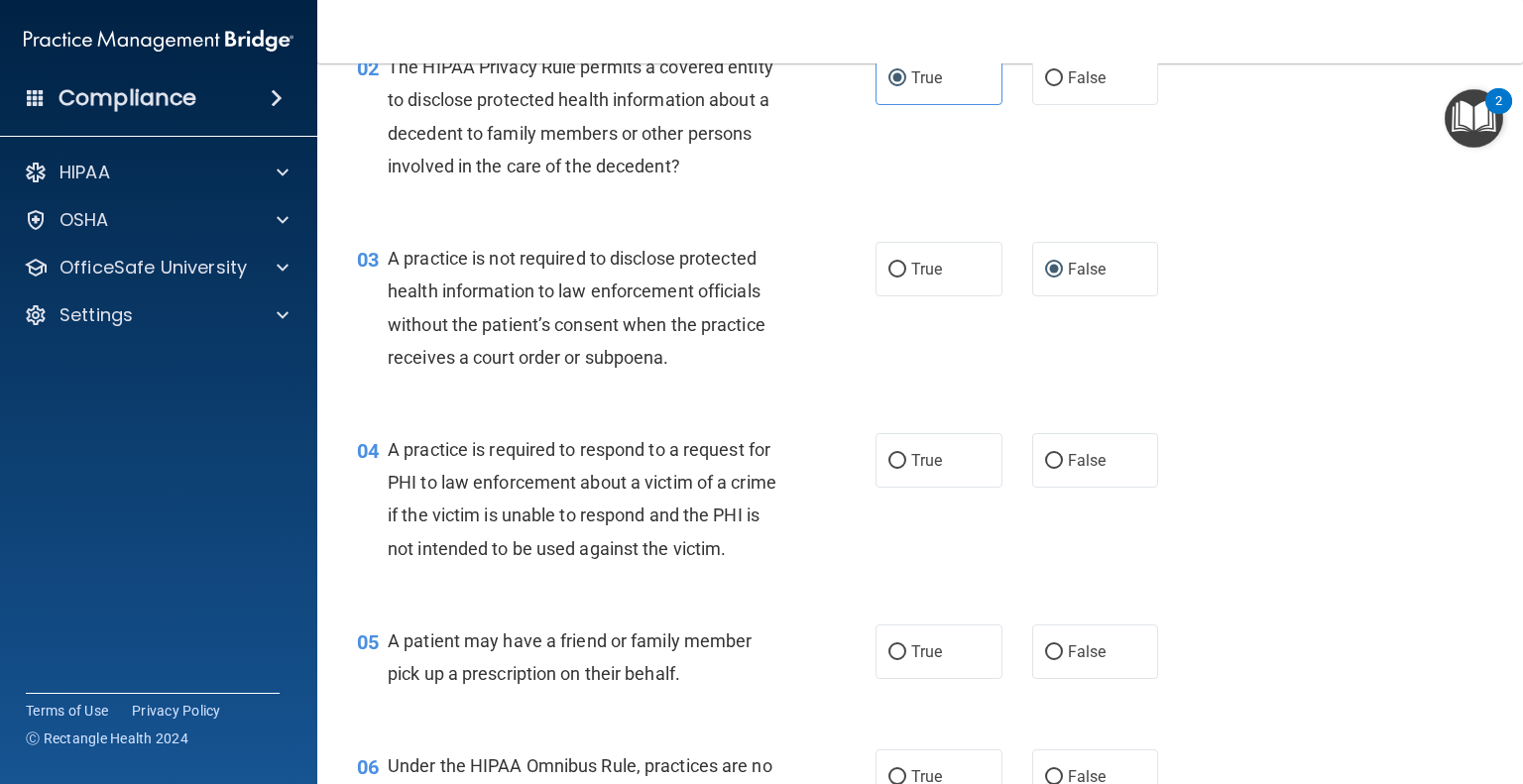 scroll, scrollTop: 396, scrollLeft: 0, axis: vertical 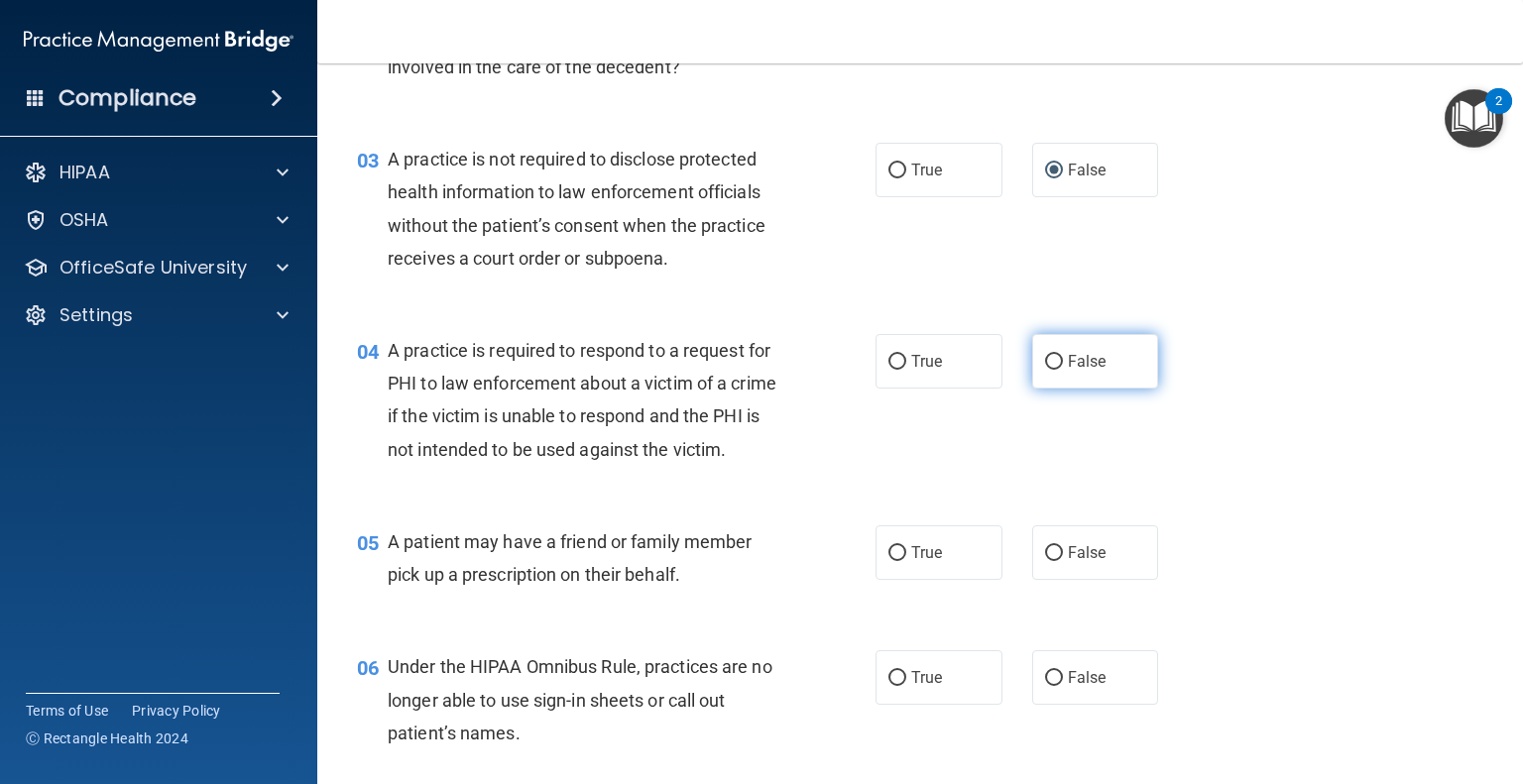 click on "False" at bounding box center [1054, 362] 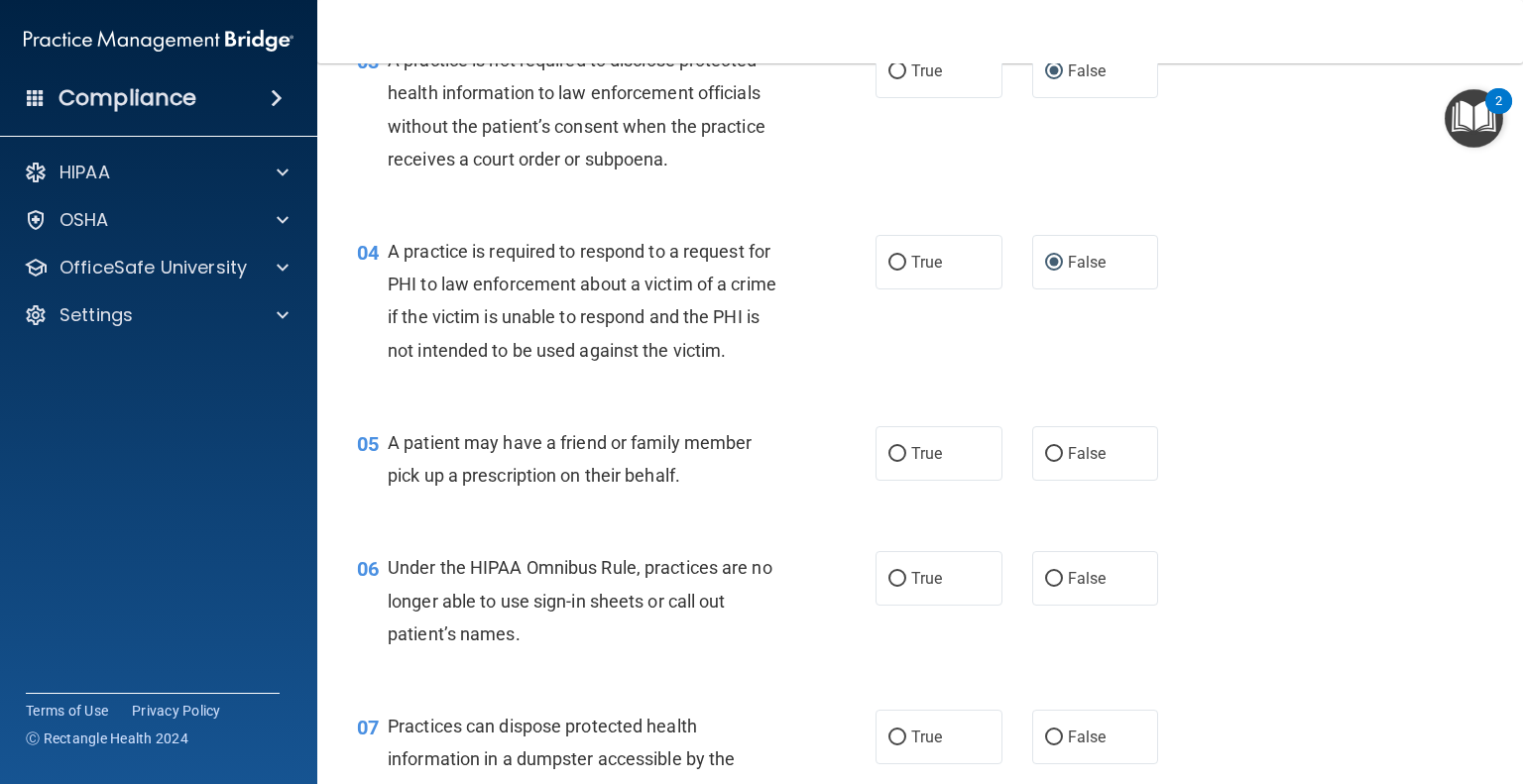 scroll, scrollTop: 595, scrollLeft: 0, axis: vertical 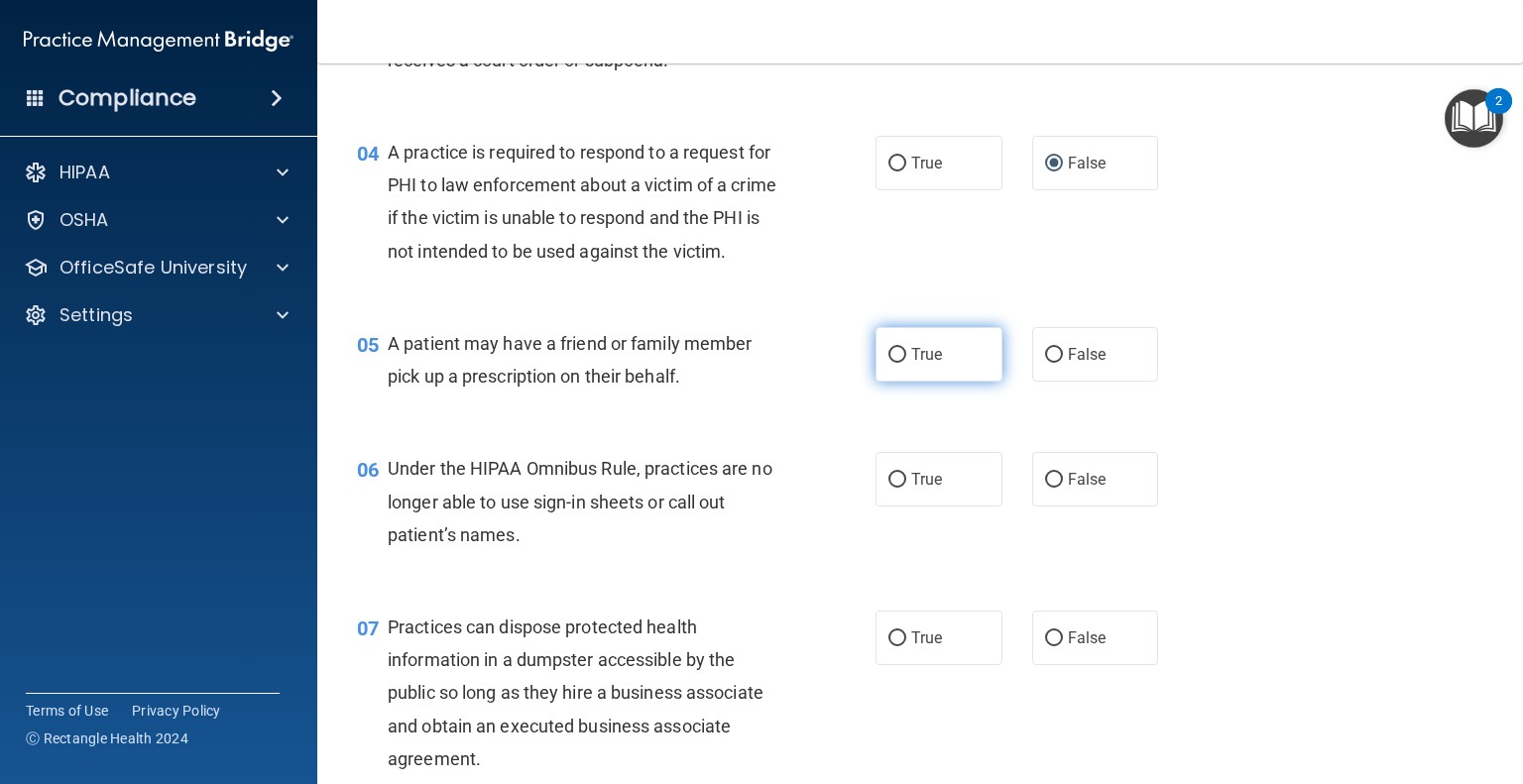 click on "True" at bounding box center [939, 354] 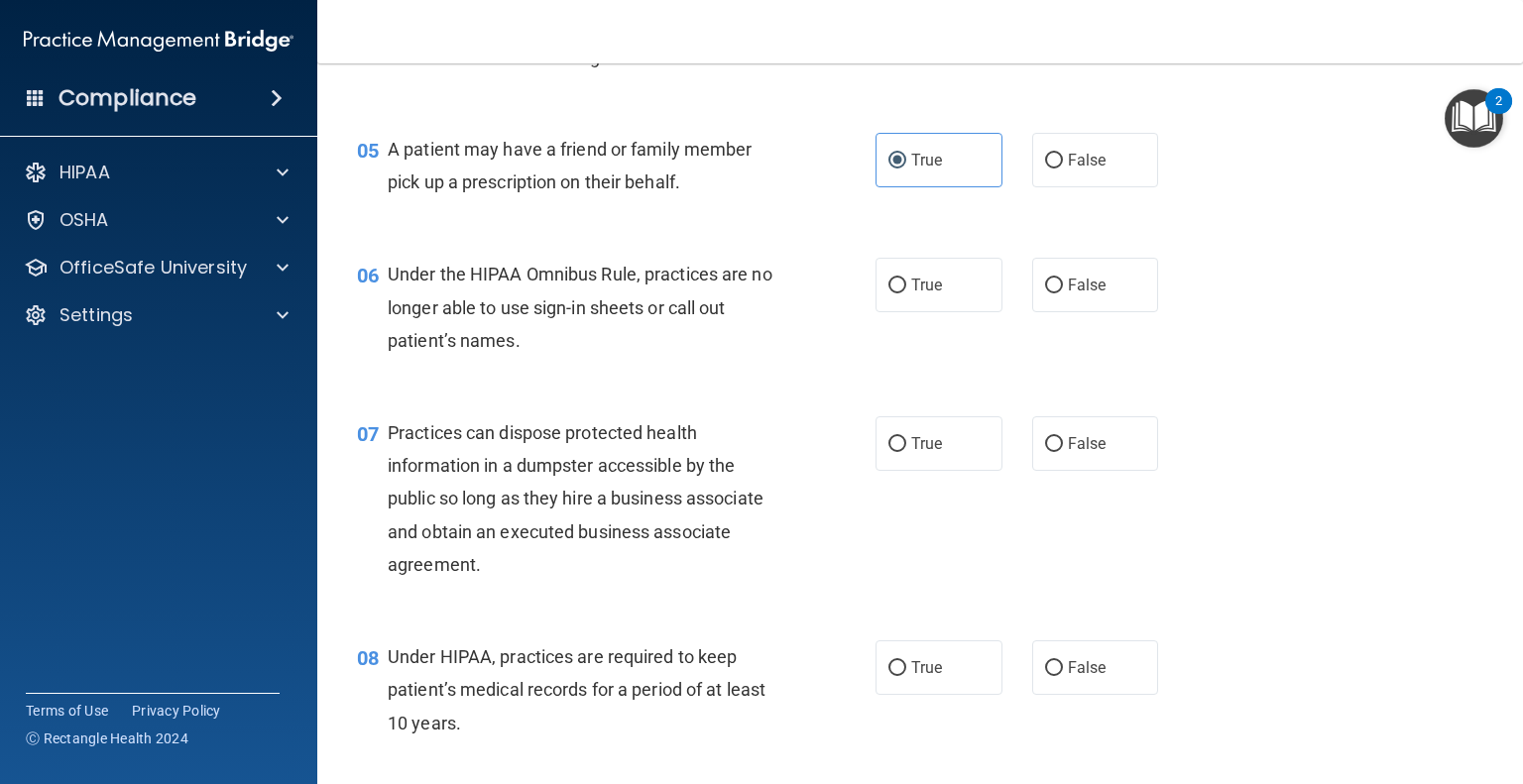 scroll, scrollTop: 793, scrollLeft: 0, axis: vertical 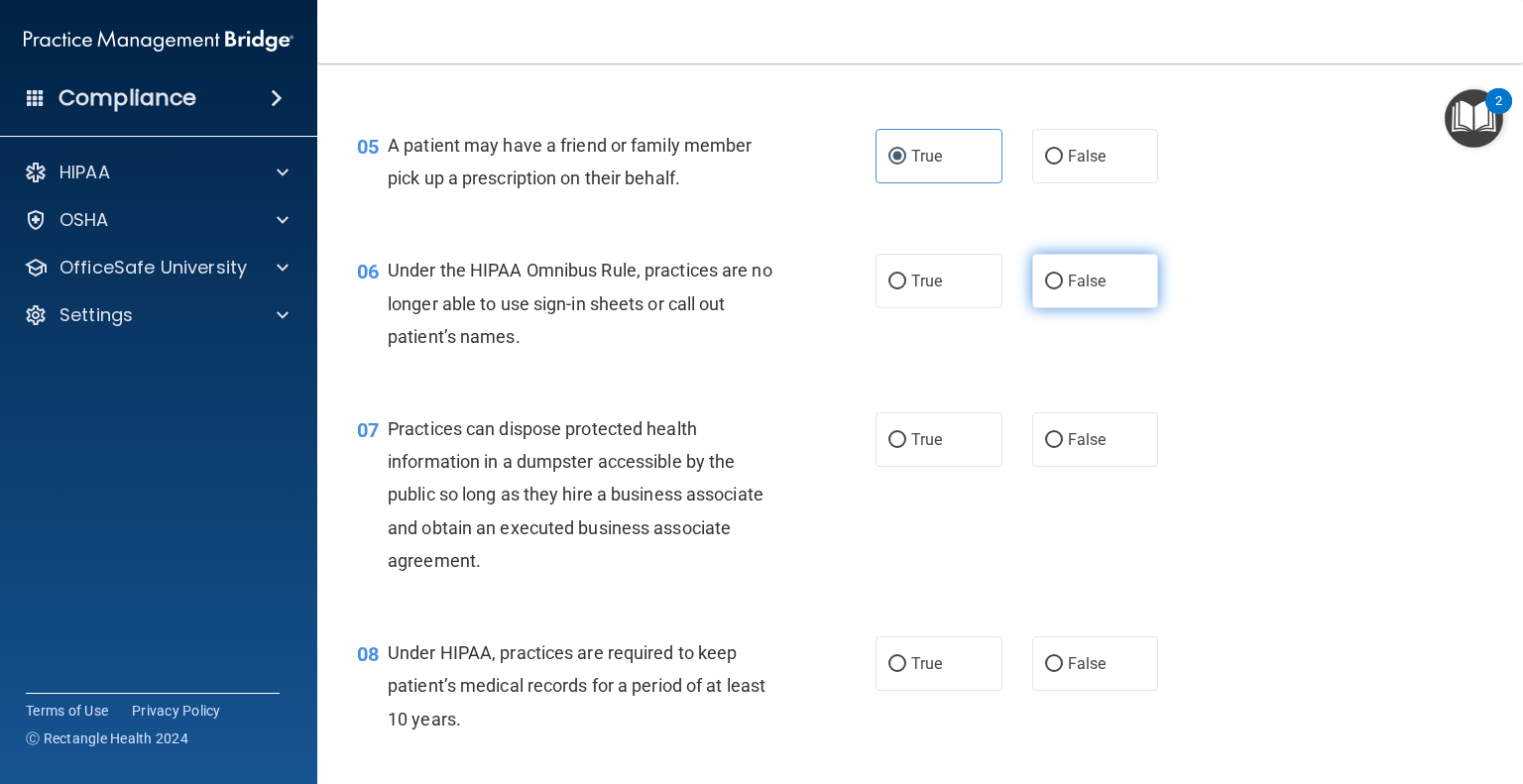 click on "False" at bounding box center (1087, 280) 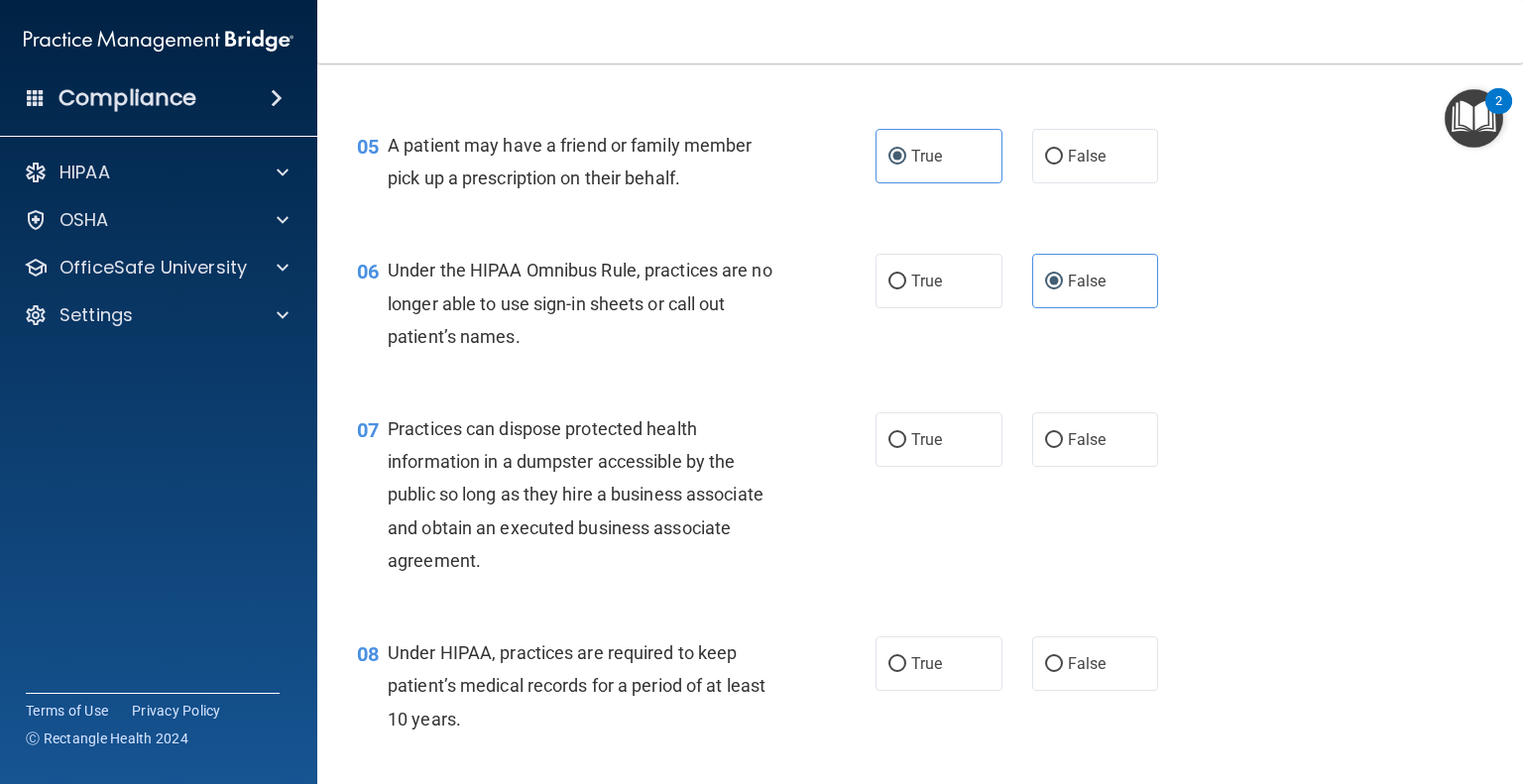scroll, scrollTop: 892, scrollLeft: 0, axis: vertical 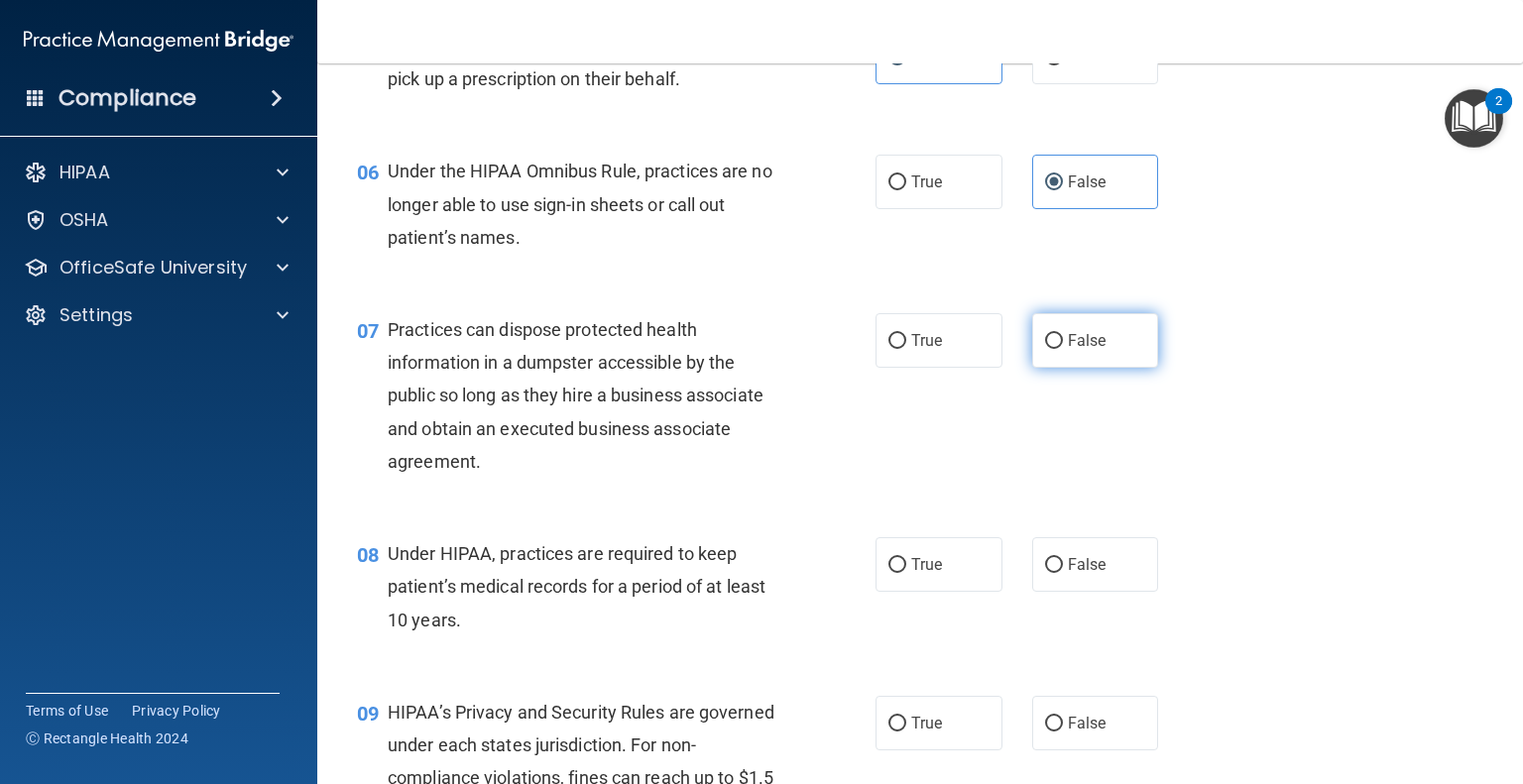 click on "False" at bounding box center (1087, 340) 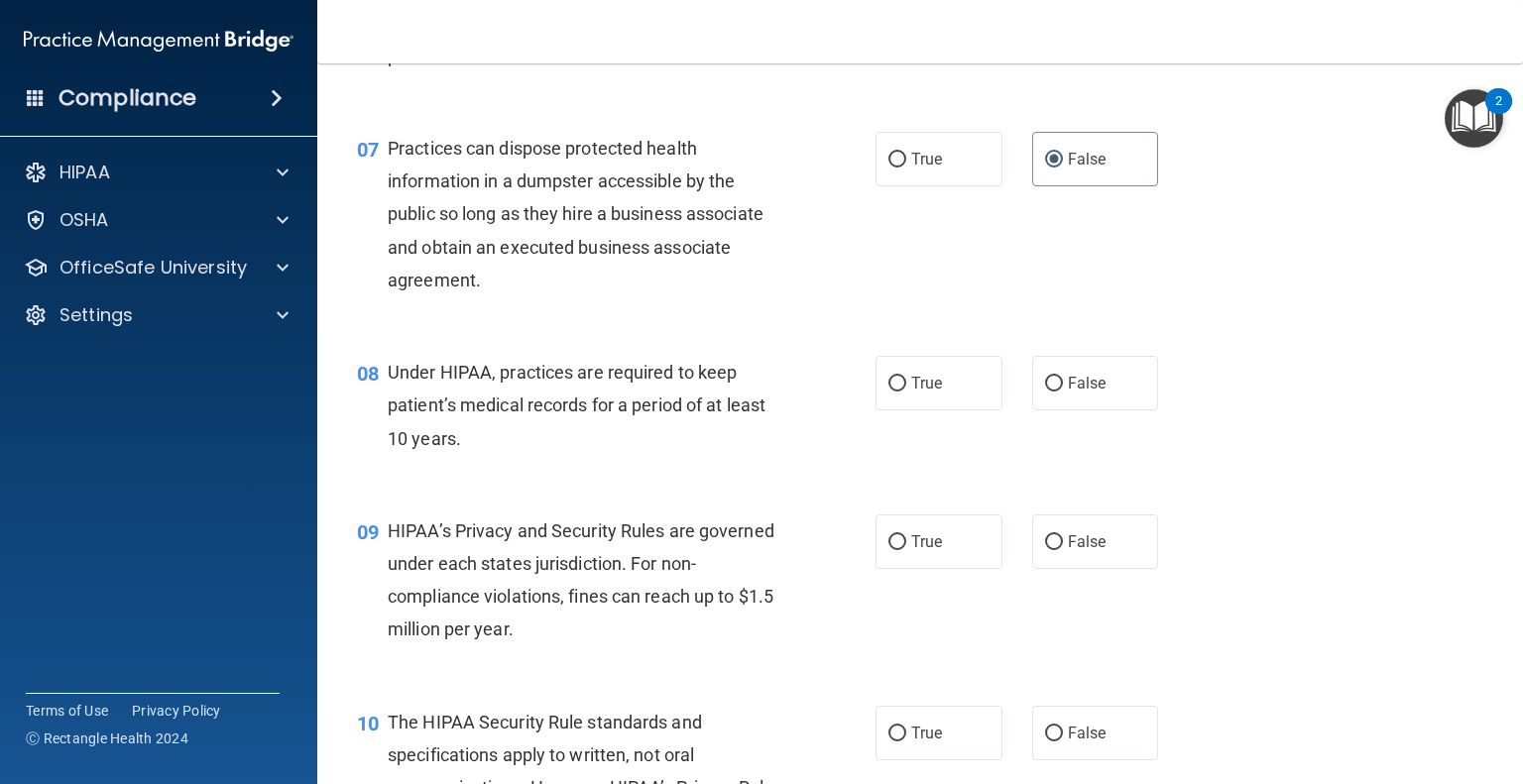 scroll, scrollTop: 1090, scrollLeft: 0, axis: vertical 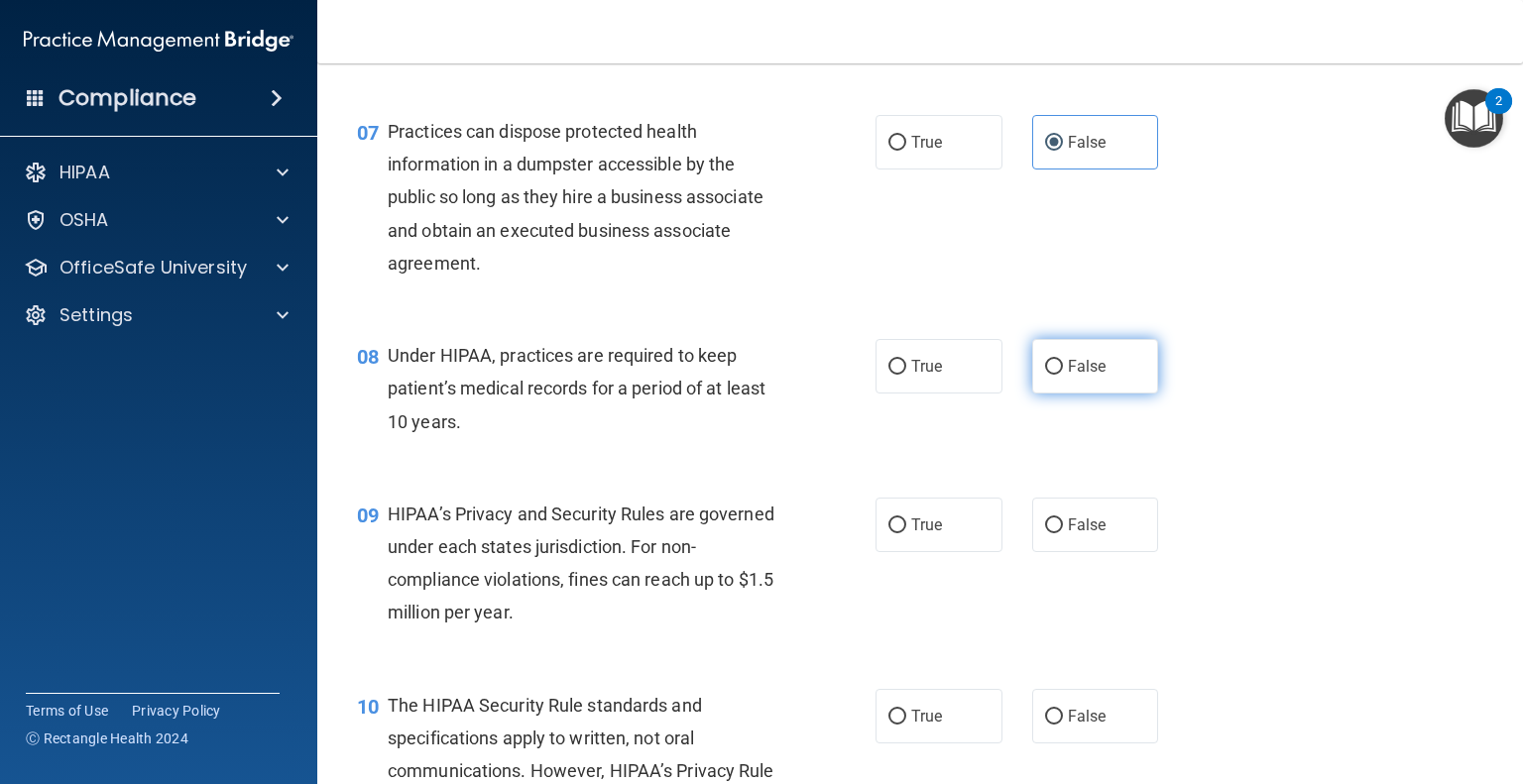 click on "False" at bounding box center (1054, 367) 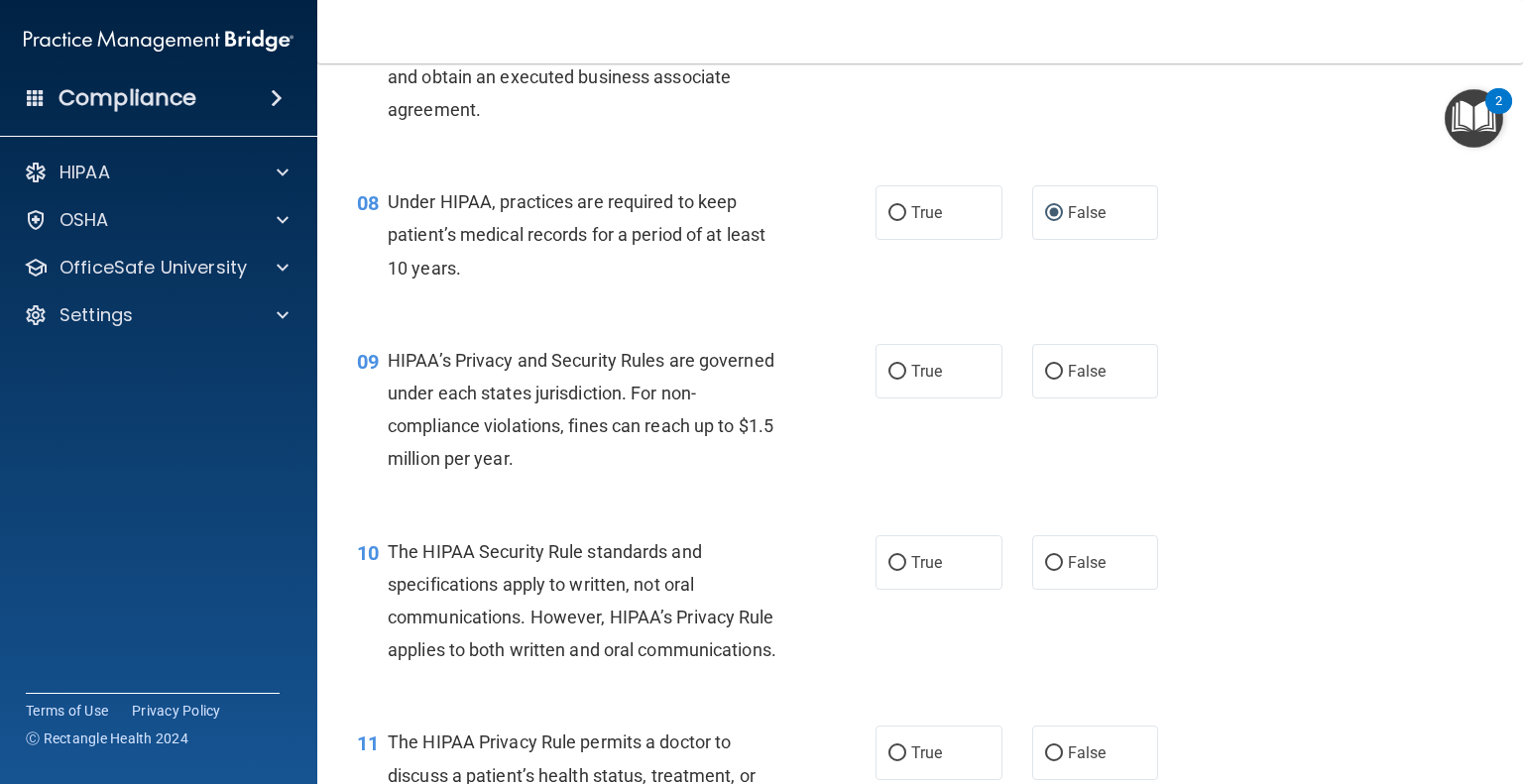 scroll, scrollTop: 1288, scrollLeft: 0, axis: vertical 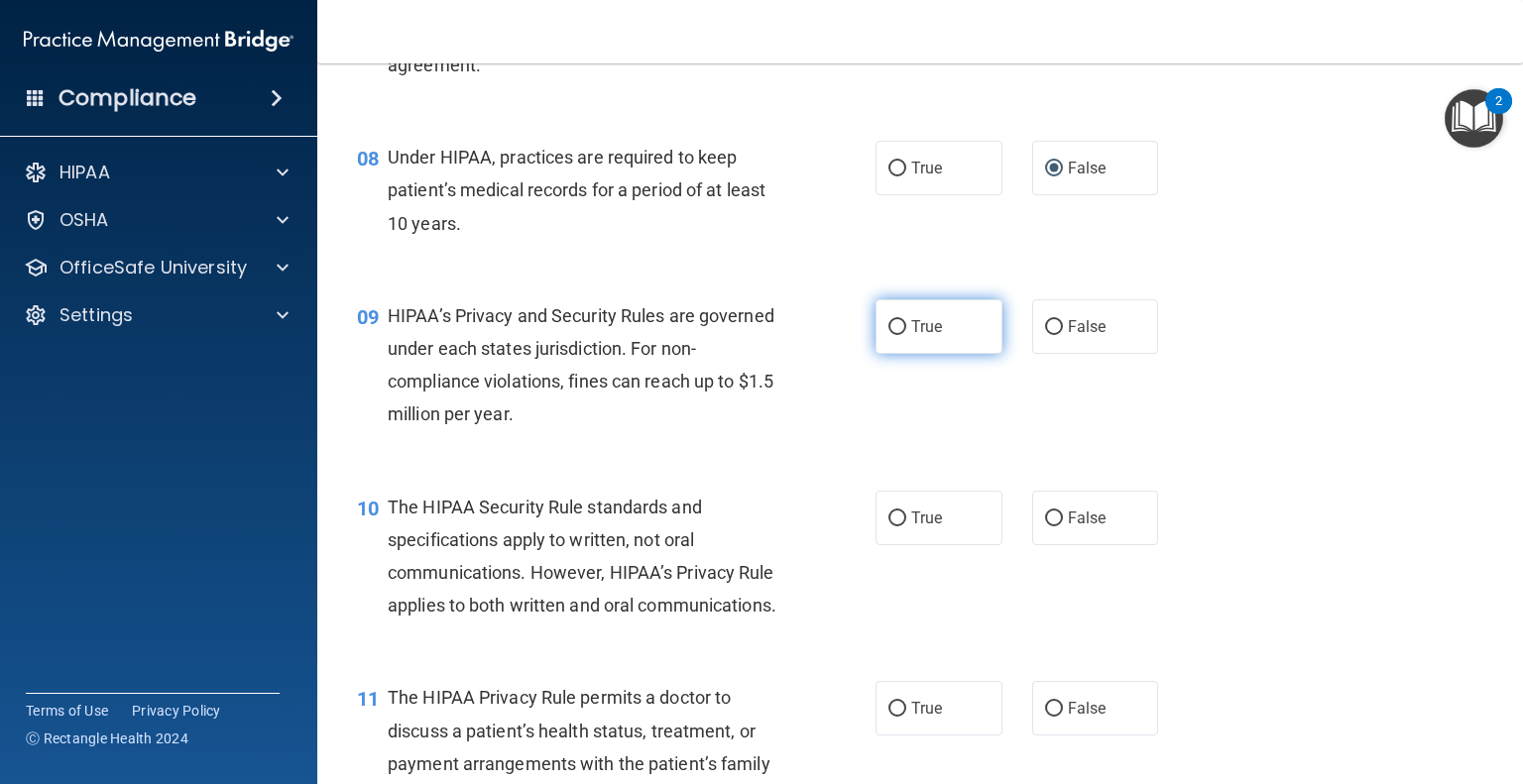 click on "True" at bounding box center [939, 326] 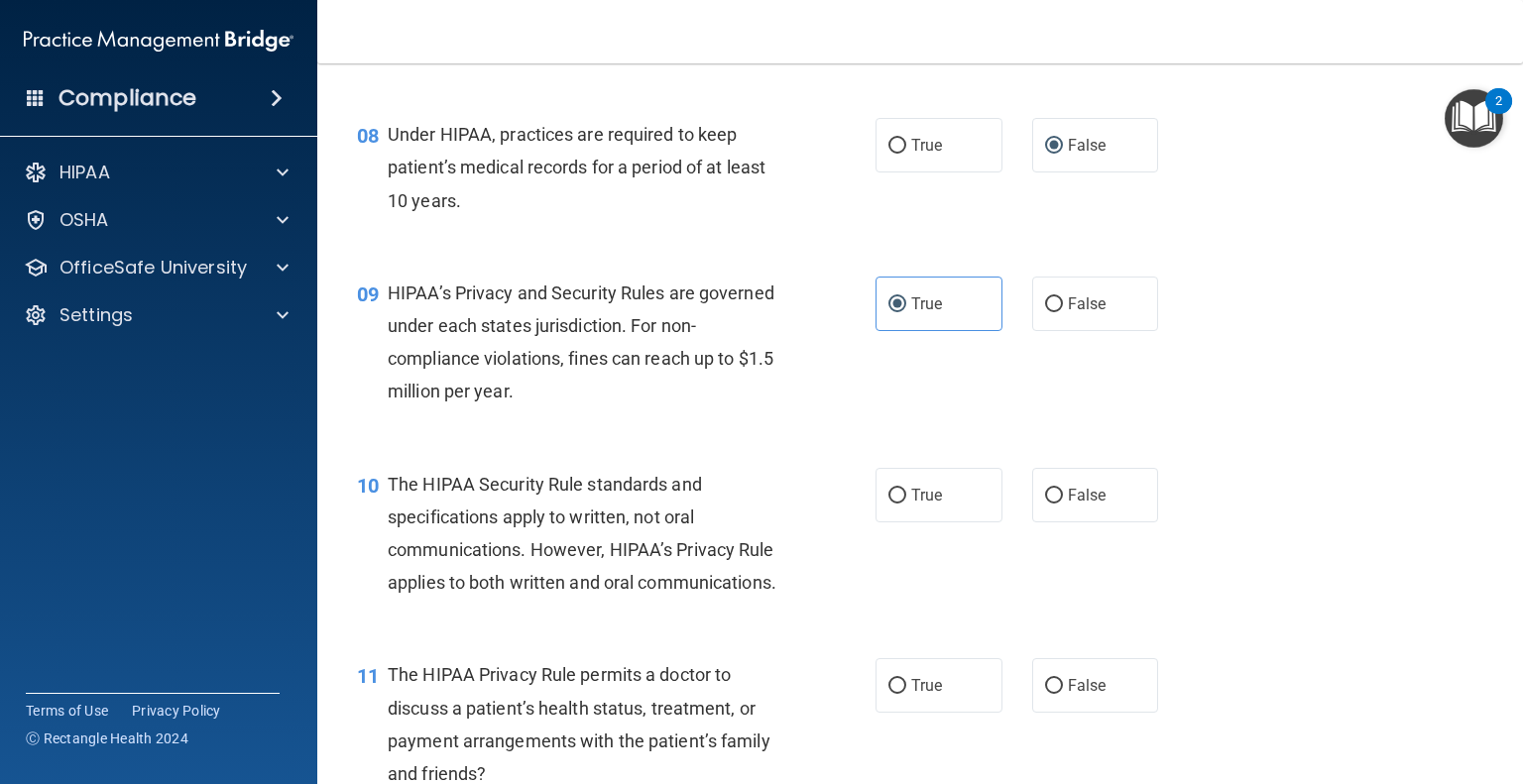 scroll, scrollTop: 1288, scrollLeft: 0, axis: vertical 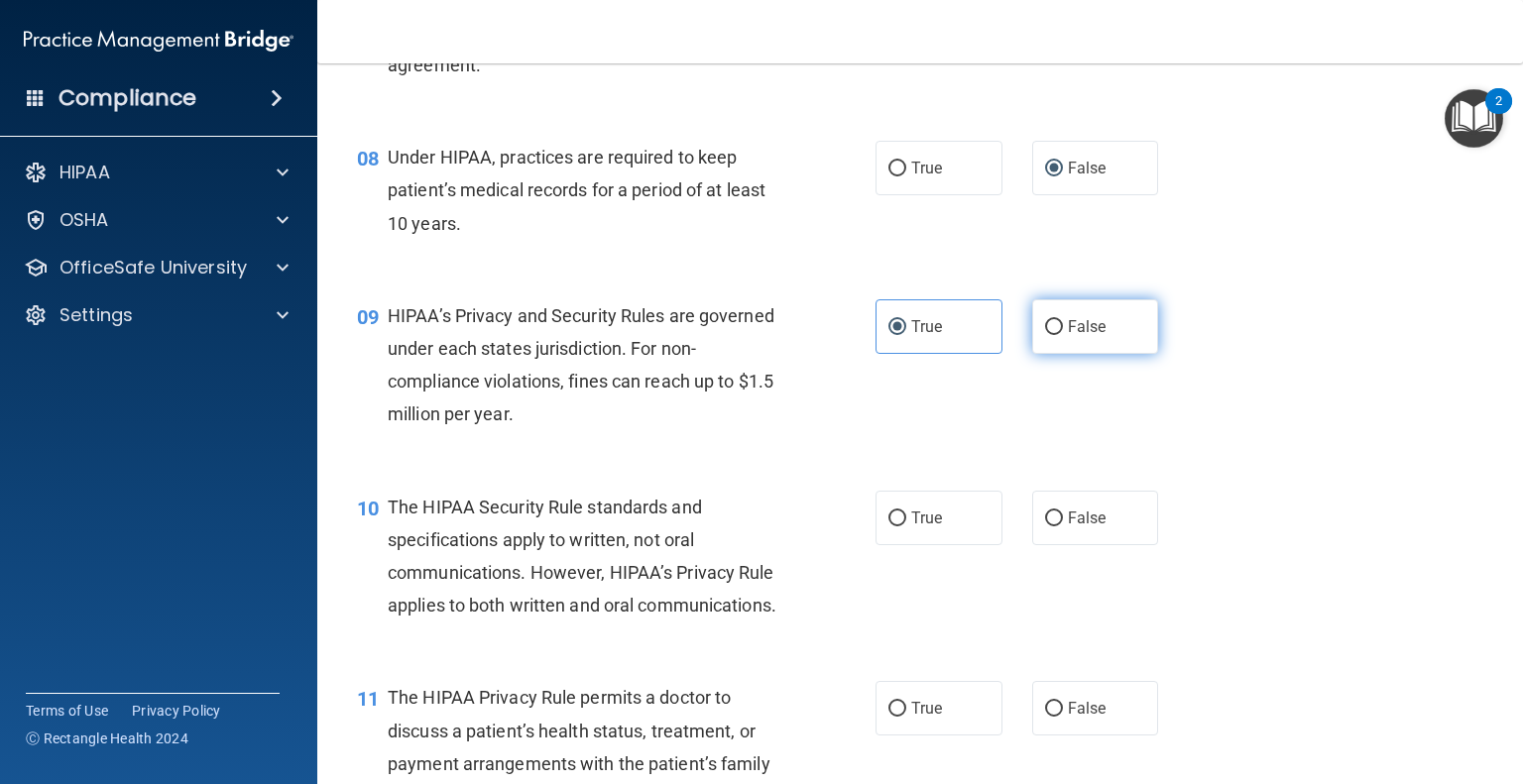 click on "False" at bounding box center (1054, 327) 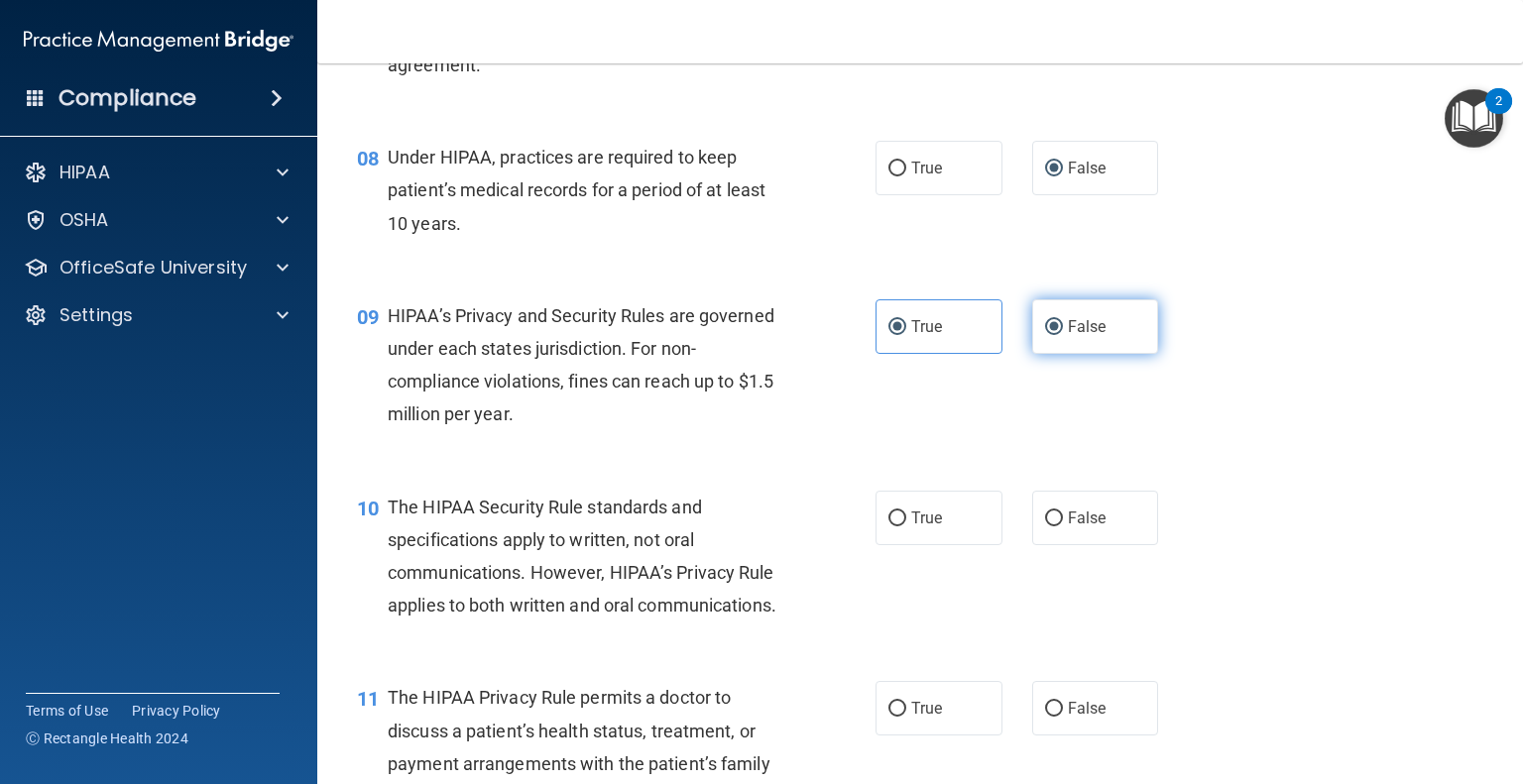 radio on "false" 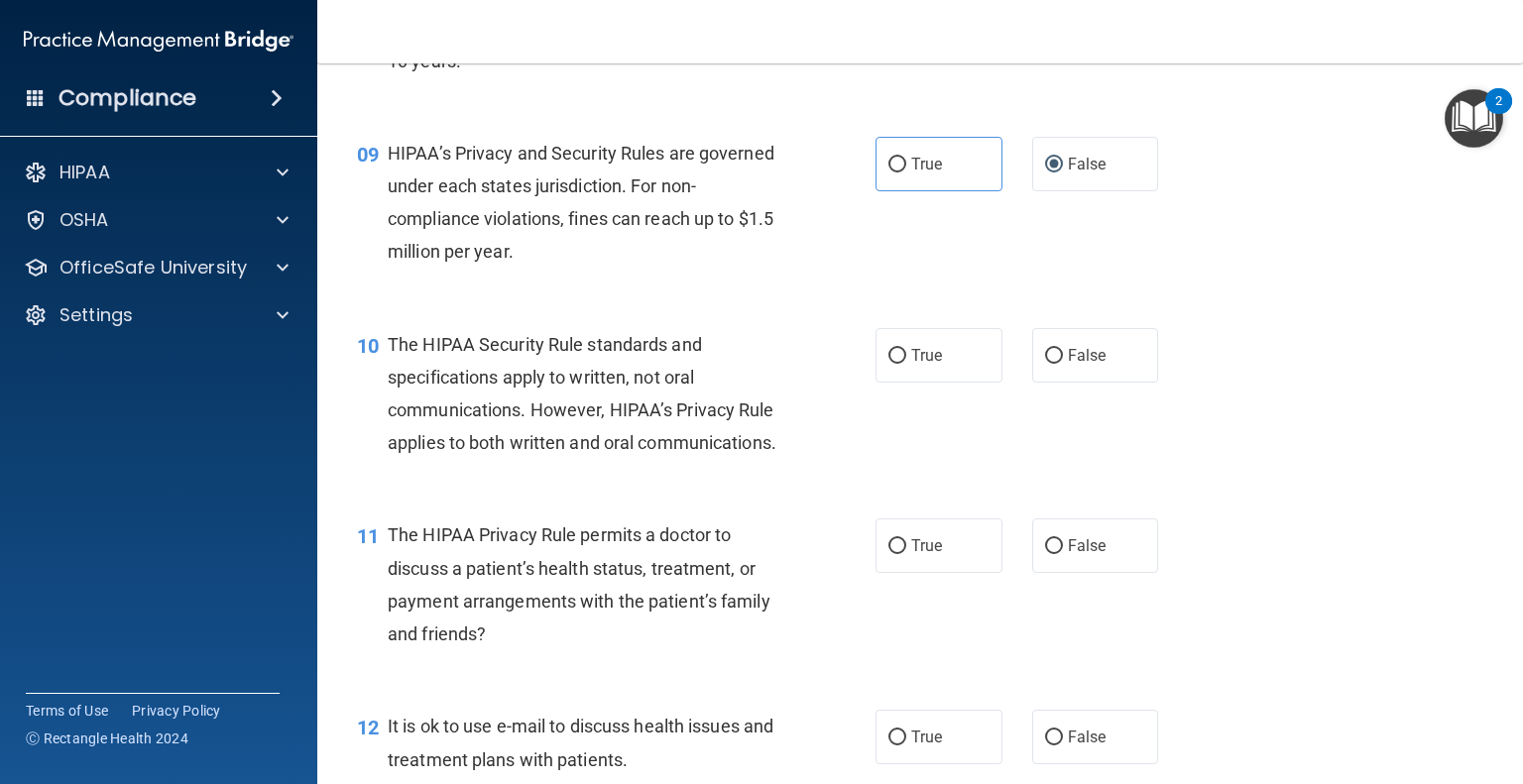 scroll, scrollTop: 1487, scrollLeft: 0, axis: vertical 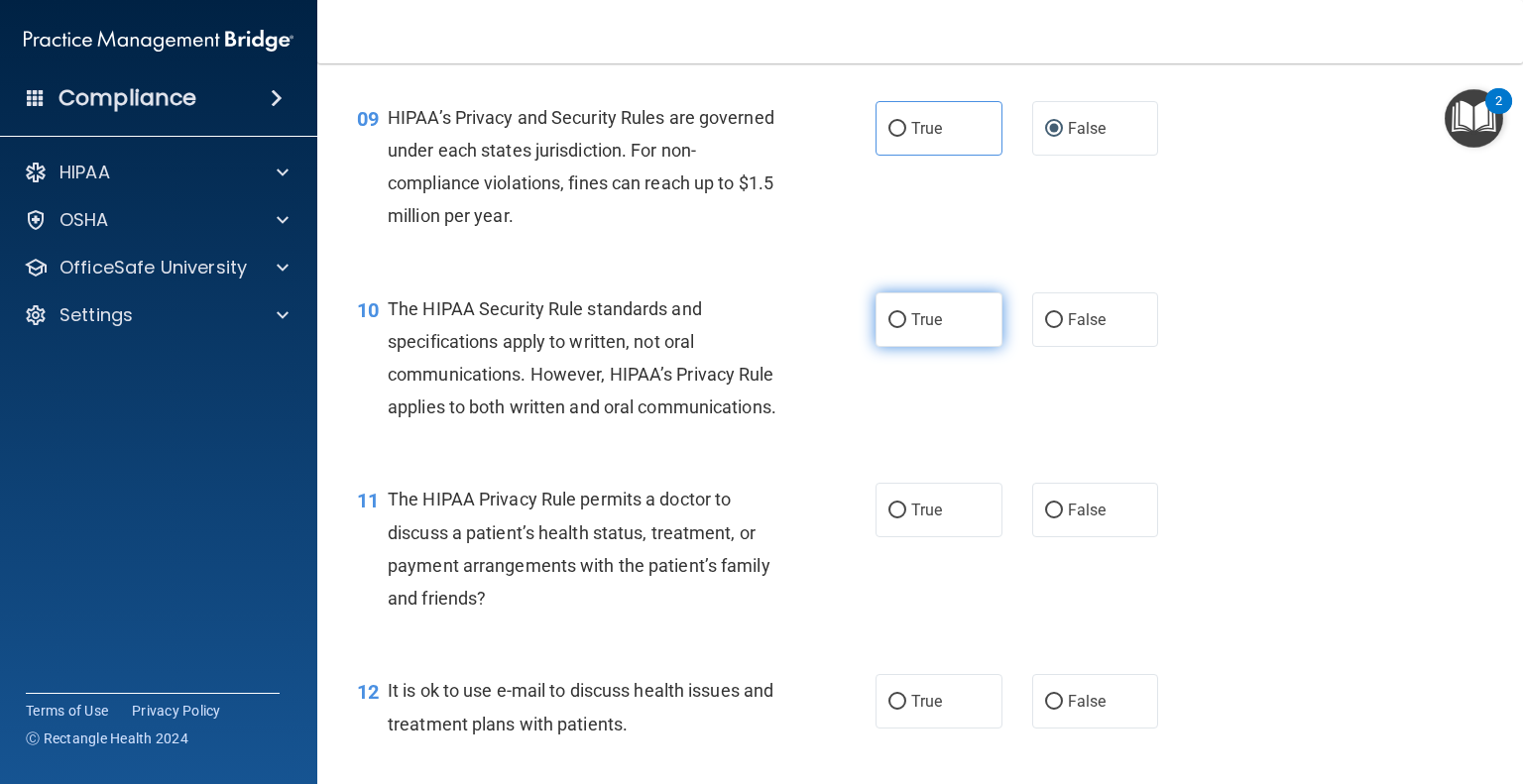 click on "True" at bounding box center (926, 319) 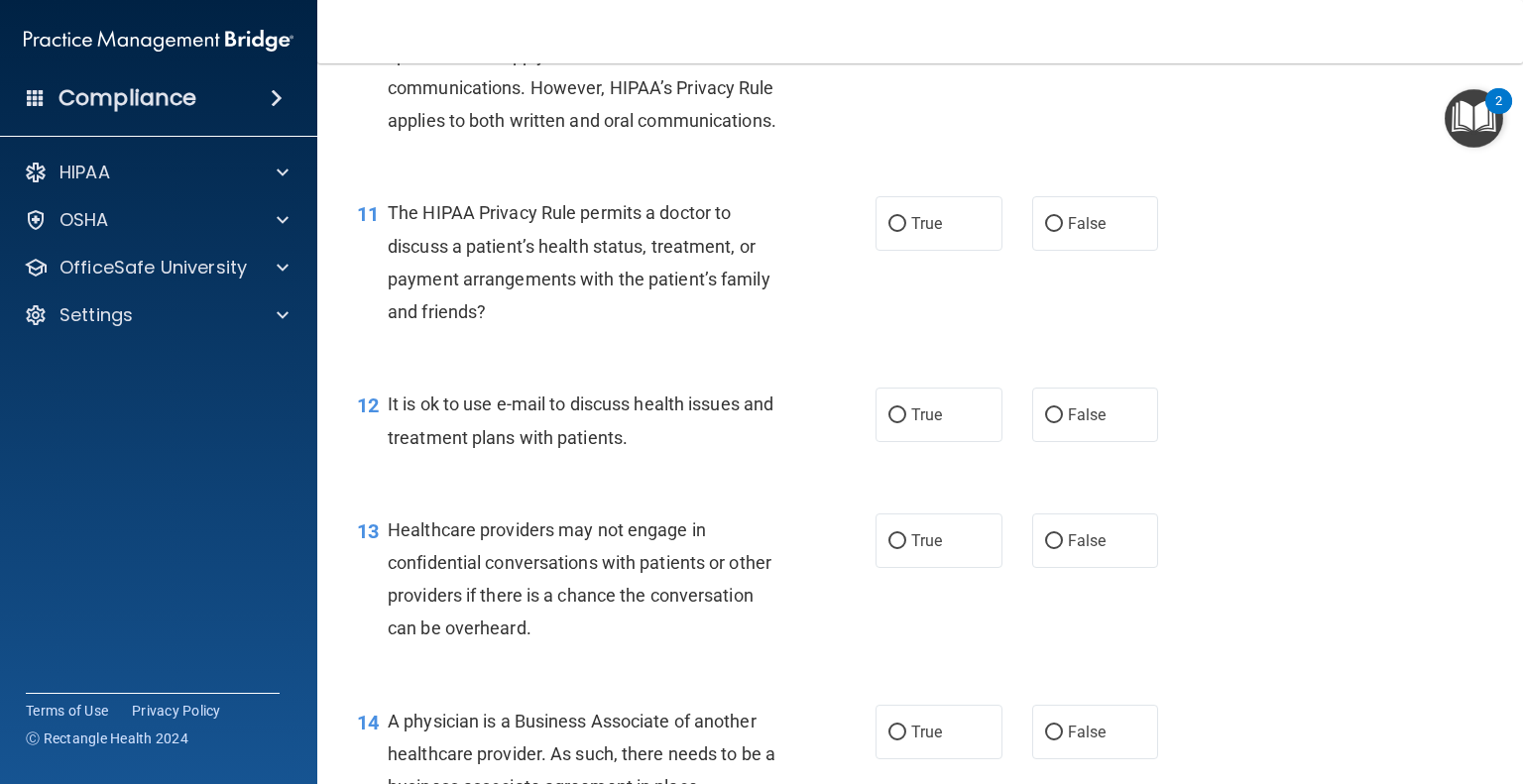 scroll, scrollTop: 1784, scrollLeft: 0, axis: vertical 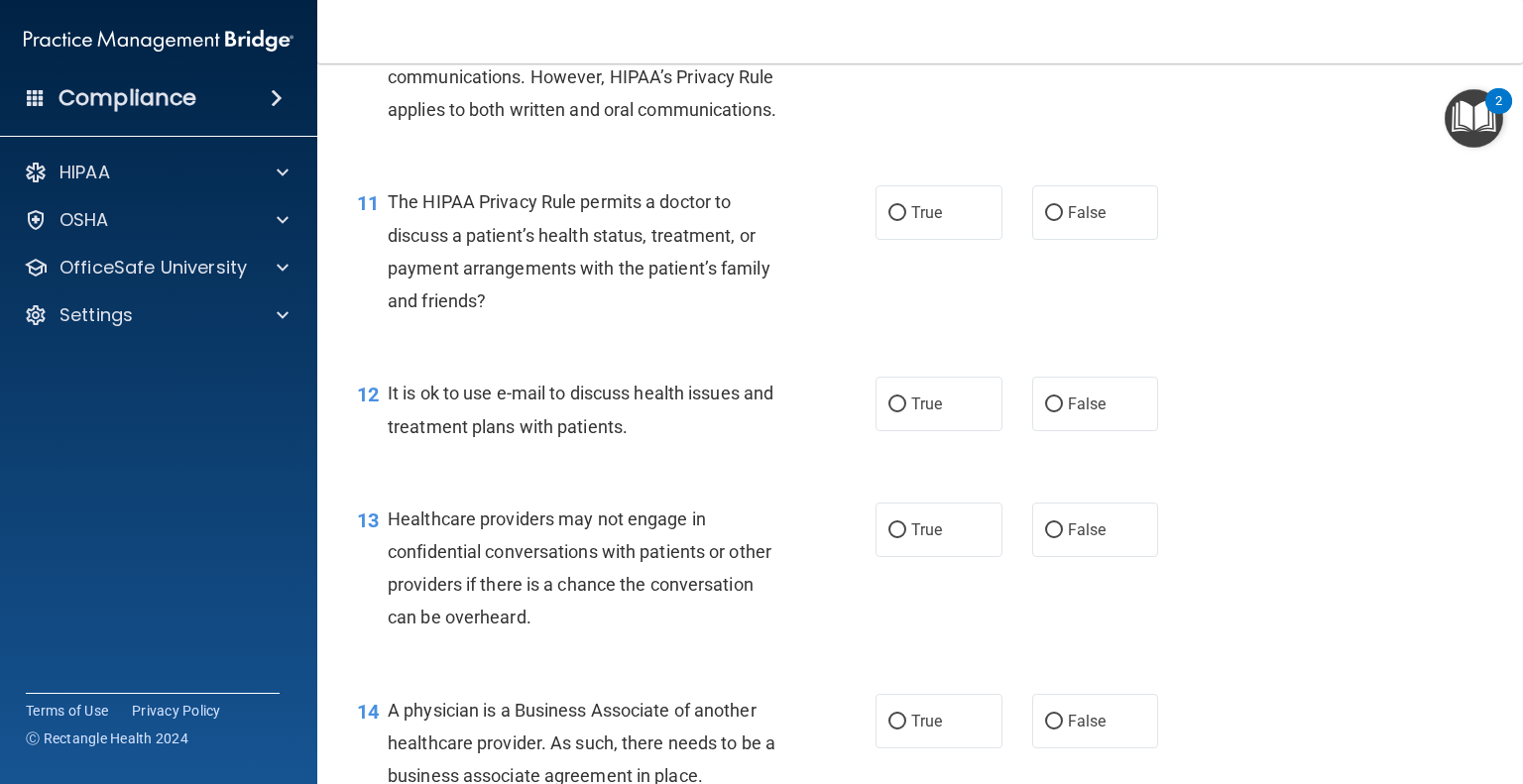 click on "The HIPAA Privacy Rule permits a doctor to discuss a patient’s health status, treatment, or payment arrangements with the patient’s family and friends?" at bounding box center [579, 251] 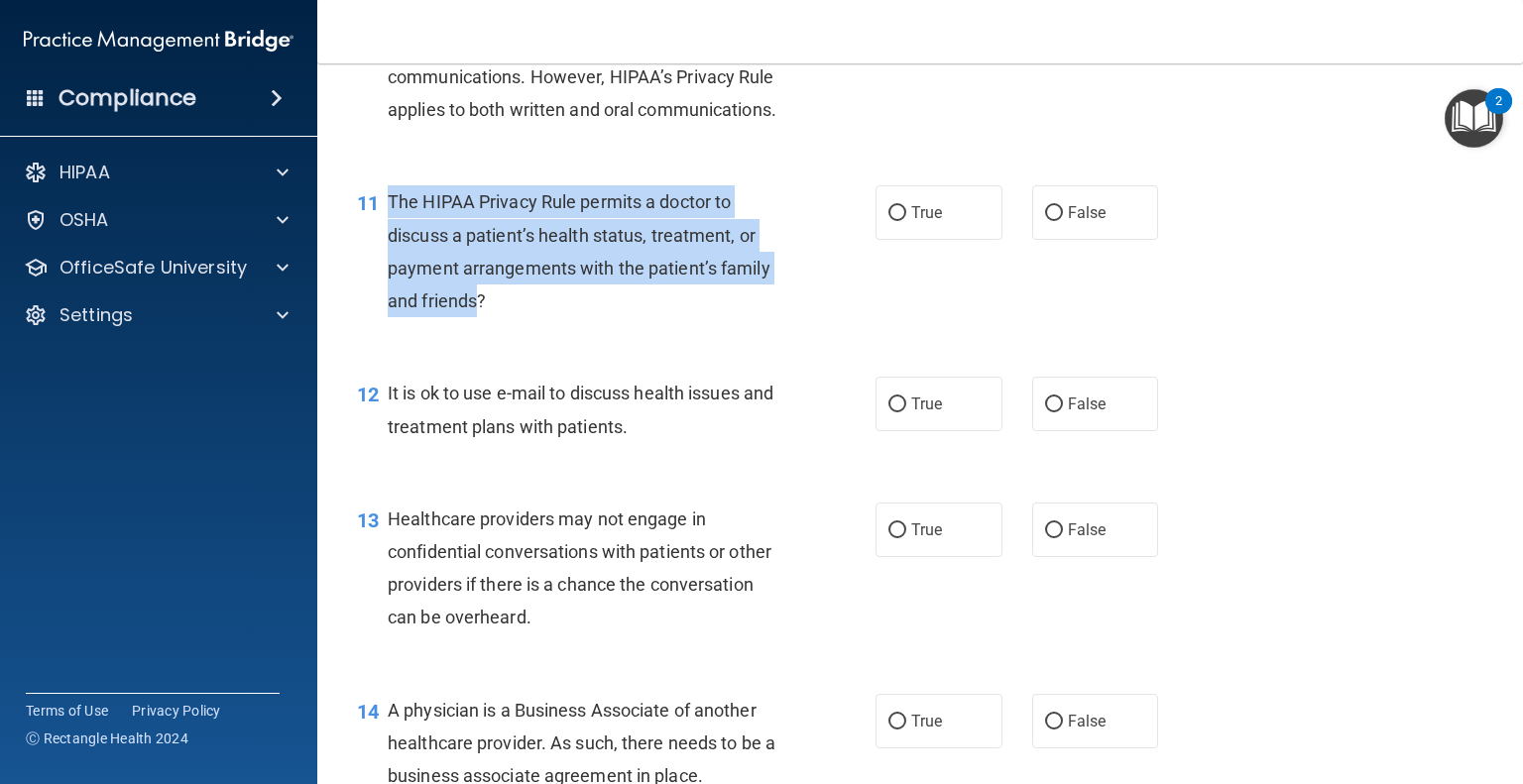 drag, startPoint x: 474, startPoint y: 364, endPoint x: 387, endPoint y: 266, distance: 131.04579 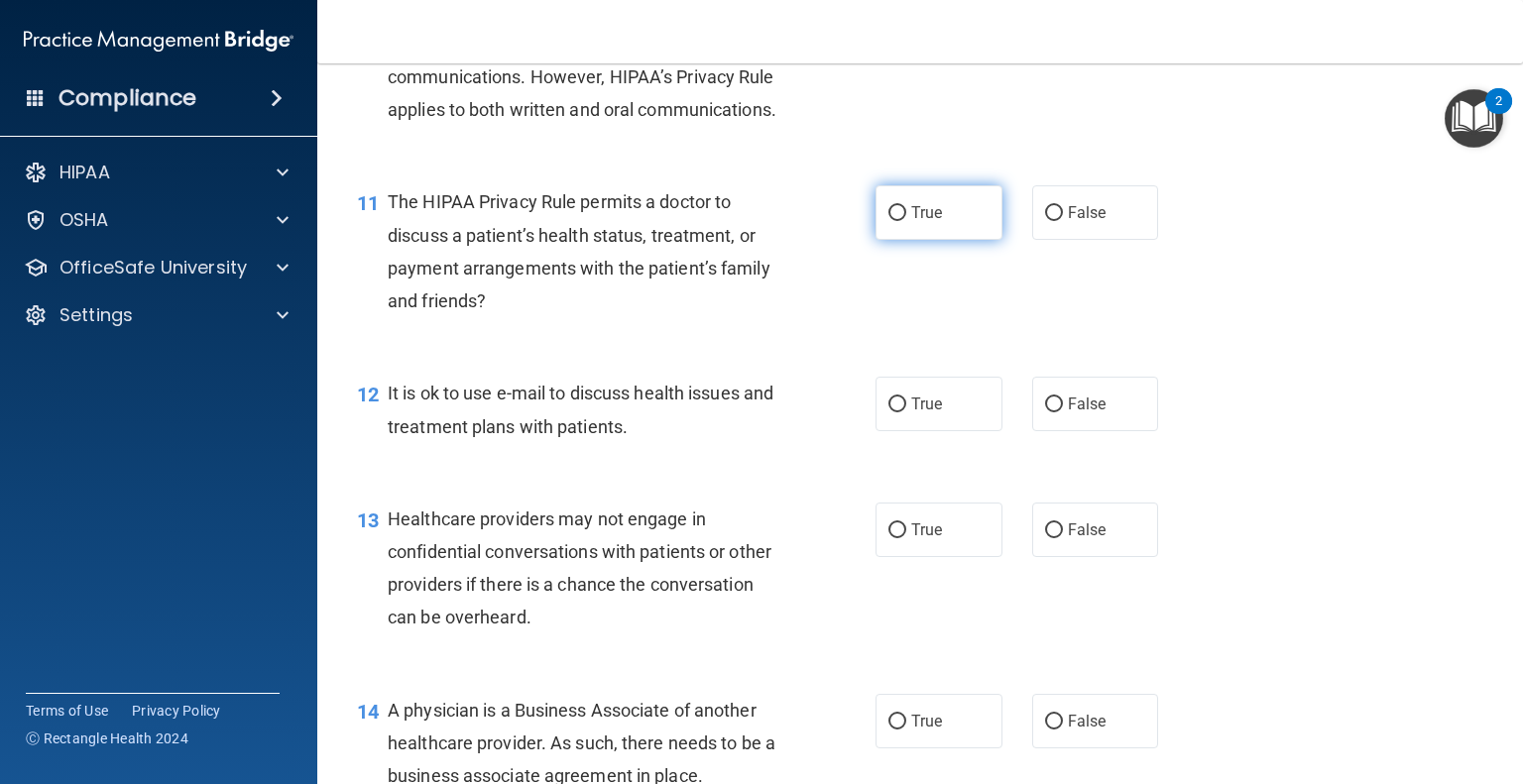 click on "True" at bounding box center [939, 212] 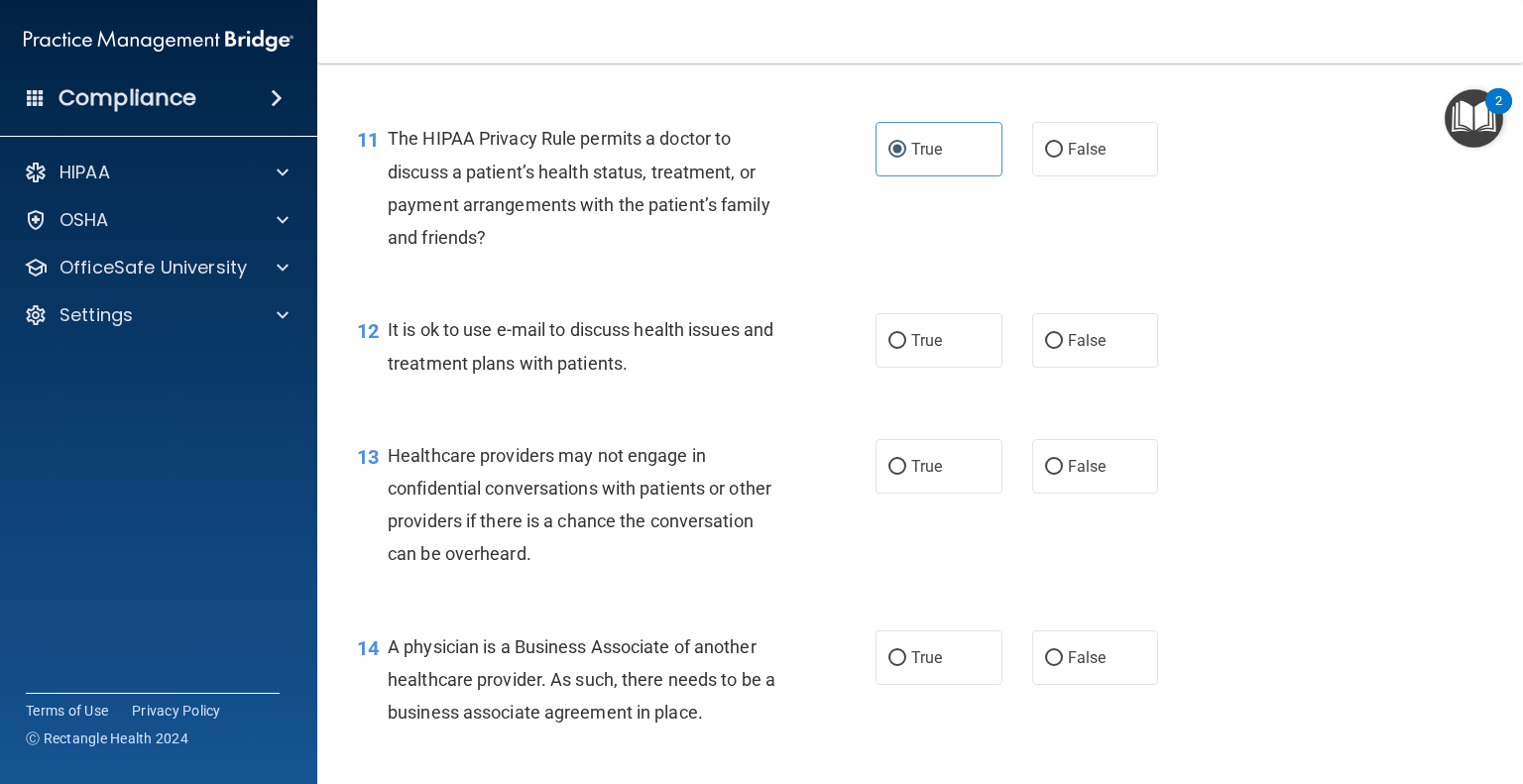 scroll, scrollTop: 1883, scrollLeft: 0, axis: vertical 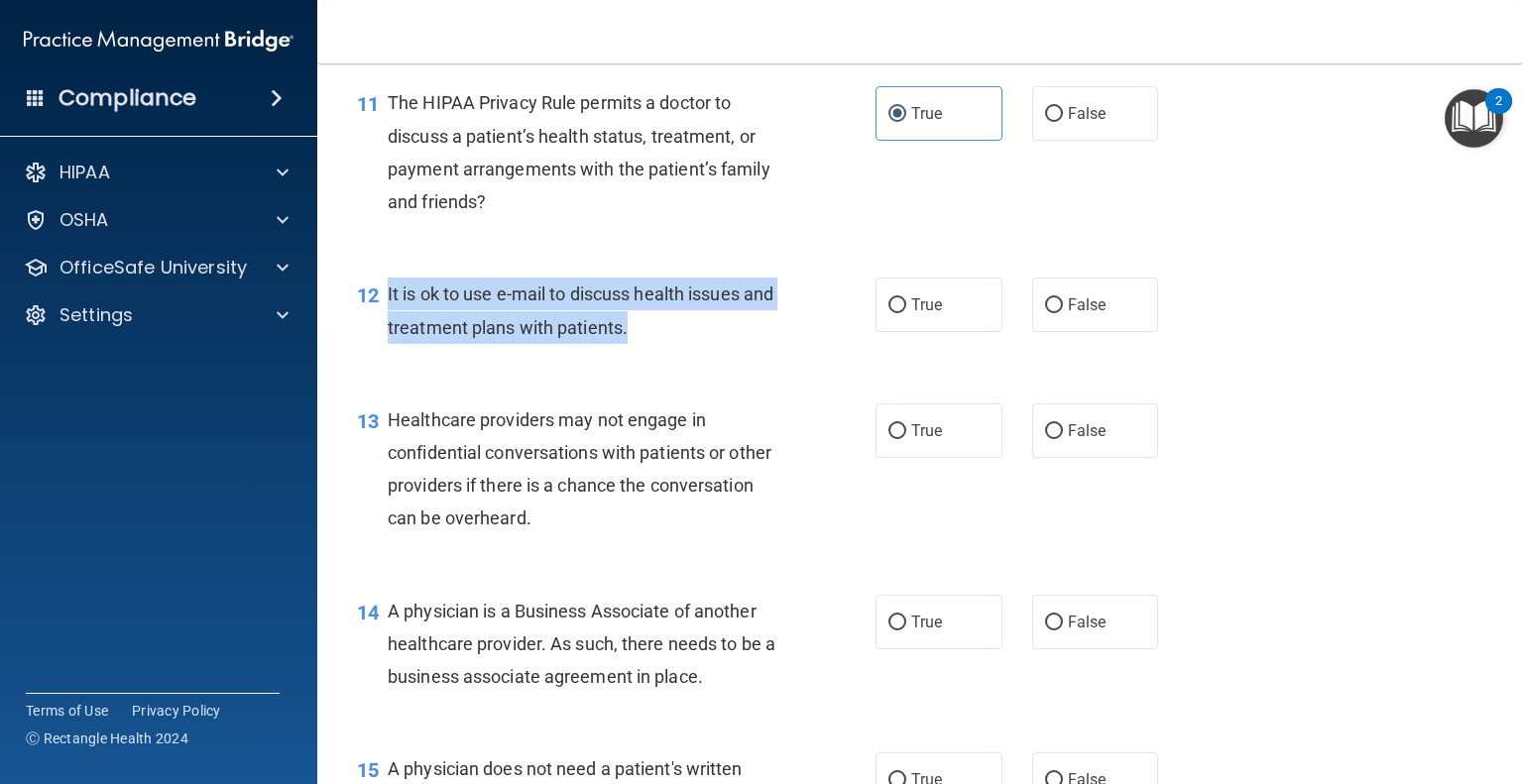 drag, startPoint x: 667, startPoint y: 397, endPoint x: 381, endPoint y: 358, distance: 288.64684 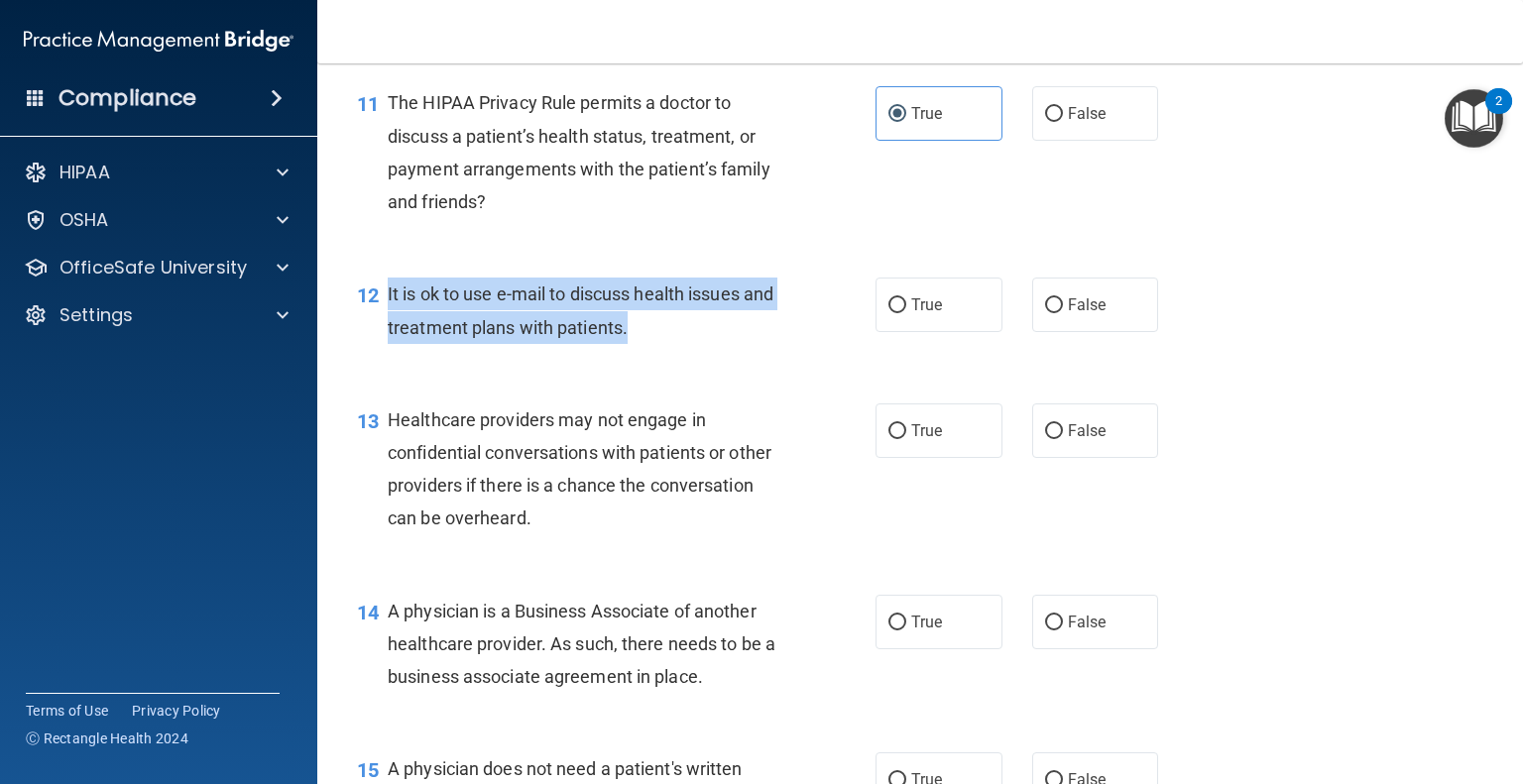 copy on "It is ok to use e-mail to discuss health issues and treatment plans with patients." 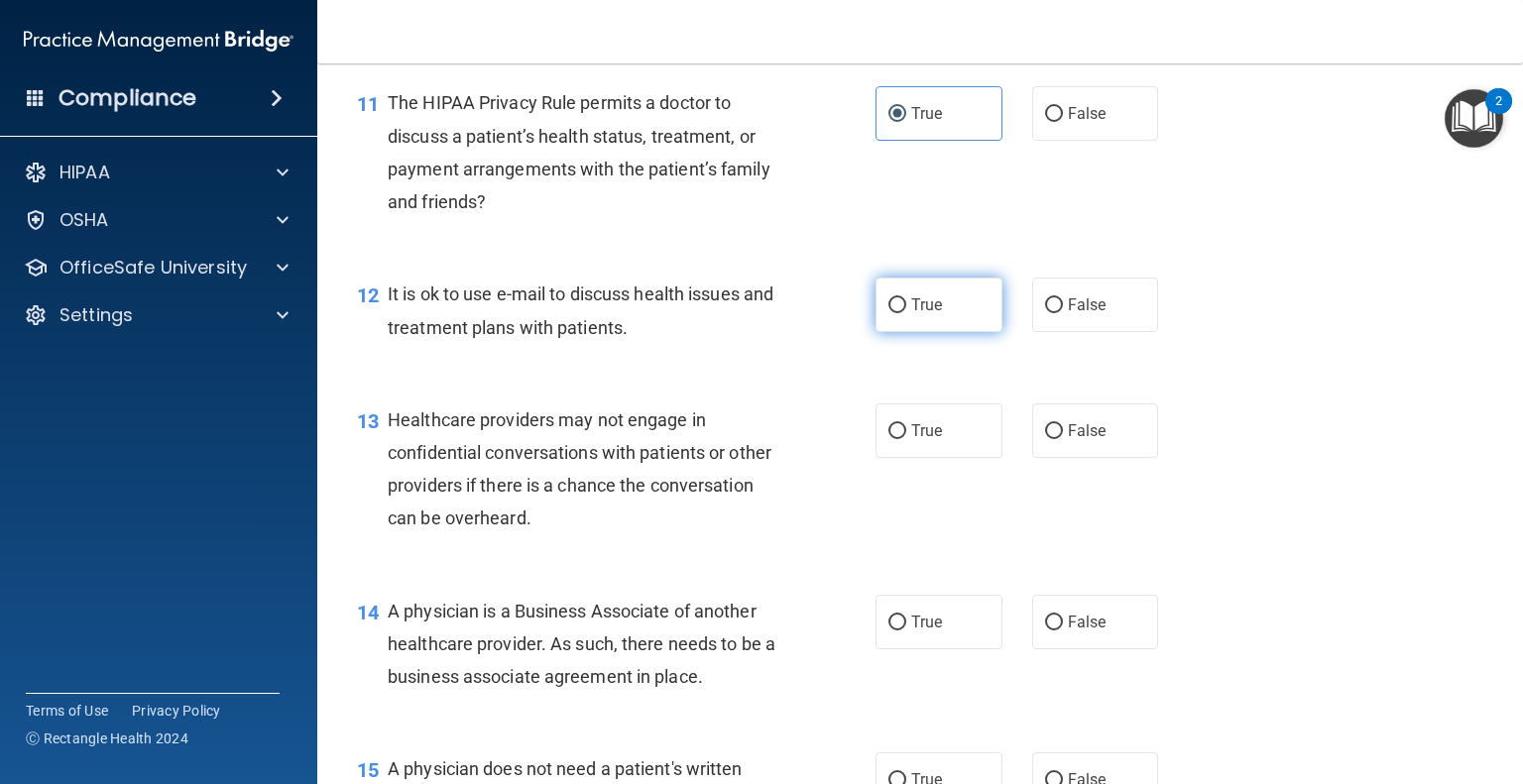 click on "True" at bounding box center [939, 304] 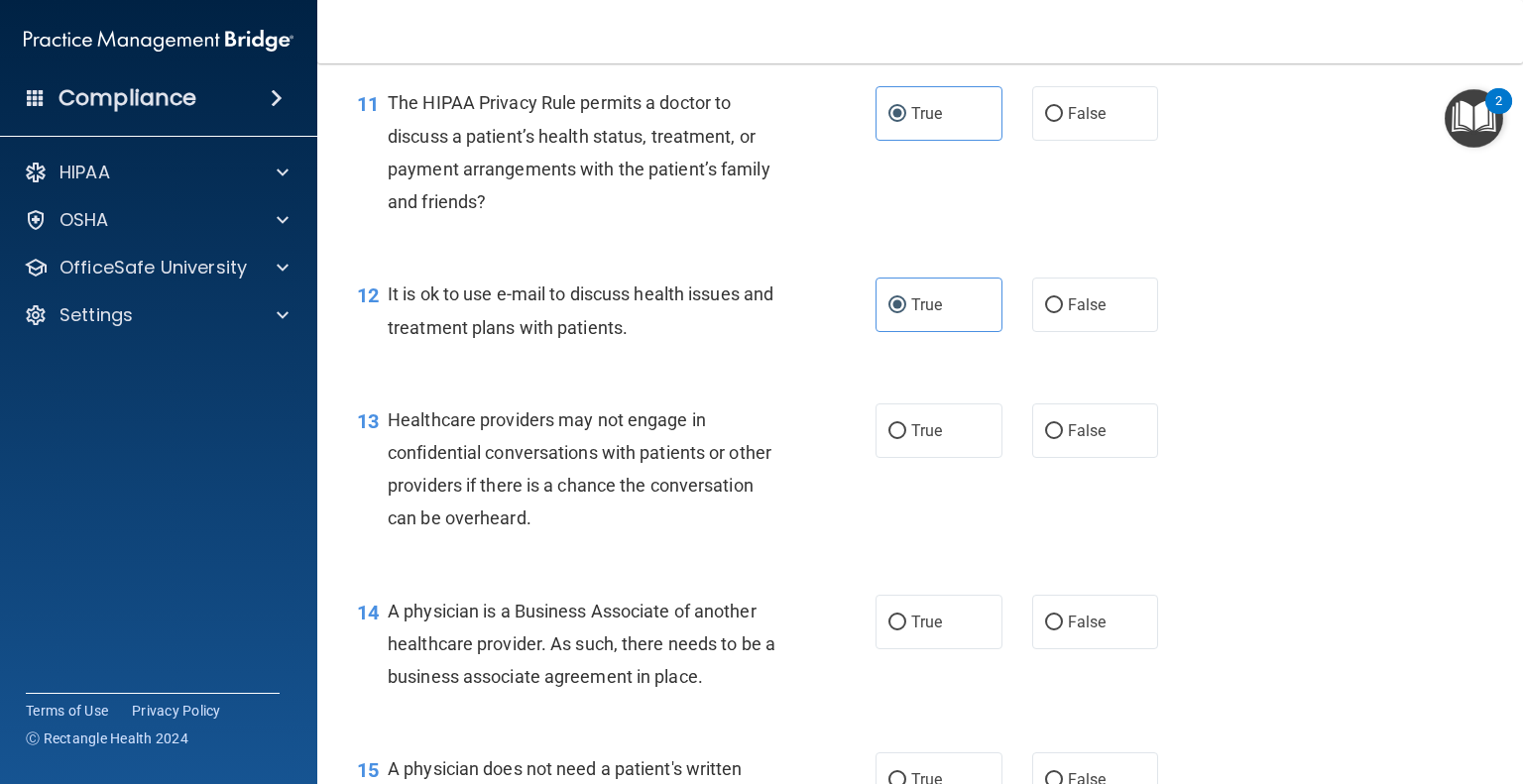 scroll, scrollTop: 1982, scrollLeft: 0, axis: vertical 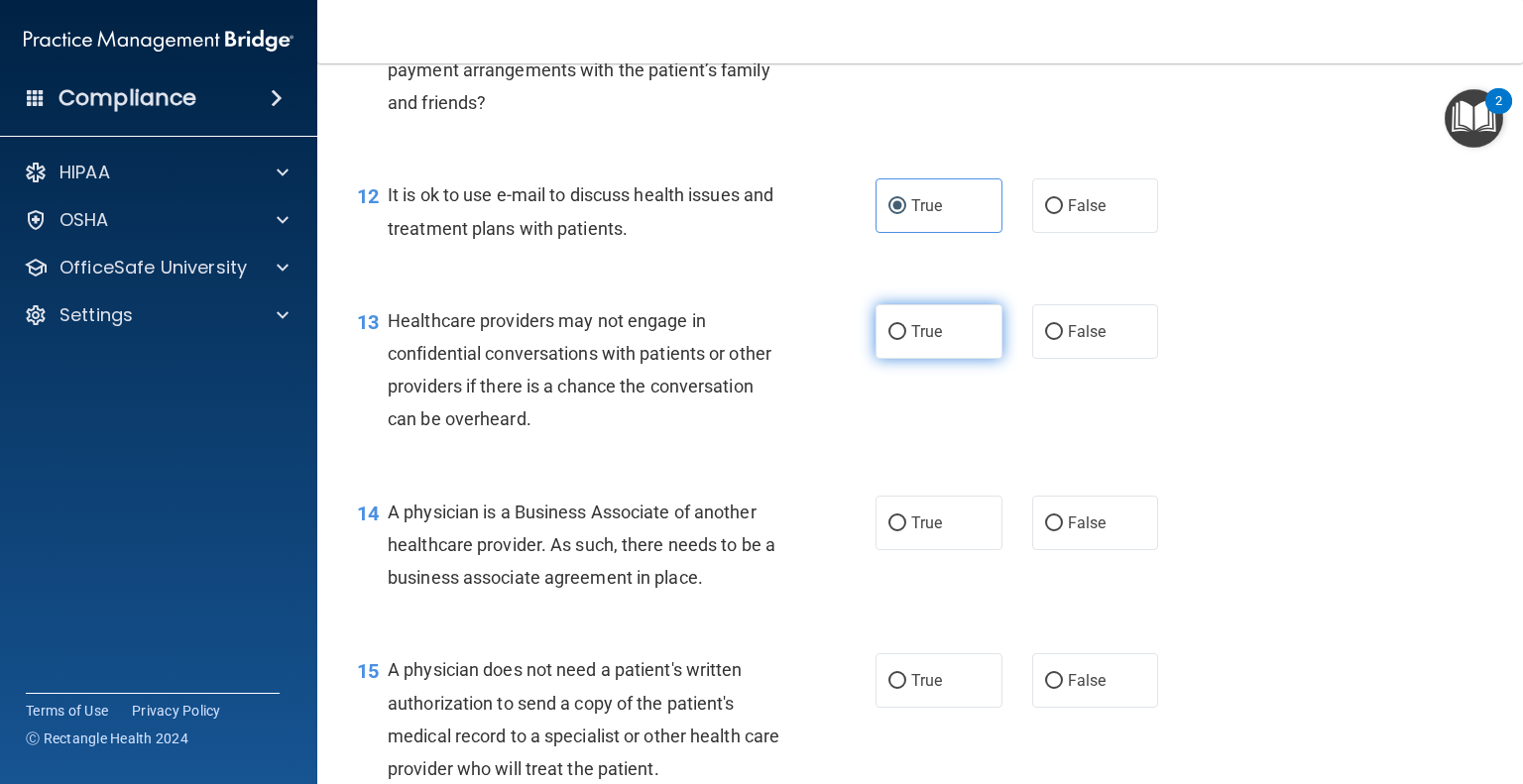 click on "True" at bounding box center (939, 331) 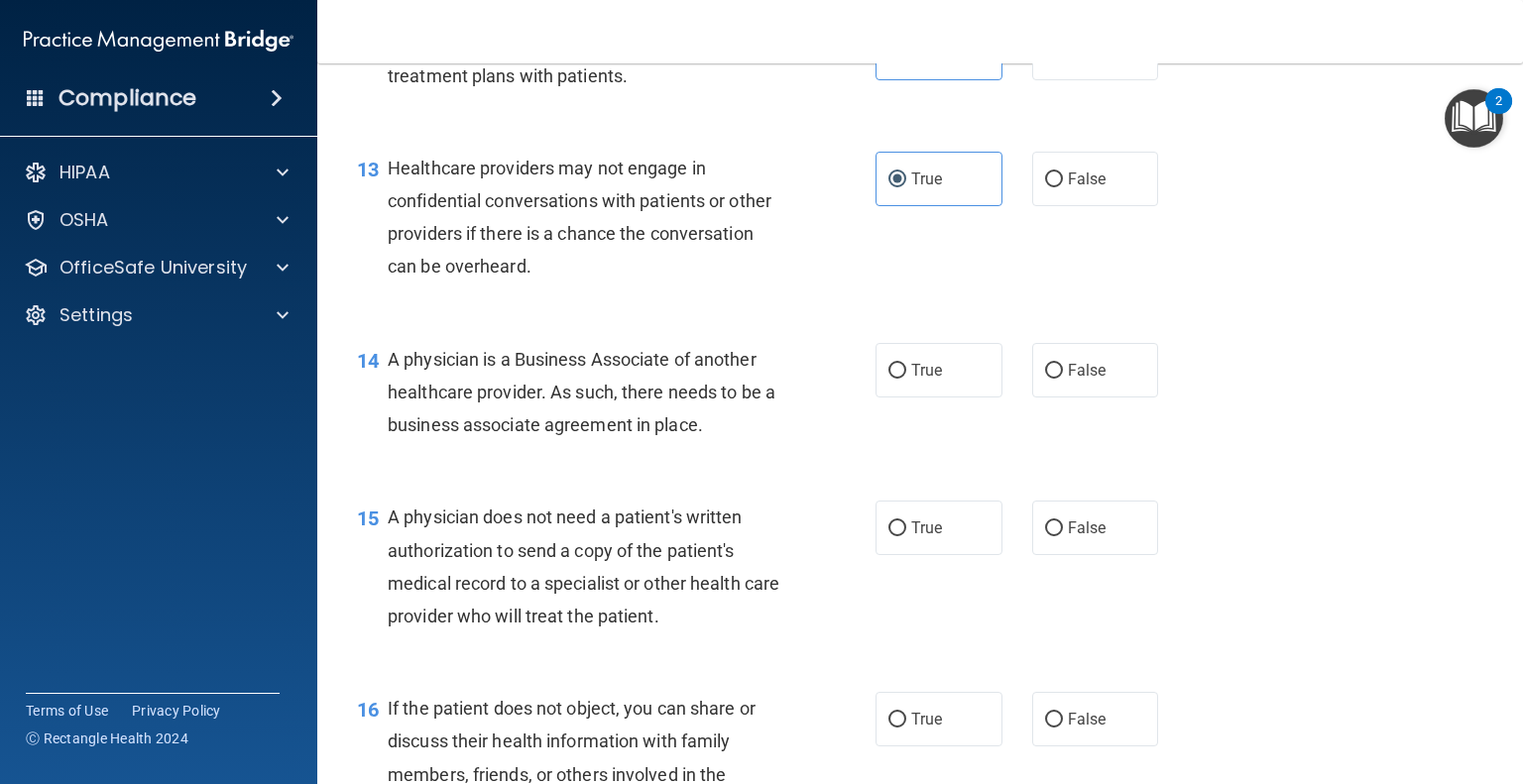scroll, scrollTop: 2181, scrollLeft: 0, axis: vertical 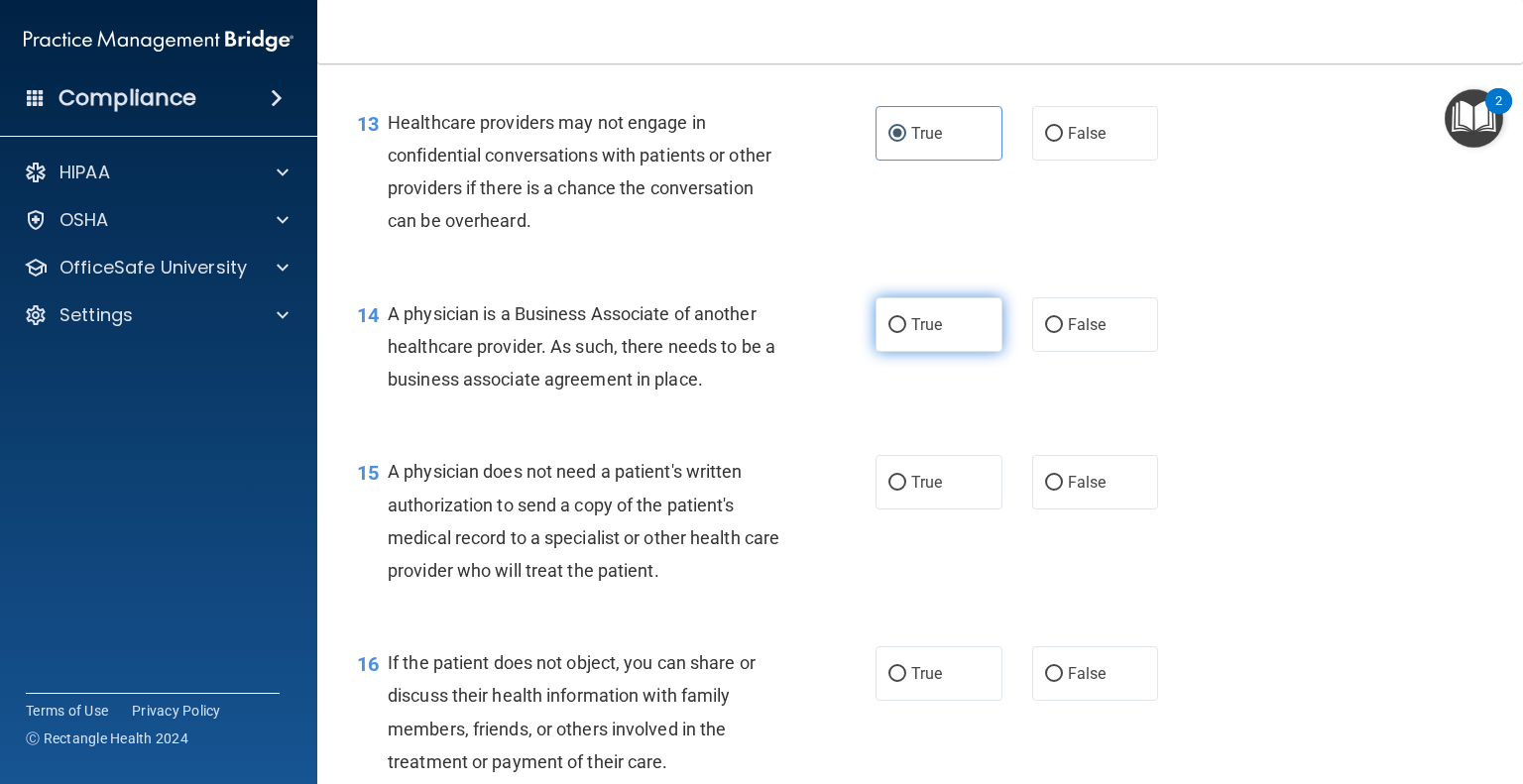 click on "True" at bounding box center [926, 324] 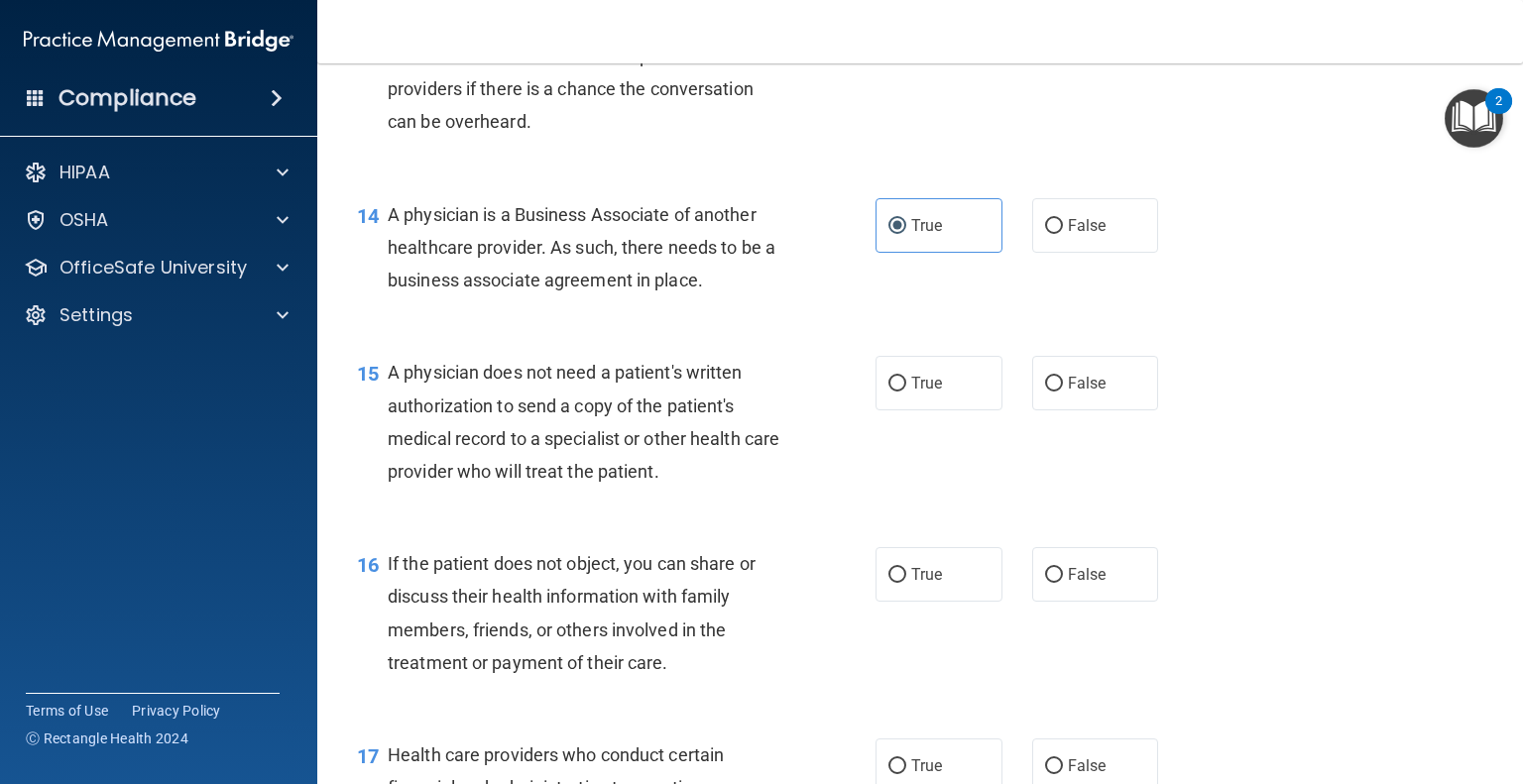 scroll, scrollTop: 2379, scrollLeft: 0, axis: vertical 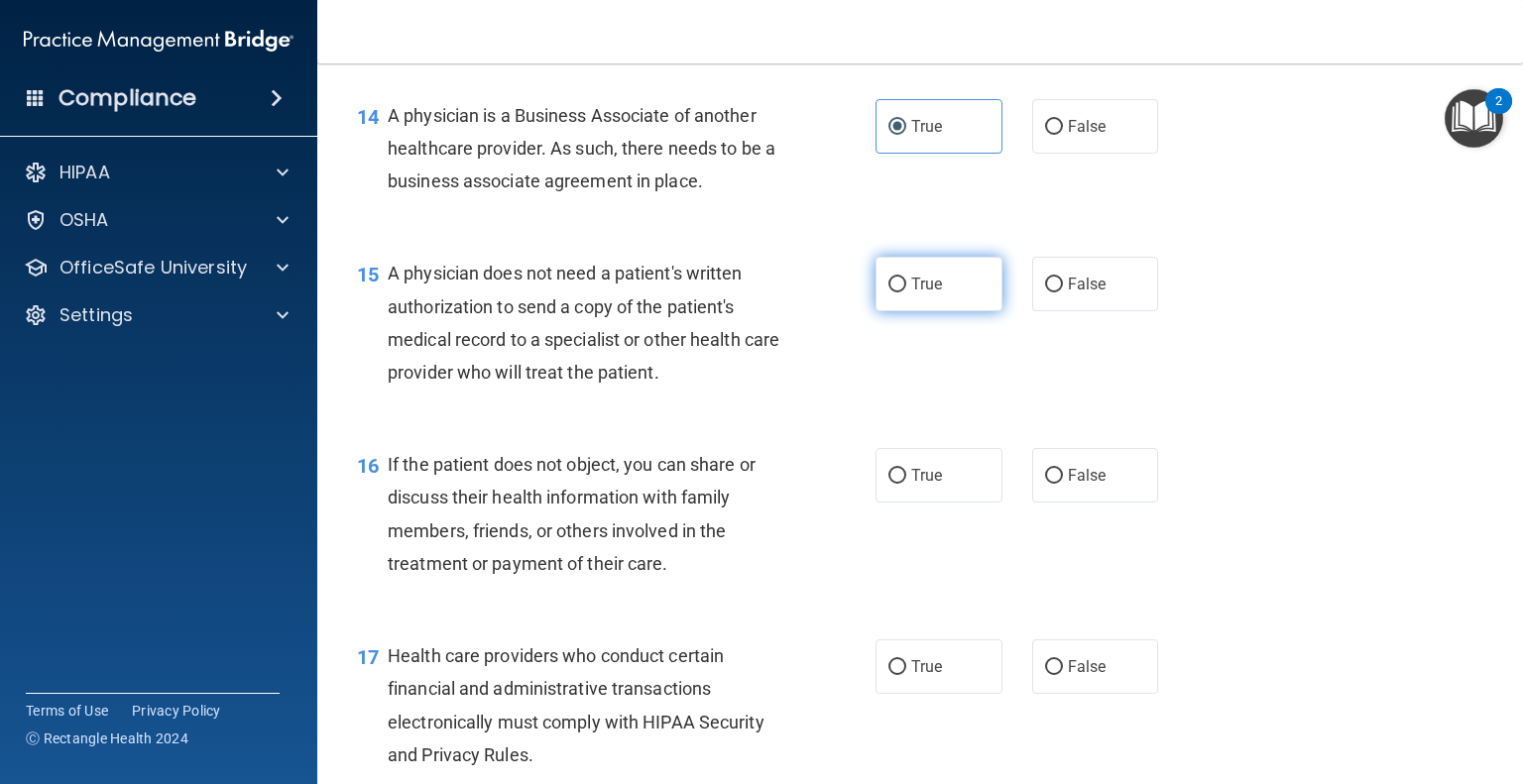 click on "True" at bounding box center (939, 283) 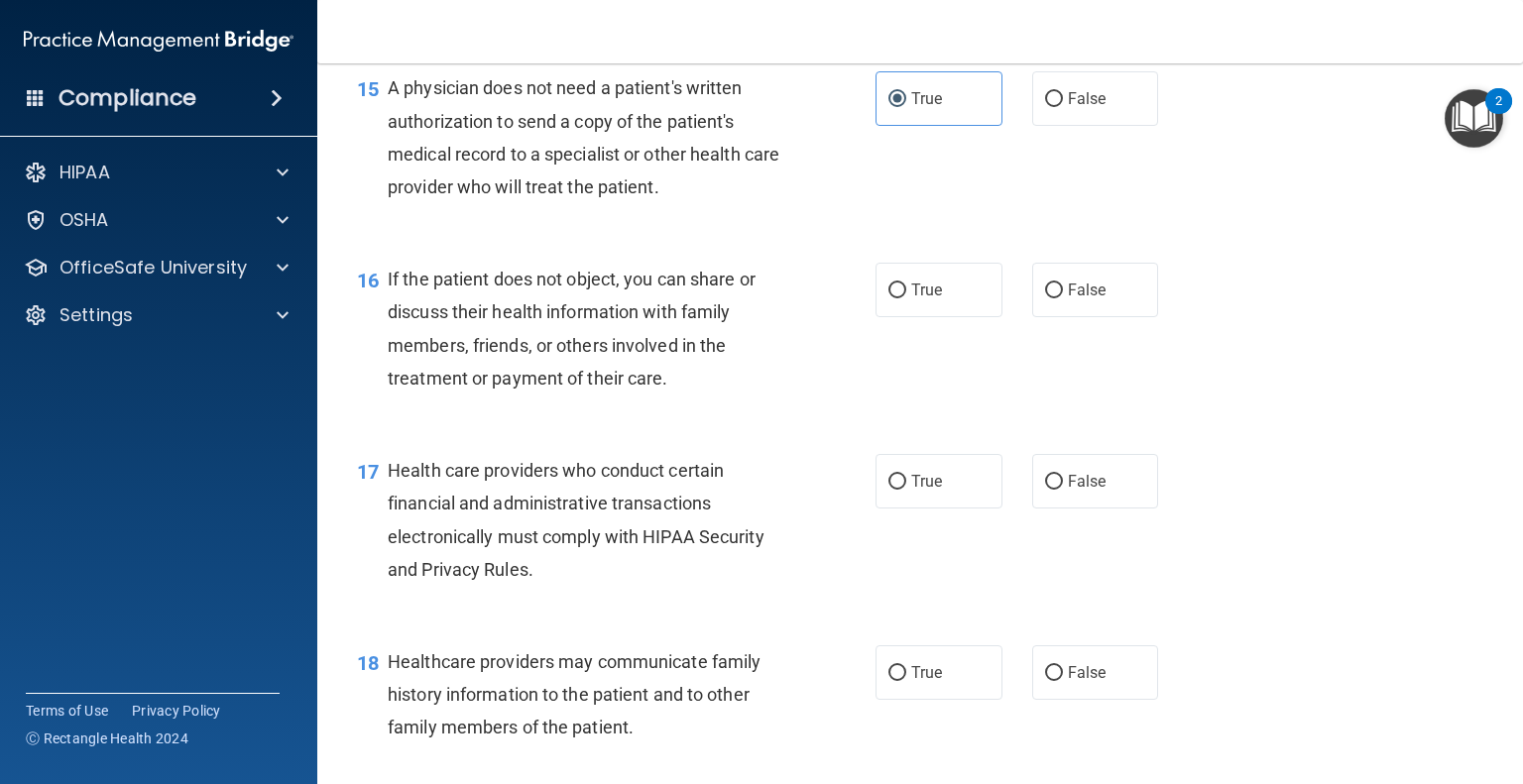 scroll, scrollTop: 2577, scrollLeft: 0, axis: vertical 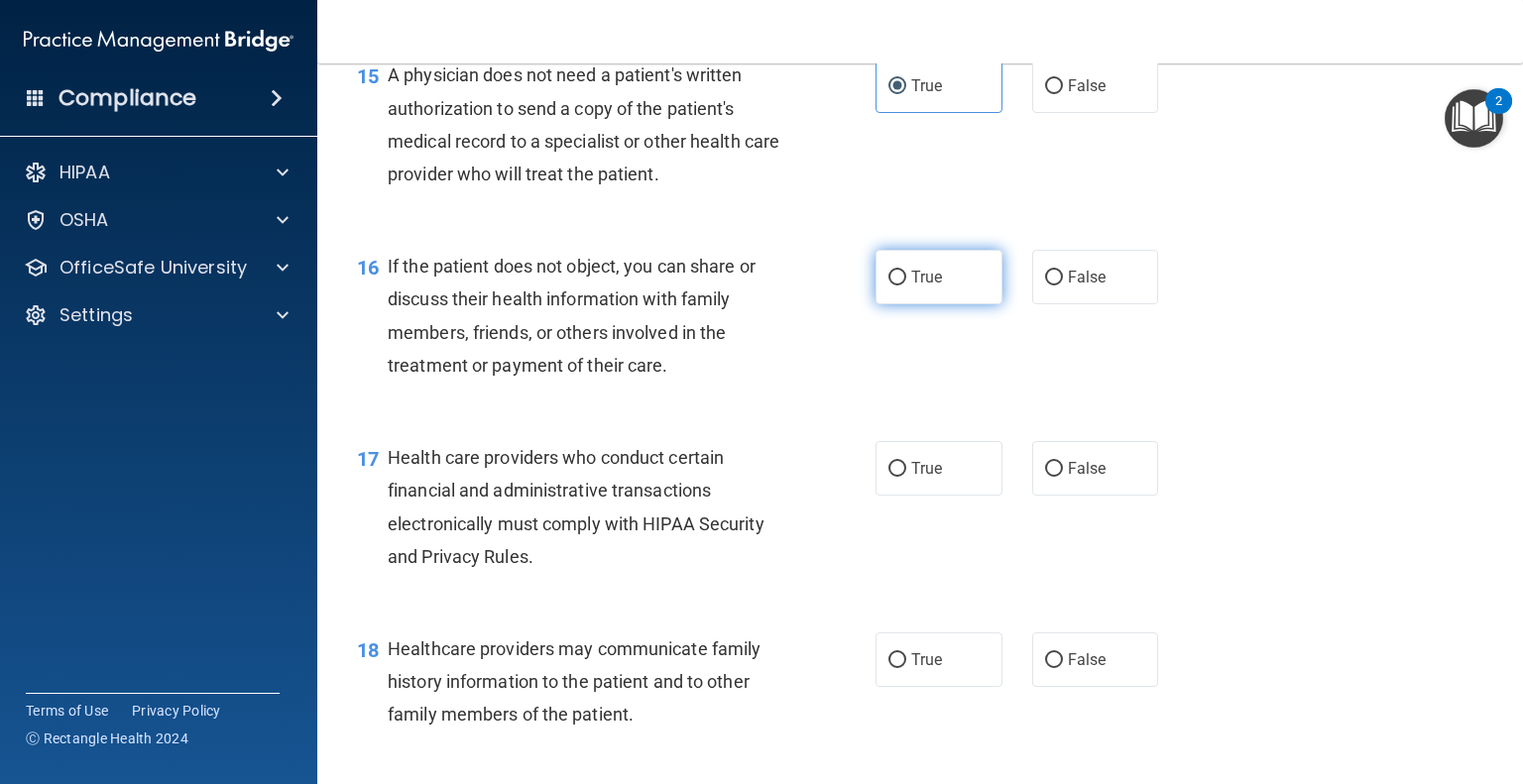 click on "True" at bounding box center (926, 277) 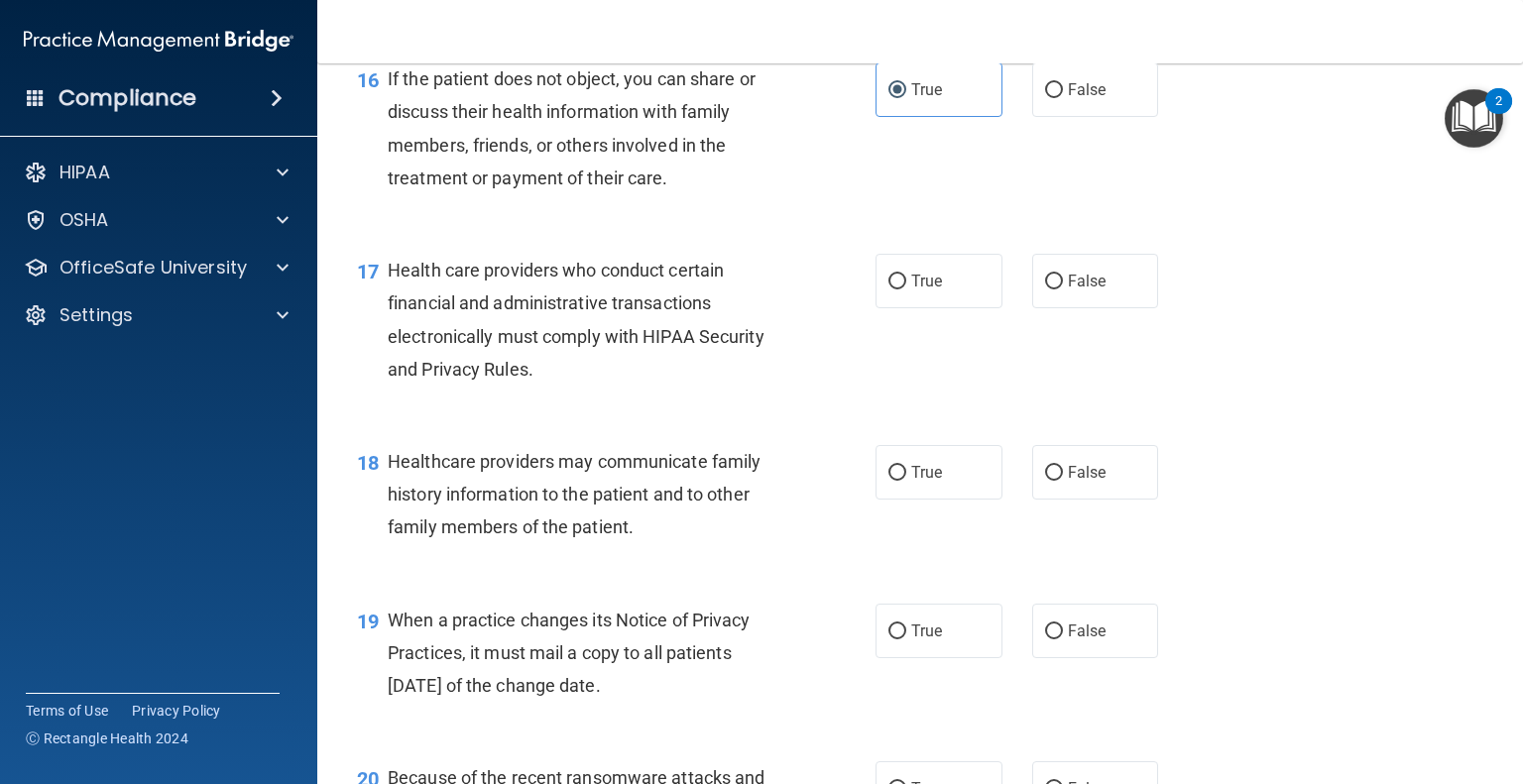 scroll, scrollTop: 2775, scrollLeft: 0, axis: vertical 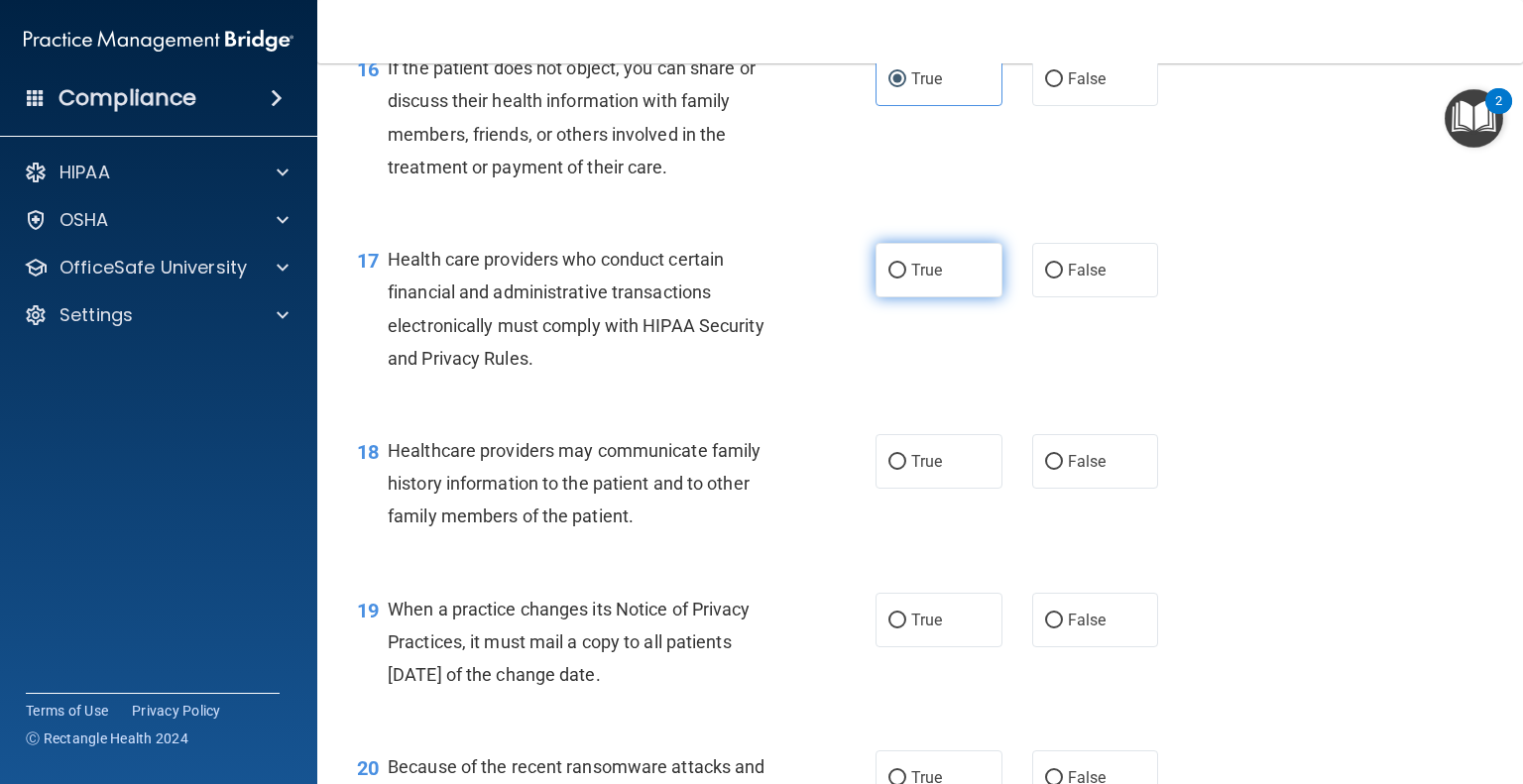 click on "True" at bounding box center (926, 270) 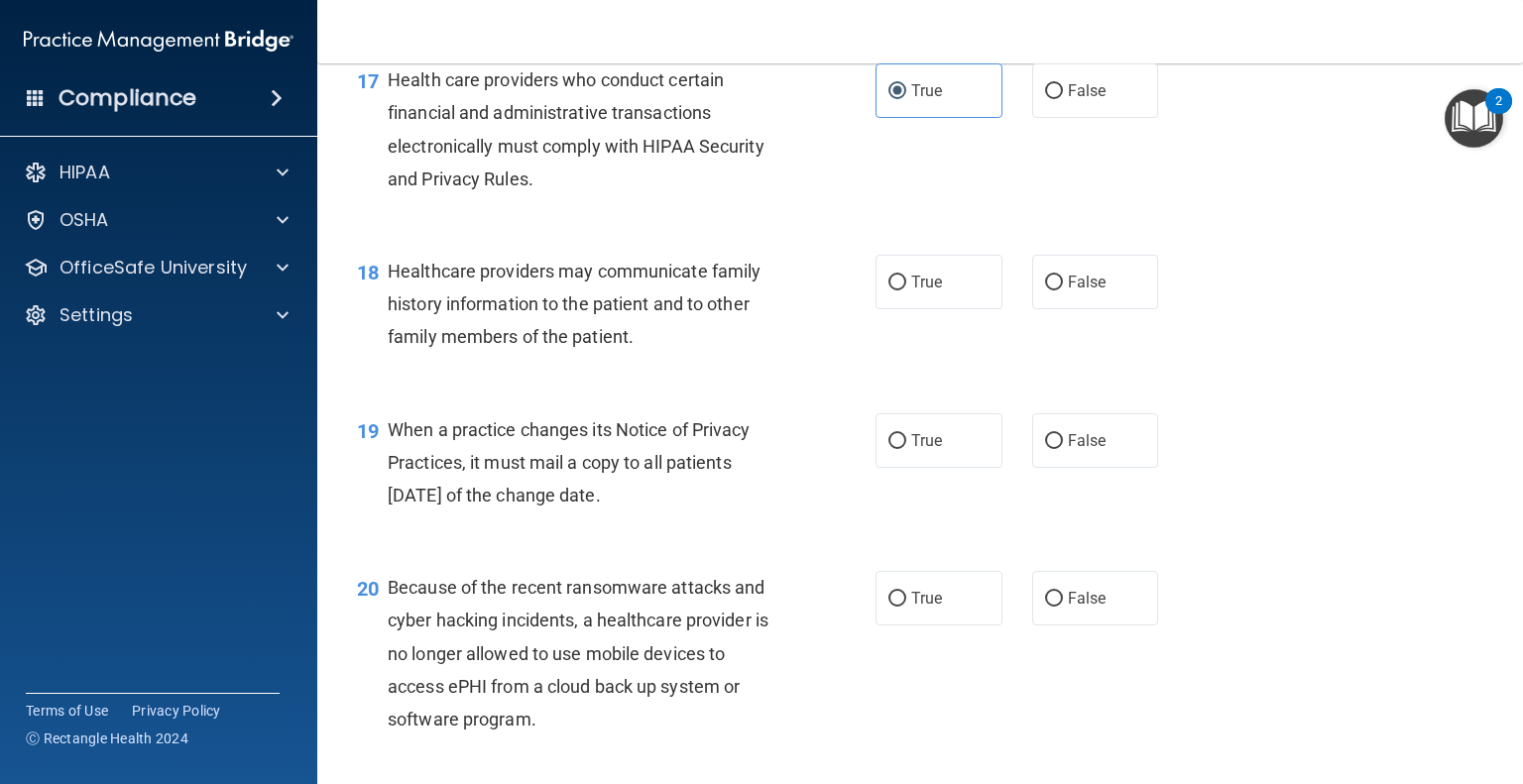scroll, scrollTop: 2973, scrollLeft: 0, axis: vertical 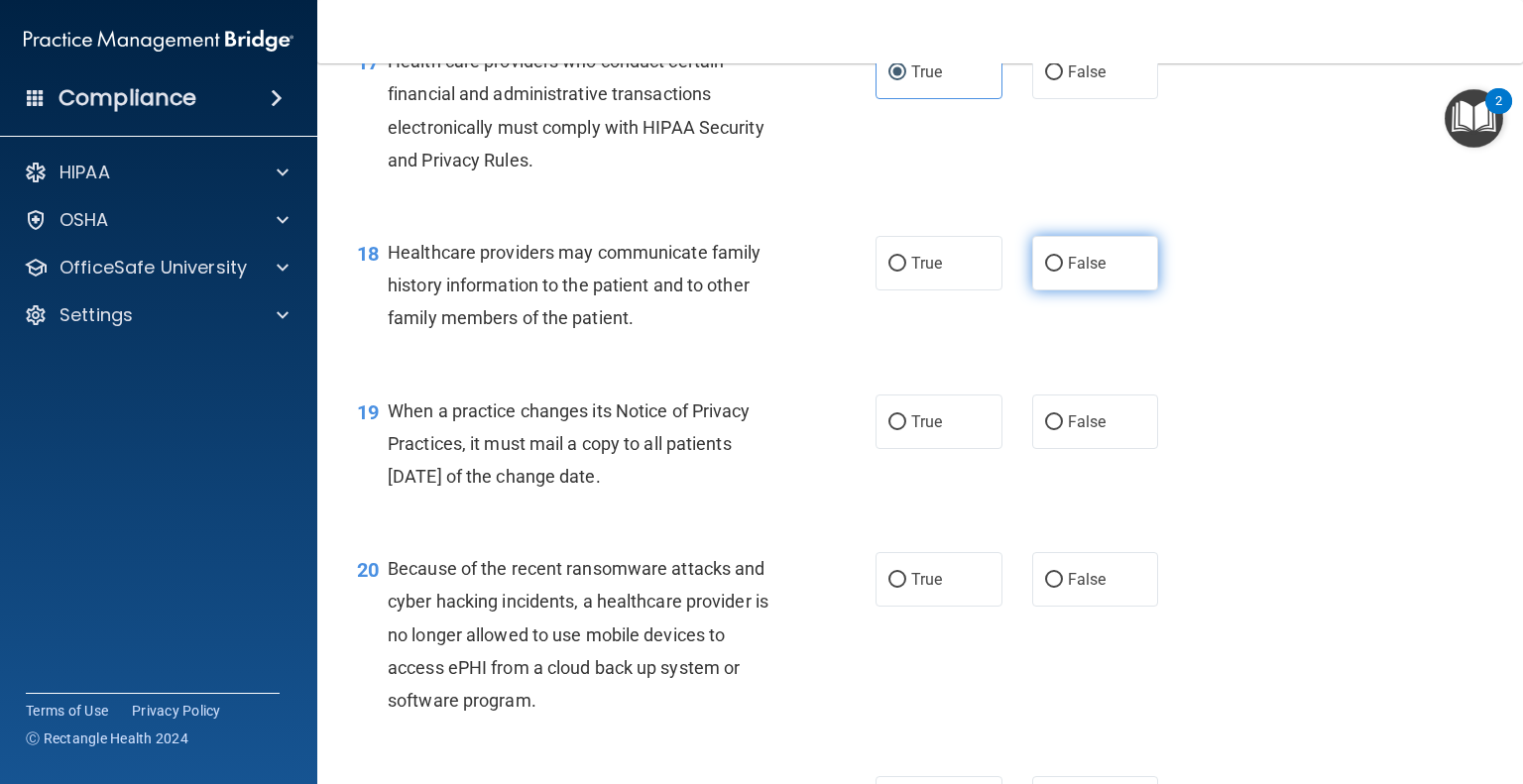 click on "False" at bounding box center (1087, 263) 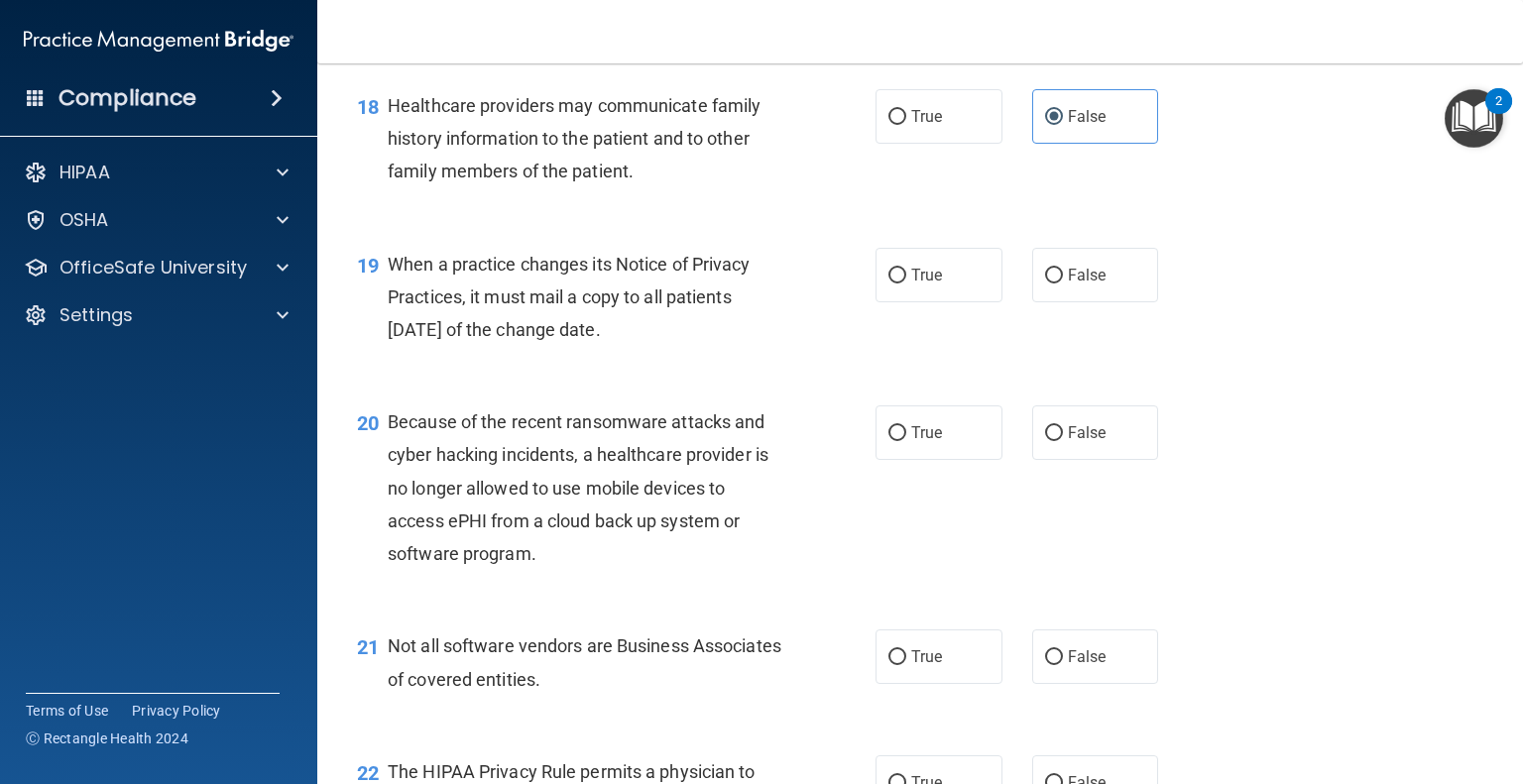 scroll, scrollTop: 3172, scrollLeft: 0, axis: vertical 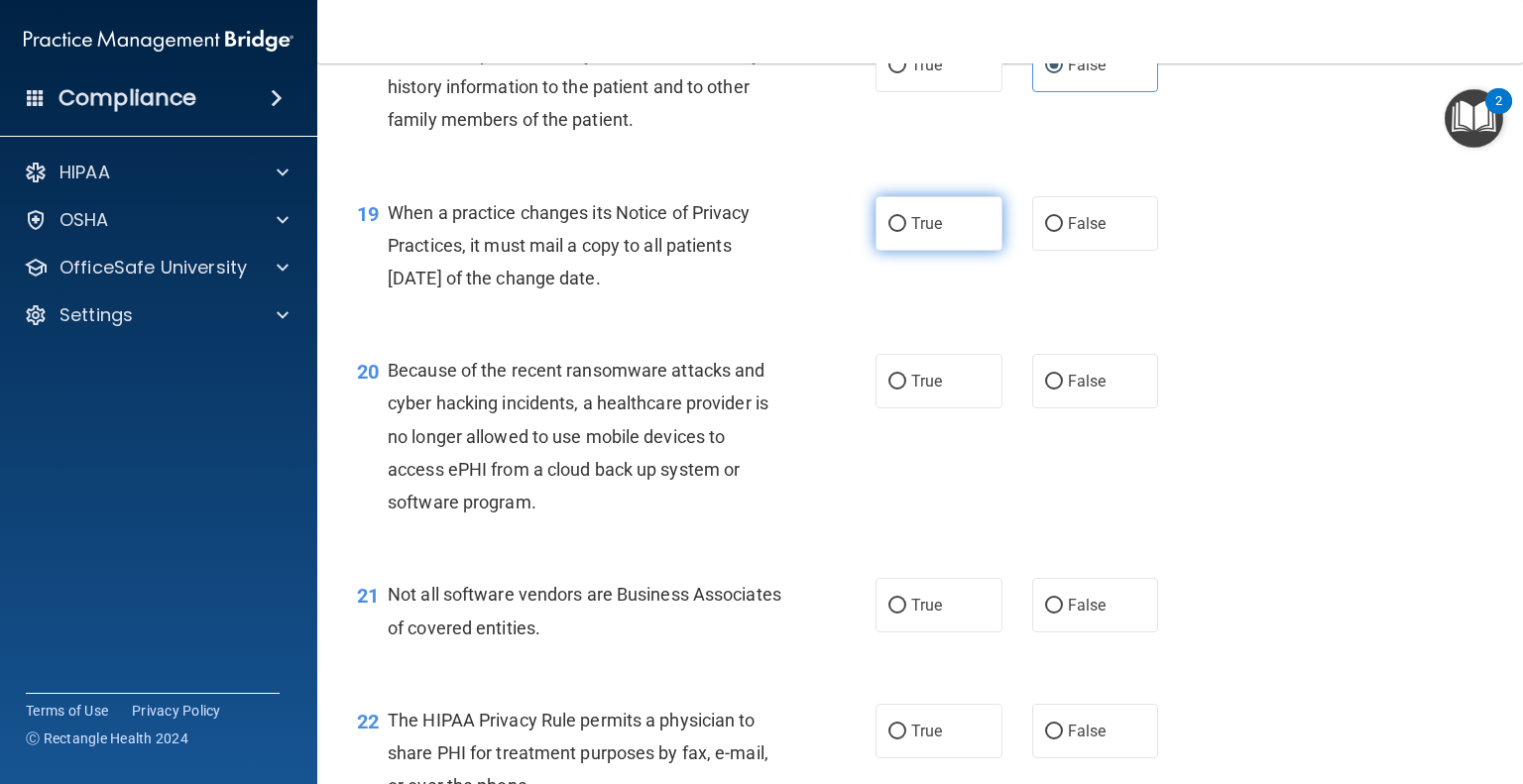 click on "True" at bounding box center (939, 223) 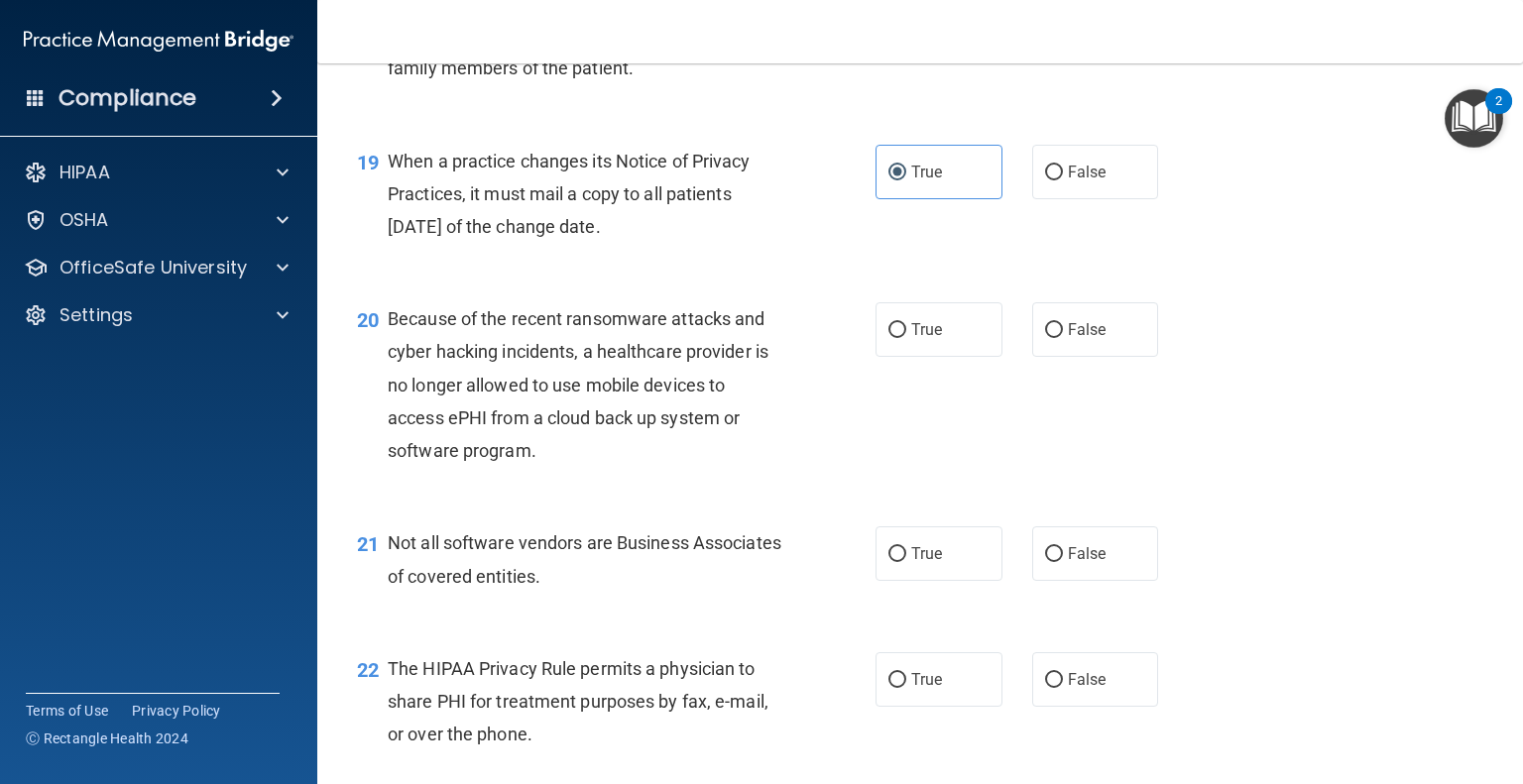 scroll, scrollTop: 3271, scrollLeft: 0, axis: vertical 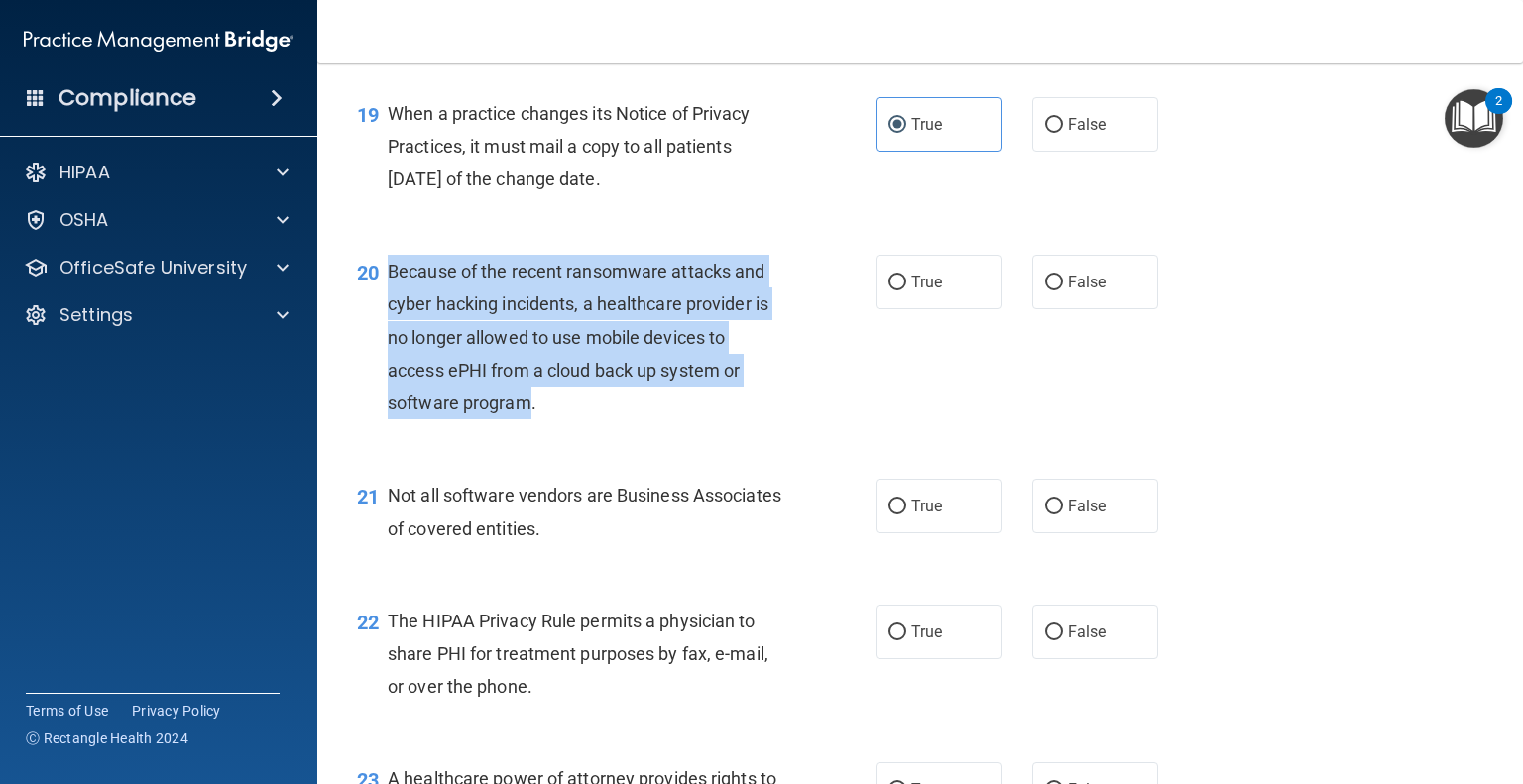 drag, startPoint x: 531, startPoint y: 479, endPoint x: 384, endPoint y: 345, distance: 198.90953 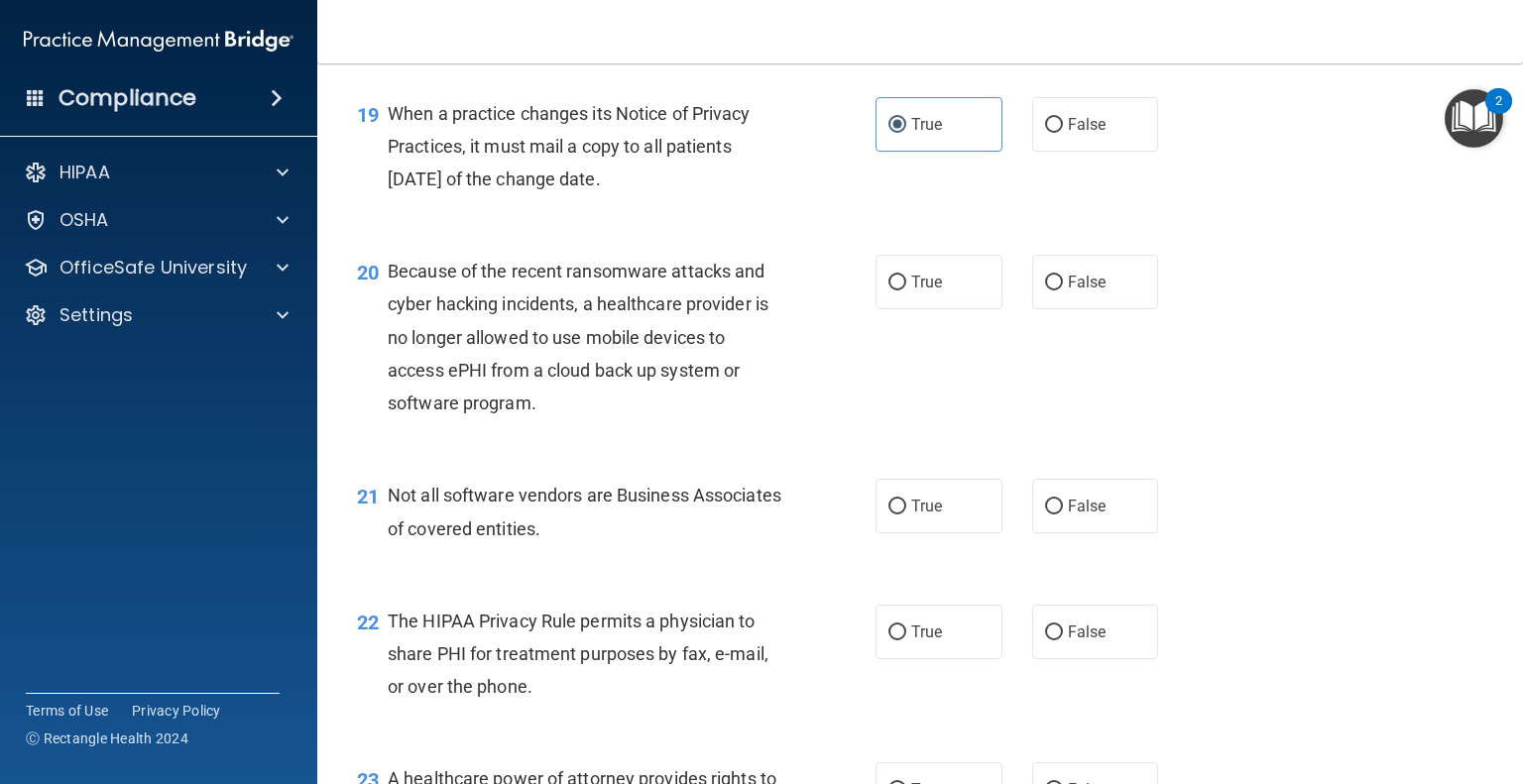 click on "19       When a practice changes its Notice of Privacy Practices, it must mail a copy to all patients [DATE] of the change date.                 True           False" at bounding box center [920, 152] 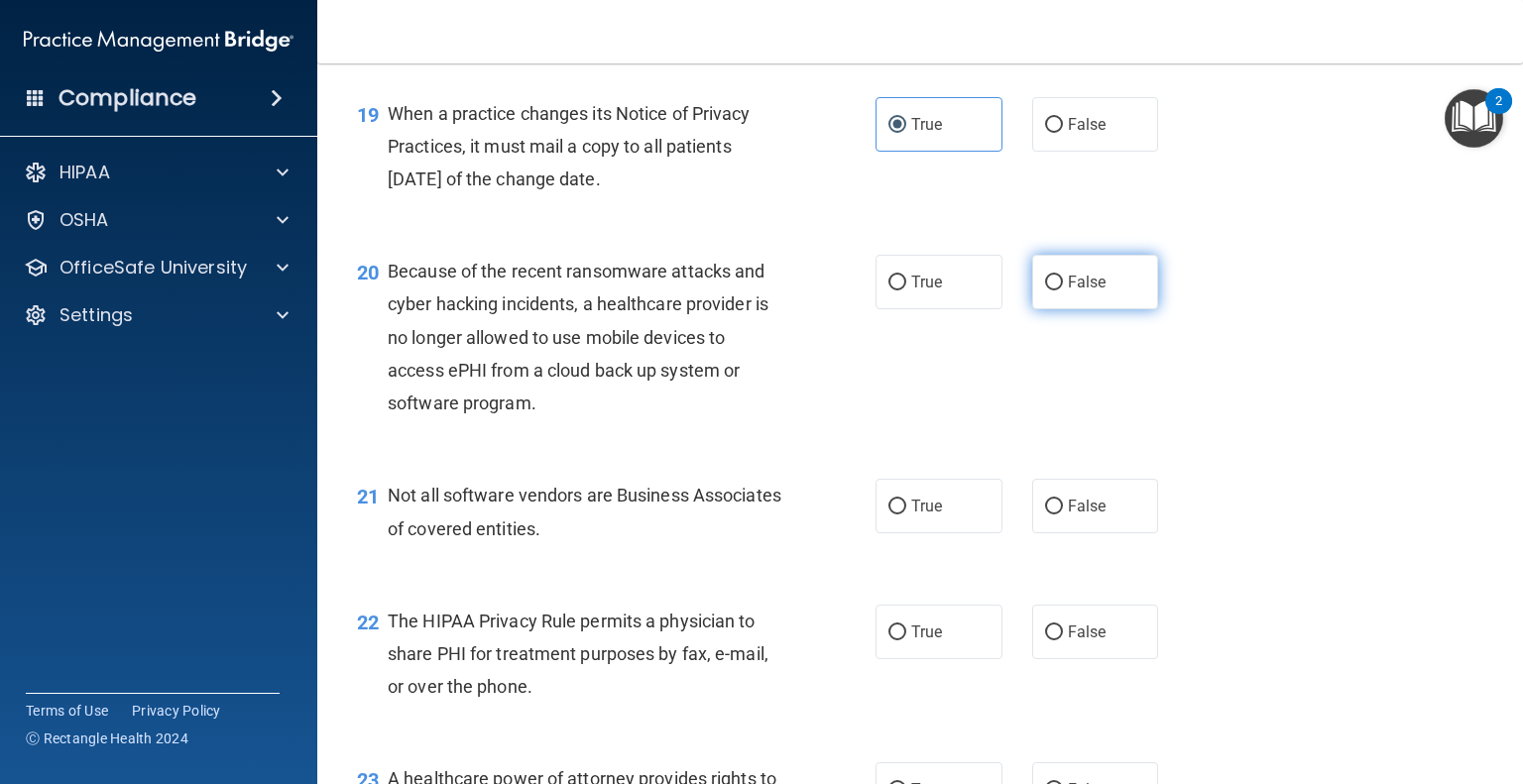 click on "False" at bounding box center [1087, 281] 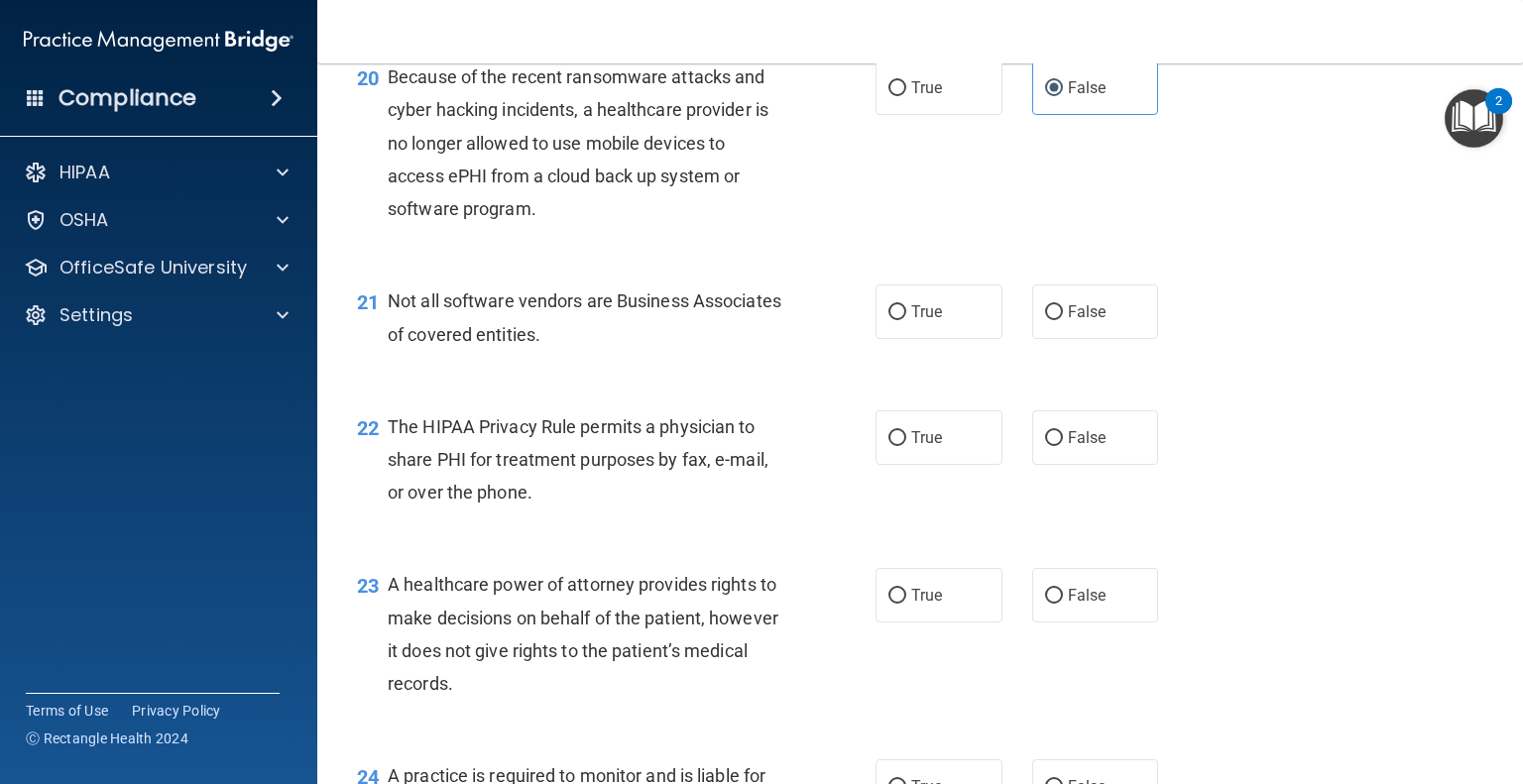 scroll, scrollTop: 3469, scrollLeft: 0, axis: vertical 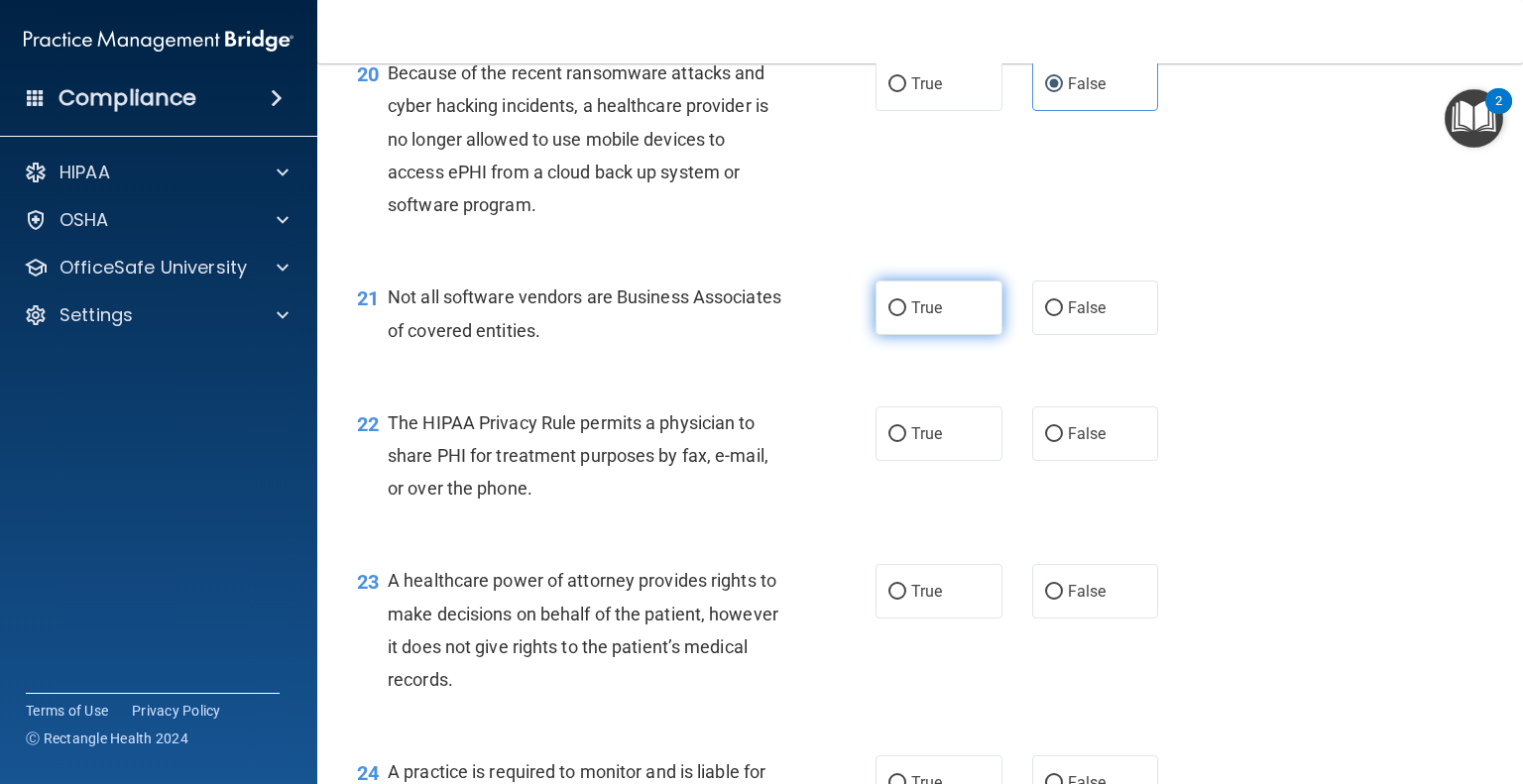 click on "True" at bounding box center [926, 307] 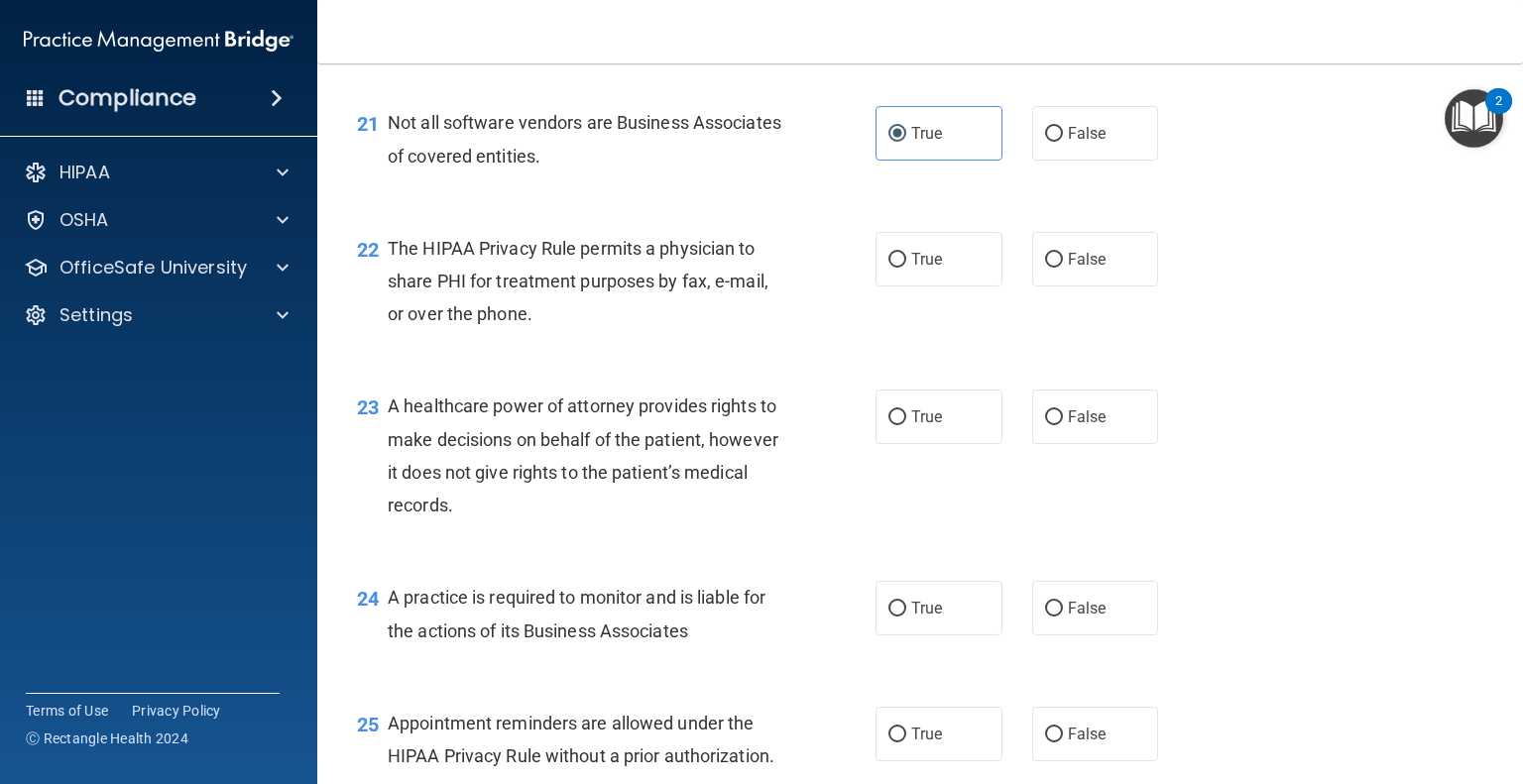 scroll, scrollTop: 3667, scrollLeft: 0, axis: vertical 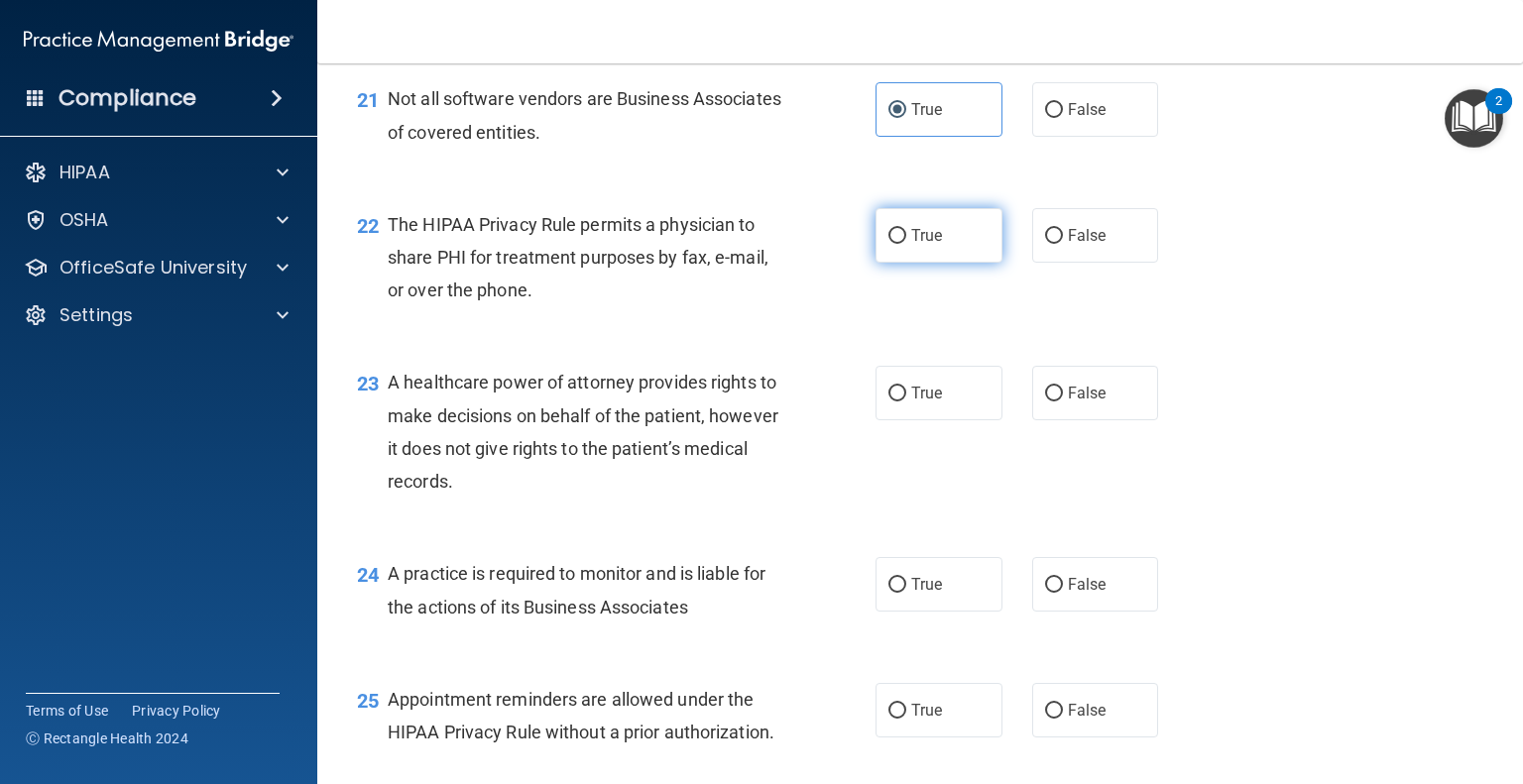 click on "True" at bounding box center (939, 235) 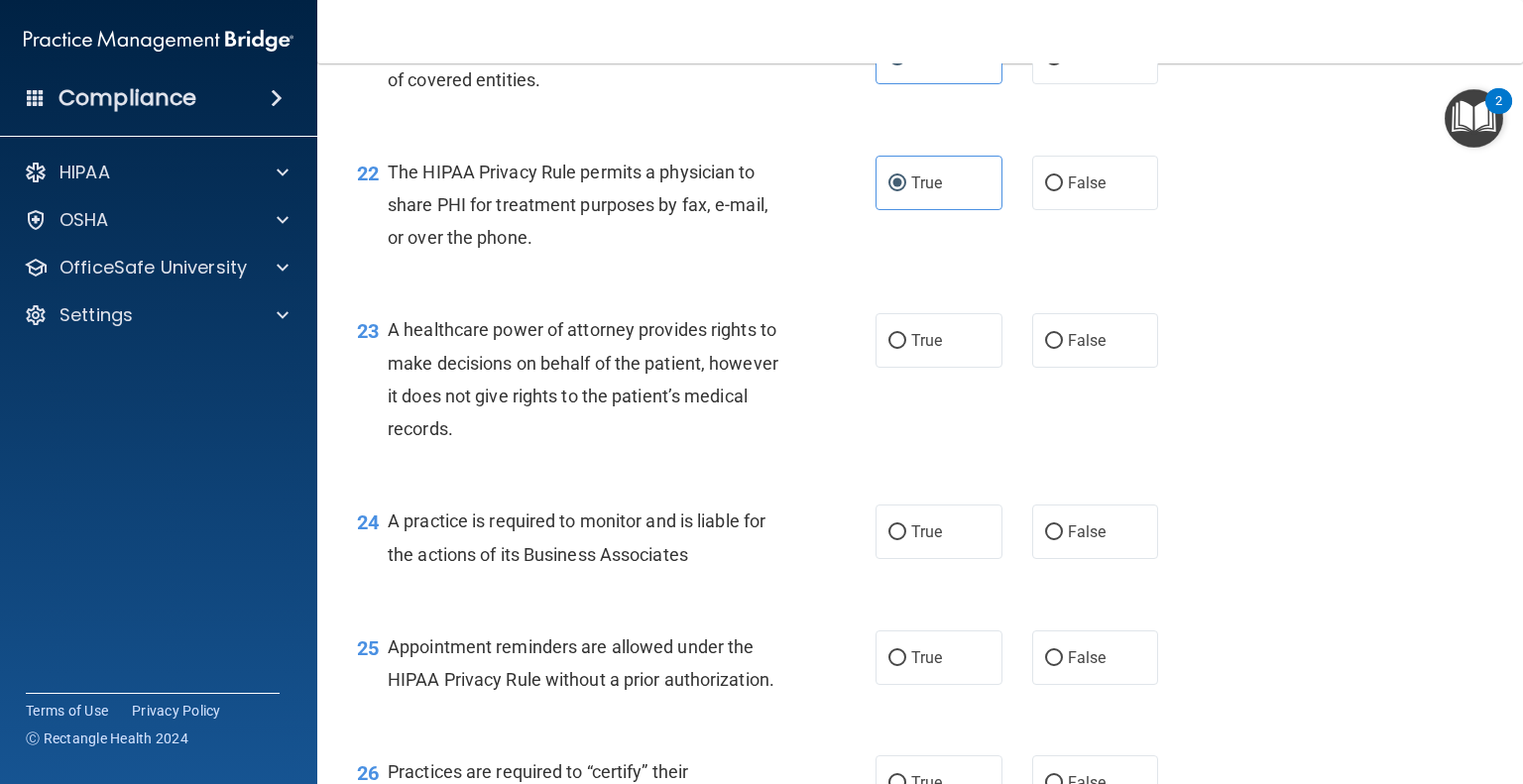 scroll, scrollTop: 3766, scrollLeft: 0, axis: vertical 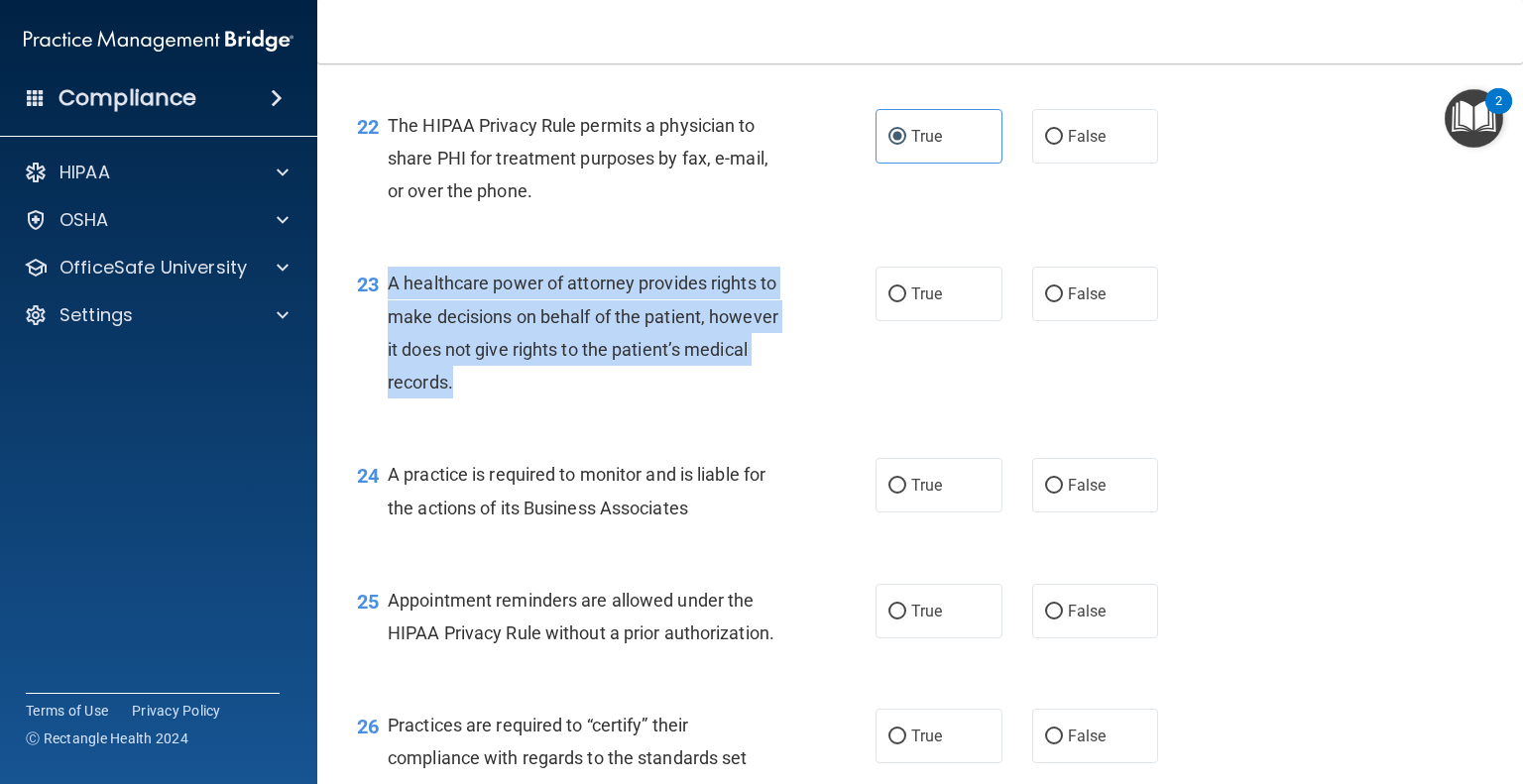 drag, startPoint x: 557, startPoint y: 463, endPoint x: 382, endPoint y: 345, distance: 211.06634 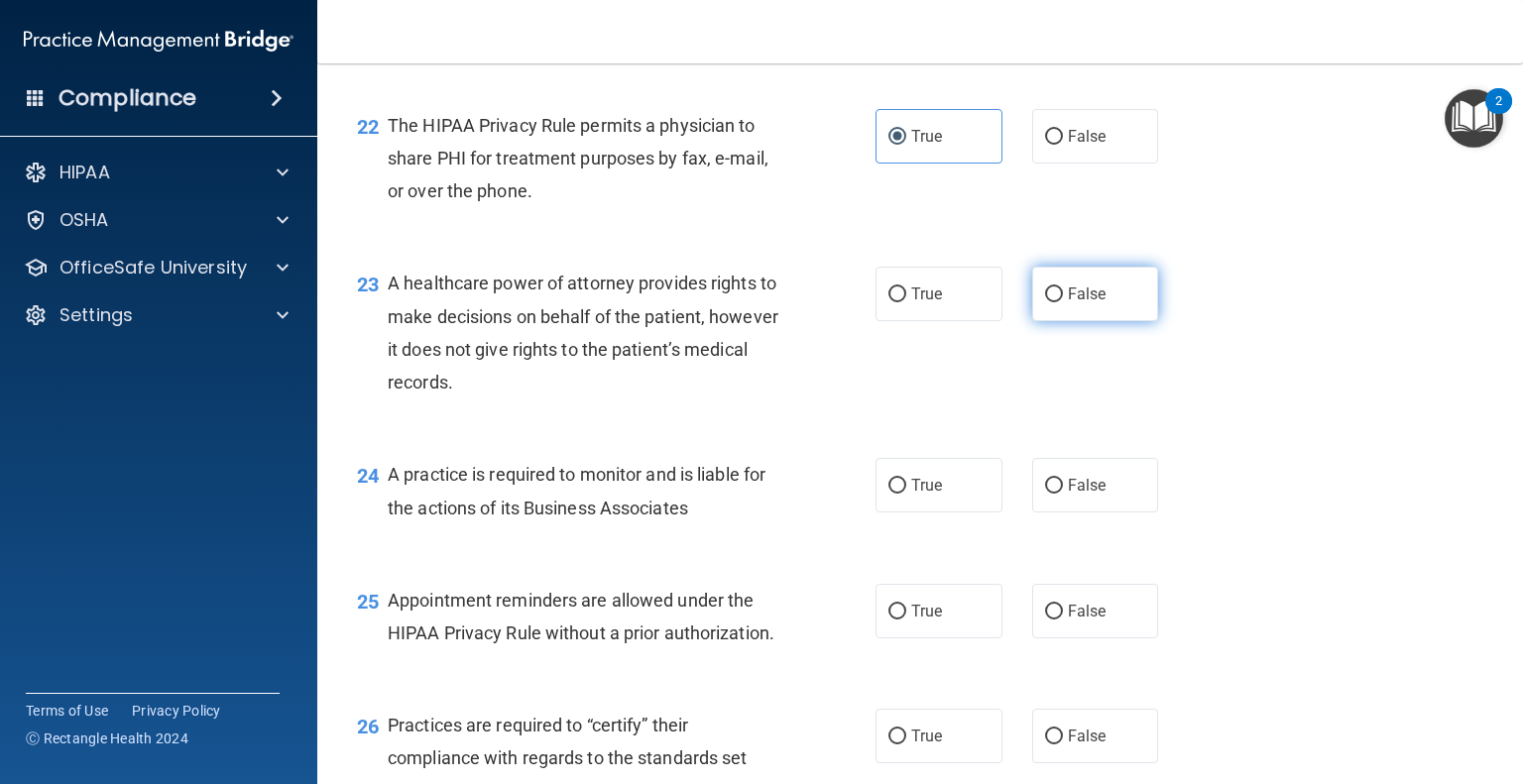 click on "False" at bounding box center [1096, 293] 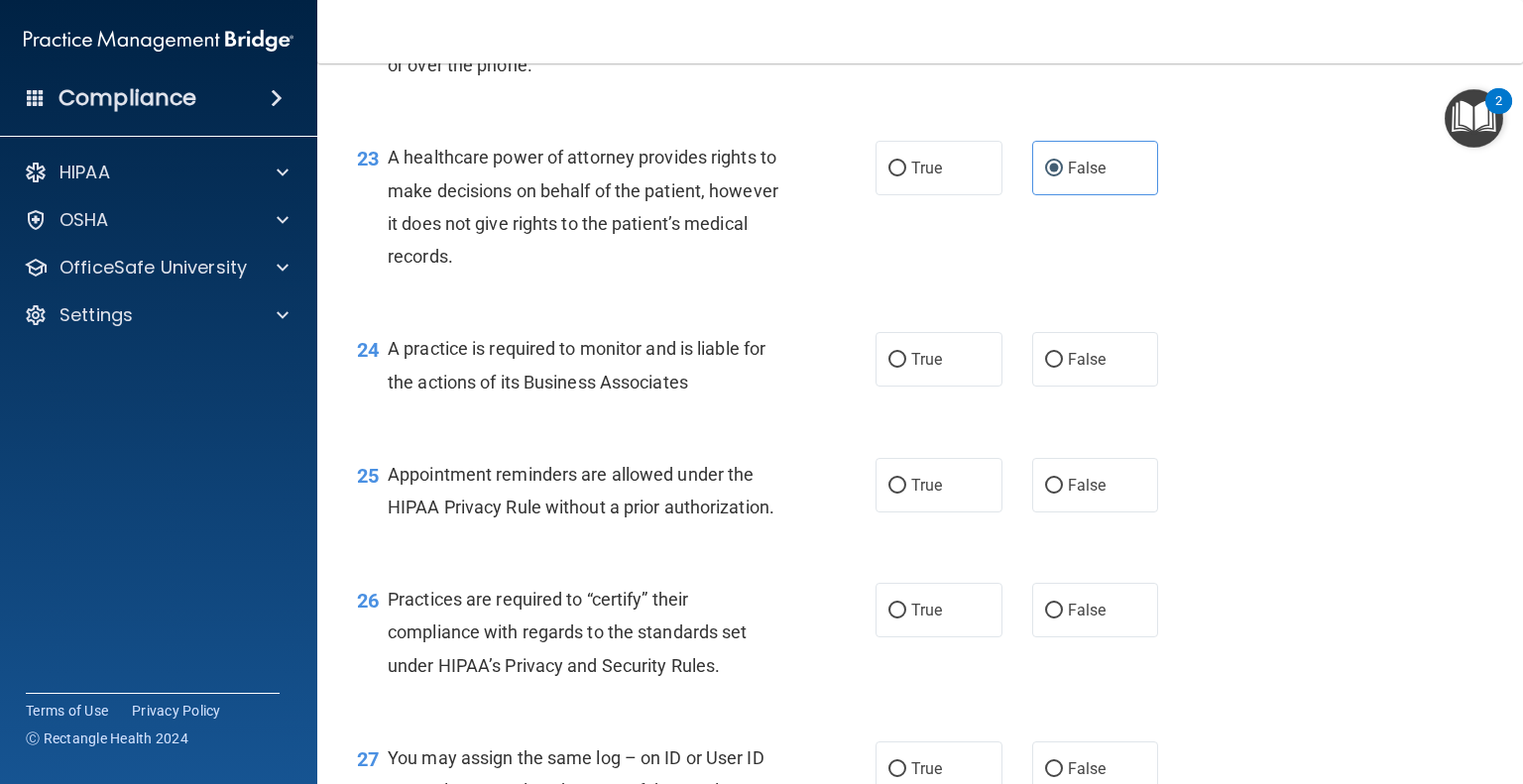 scroll, scrollTop: 3965, scrollLeft: 0, axis: vertical 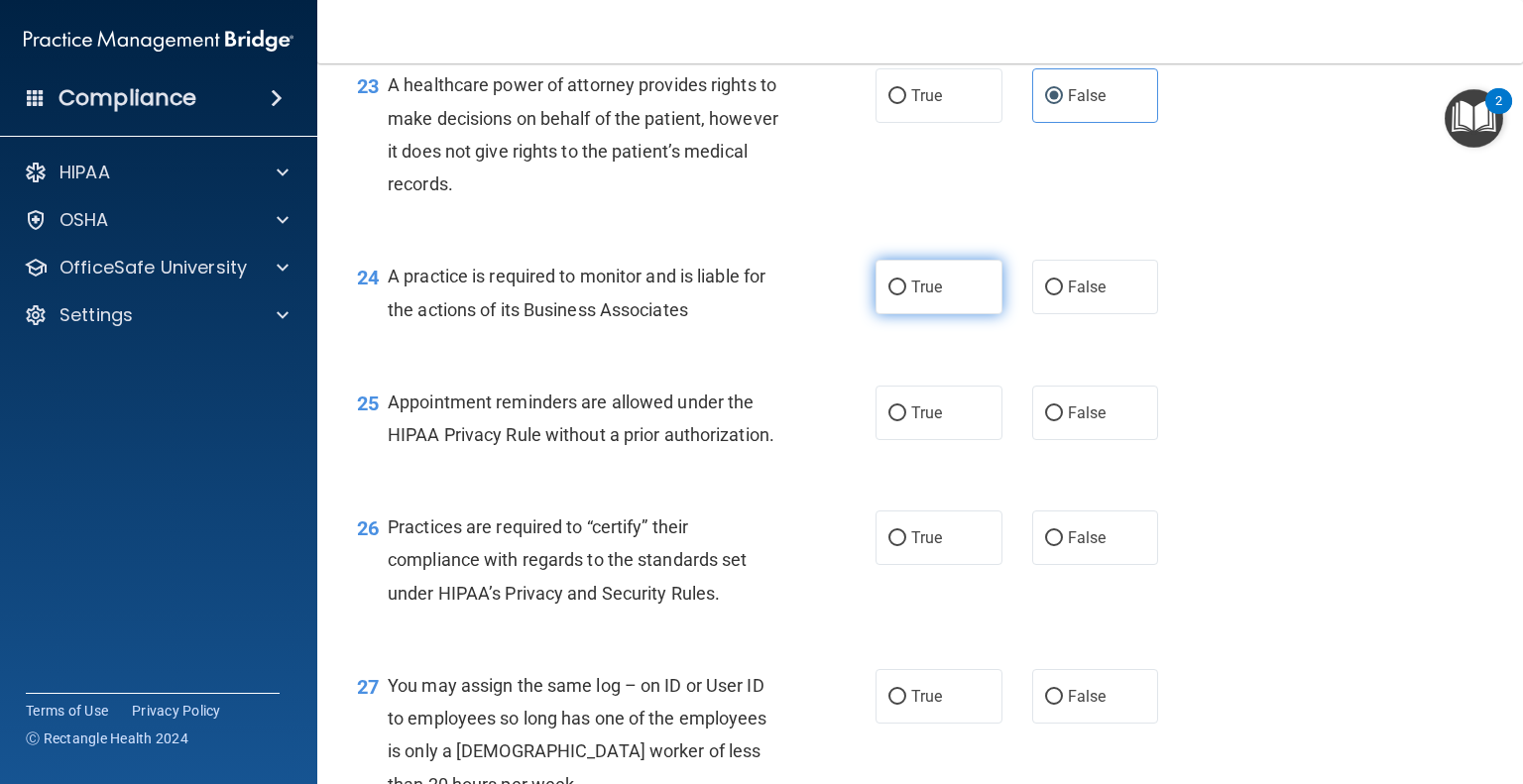 click on "True" at bounding box center (939, 286) 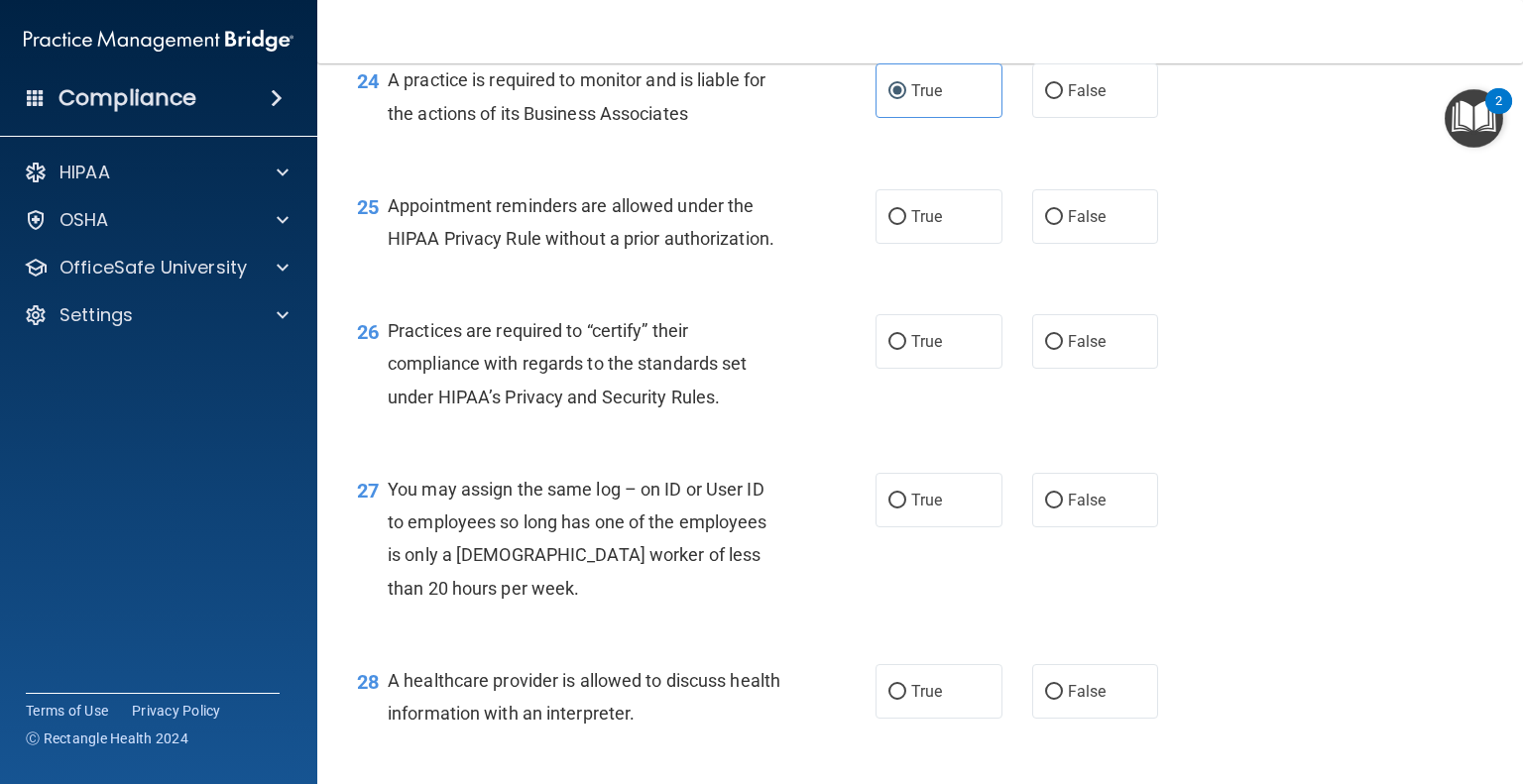 scroll, scrollTop: 4163, scrollLeft: 0, axis: vertical 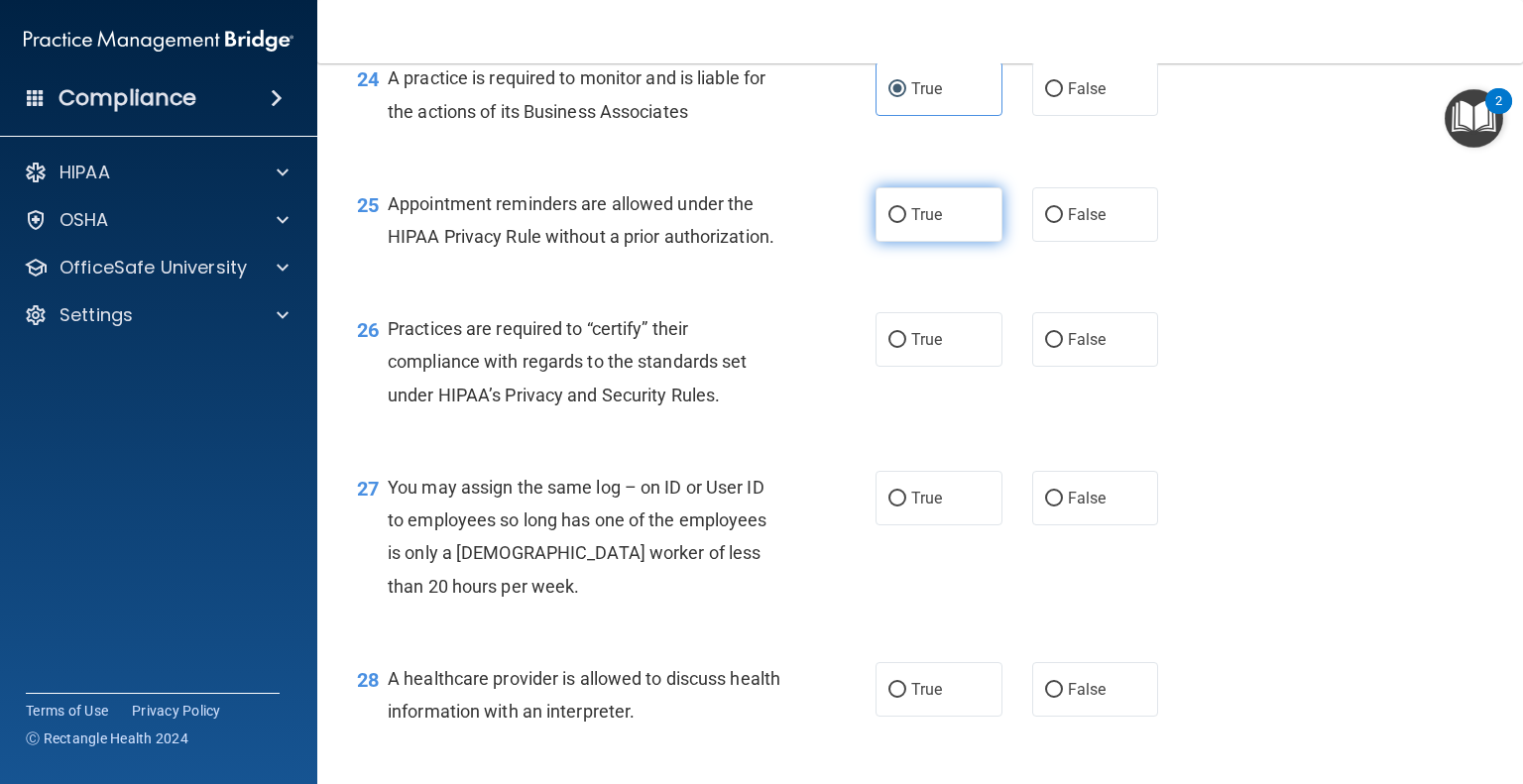 click on "True" at bounding box center (939, 214) 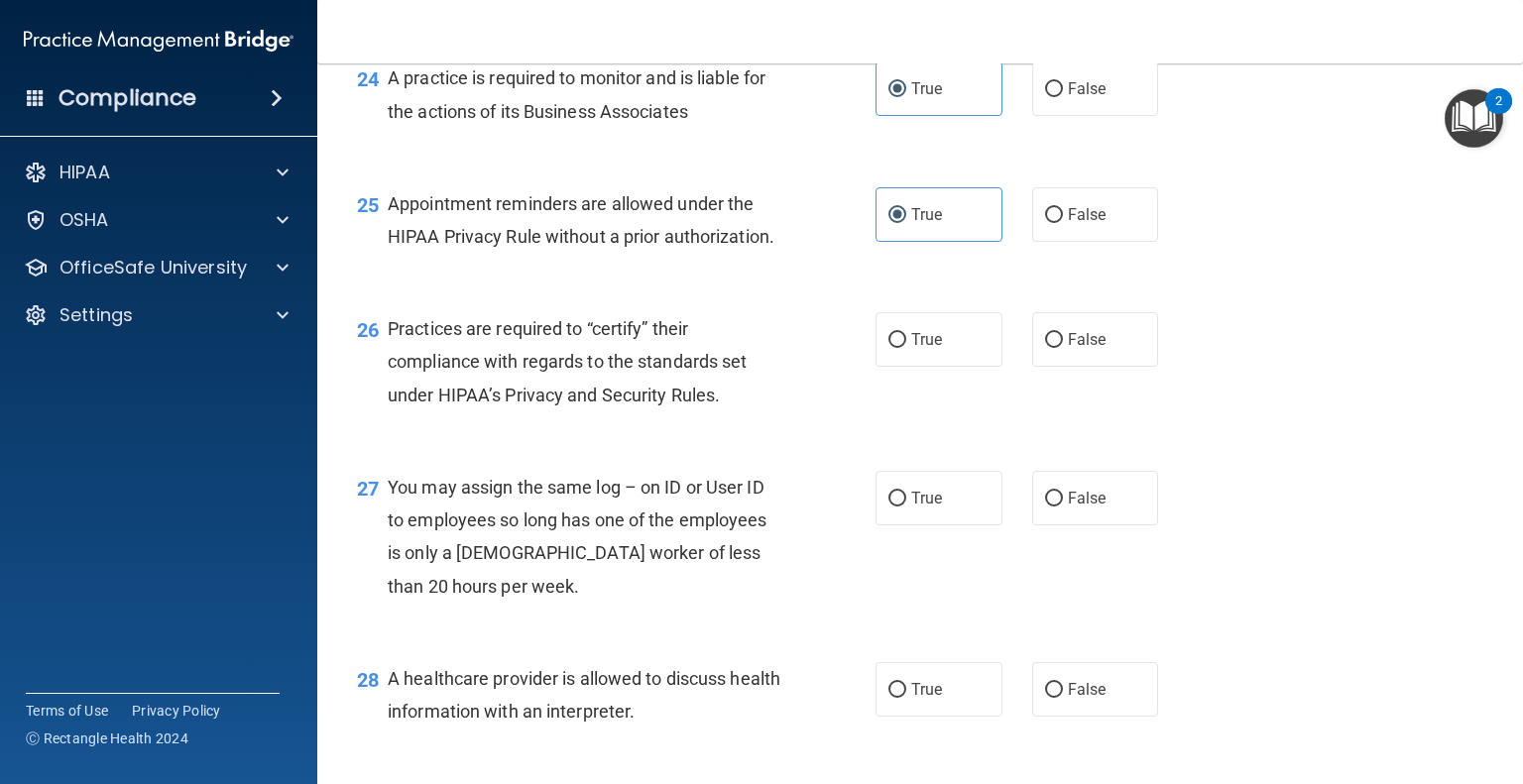 scroll, scrollTop: 4262, scrollLeft: 0, axis: vertical 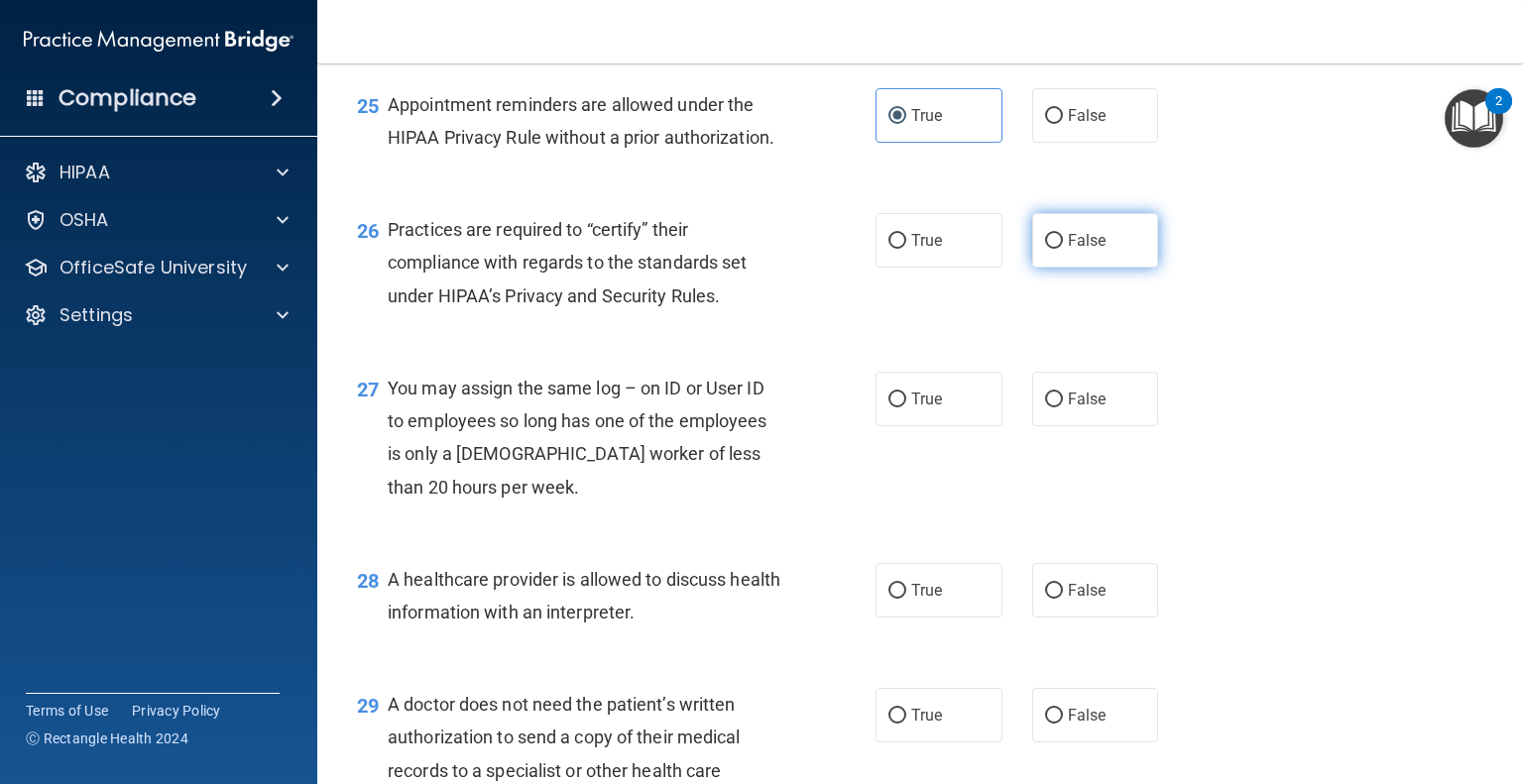 click on "False" at bounding box center (1096, 240) 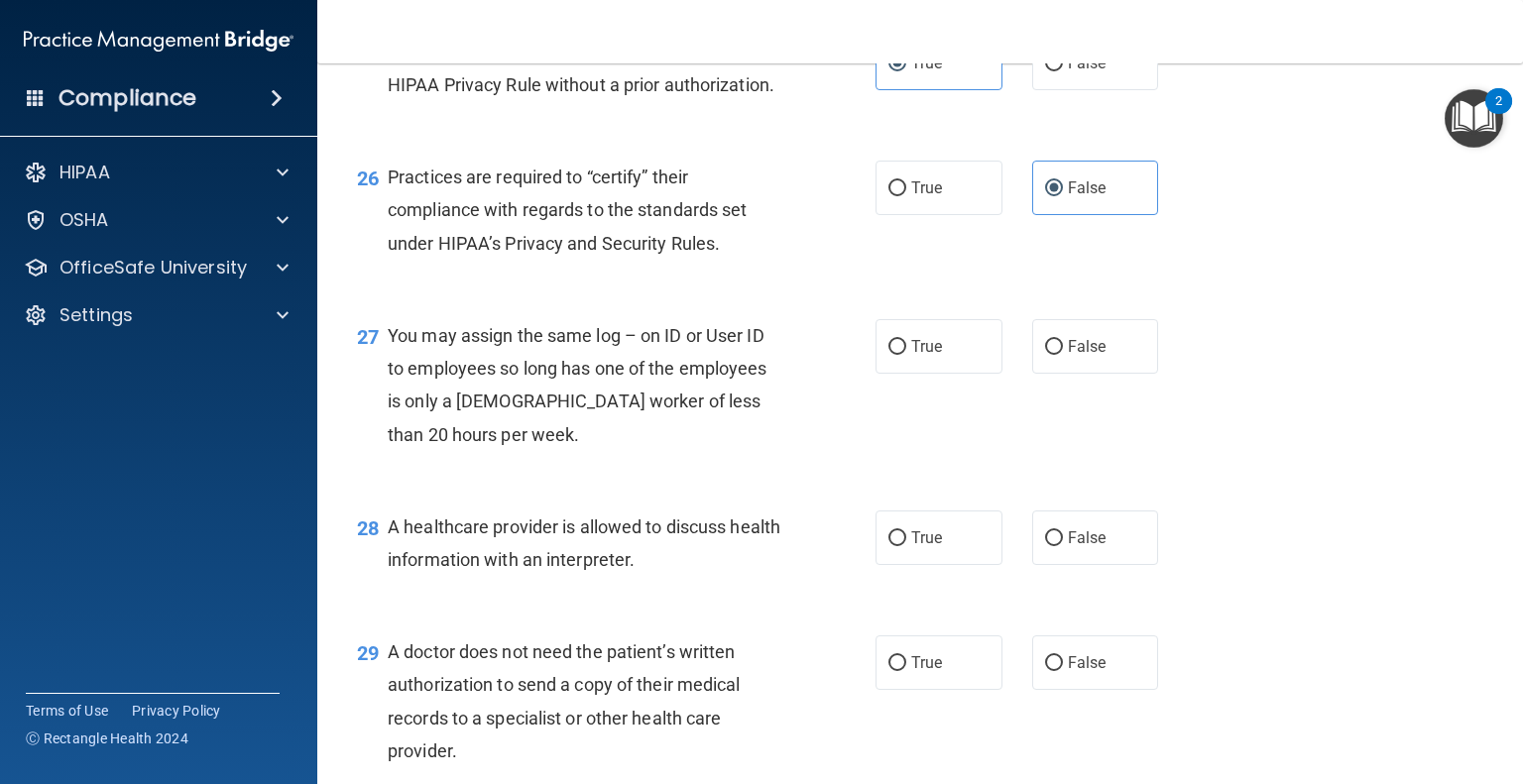 scroll, scrollTop: 4361, scrollLeft: 0, axis: vertical 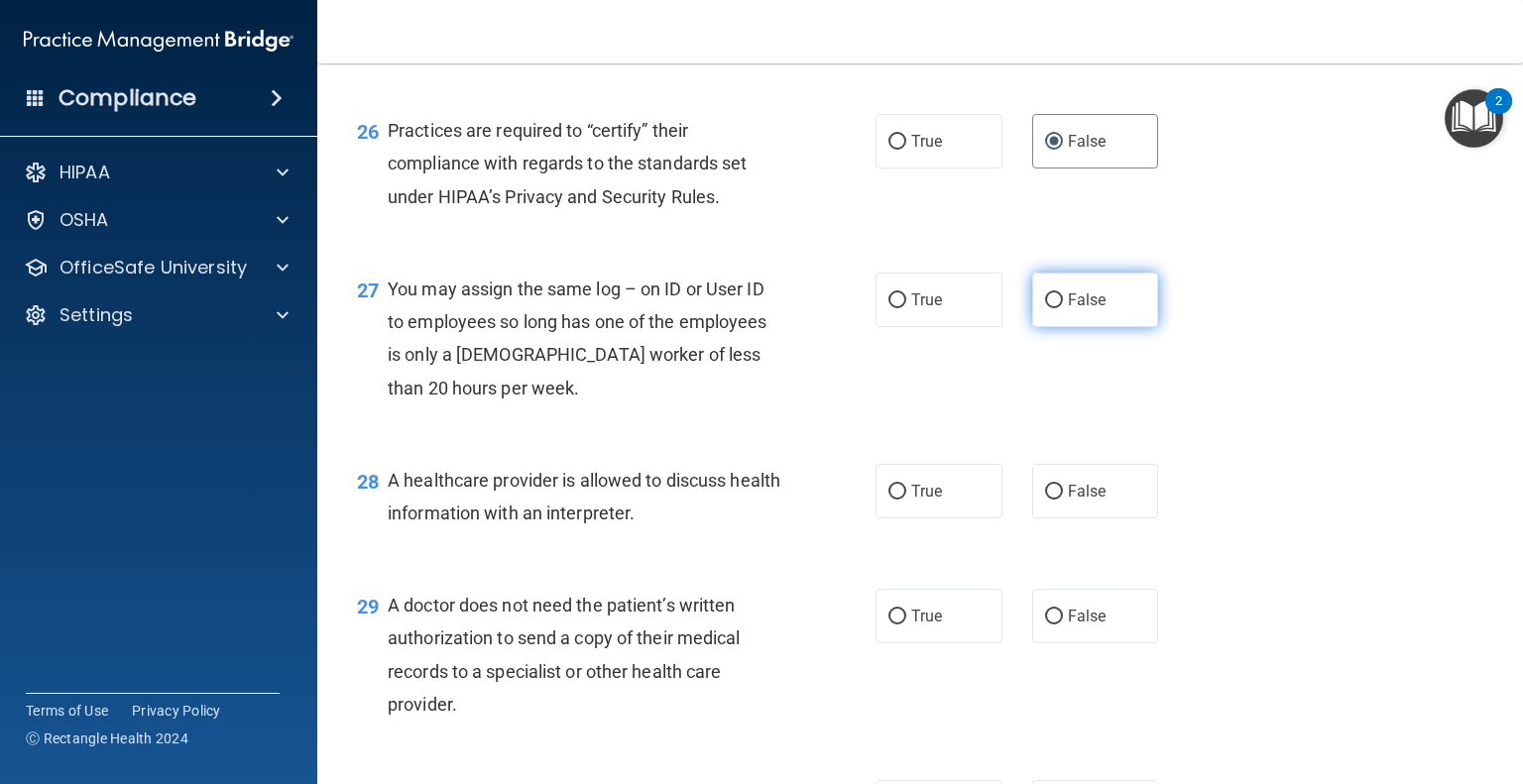 click on "False" at bounding box center (1096, 299) 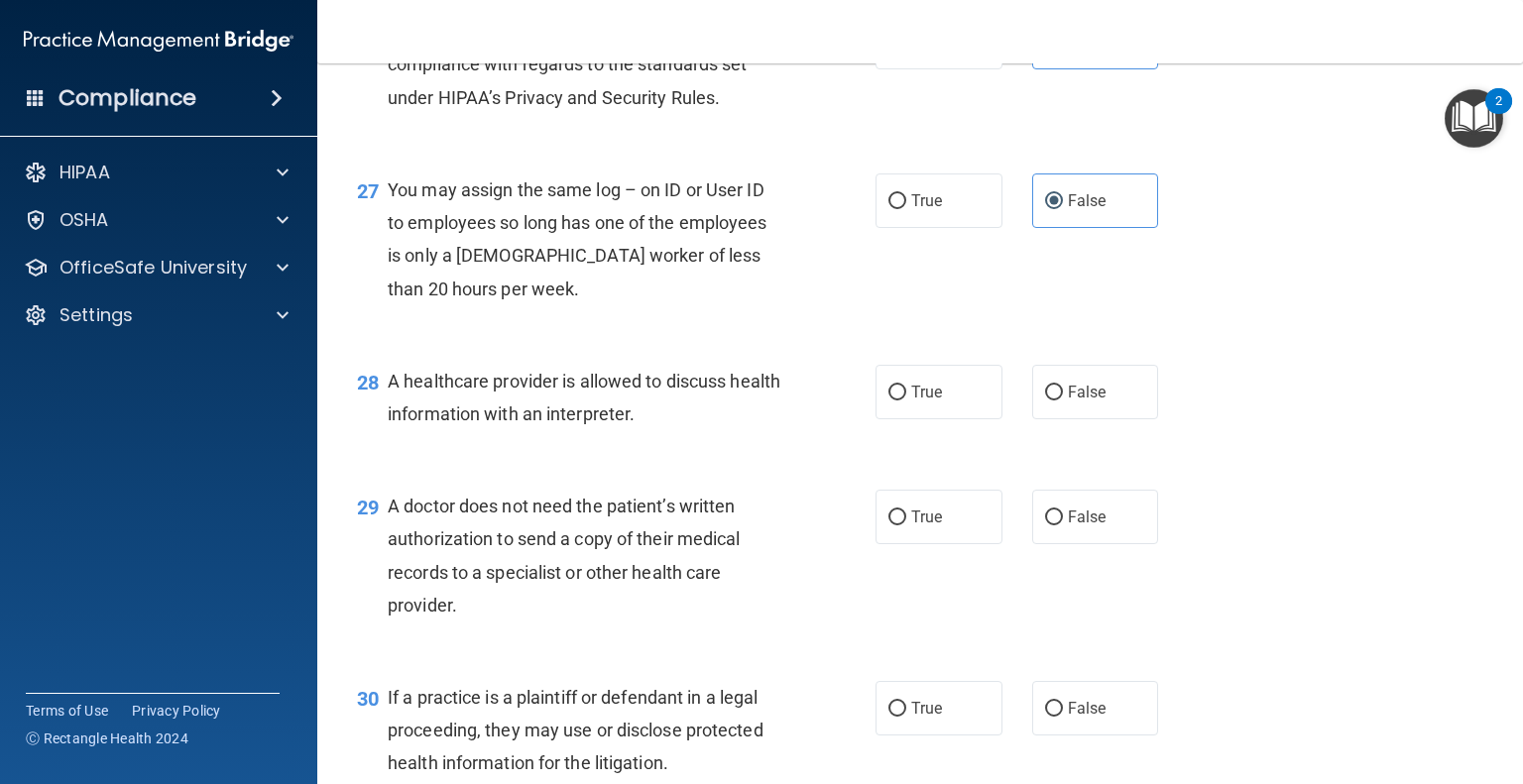 scroll, scrollTop: 4559, scrollLeft: 0, axis: vertical 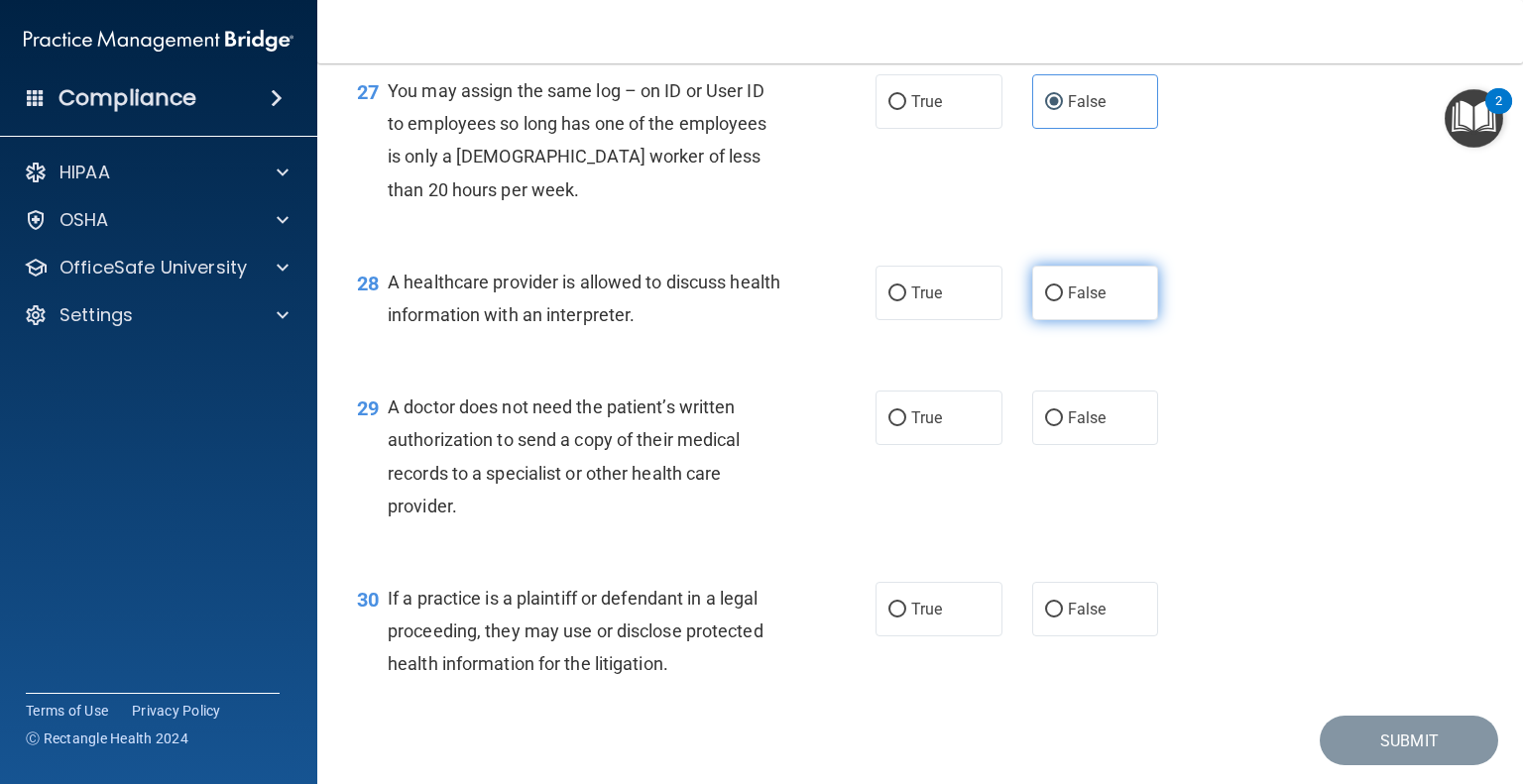 click on "False" at bounding box center (1096, 292) 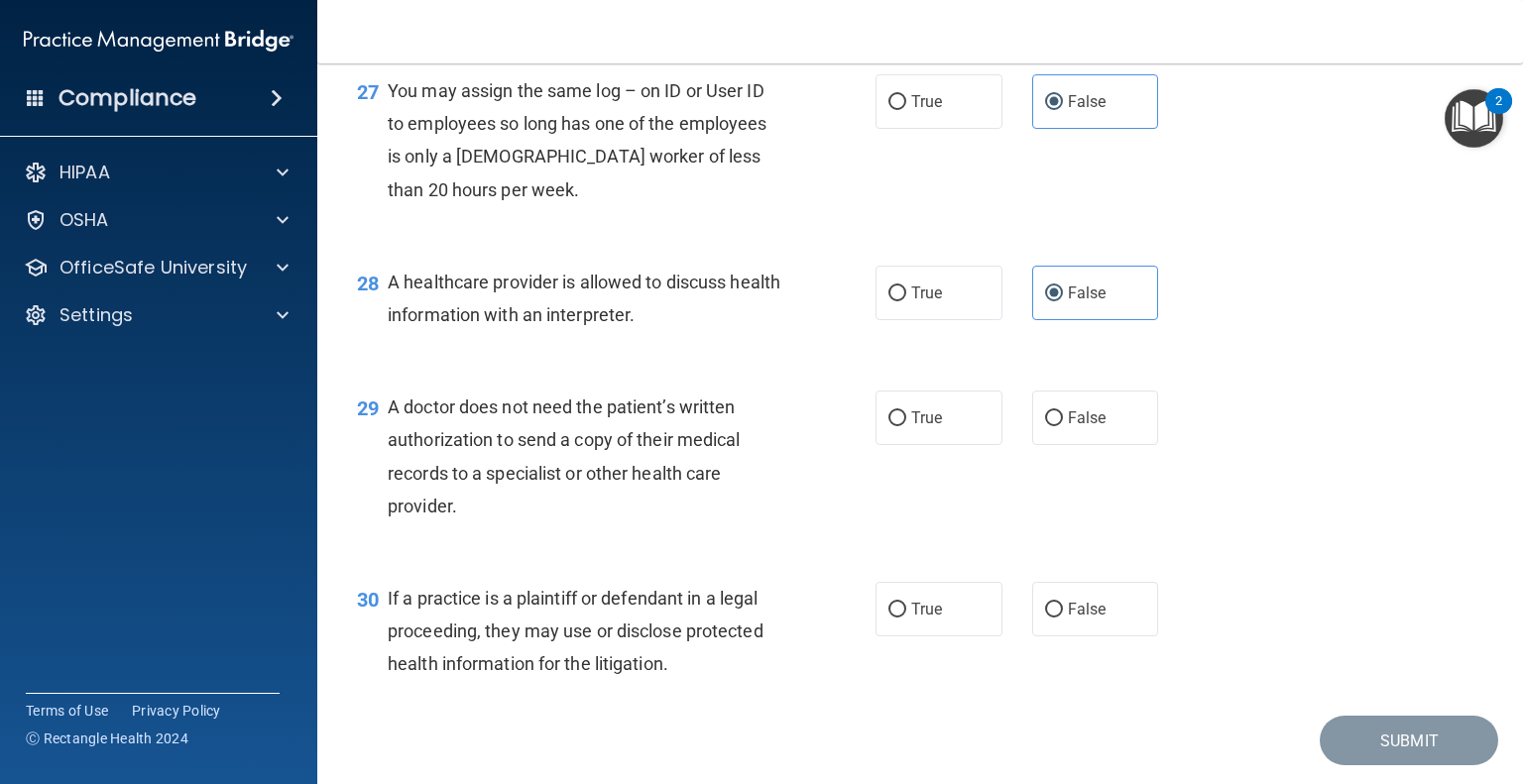 scroll, scrollTop: 4658, scrollLeft: 0, axis: vertical 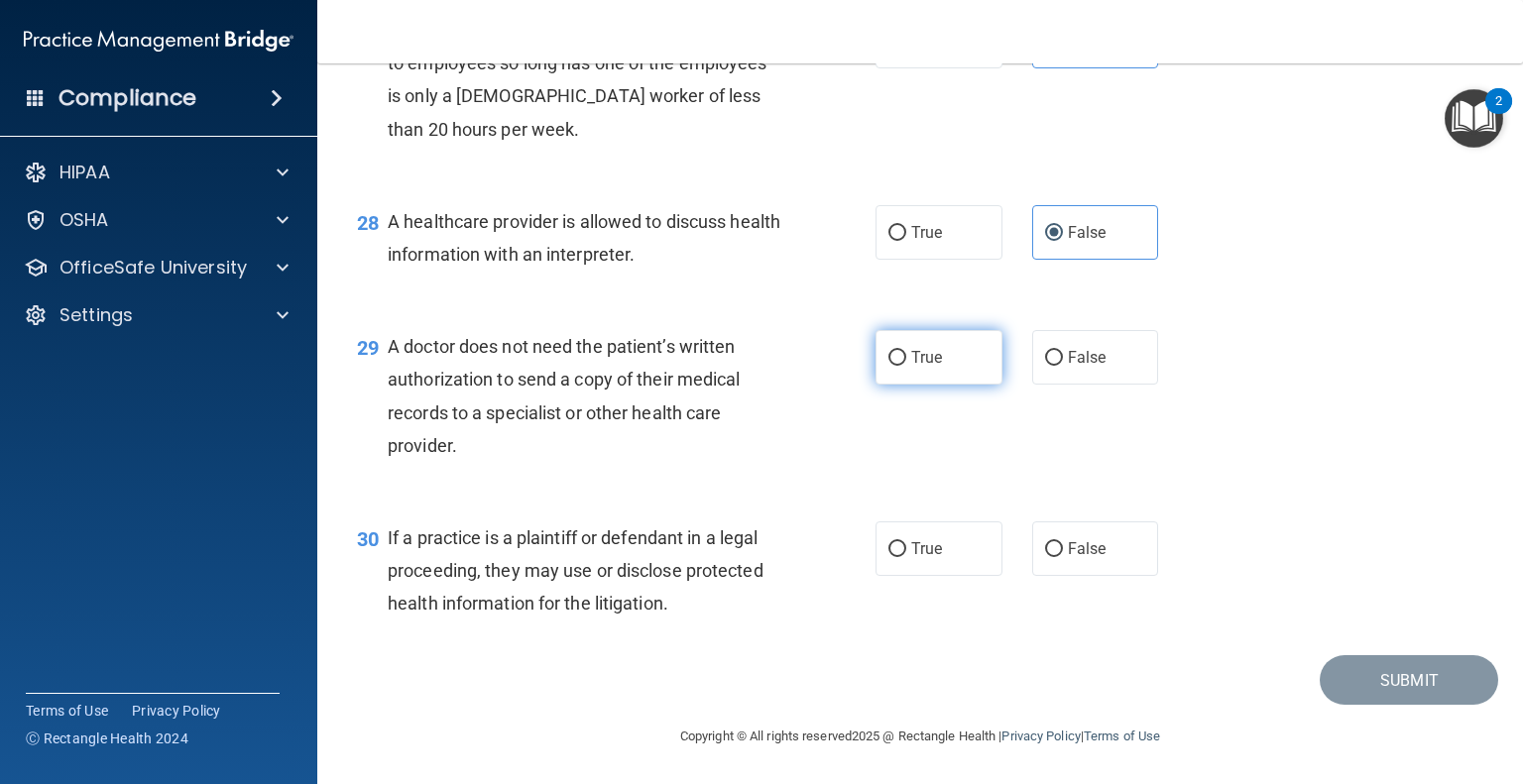click on "True" at bounding box center (939, 357) 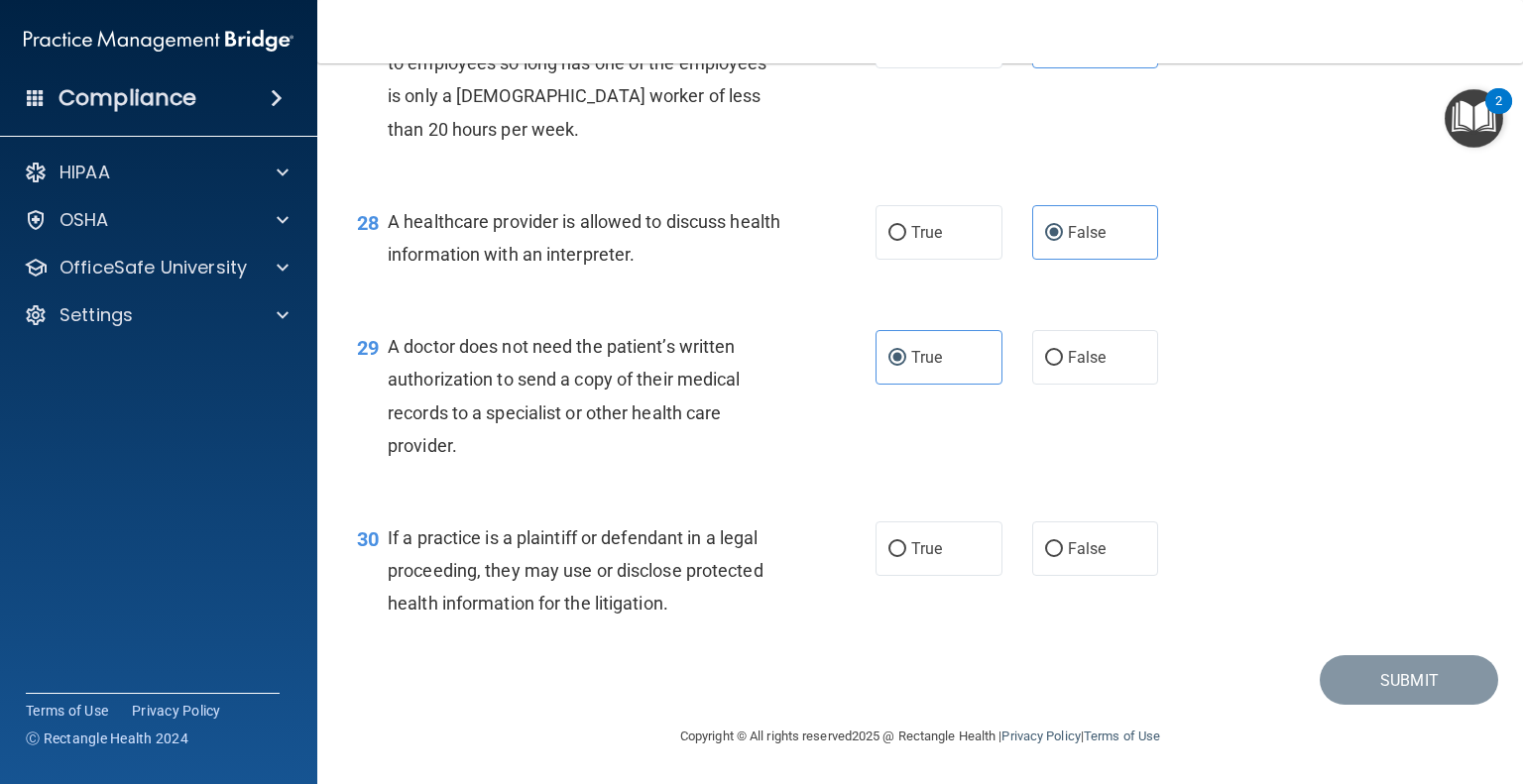scroll, scrollTop: 4686, scrollLeft: 0, axis: vertical 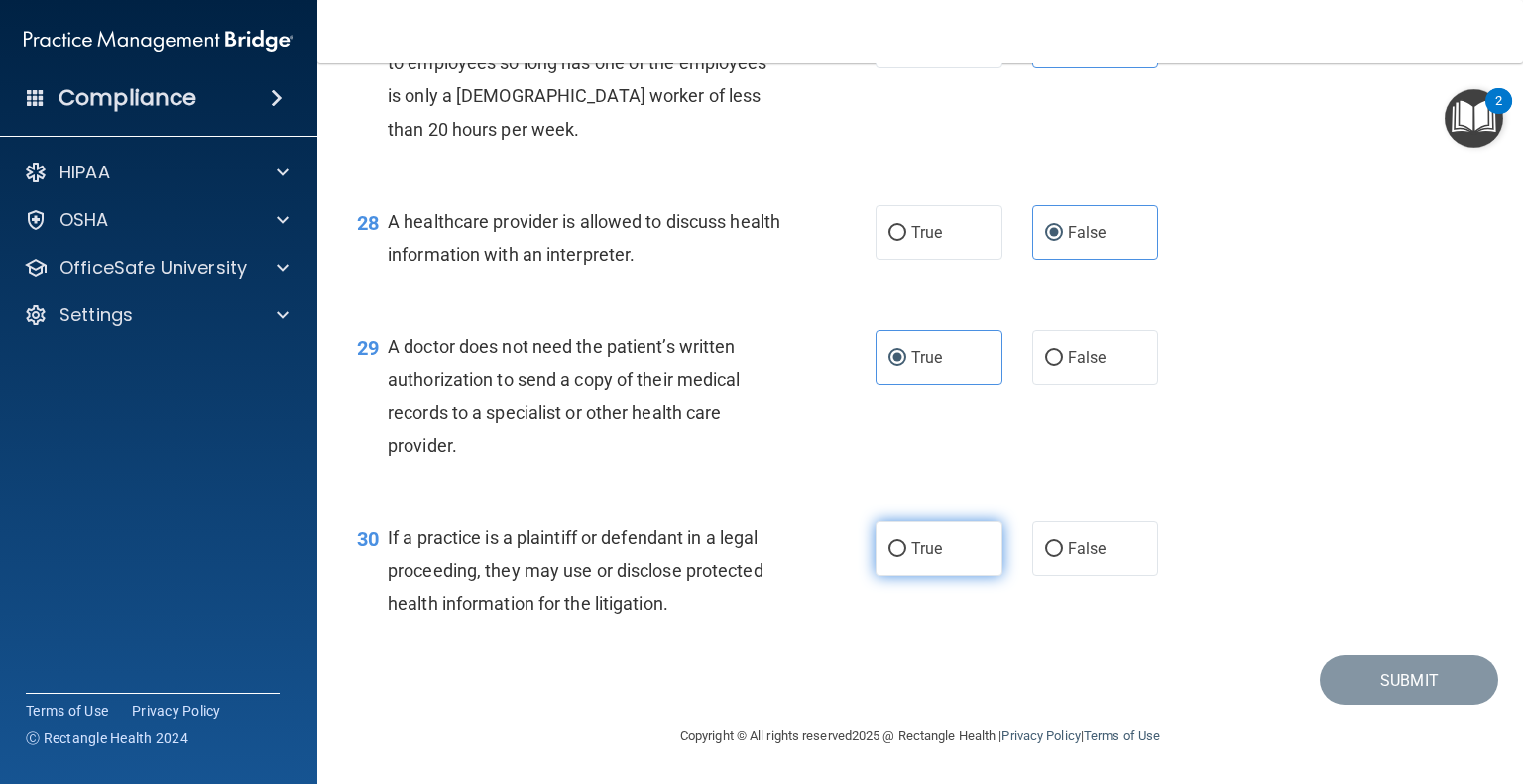 click on "True" at bounding box center (926, 548) 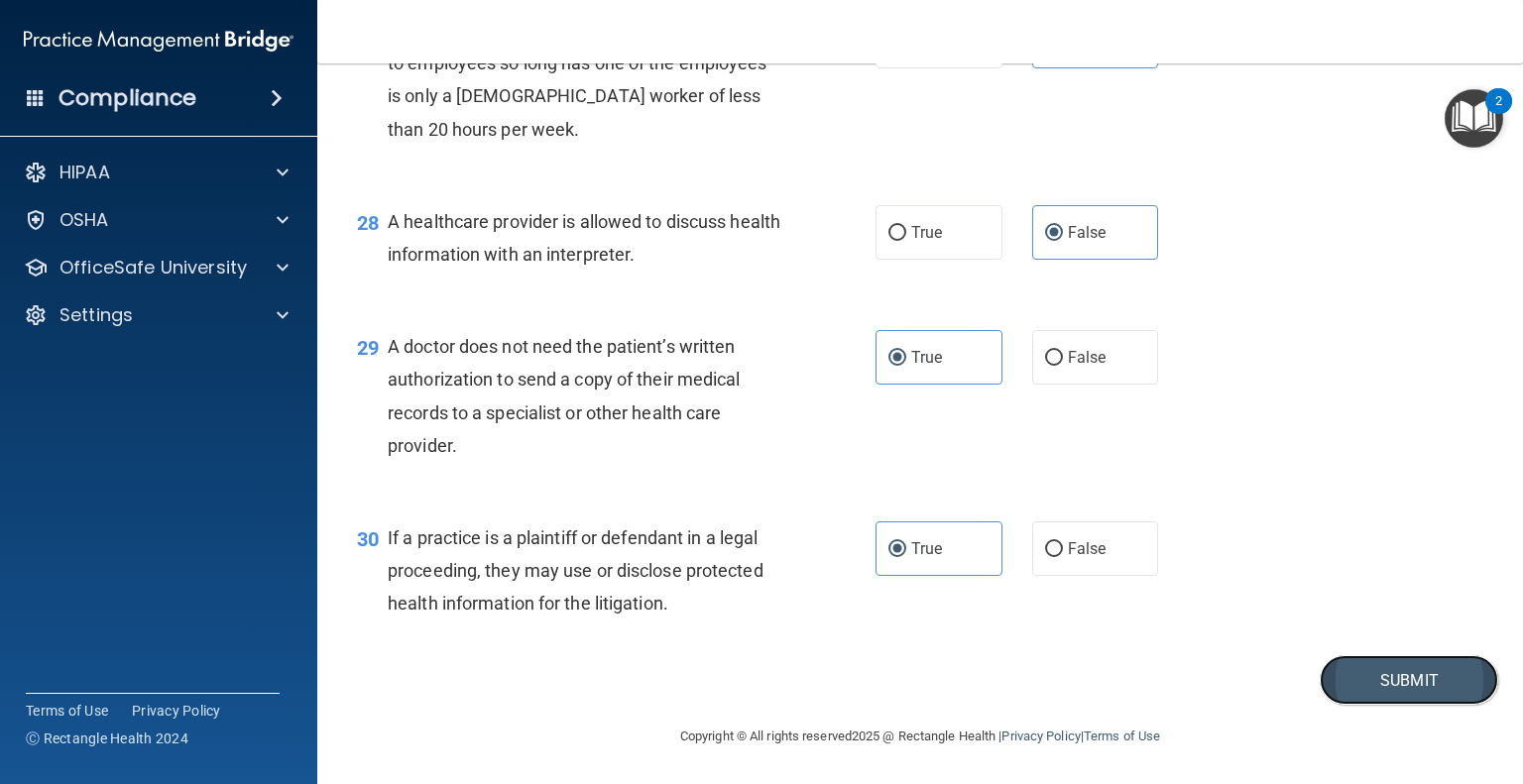 click on "Submit" at bounding box center [1409, 680] 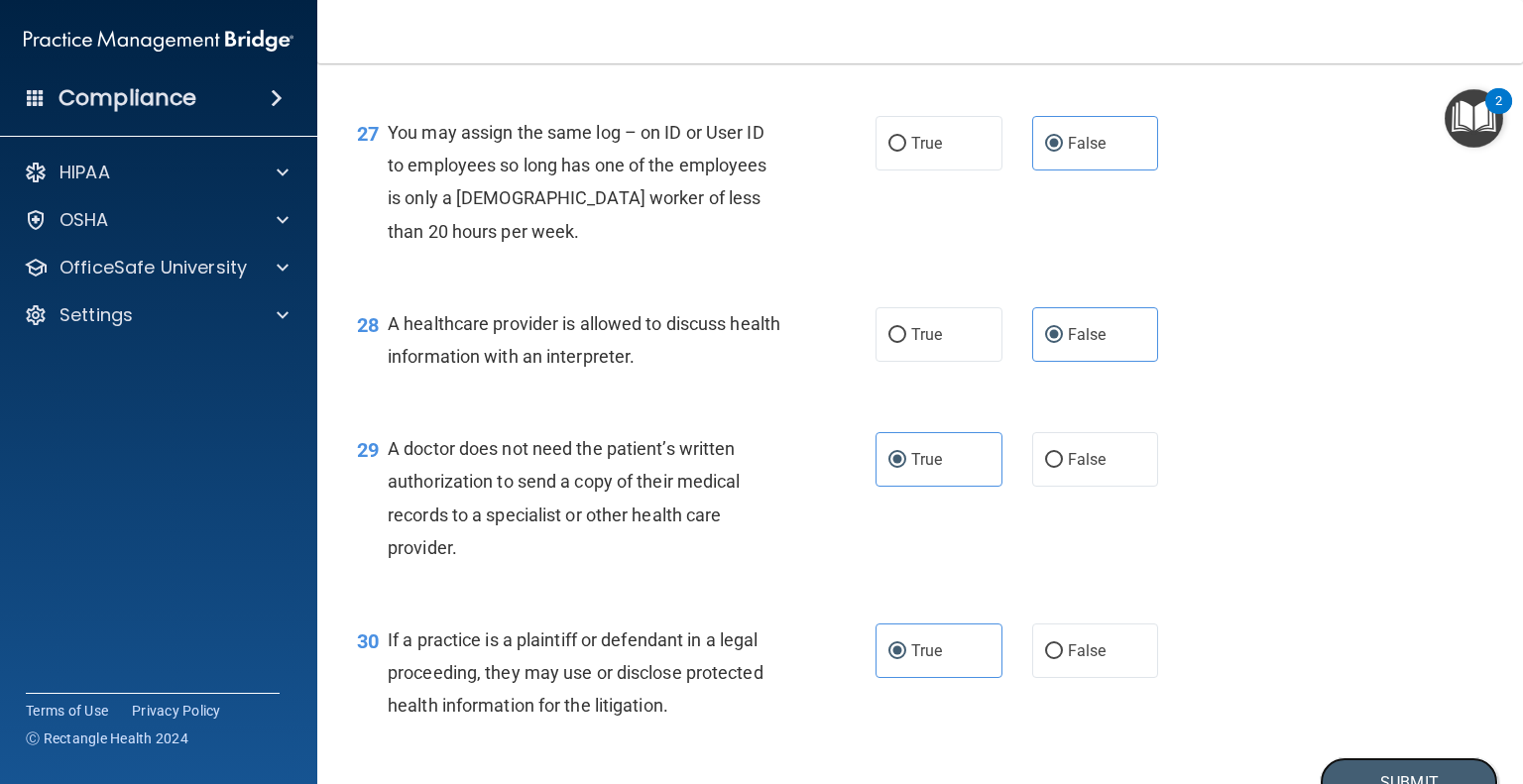 scroll, scrollTop: 4686, scrollLeft: 0, axis: vertical 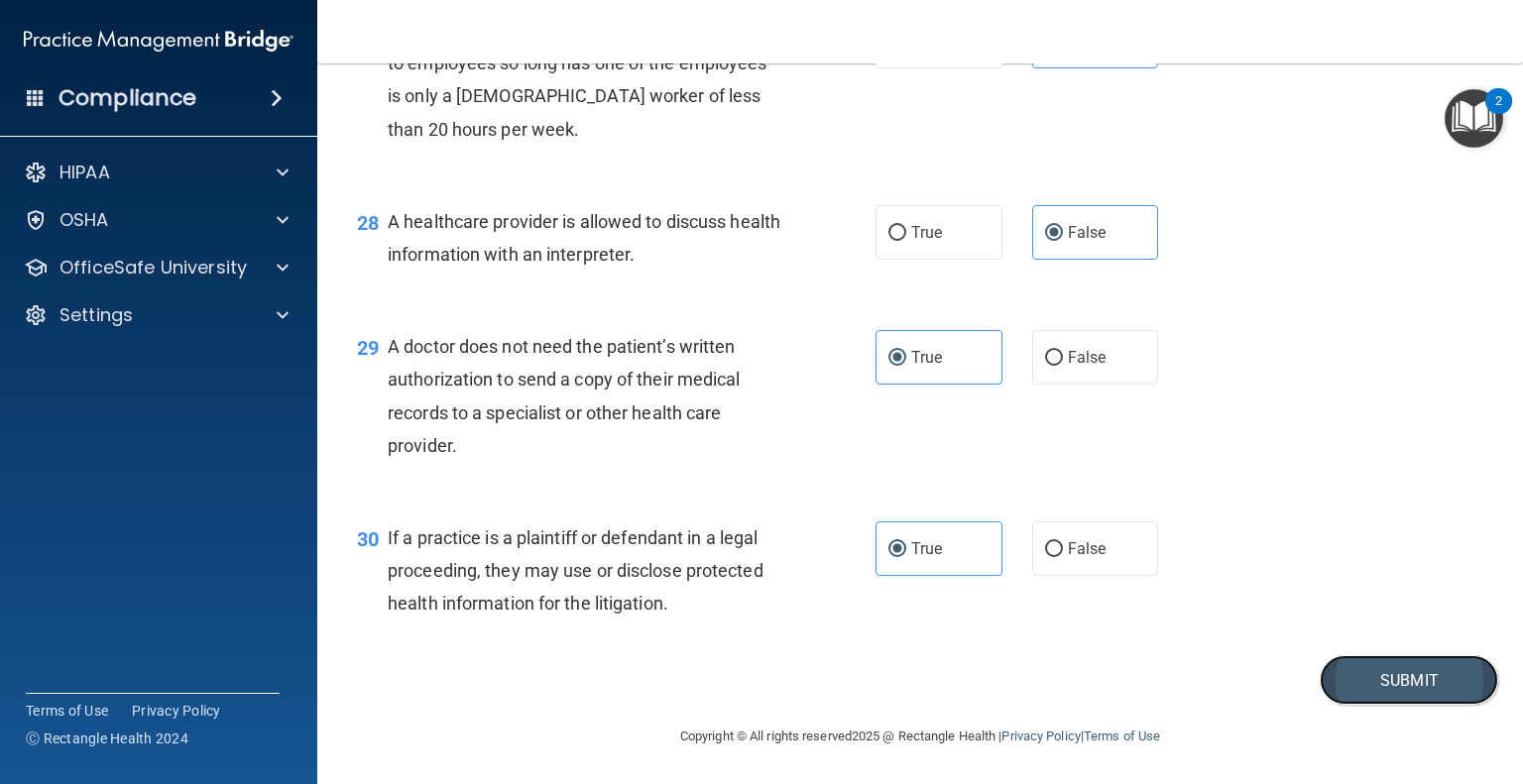 click on "Submit" at bounding box center [1409, 680] 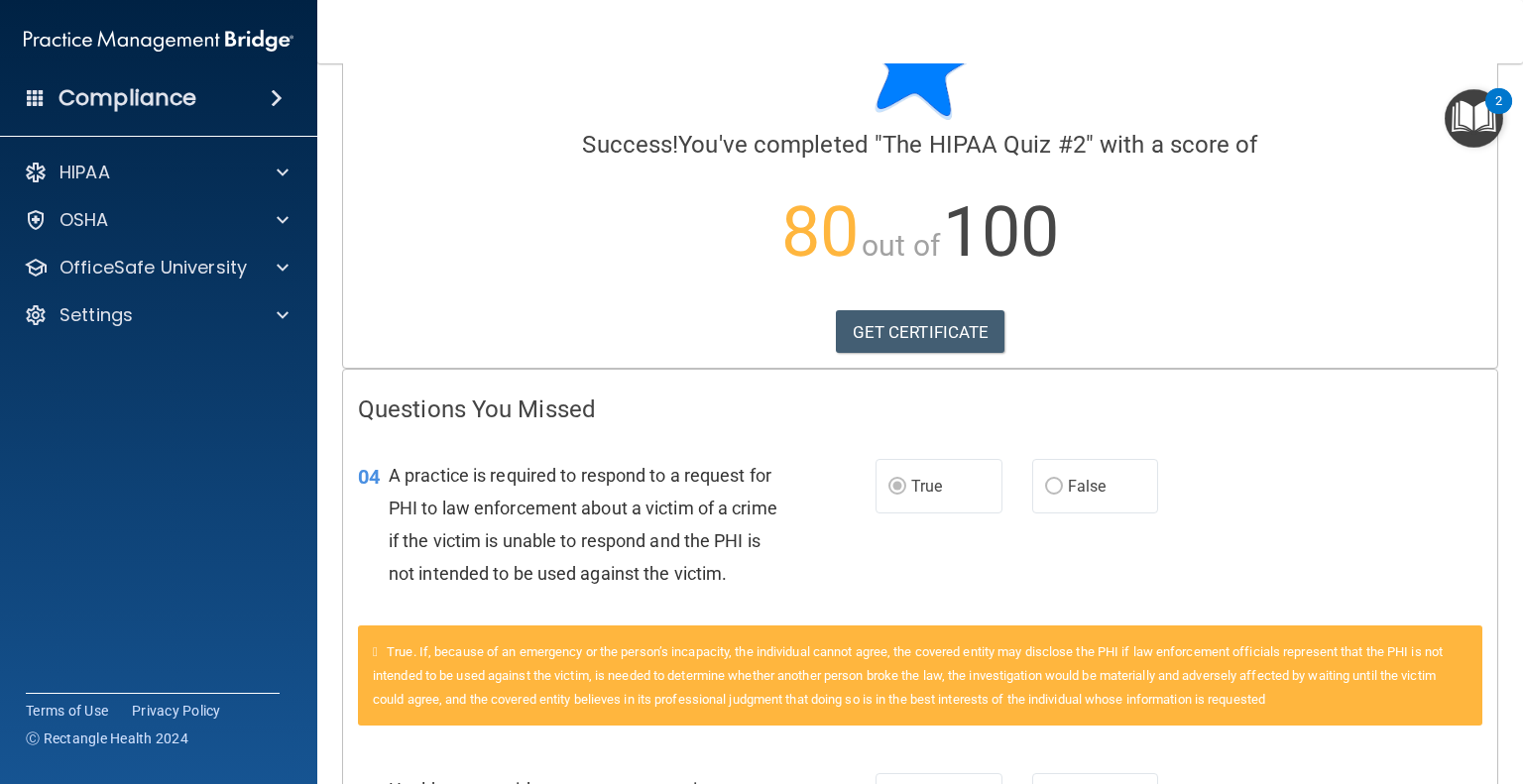 scroll, scrollTop: 0, scrollLeft: 0, axis: both 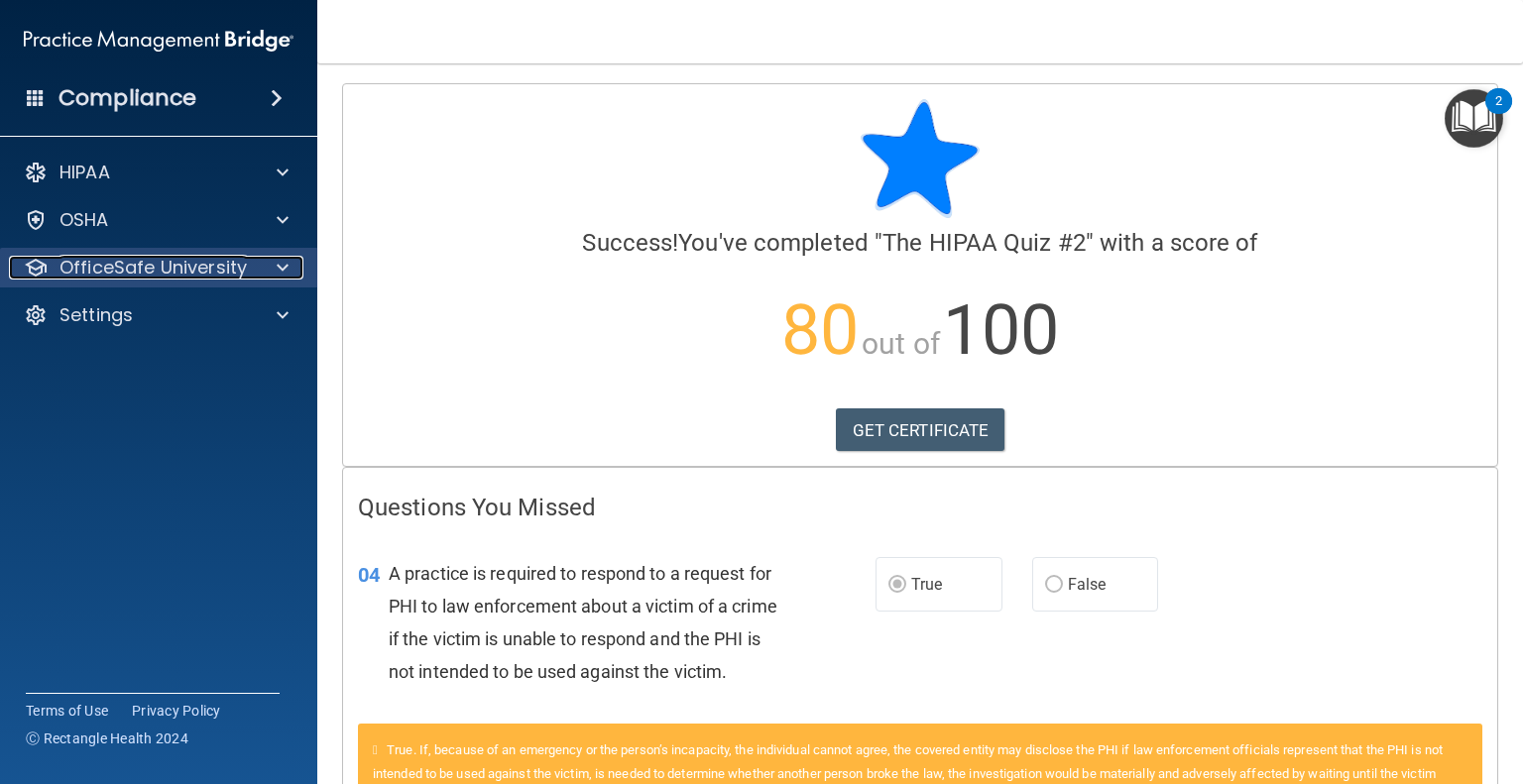 click on "OfficeSafe University" at bounding box center [153, 268] 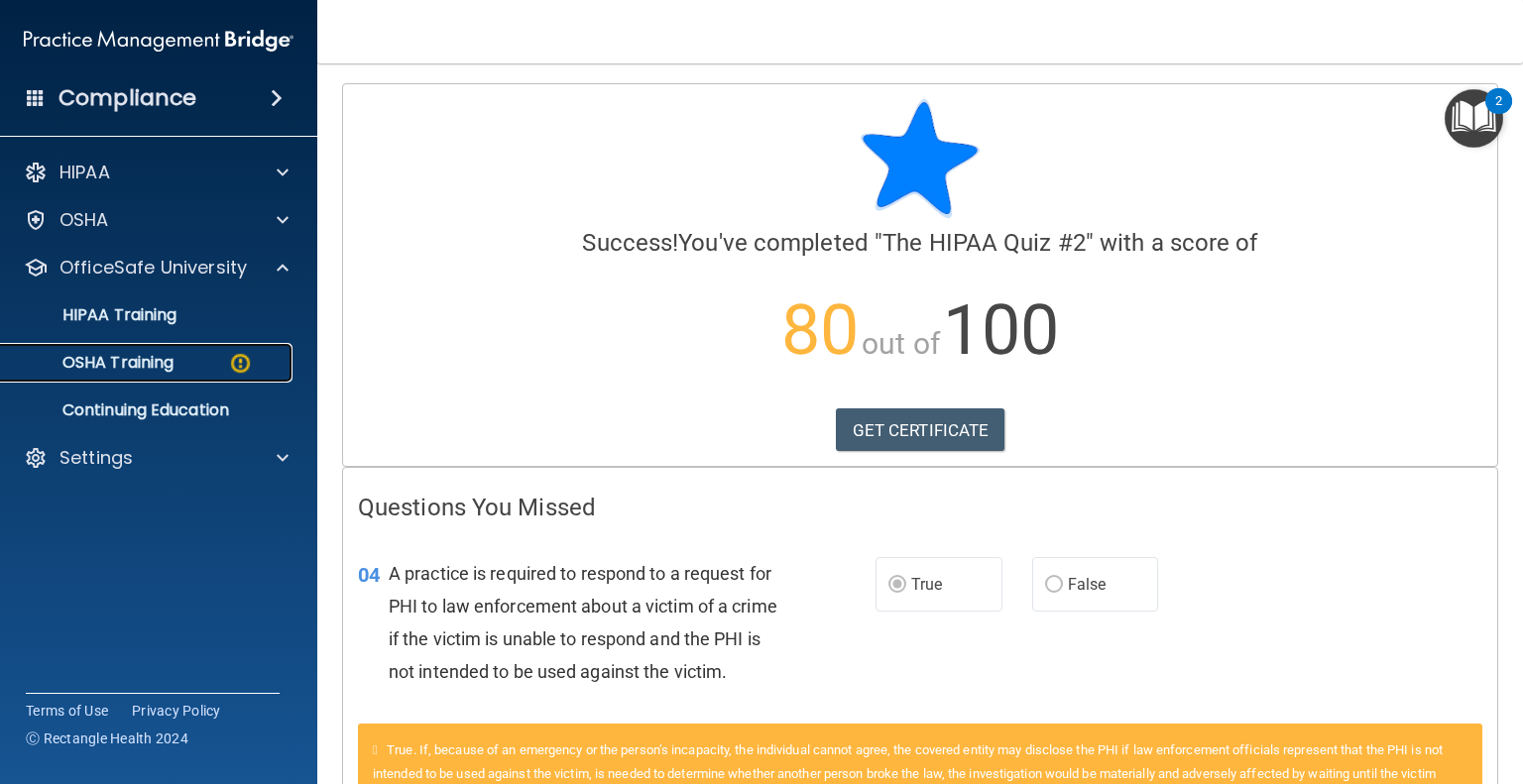 click on "OSHA Training" at bounding box center [148, 363] 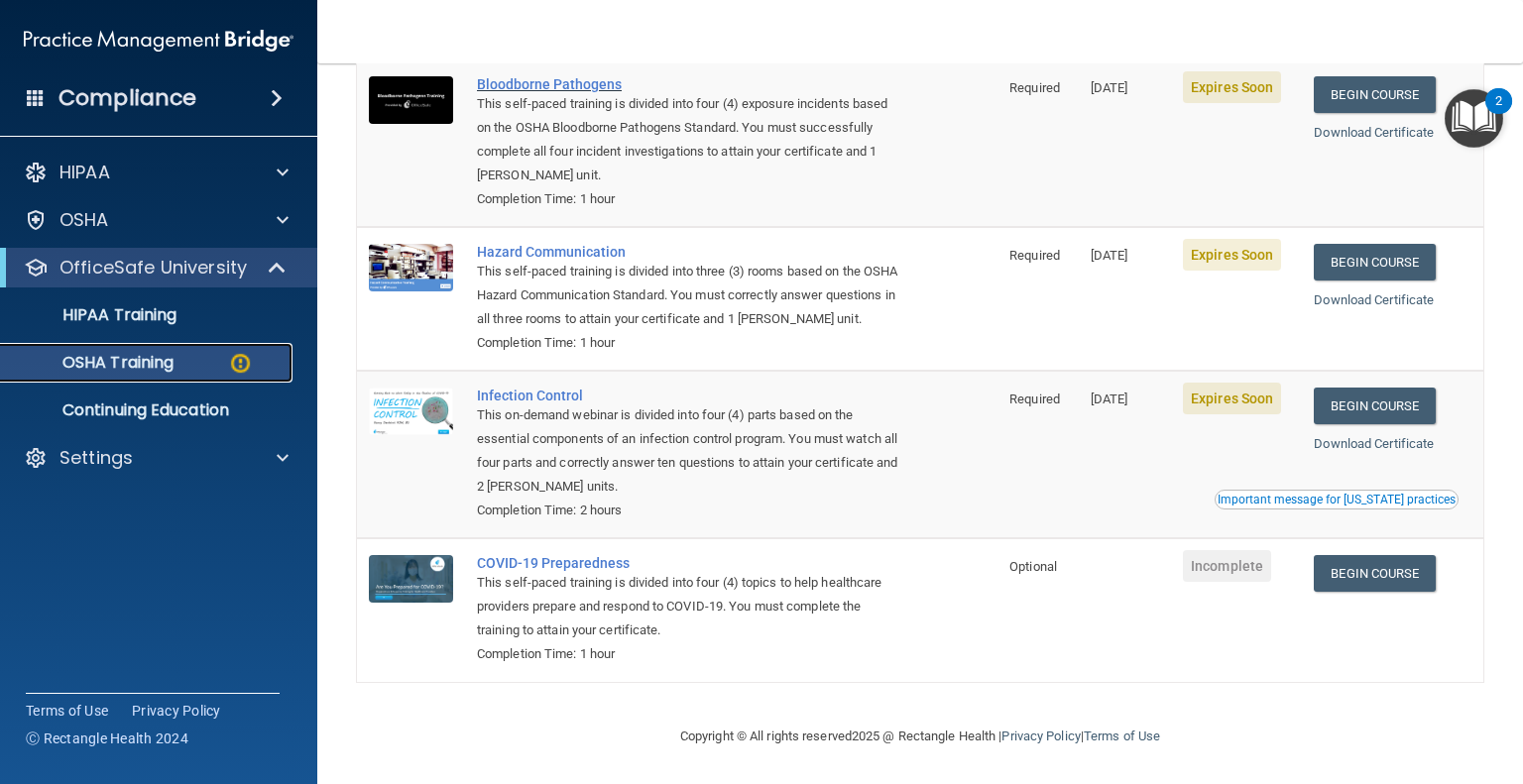 scroll, scrollTop: 0, scrollLeft: 0, axis: both 